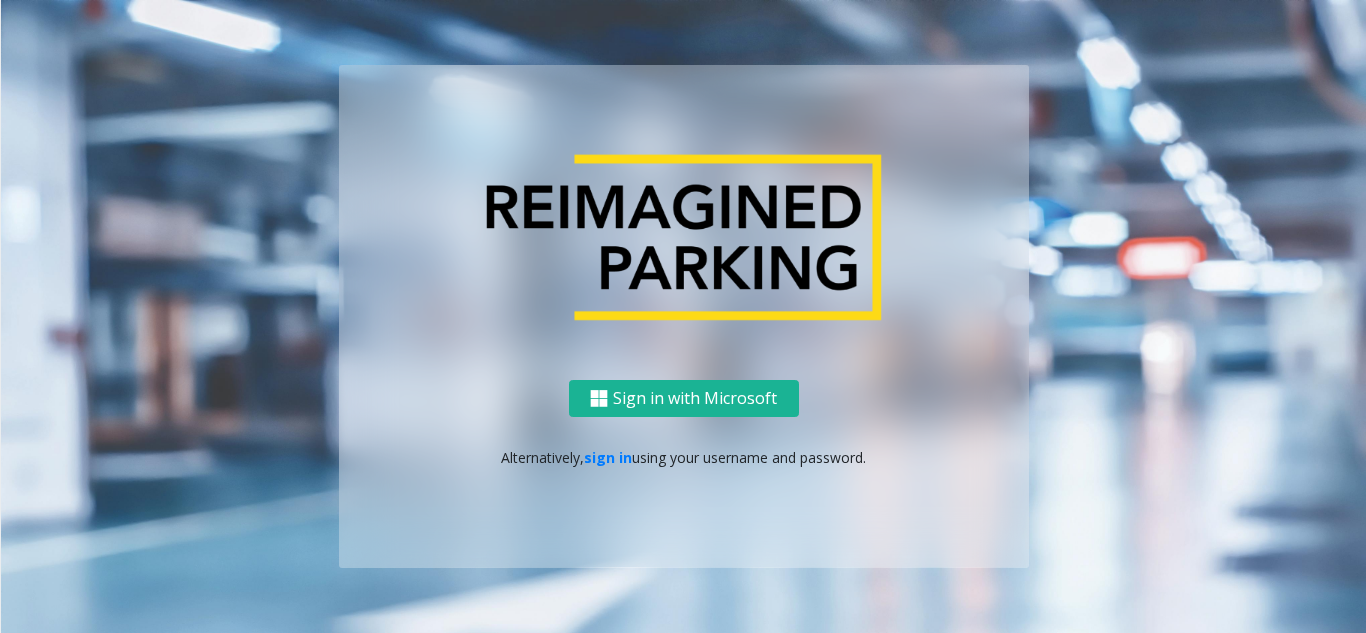 scroll, scrollTop: 0, scrollLeft: 0, axis: both 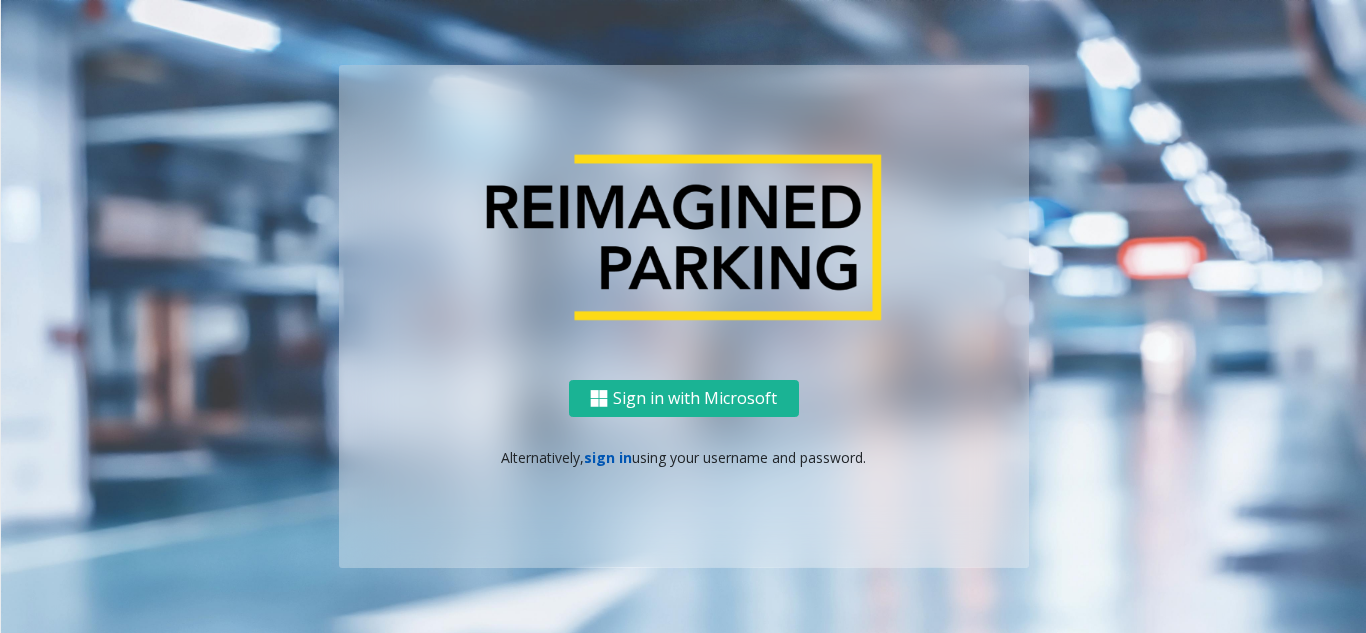 click on "sign in" 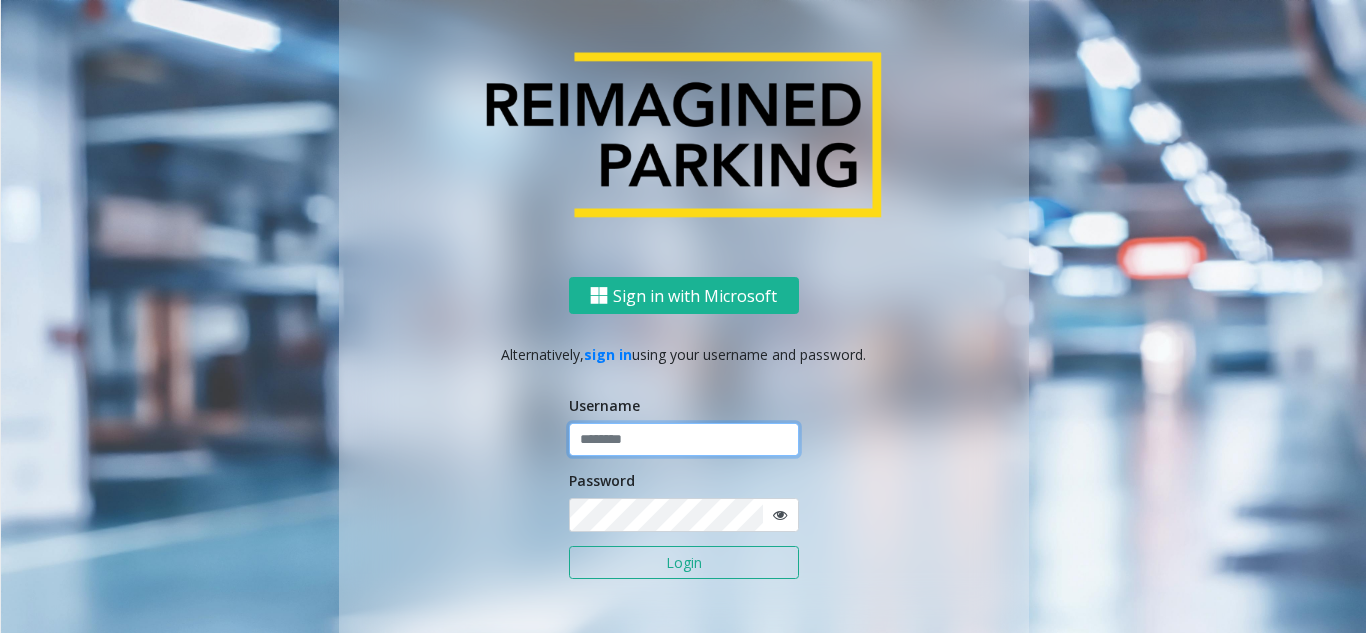 click 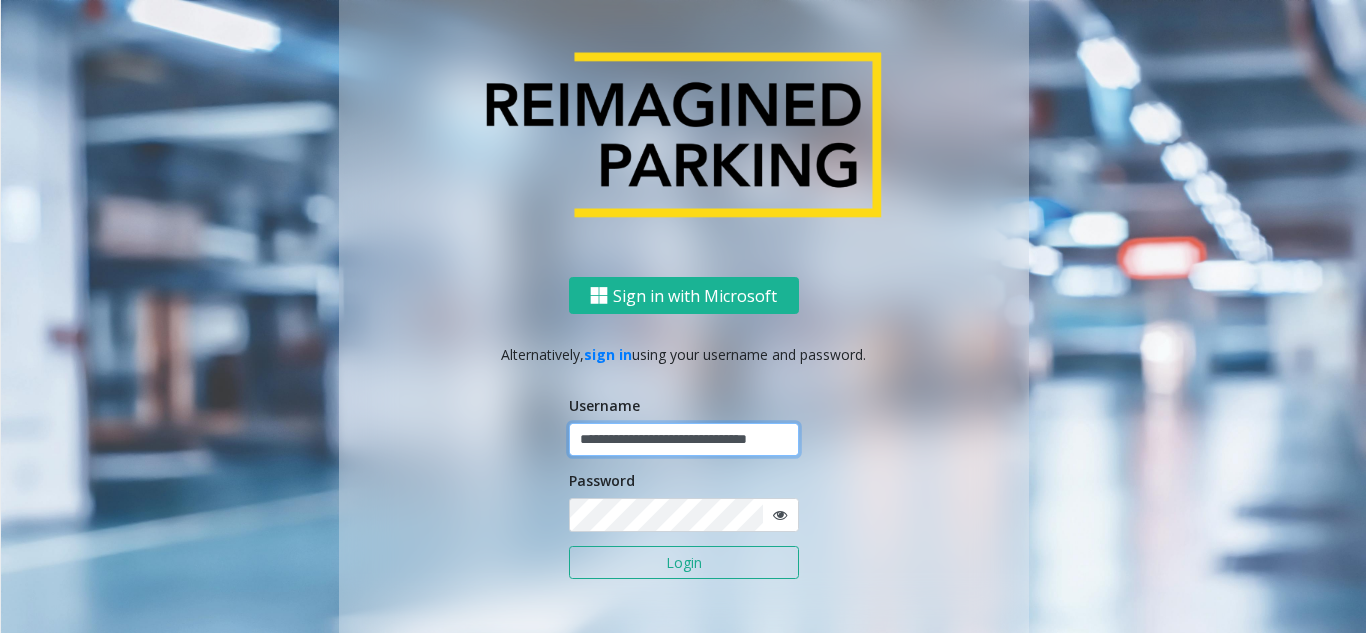 scroll, scrollTop: 0, scrollLeft: 33, axis: horizontal 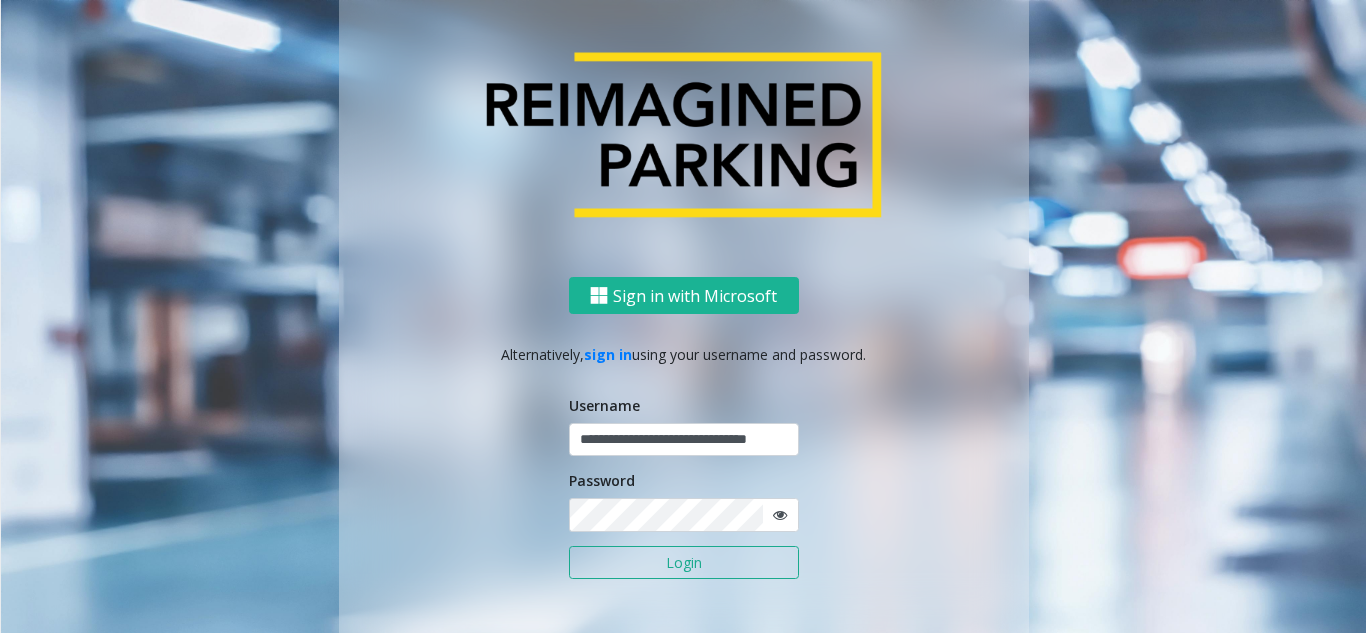 click on "Login" 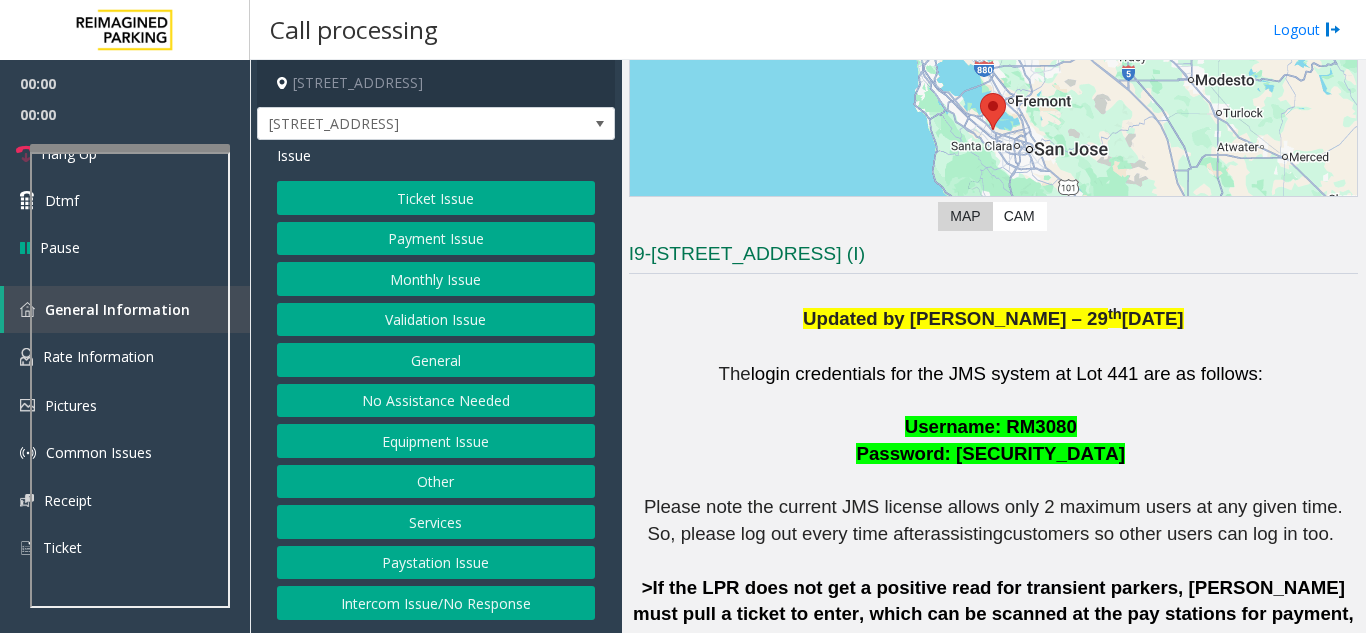 scroll, scrollTop: 400, scrollLeft: 0, axis: vertical 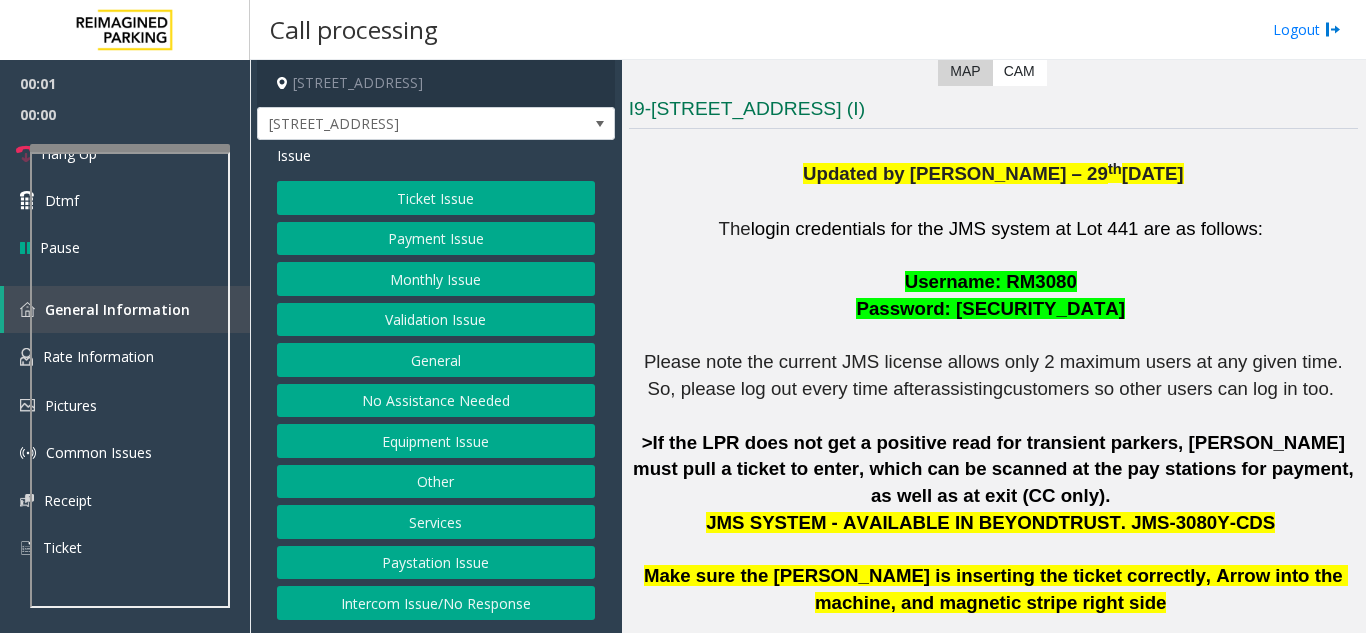 click on "I9-441 - 3080 Yonge Street (I)" 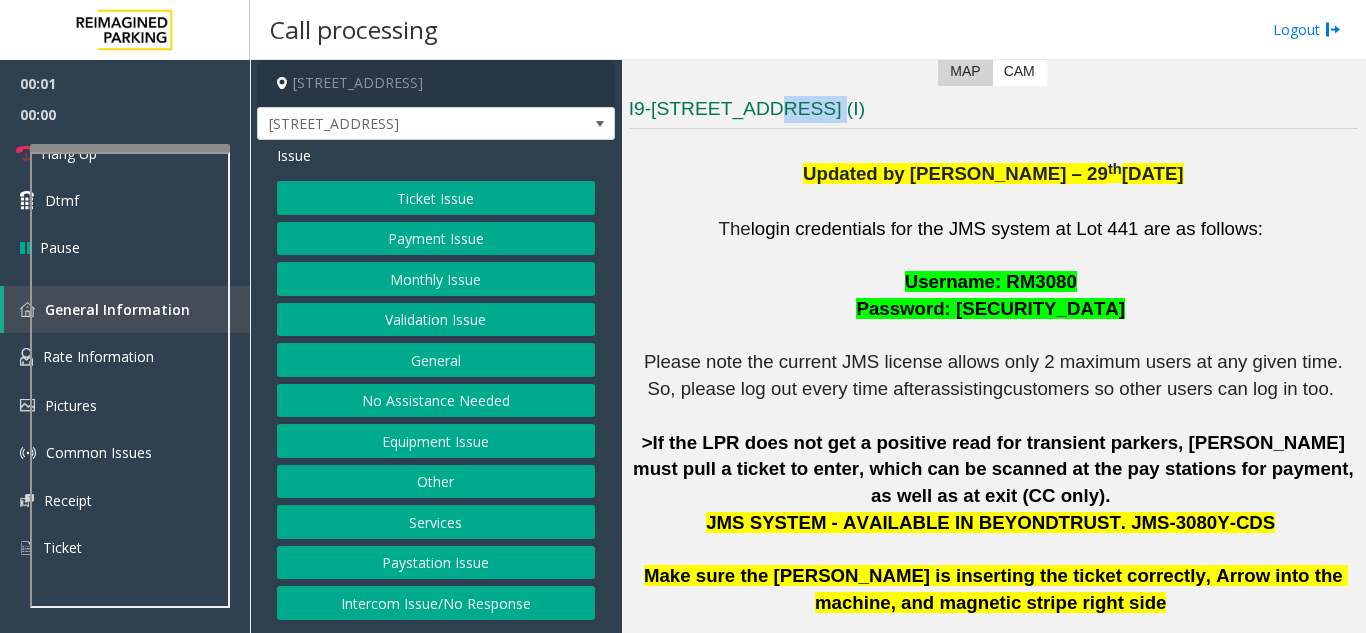 click on "I9-441 - 3080 Yonge Street (I)" 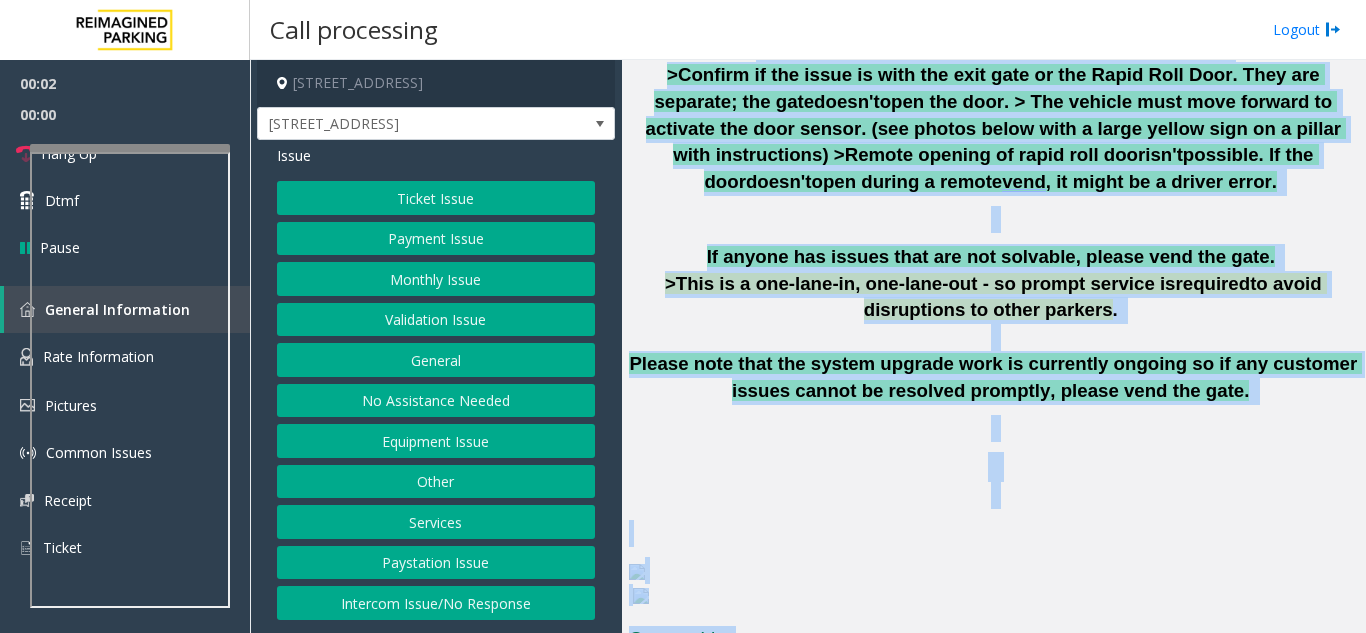 scroll, scrollTop: 1435, scrollLeft: 0, axis: vertical 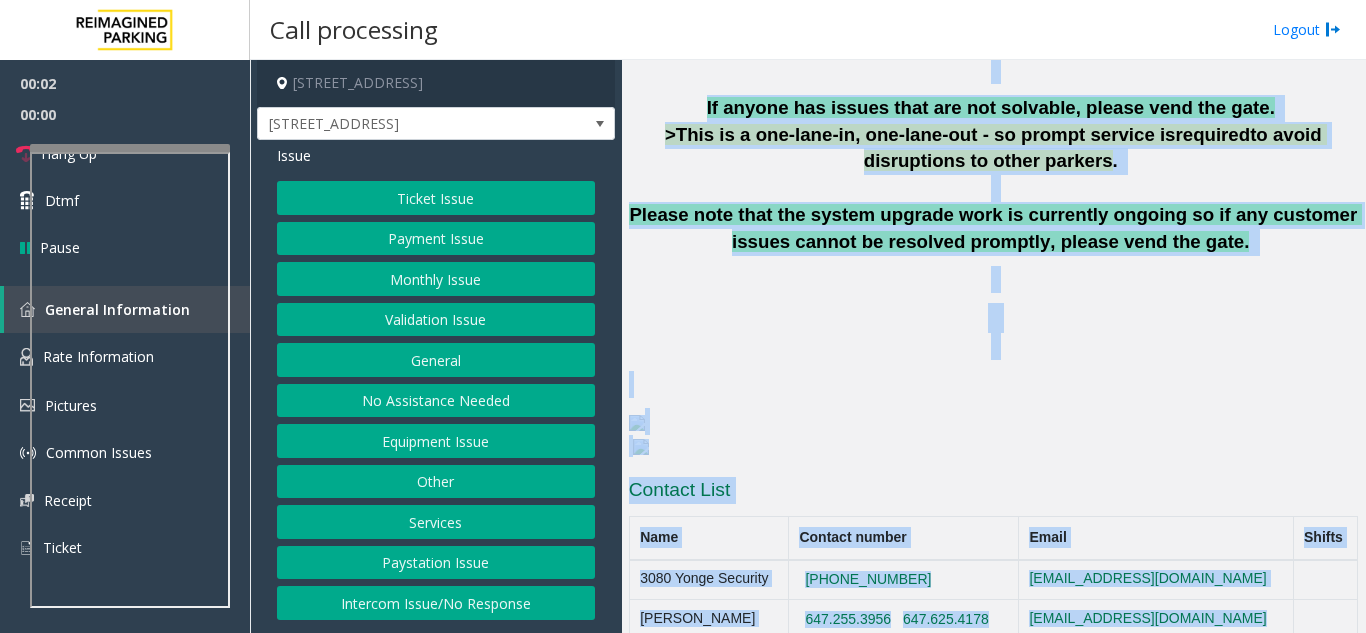 drag, startPoint x: 796, startPoint y: 96, endPoint x: 882, endPoint y: 680, distance: 590.2982 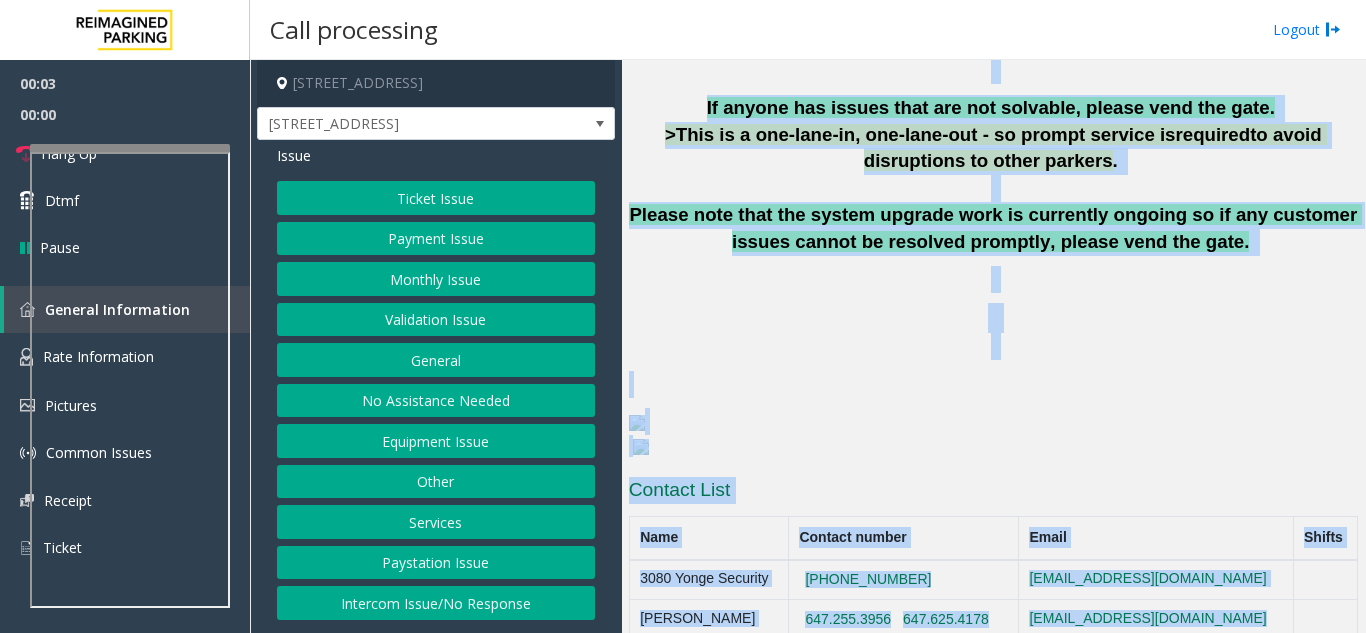 click 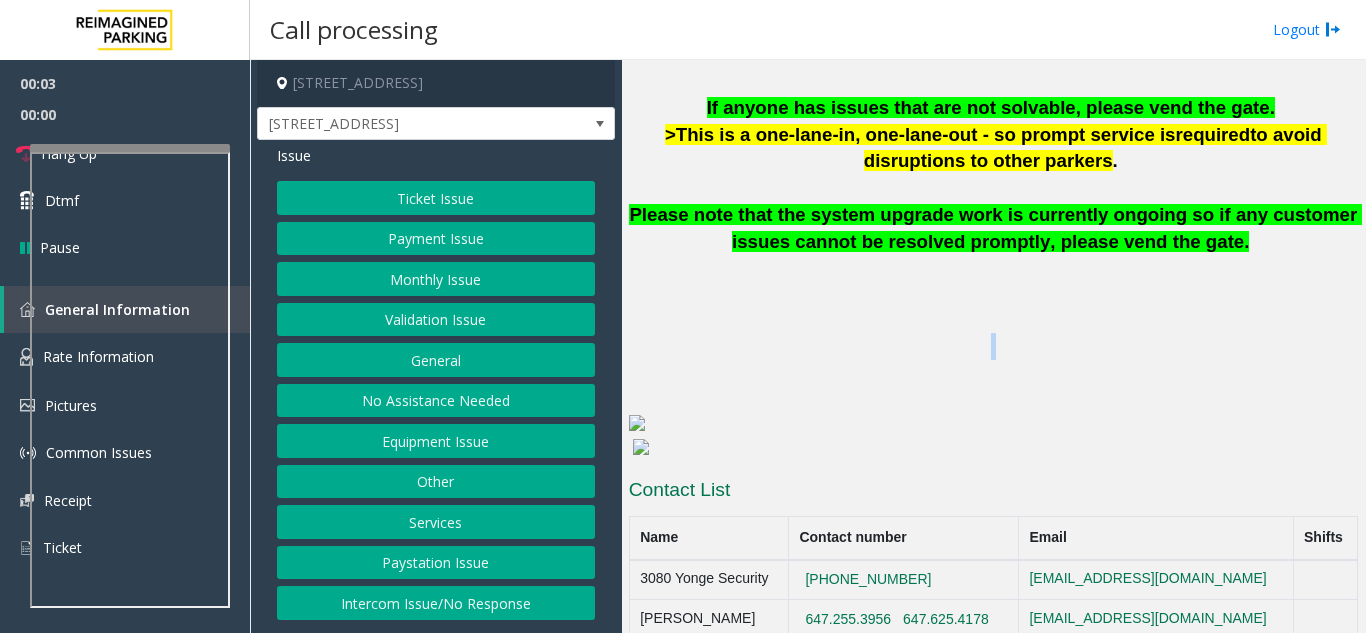 click 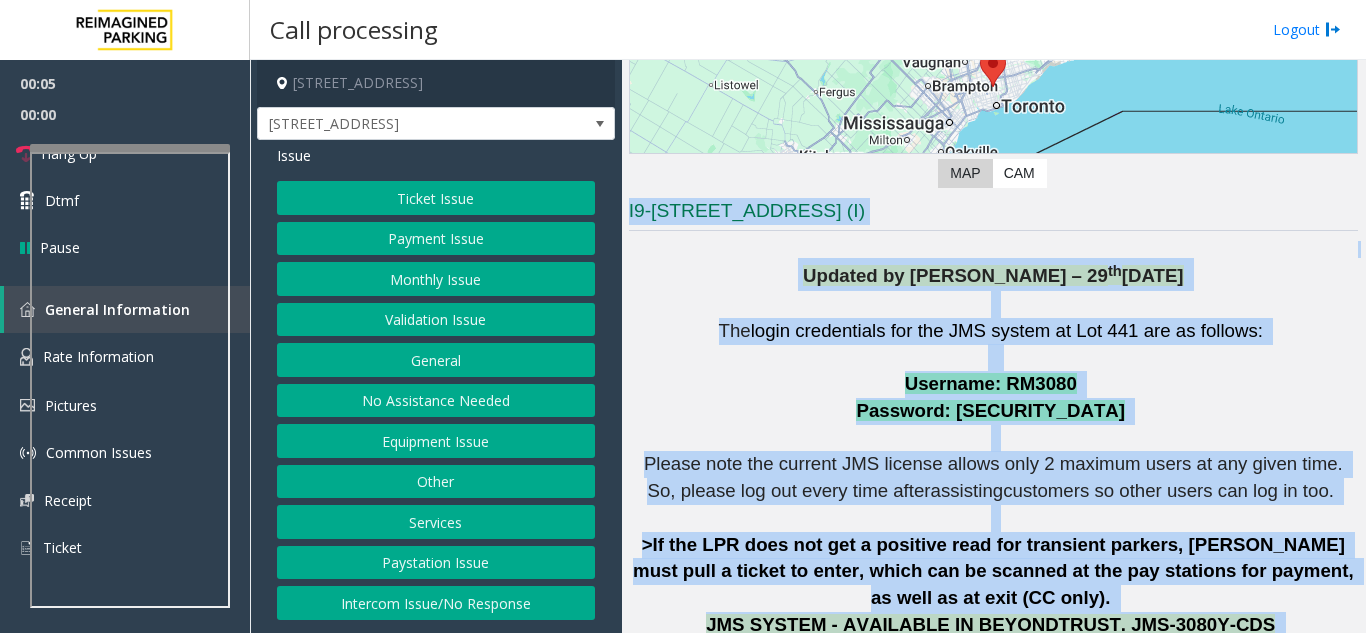 scroll, scrollTop: 235, scrollLeft: 0, axis: vertical 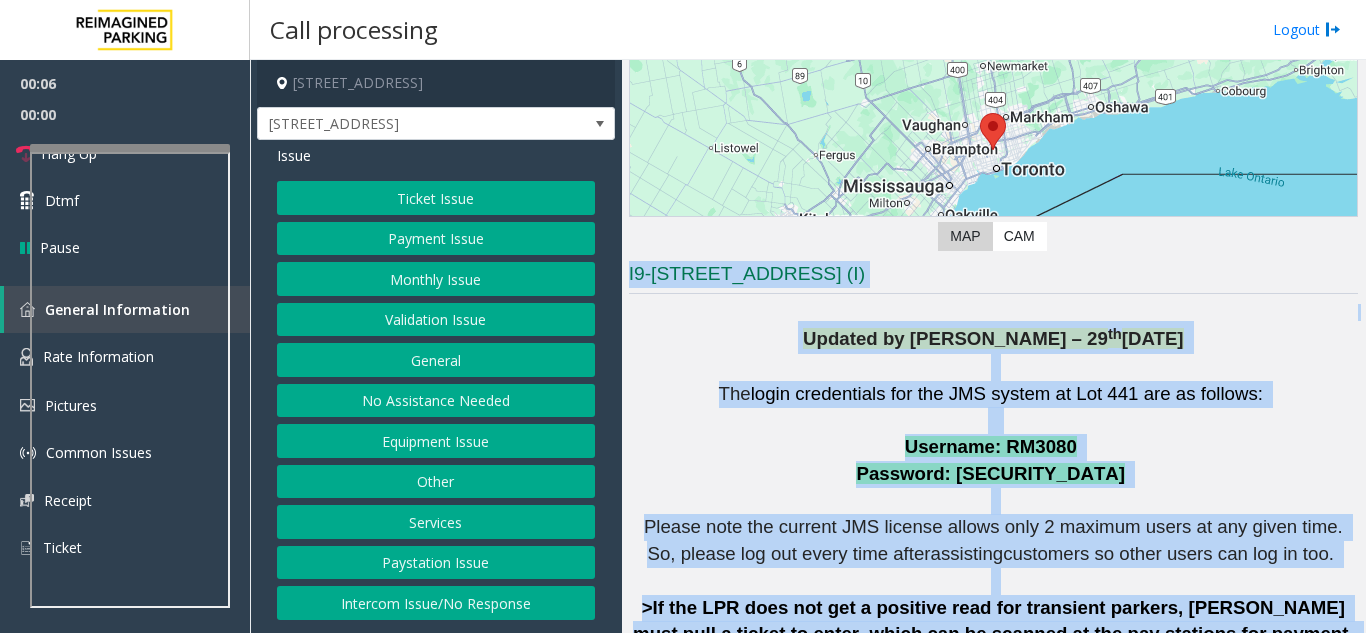 drag, startPoint x: 921, startPoint y: 328, endPoint x: 828, endPoint y: 213, distance: 147.89862 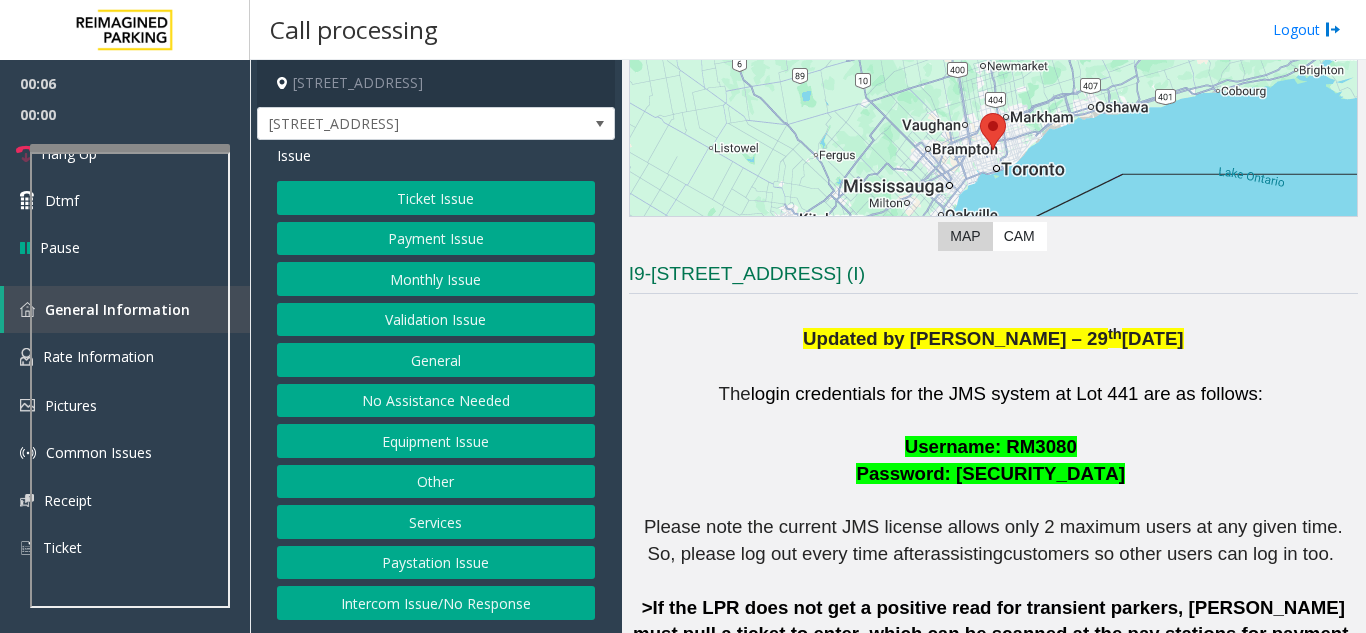 click on "Updated by Pranav Babbar – 29" 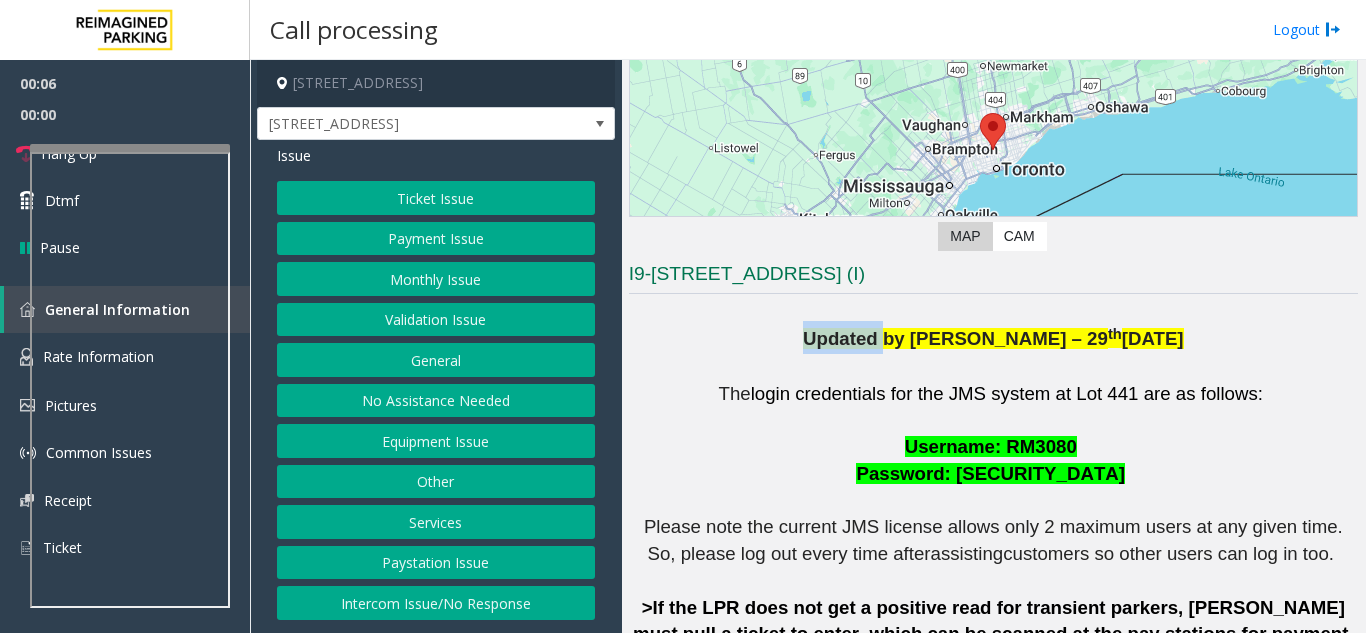 click on "Updated by Pranav Babbar – 29" 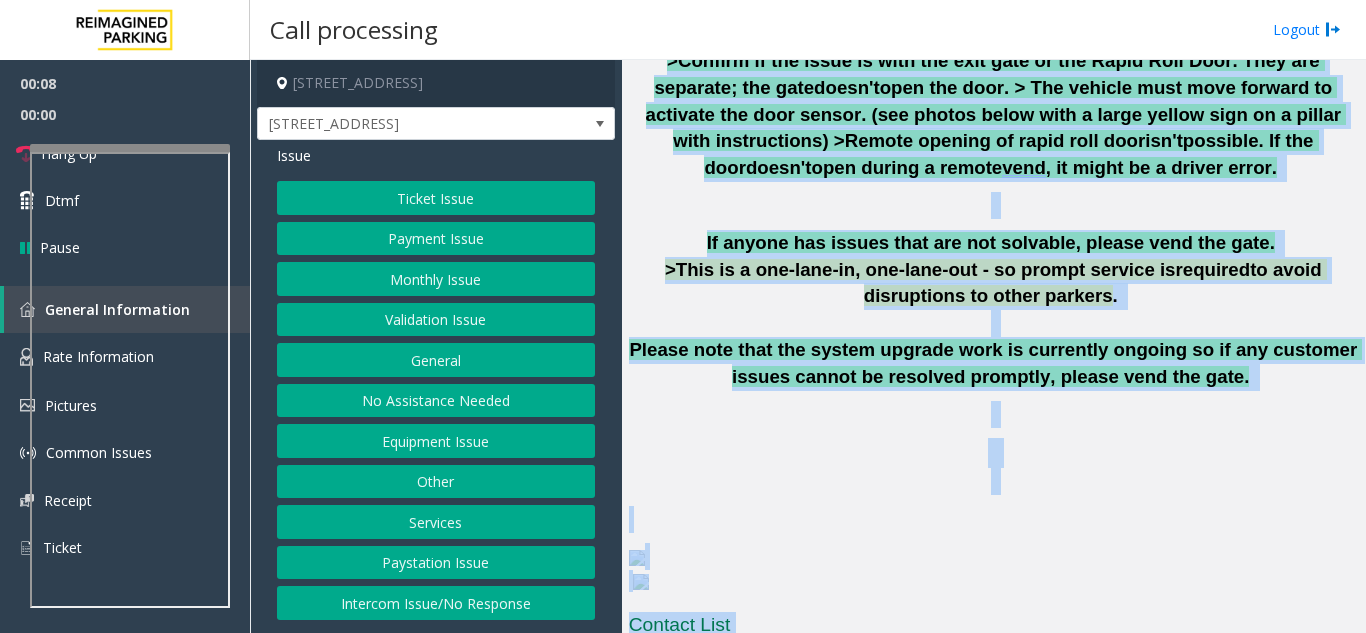 scroll, scrollTop: 1435, scrollLeft: 0, axis: vertical 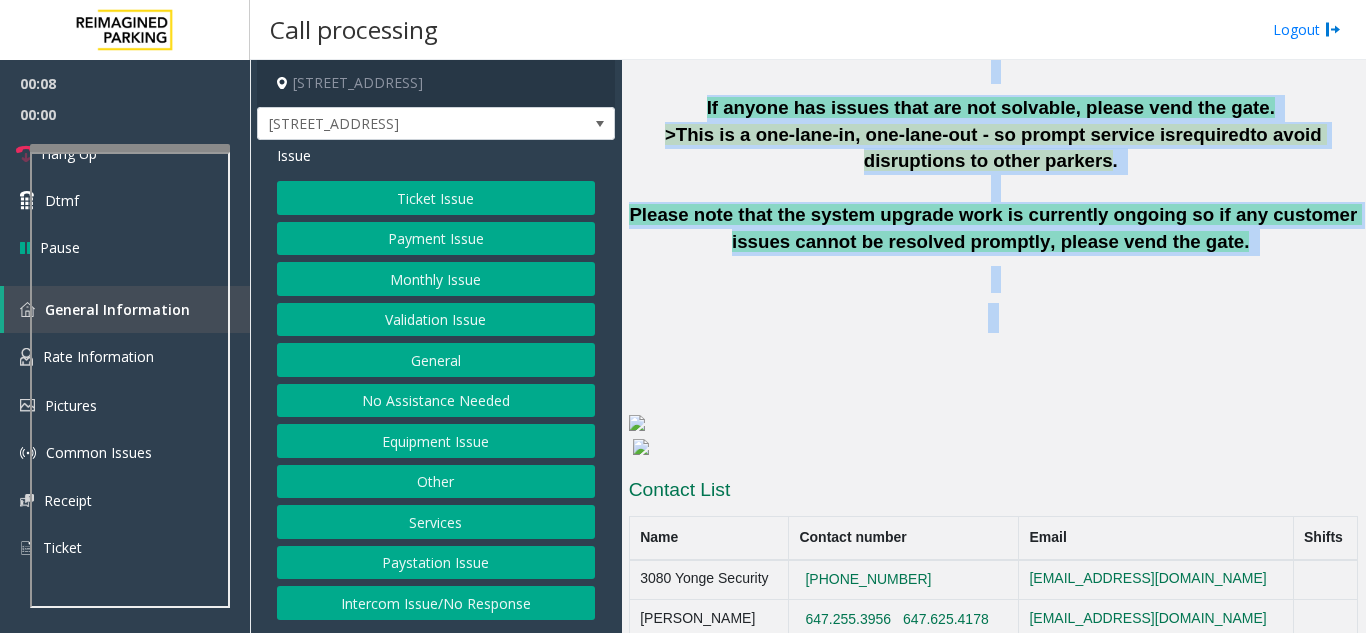 drag, startPoint x: 868, startPoint y: 329, endPoint x: 1137, endPoint y: 276, distance: 274.17148 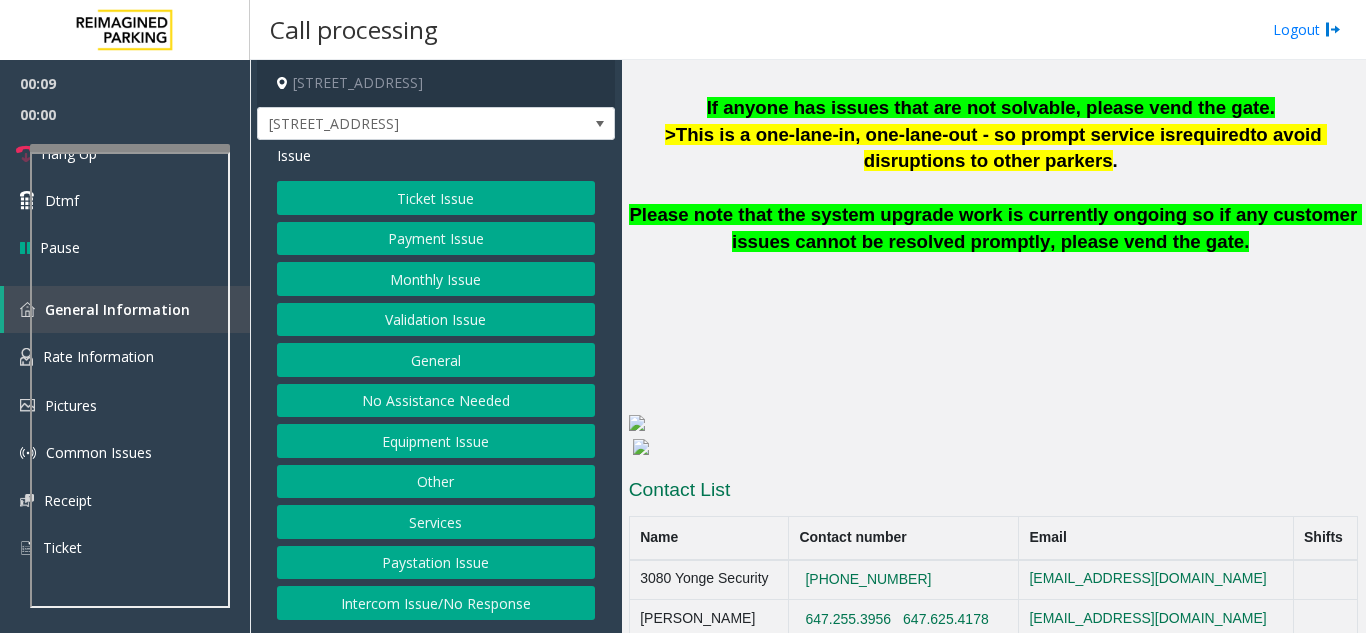 click 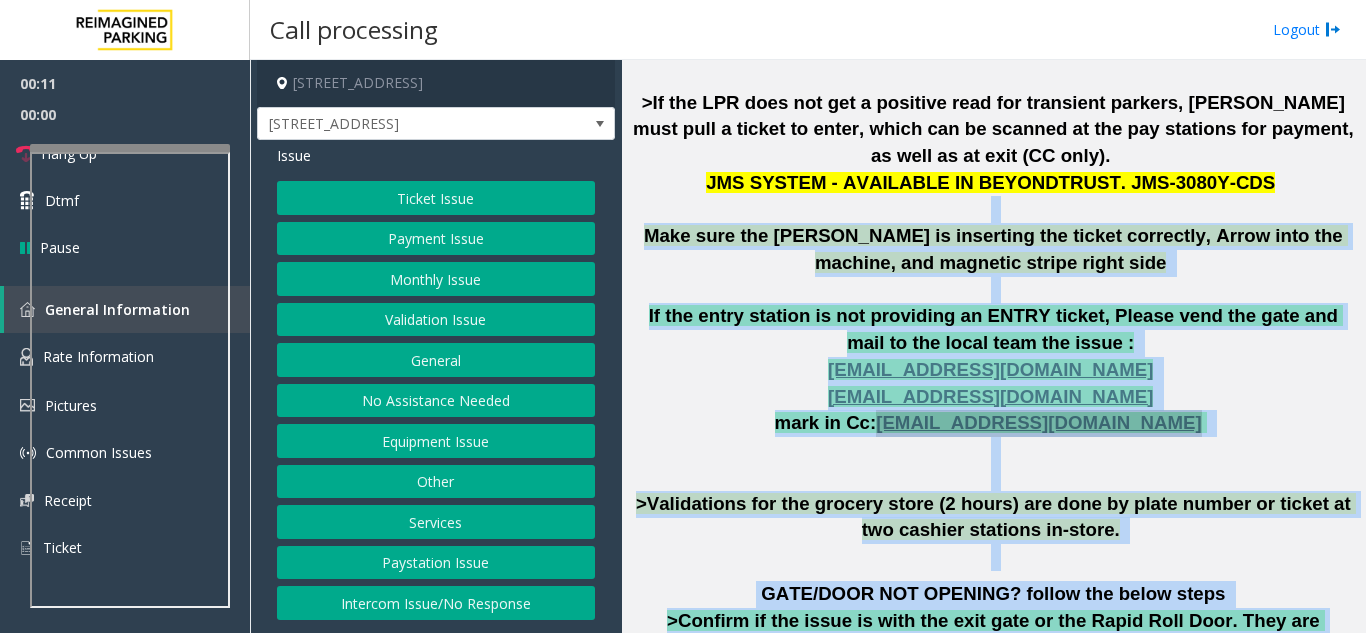 drag, startPoint x: 1120, startPoint y: 310, endPoint x: 980, endPoint y: 194, distance: 181.8131 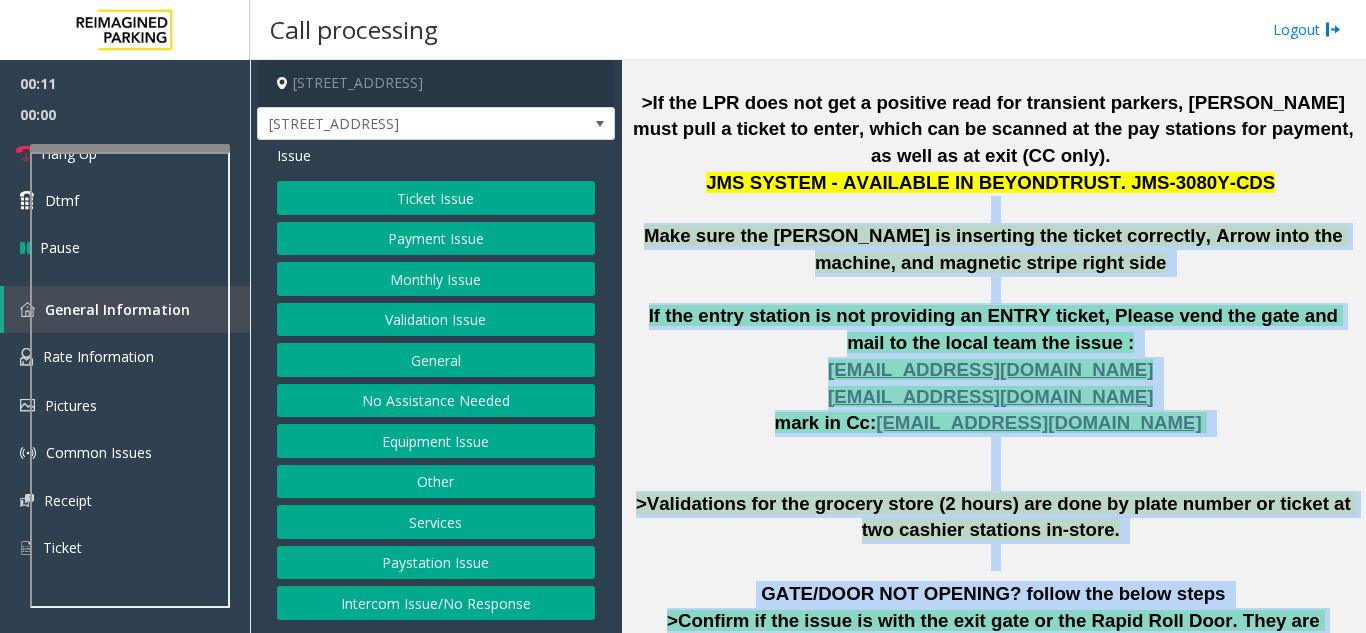 scroll, scrollTop: 735, scrollLeft: 0, axis: vertical 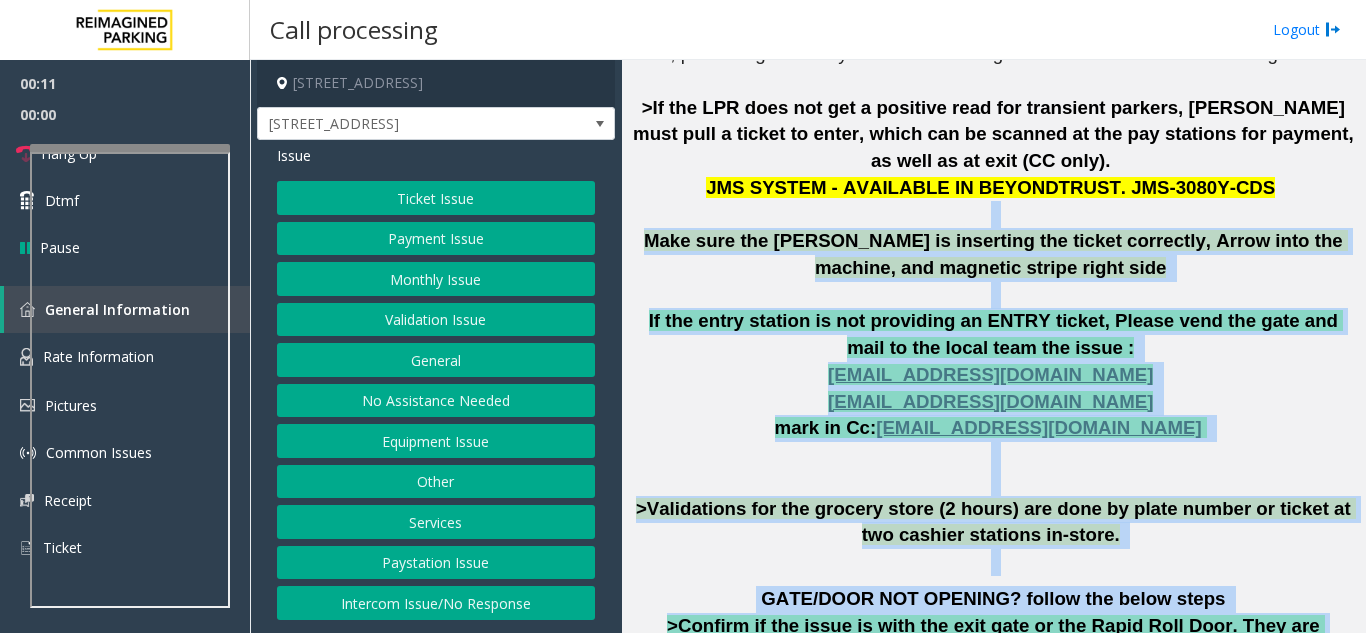 click on "The  login credentials for the JMS system at Lot 441 are as follows:       Username: RM3080   Password: Remote@3080!     Please note the current JMS license allows only 2 maximum users at any given time. So, please log out every time after  assisting  customers so other users can log in too.     >If the LPR does not get a positive read for transient parkers, Parker must pull a ticket to enter, which can be scanned at the pay stations for payment, as well as at exit (CC only).   JMS SYSTEM - AVAILABLE IN BEYONDTRUST. JMS-3080Y-CDS      Make sure the Parker is inserting the ticket correctly, Arrow into the machine, and magnetic stripe right side     If the entry station is not providing an ENTRY ticket, Please vend the gate and mail to the local team the issue :    toronto.metersupport@impark.com   toronto.operationssupport@impark.com   mark in Cc:  ptieken@impark.com         >Validations for the grocery store (2 hours) are done by plate number or ticket at two cashier stations in-store." 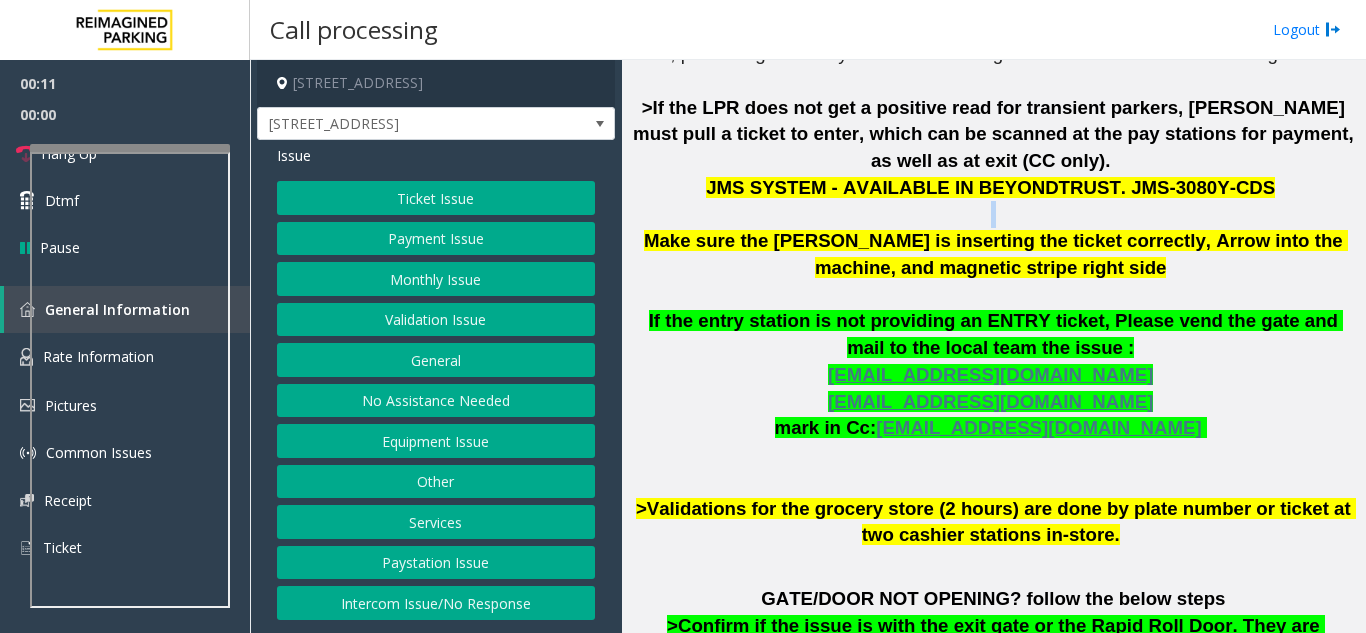 click on "The  login credentials for the JMS system at Lot 441 are as follows:       Username: RM3080   Password: Remote@3080!     Please note the current JMS license allows only 2 maximum users at any given time. So, please log out every time after  assisting  customers so other users can log in too.     >If the LPR does not get a positive read for transient parkers, Parker must pull a ticket to enter, which can be scanned at the pay stations for payment, as well as at exit (CC only).   JMS SYSTEM - AVAILABLE IN BEYONDTRUST. JMS-3080Y-CDS      Make sure the Parker is inserting the ticket correctly, Arrow into the machine, and magnetic stripe right side     If the entry station is not providing an ENTRY ticket, Please vend the gate and mail to the local team the issue :    toronto.metersupport@impark.com   toronto.operationssupport@impark.com   mark in Cc:  ptieken@impark.com         >Validations for the grocery store (2 hours) are done by plate number or ticket at two cashier stations in-store." 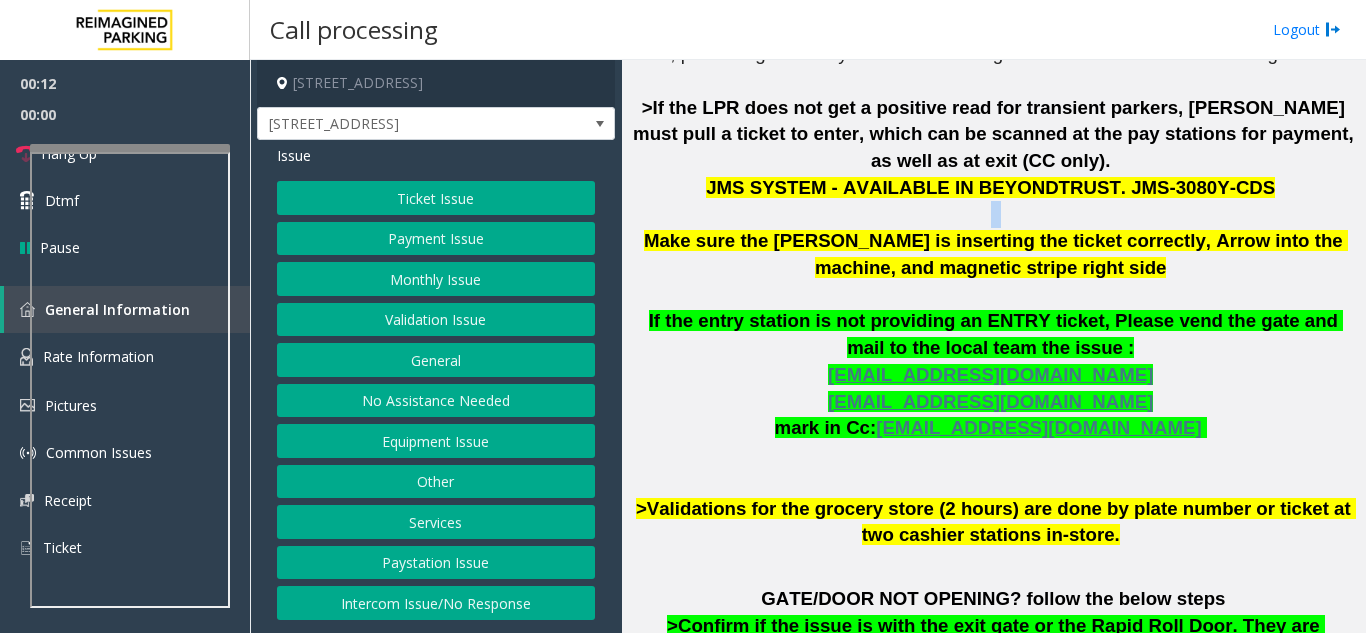 click on "The  login credentials for the JMS system at Lot 441 are as follows:       Username: RM3080   Password: Remote@3080!     Please note the current JMS license allows only 2 maximum users at any given time. So, please log out every time after  assisting  customers so other users can log in too.     >If the LPR does not get a positive read for transient parkers, Parker must pull a ticket to enter, which can be scanned at the pay stations for payment, as well as at exit (CC only).   JMS SYSTEM - AVAILABLE IN BEYONDTRUST. JMS-3080Y-CDS      Make sure the Parker is inserting the ticket correctly, Arrow into the machine, and magnetic stripe right side     If the entry station is not providing an ENTRY ticket, Please vend the gate and mail to the local team the issue :    toronto.metersupport@impark.com   toronto.operationssupport@impark.com   mark in Cc:  ptieken@impark.com         >Validations for the grocery store (2 hours) are done by plate number or ticket at two cashier stations in-store." 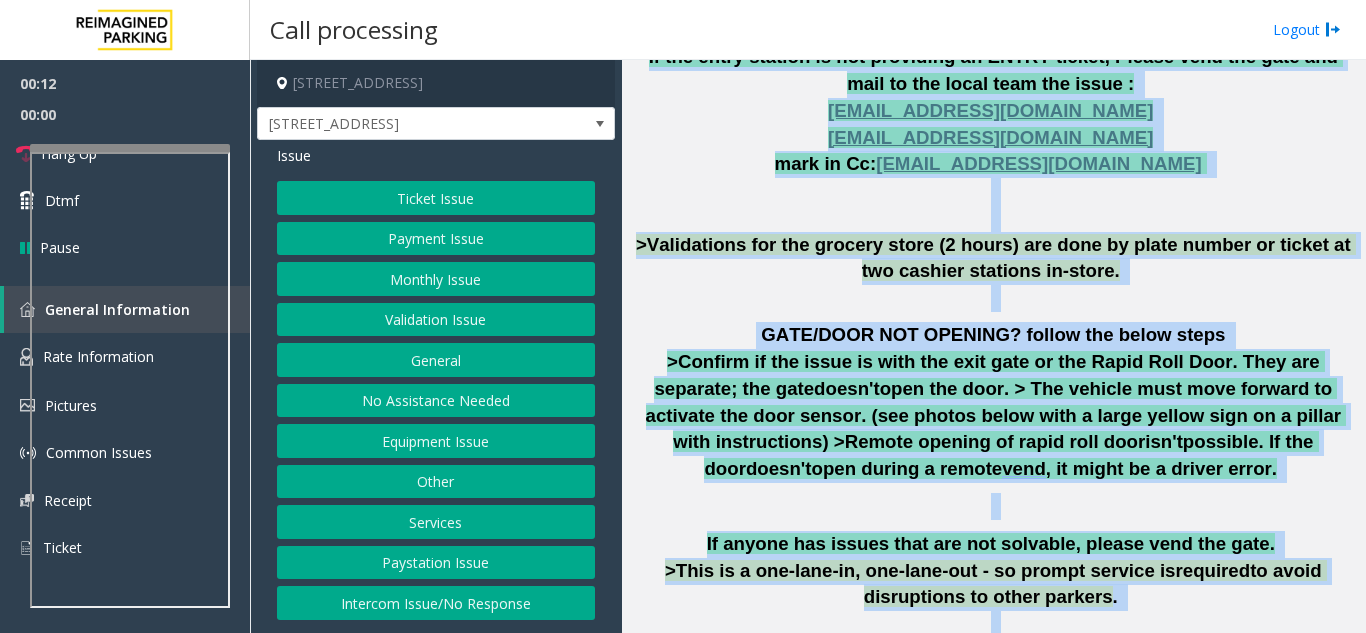 scroll, scrollTop: 1359, scrollLeft: 0, axis: vertical 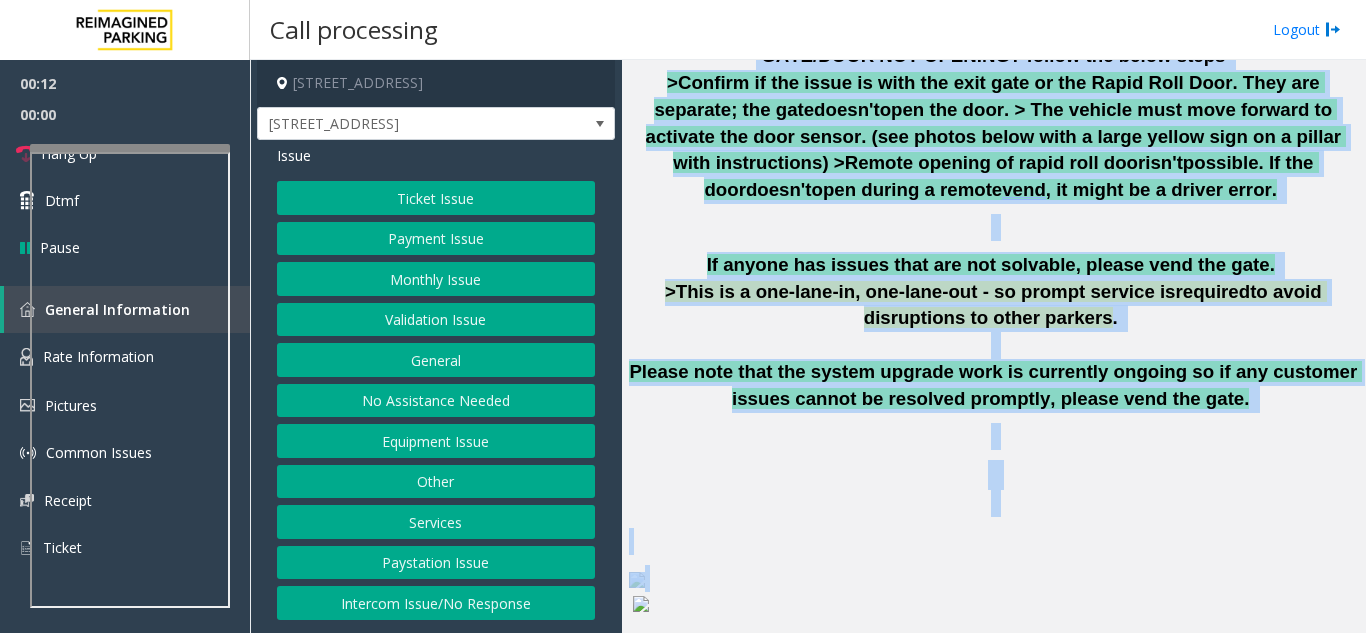 drag, startPoint x: 971, startPoint y: 198, endPoint x: 1127, endPoint y: 652, distance: 480.05417 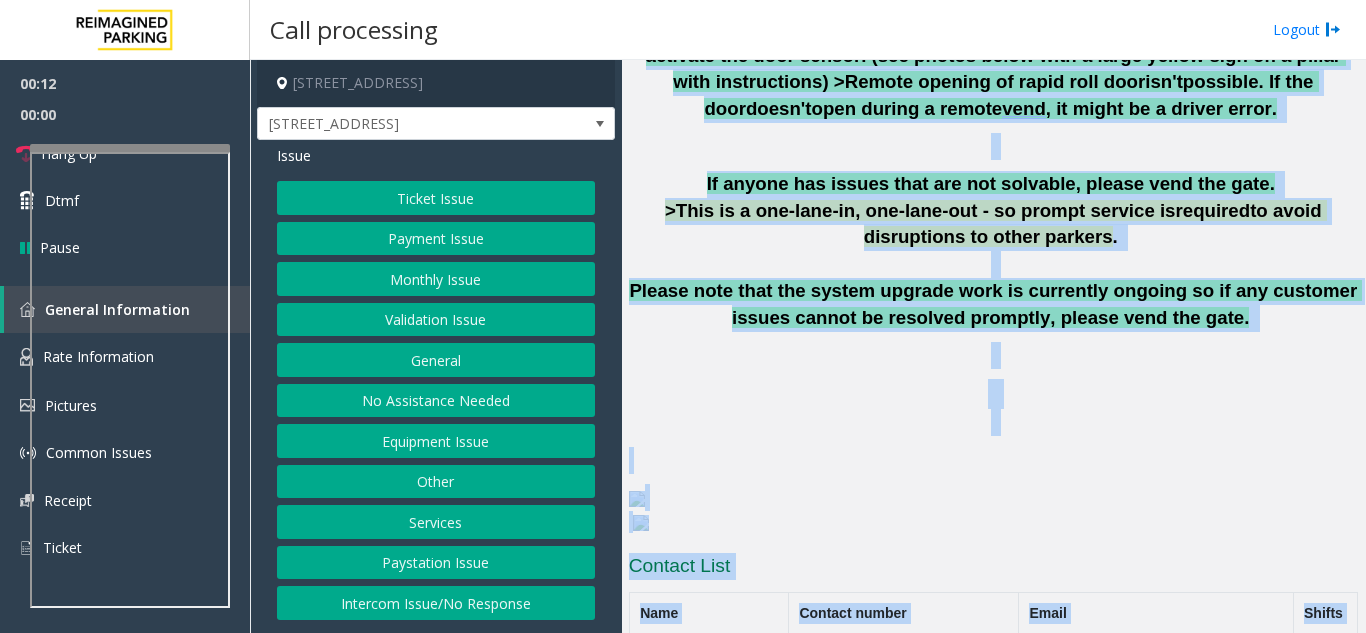 click on "Updated by Pranav Babbar – 29 th  Jan’25     The  login credentials for the JMS system at Lot 441 are as follows:       Username: RM3080   Password: Remote@3080!     Please note the current JMS license allows only 2 maximum users at any given time. So, please log out every time after  assisting  customers so other users can log in too.     >If the LPR does not get a positive read for transient parkers, Parker must pull a ticket to enter, which can be scanned at the pay stations for payment, as well as at exit (CC only).   JMS SYSTEM - AVAILABLE IN BEYONDTRUST. JMS-3080Y-CDS      Make sure the Parker is inserting the ticket correctly, Arrow into the machine, and magnetic stripe right side     If the entry station is not providing an ENTRY ticket, Please vend the gate and mail to the local team the issue :    toronto.metersupport@impark.com   toronto.operationssupport@impark.com   mark in Cc:  ptieken@impark.com               GATE/DOOR NOT OPENING? follow the below steps" 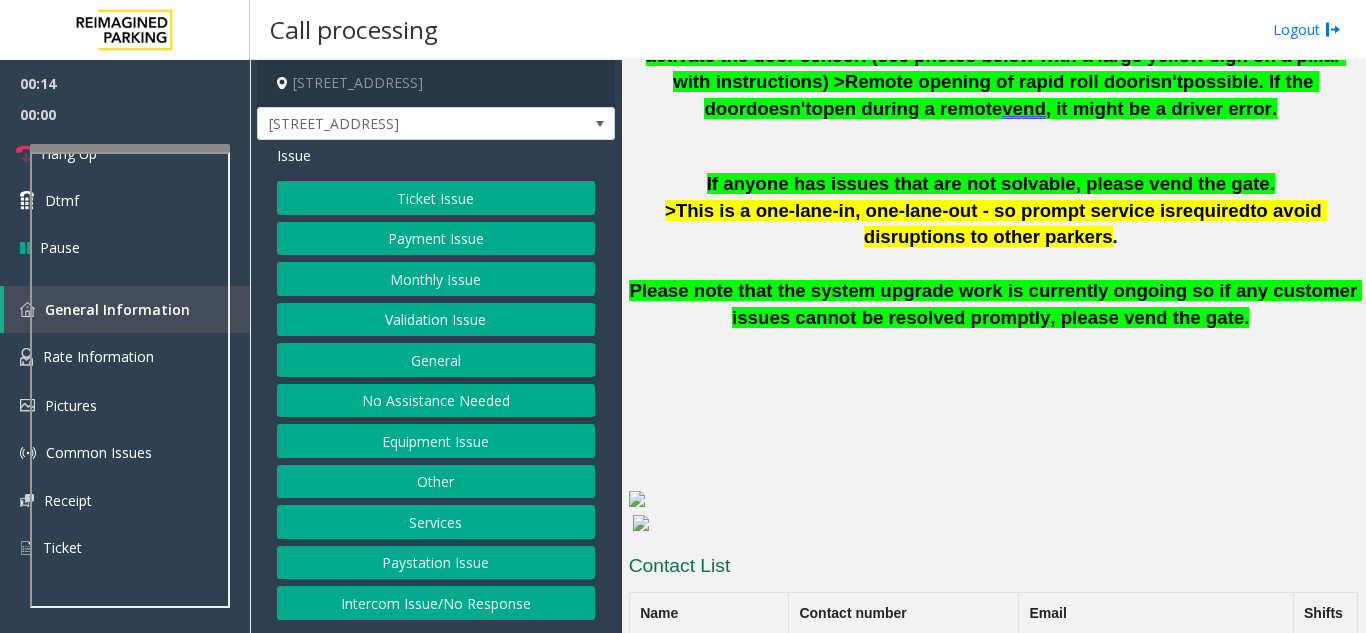 click on "Validation Issue" 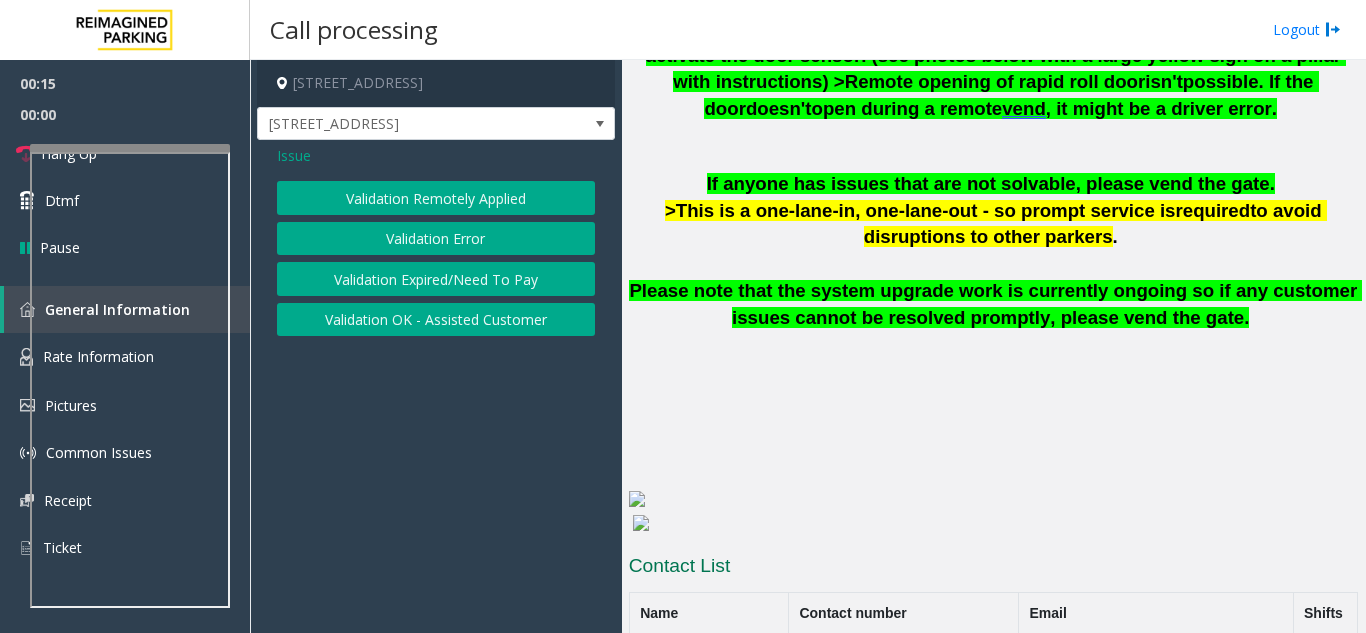 click on "Validation Error" 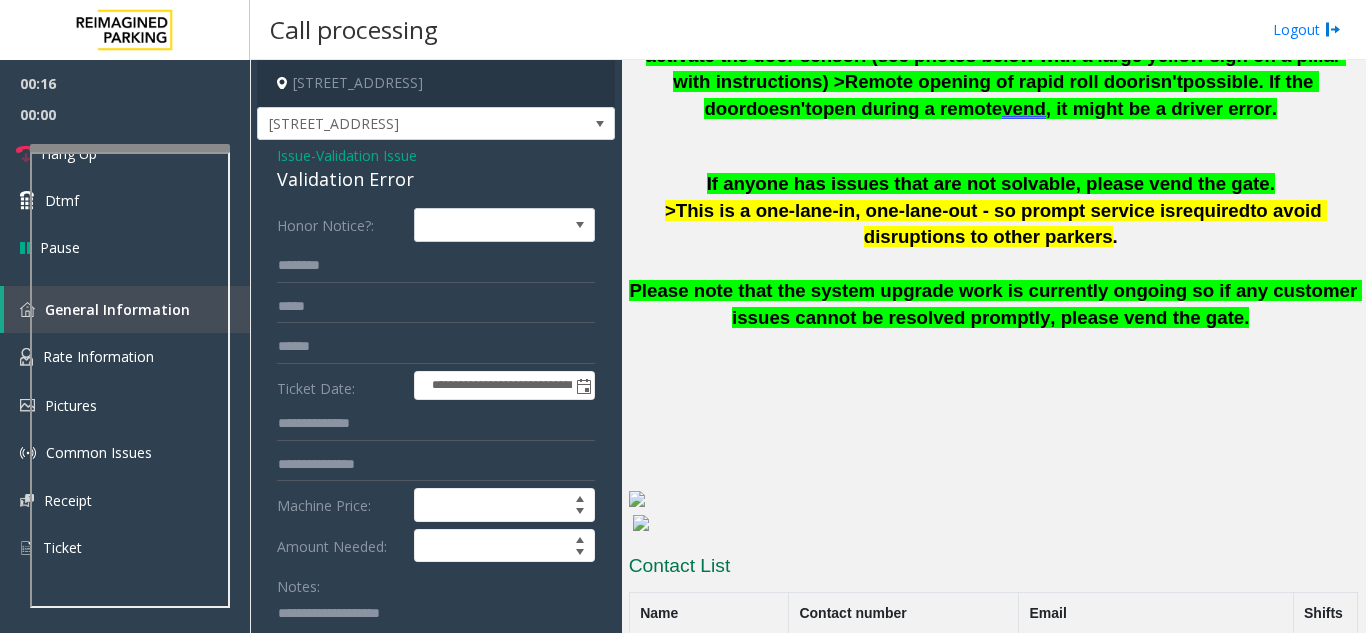click on "Validation Error" 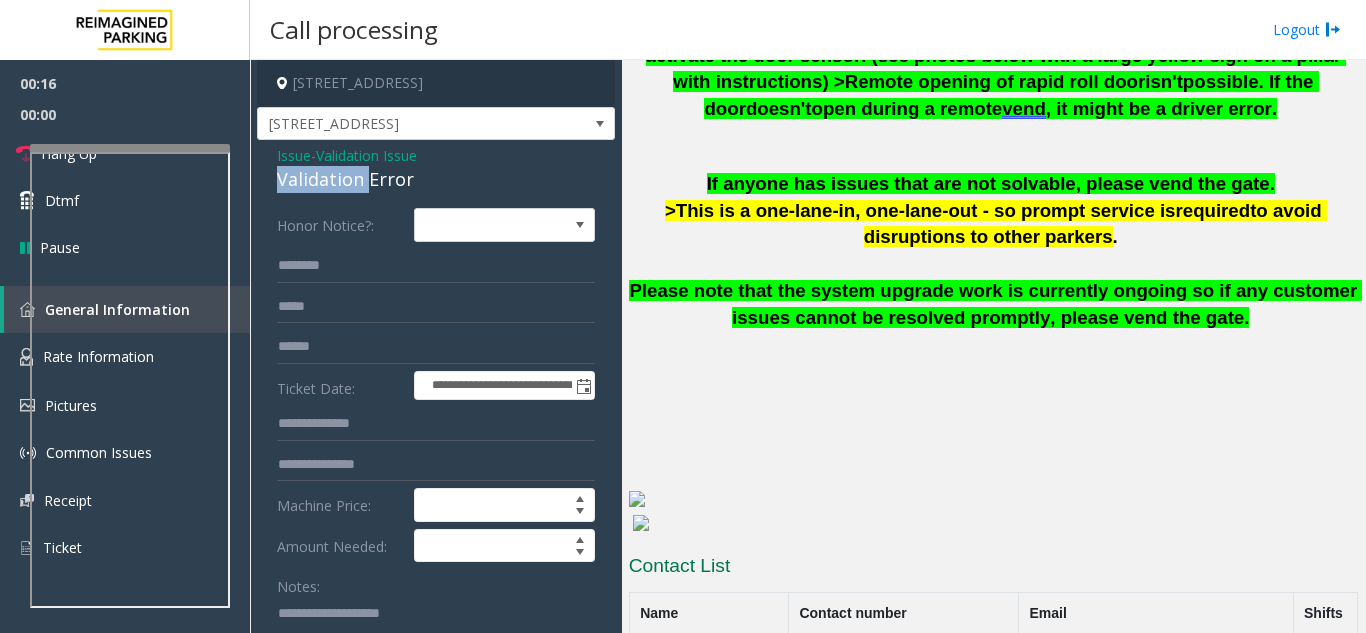 click on "Validation Error" 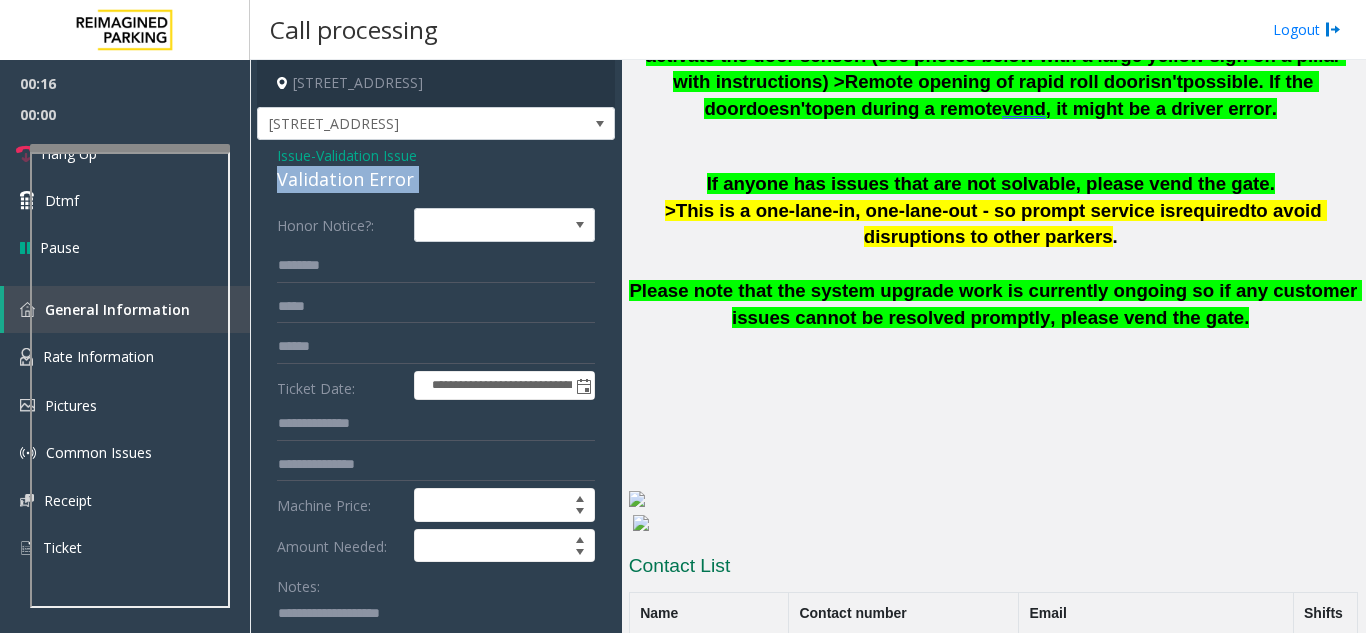 click on "Validation Error" 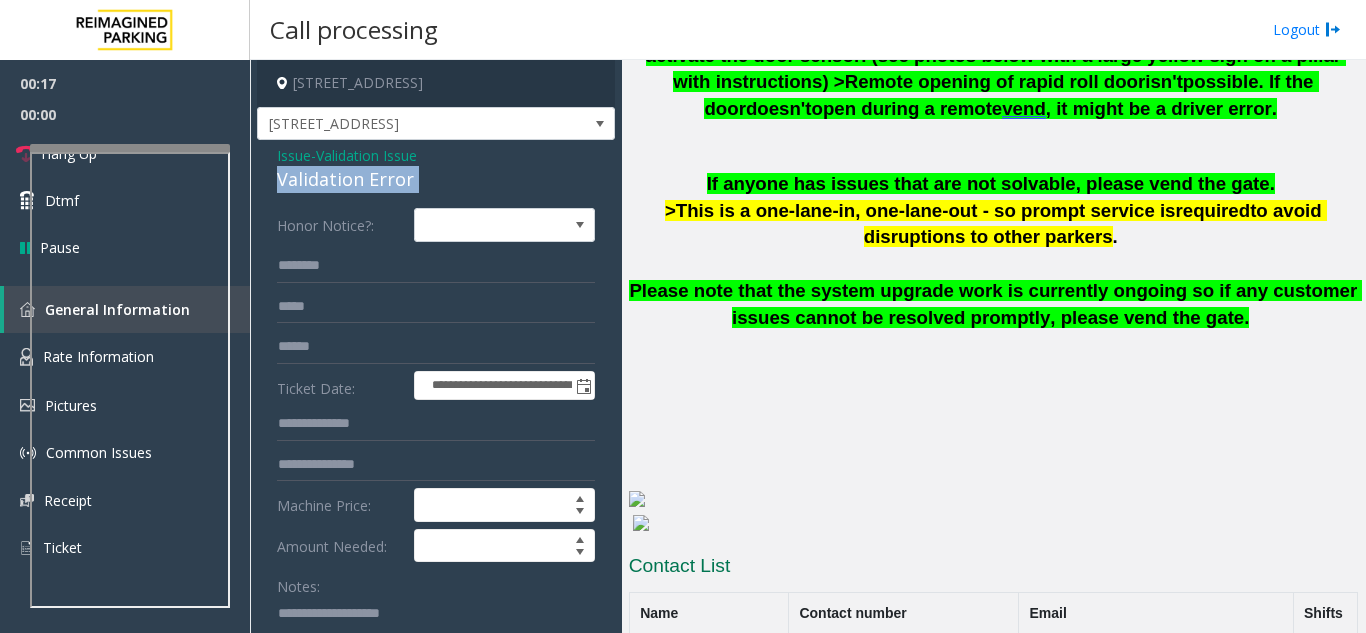 copy on "Validation Error" 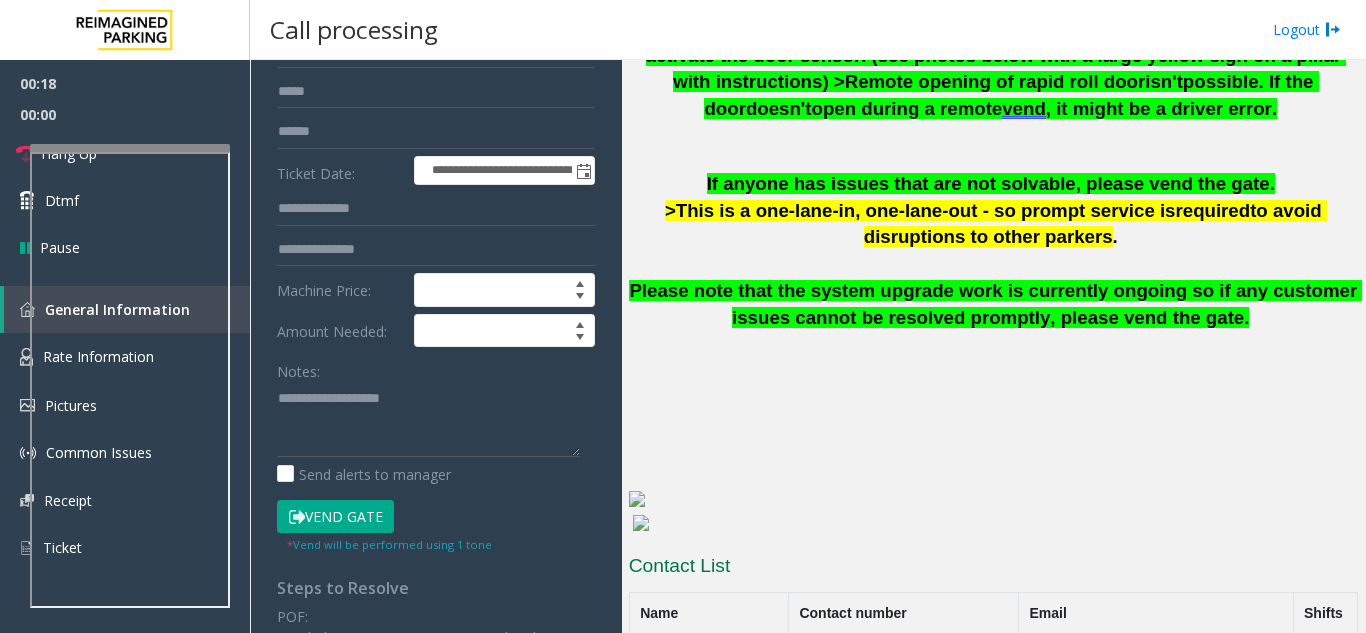 scroll, scrollTop: 400, scrollLeft: 0, axis: vertical 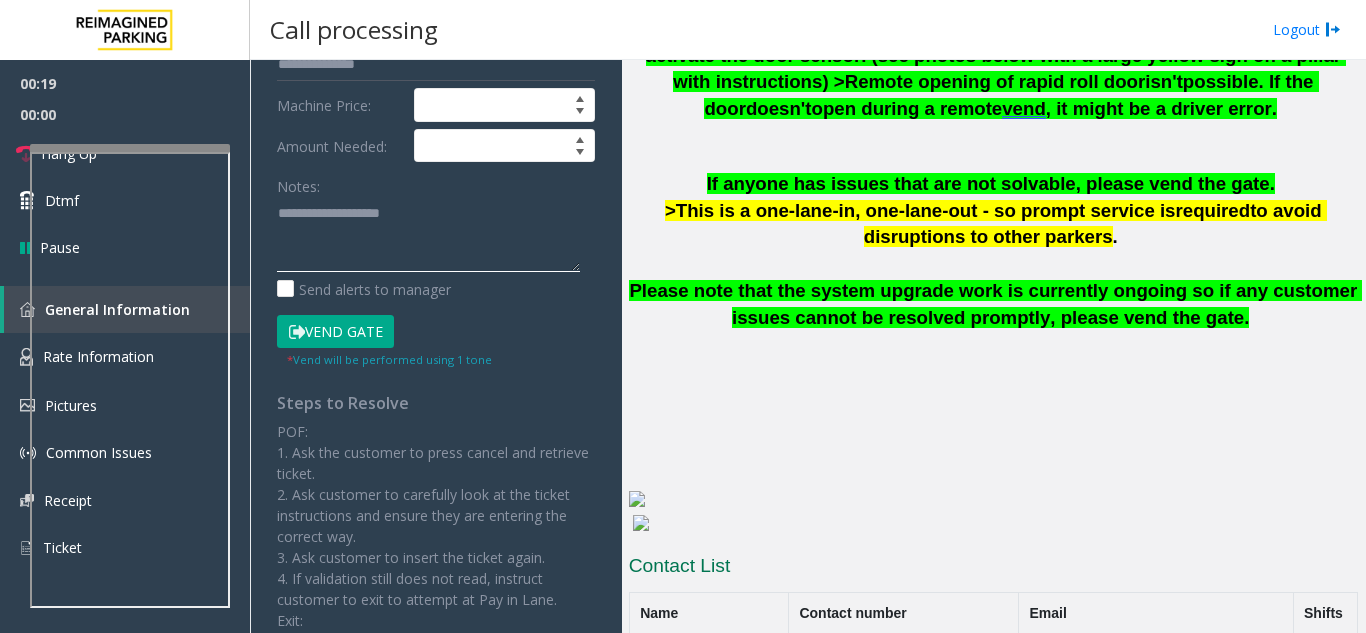 paste on "**********" 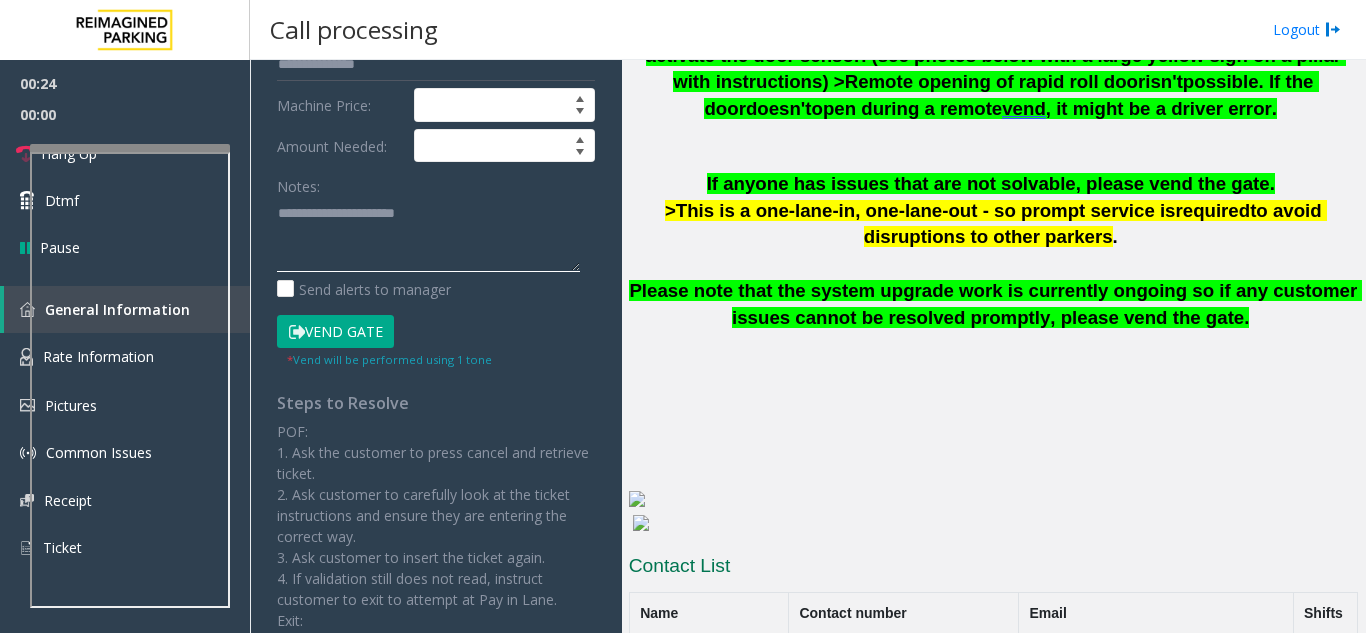 scroll, scrollTop: 0, scrollLeft: 0, axis: both 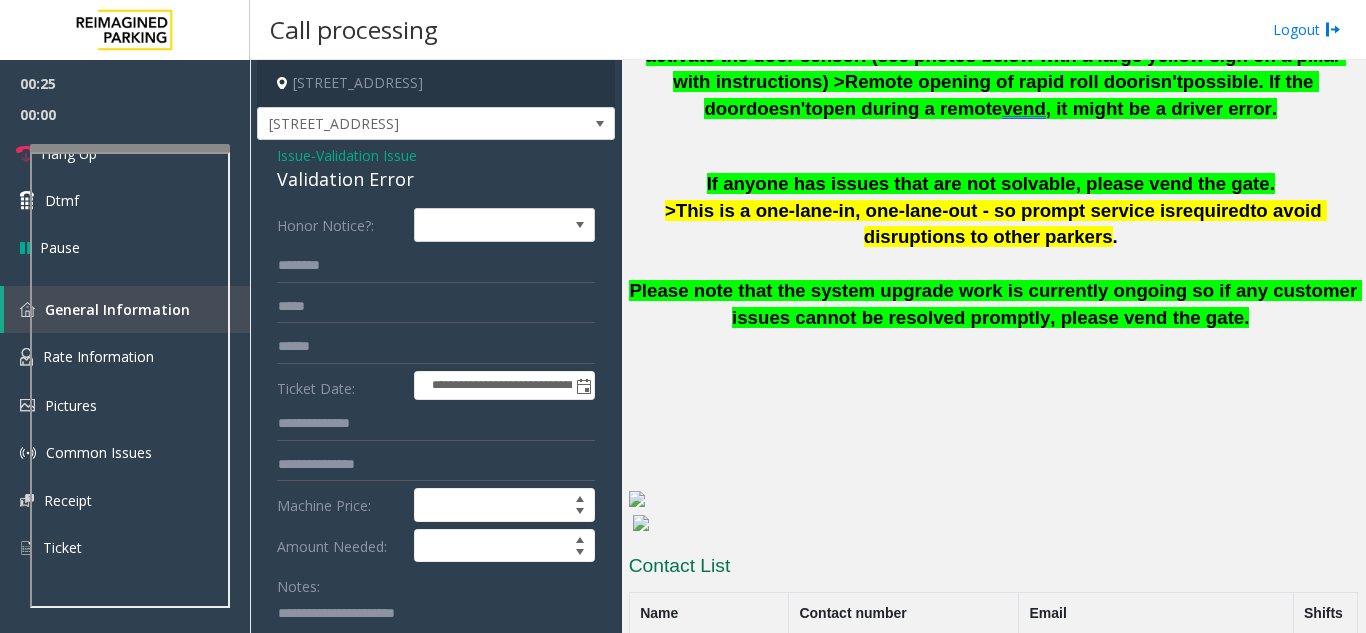 type on "**********" 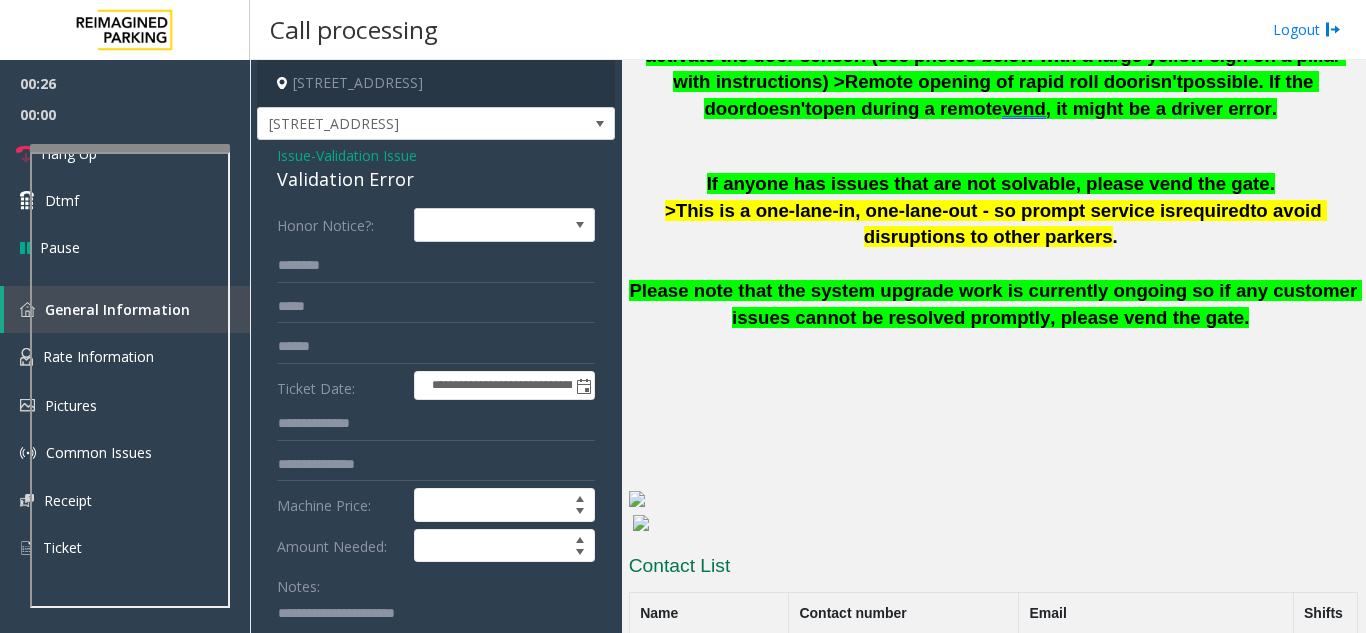 click on "Issue" 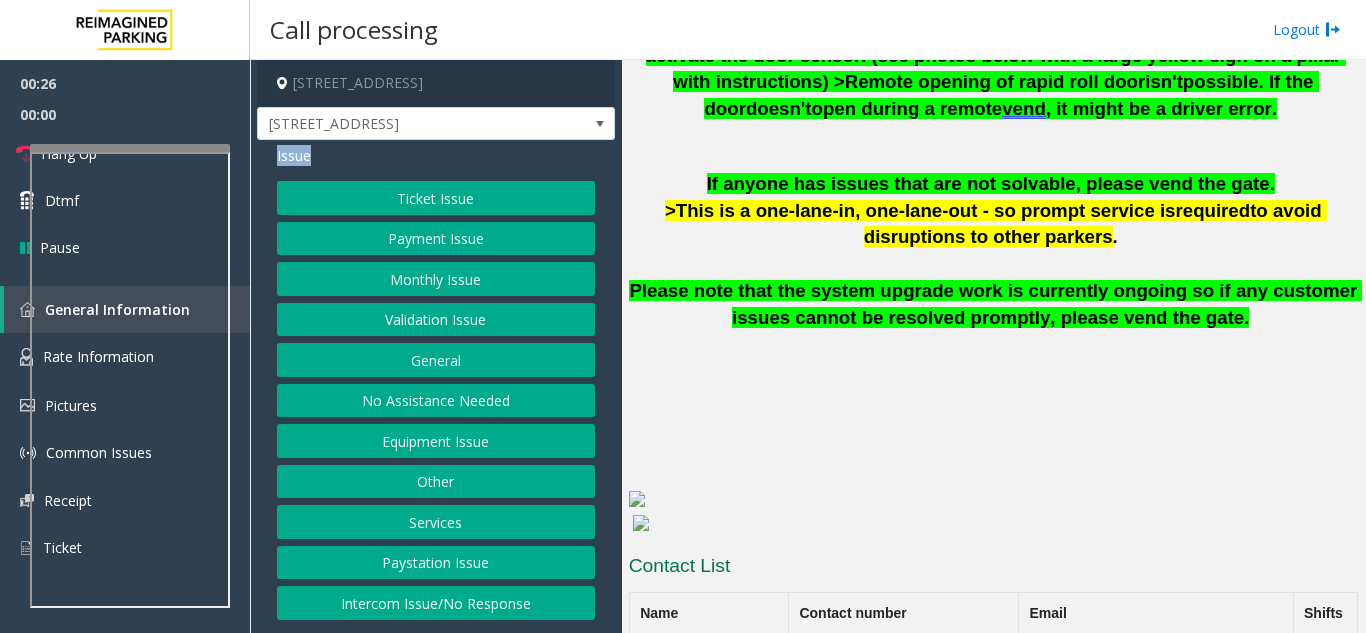 click on "Issue" 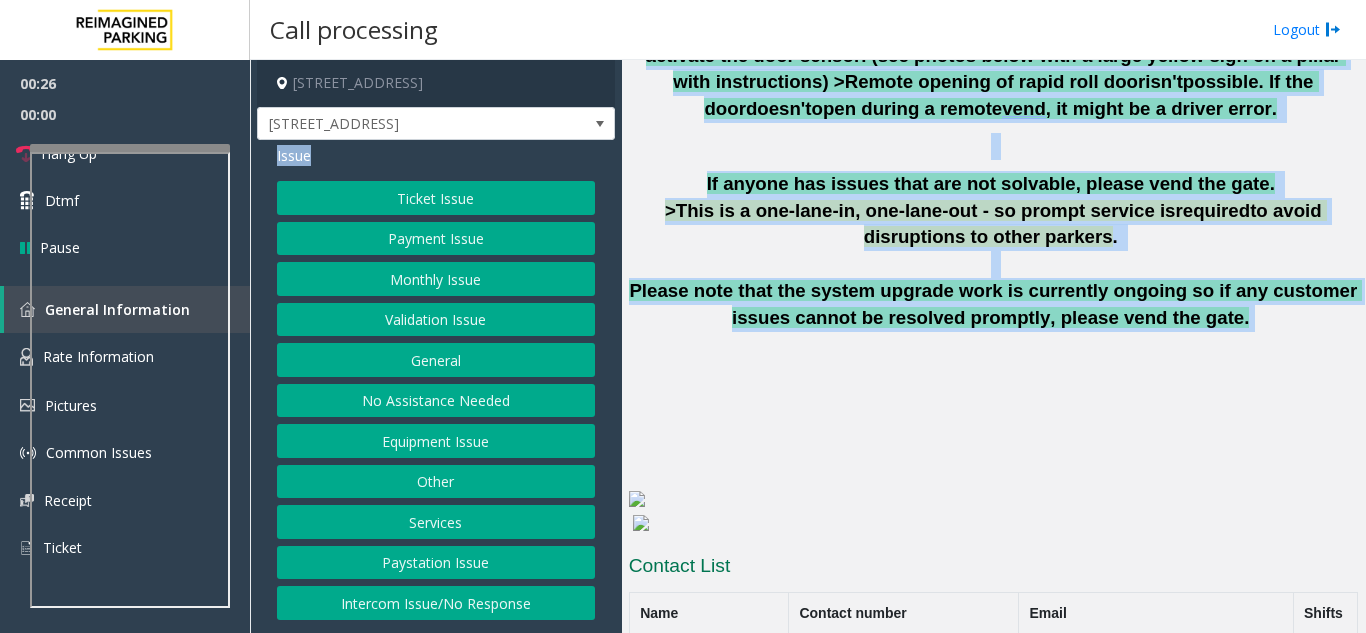 drag, startPoint x: 290, startPoint y: 150, endPoint x: 1051, endPoint y: 295, distance: 774.6909 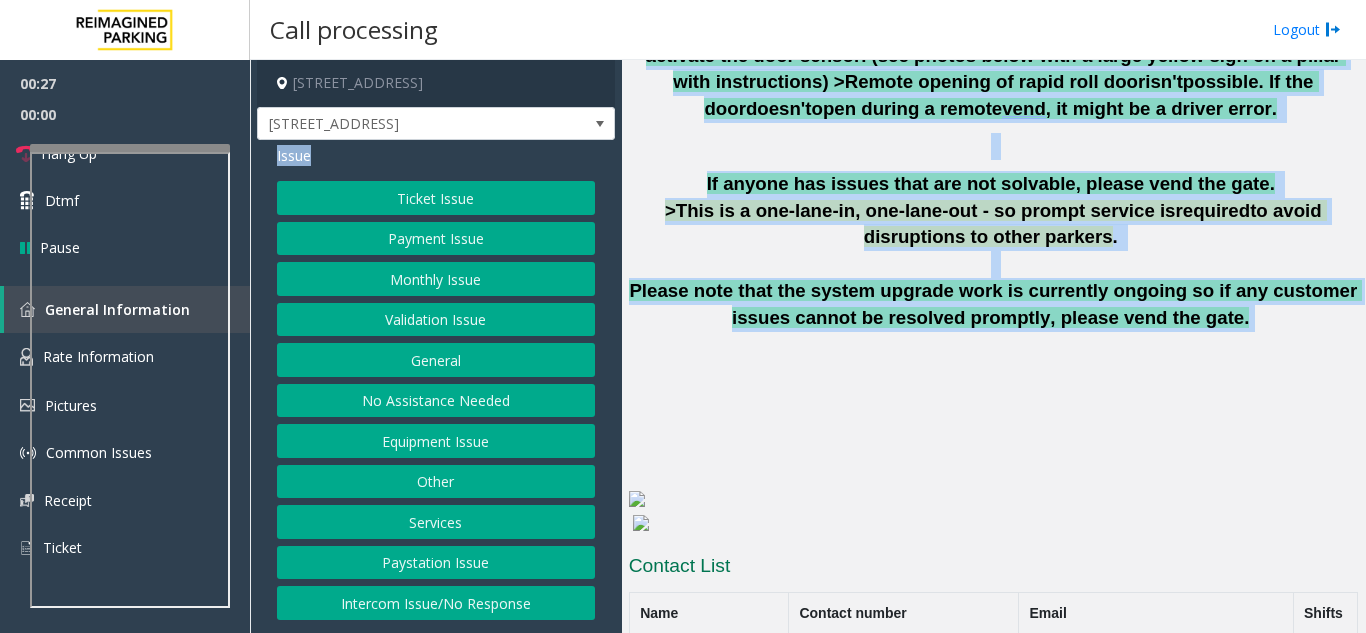 click on "Please note that the system upgrade work is currently ongoing so if any customer issues cannot be resolved promptly, please vend the gate." 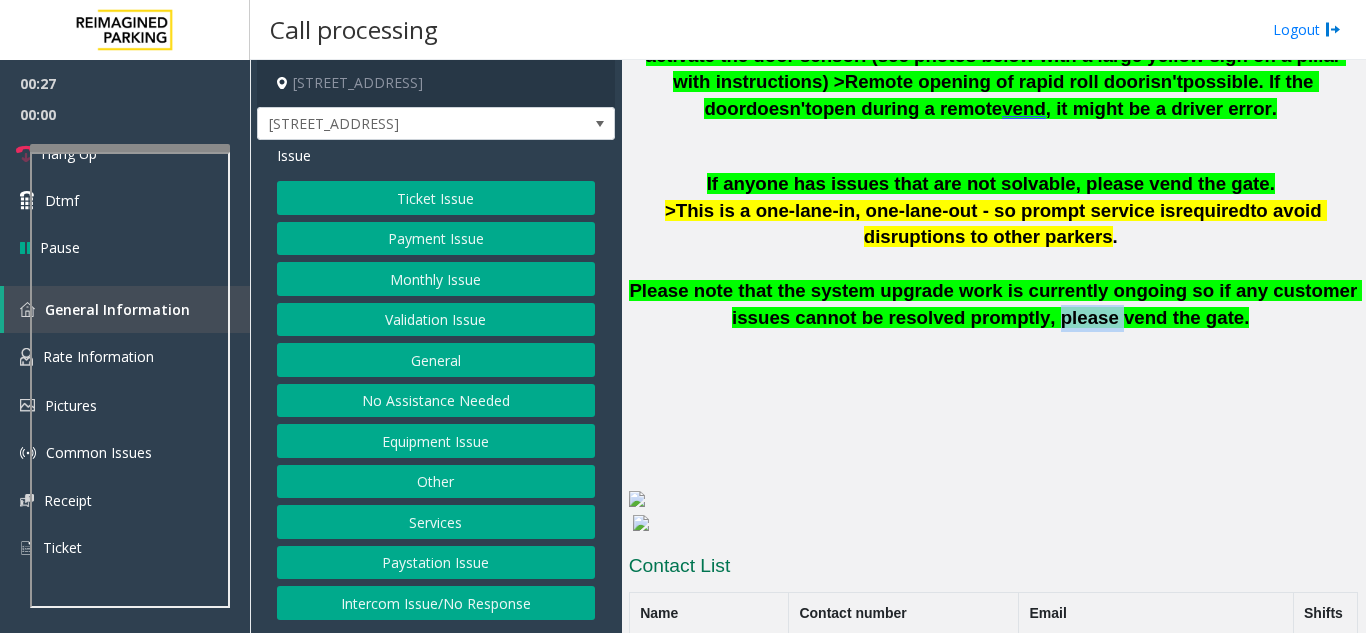click on "Please note that the system upgrade work is currently ongoing so if any customer issues cannot be resolved promptly, please vend the gate." 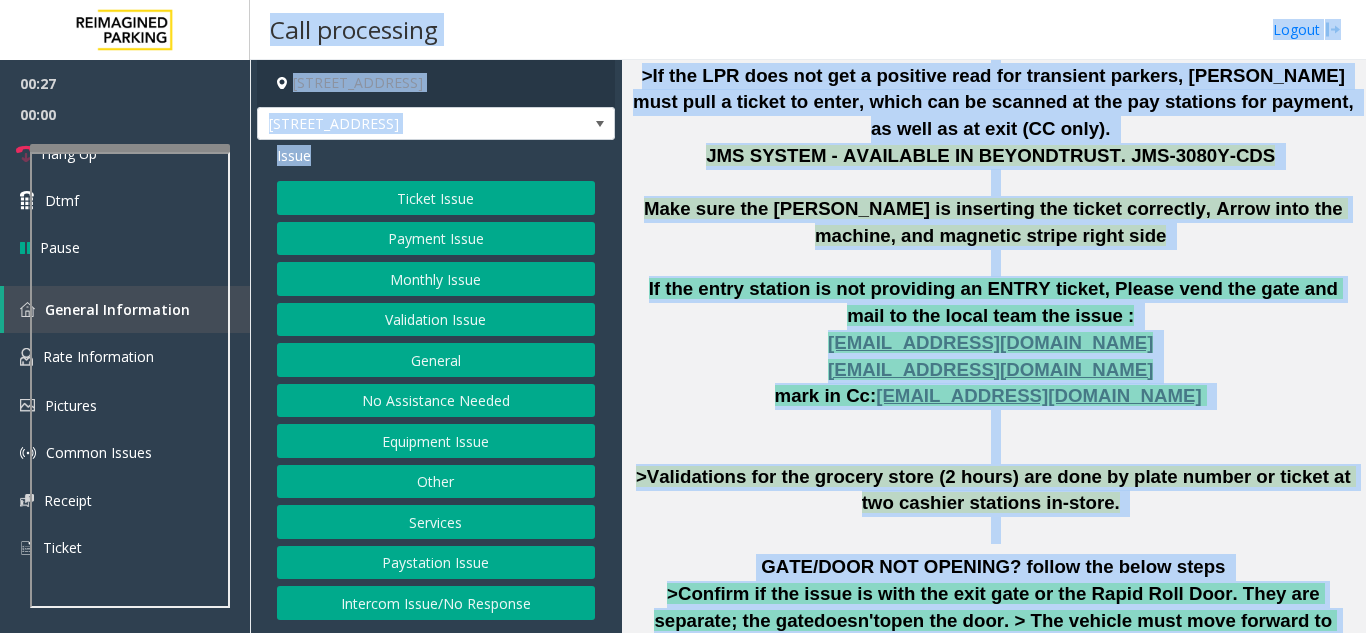 scroll, scrollTop: 726, scrollLeft: 0, axis: vertical 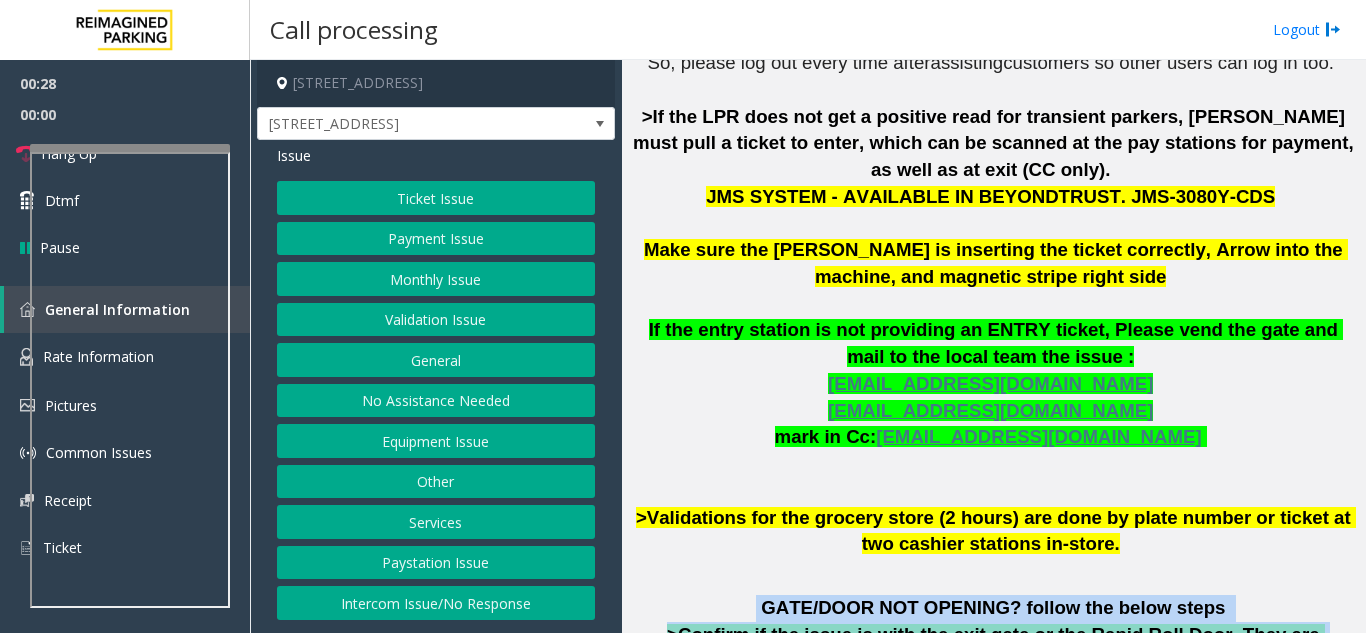 drag, startPoint x: 1051, startPoint y: 295, endPoint x: 809, endPoint y: 571, distance: 367.0695 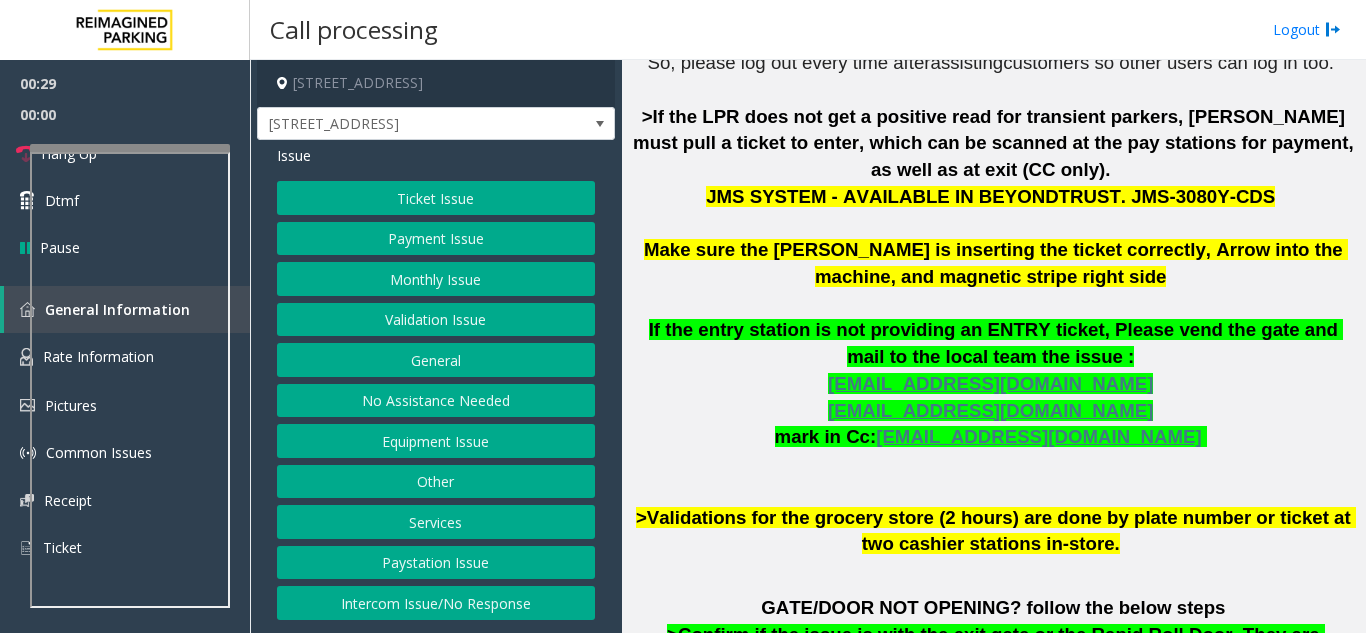 click on "The  login credentials for the JMS system at Lot 441 are as follows:       Username: RM3080   Password: Remote@3080!     Please note the current JMS license allows only 2 maximum users at any given time. So, please log out every time after  assisting  customers so other users can log in too.     >If the LPR does not get a positive read for transient parkers, Parker must pull a ticket to enter, which can be scanned at the pay stations for payment, as well as at exit (CC only).   JMS SYSTEM - AVAILABLE IN BEYONDTRUST. JMS-3080Y-CDS      Make sure the Parker is inserting the ticket correctly, Arrow into the machine, and magnetic stripe right side     If the entry station is not providing an ENTRY ticket, Please vend the gate and mail to the local team the issue :    toronto.metersupport@impark.com   toronto.operationssupport@impark.com   mark in Cc:  ptieken@impark.com         >Validations for the grocery store (2 hours) are done by plate number or ticket at two cashier stations in-store." 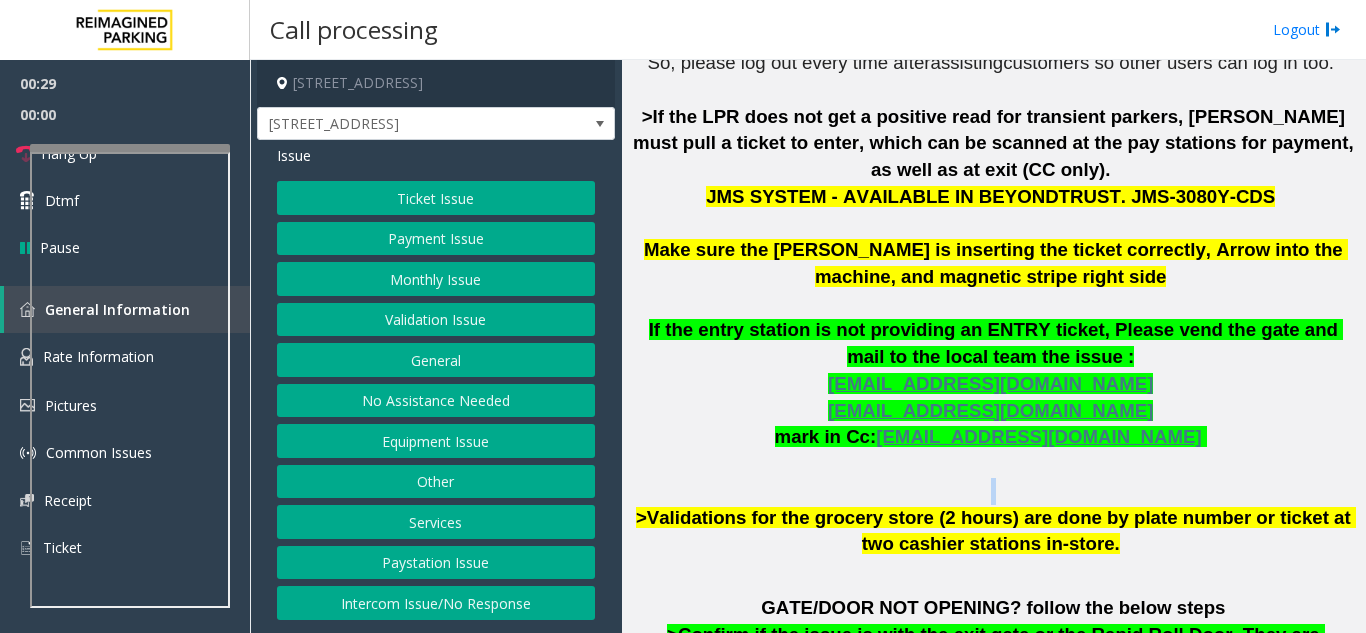 click on "The  login credentials for the JMS system at Lot 441 are as follows:       Username: RM3080   Password: Remote@3080!     Please note the current JMS license allows only 2 maximum users at any given time. So, please log out every time after  assisting  customers so other users can log in too.     >If the LPR does not get a positive read for transient parkers, Parker must pull a ticket to enter, which can be scanned at the pay stations for payment, as well as at exit (CC only).   JMS SYSTEM - AVAILABLE IN BEYONDTRUST. JMS-3080Y-CDS      Make sure the Parker is inserting the ticket correctly, Arrow into the machine, and magnetic stripe right side     If the entry station is not providing an ENTRY ticket, Please vend the gate and mail to the local team the issue :    toronto.metersupport@impark.com   toronto.operationssupport@impark.com   mark in Cc:  ptieken@impark.com         >Validations for the grocery store (2 hours) are done by plate number or ticket at two cashier stations in-store." 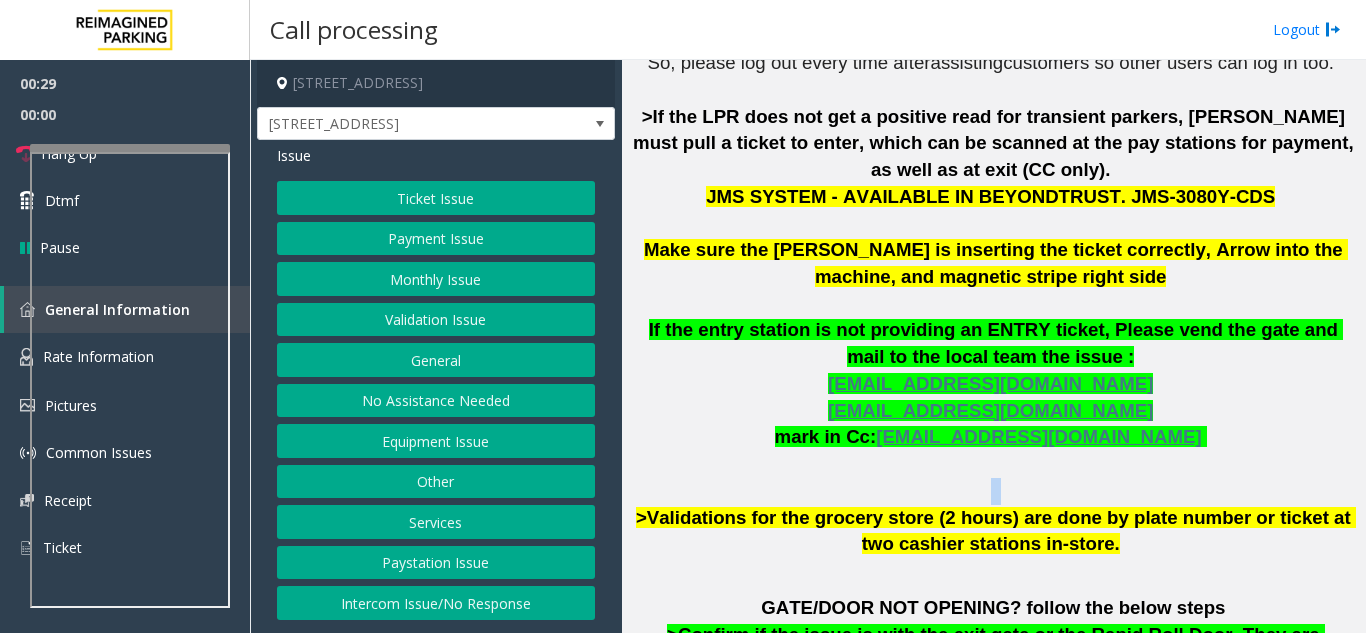 click on "The  login credentials for the JMS system at Lot 441 are as follows:       Username: RM3080   Password: Remote@3080!     Please note the current JMS license allows only 2 maximum users at any given time. So, please log out every time after  assisting  customers so other users can log in too.     >If the LPR does not get a positive read for transient parkers, Parker must pull a ticket to enter, which can be scanned at the pay stations for payment, as well as at exit (CC only).   JMS SYSTEM - AVAILABLE IN BEYONDTRUST. JMS-3080Y-CDS      Make sure the Parker is inserting the ticket correctly, Arrow into the machine, and magnetic stripe right side     If the entry station is not providing an ENTRY ticket, Please vend the gate and mail to the local team the issue :    toronto.metersupport@impark.com   toronto.operationssupport@impark.com   mark in Cc:  ptieken@impark.com         >Validations for the grocery store (2 hours) are done by plate number or ticket at two cashier stations in-store." 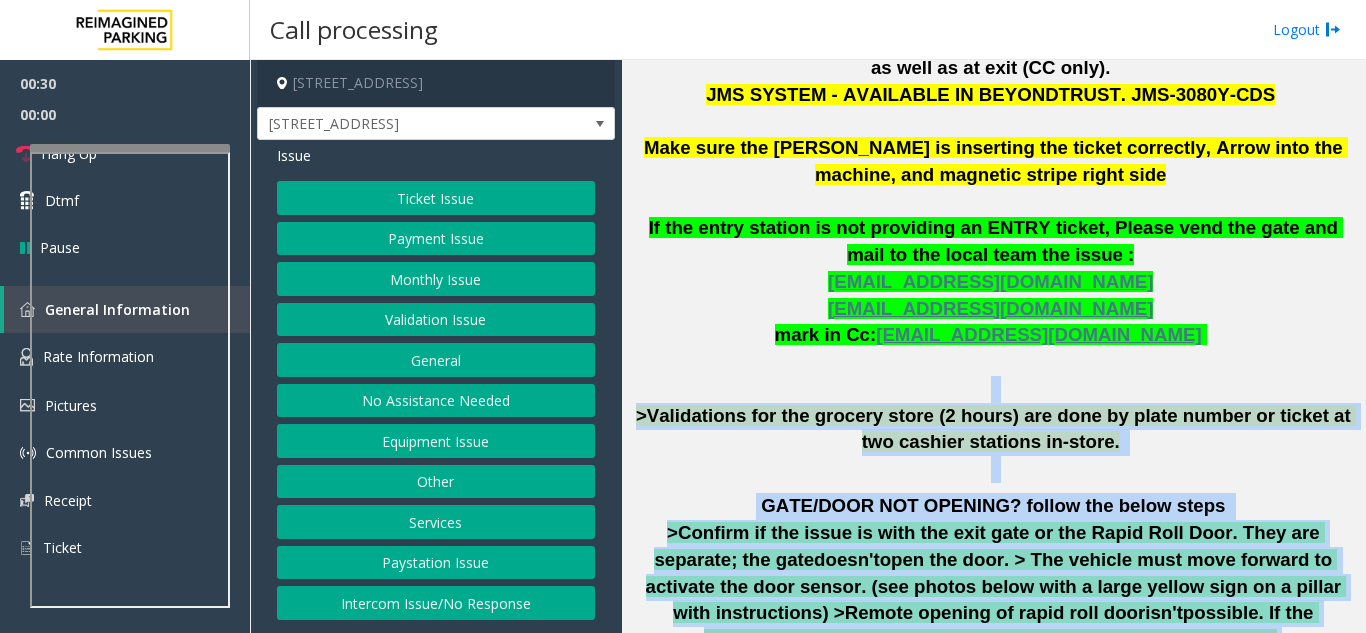 scroll, scrollTop: 1004, scrollLeft: 0, axis: vertical 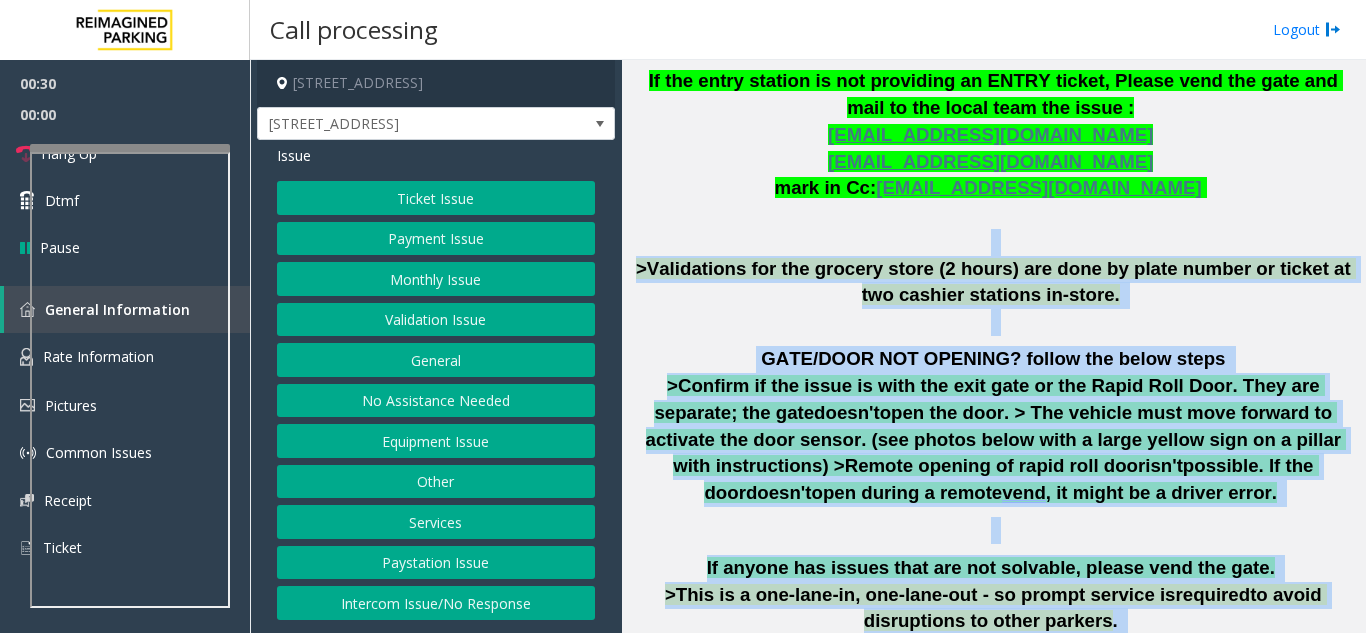 drag, startPoint x: 790, startPoint y: 469, endPoint x: 906, endPoint y: 634, distance: 201.69531 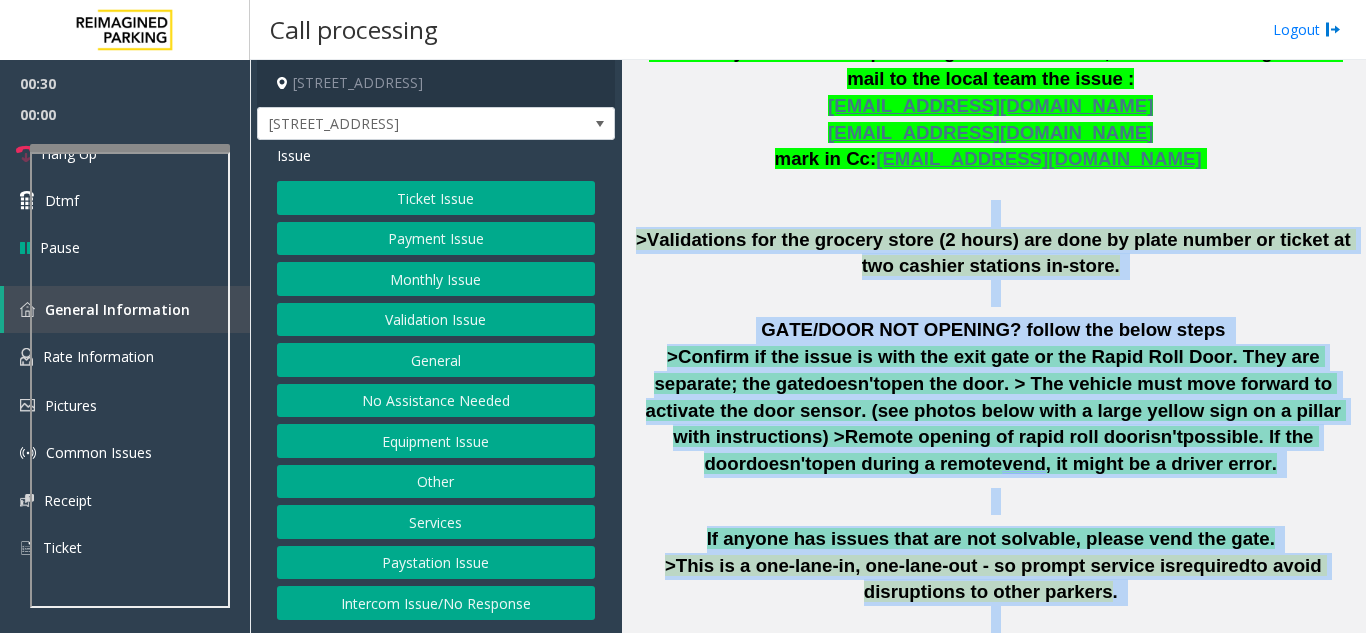 click on ">This is a one-lane-in, one-lane-out - so prompt service is" 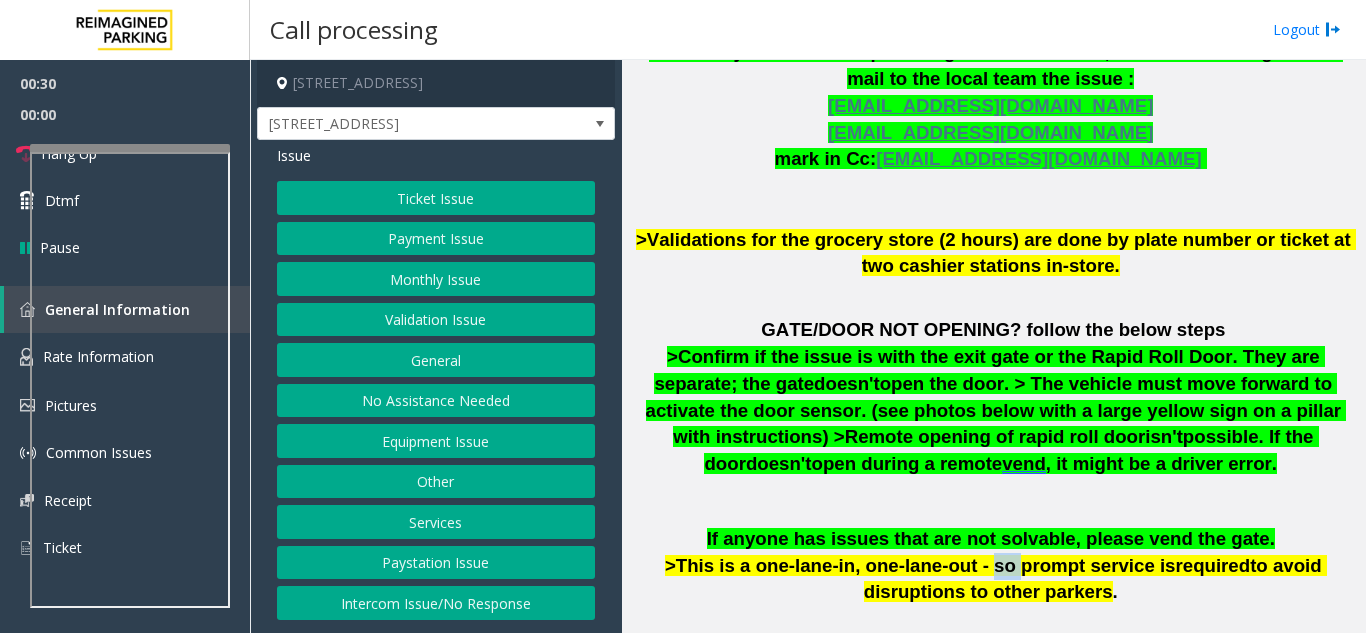click on ">This is a one-lane-in, one-lane-out - so prompt service is" 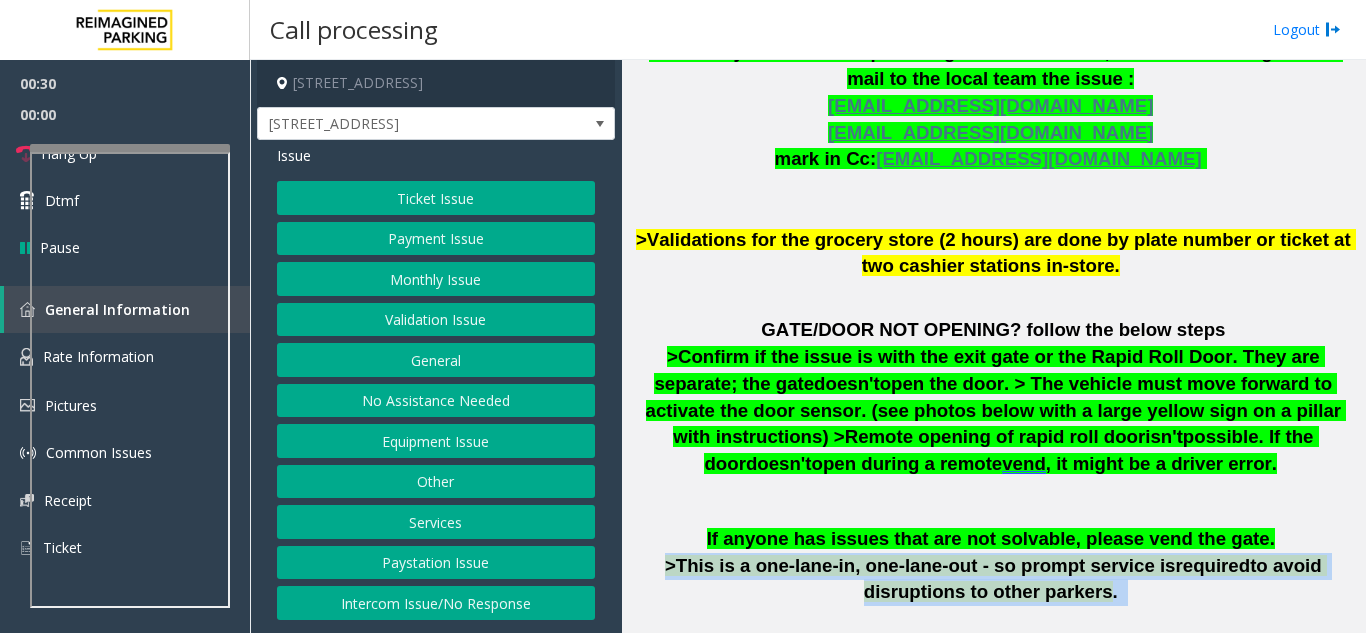 click on ">This is a one-lane-in, one-lane-out - so prompt service is" 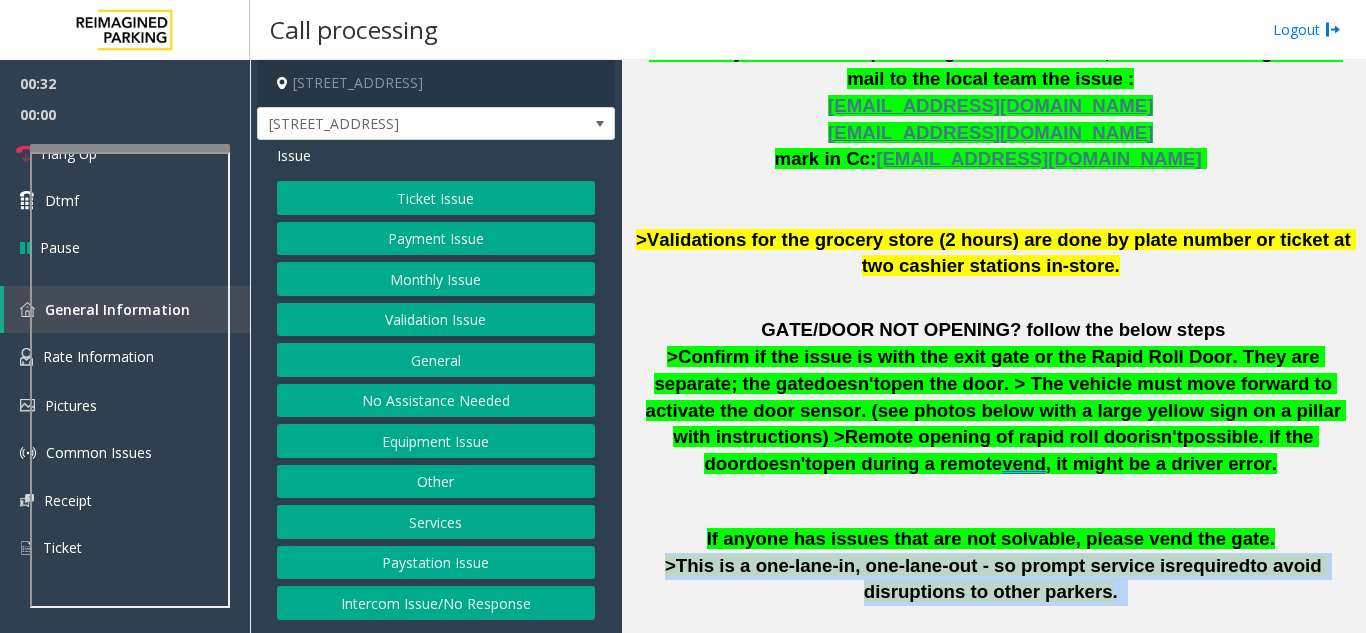 click on ">This is a one-lane-in, one-lane-out - so prompt service is" 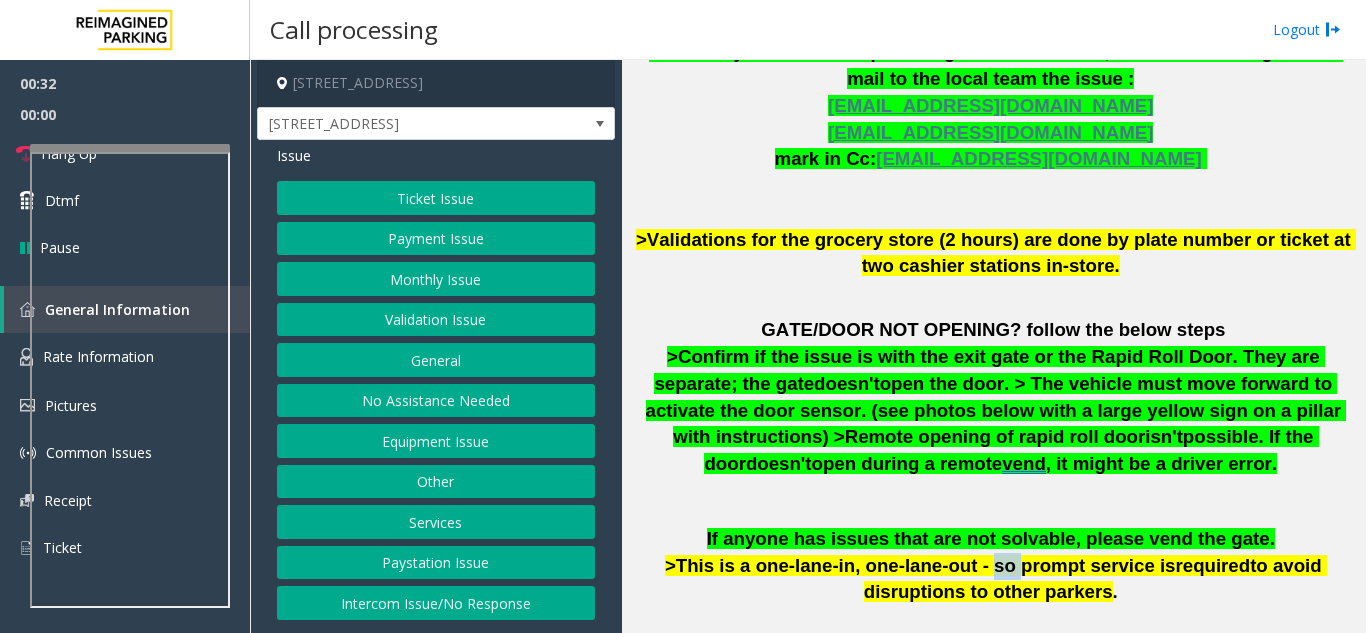 click on ">This is a one-lane-in, one-lane-out - so prompt service is" 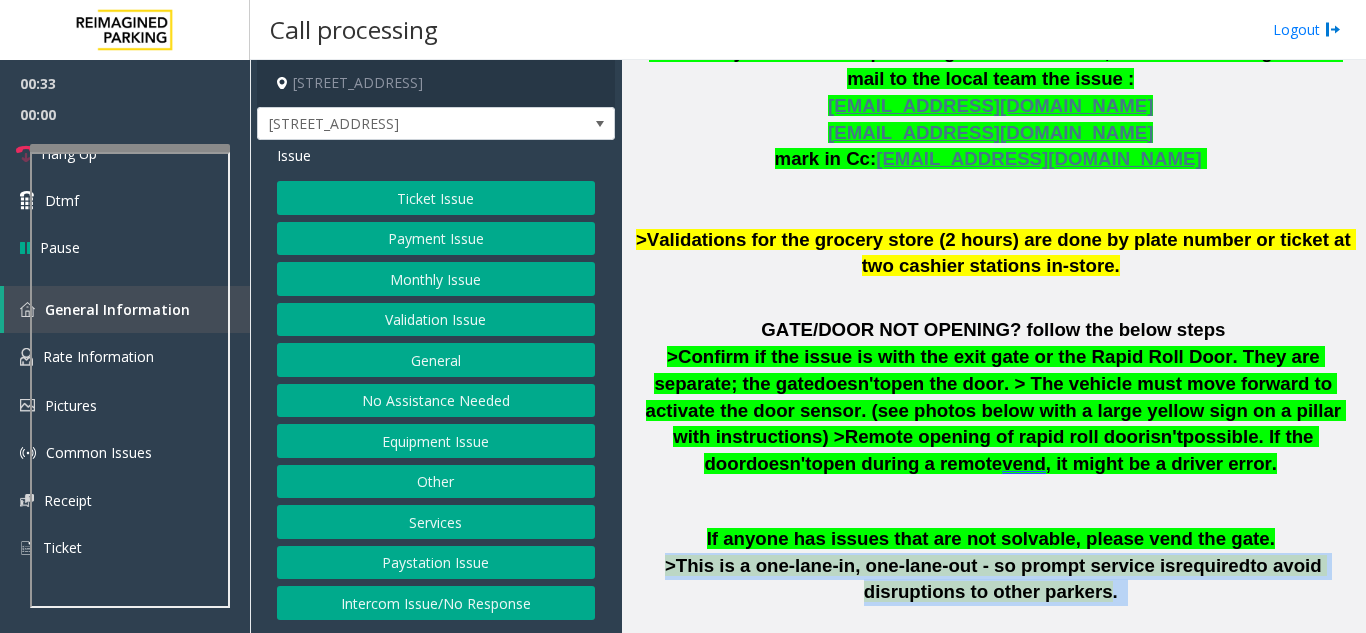 scroll, scrollTop: 1104, scrollLeft: 0, axis: vertical 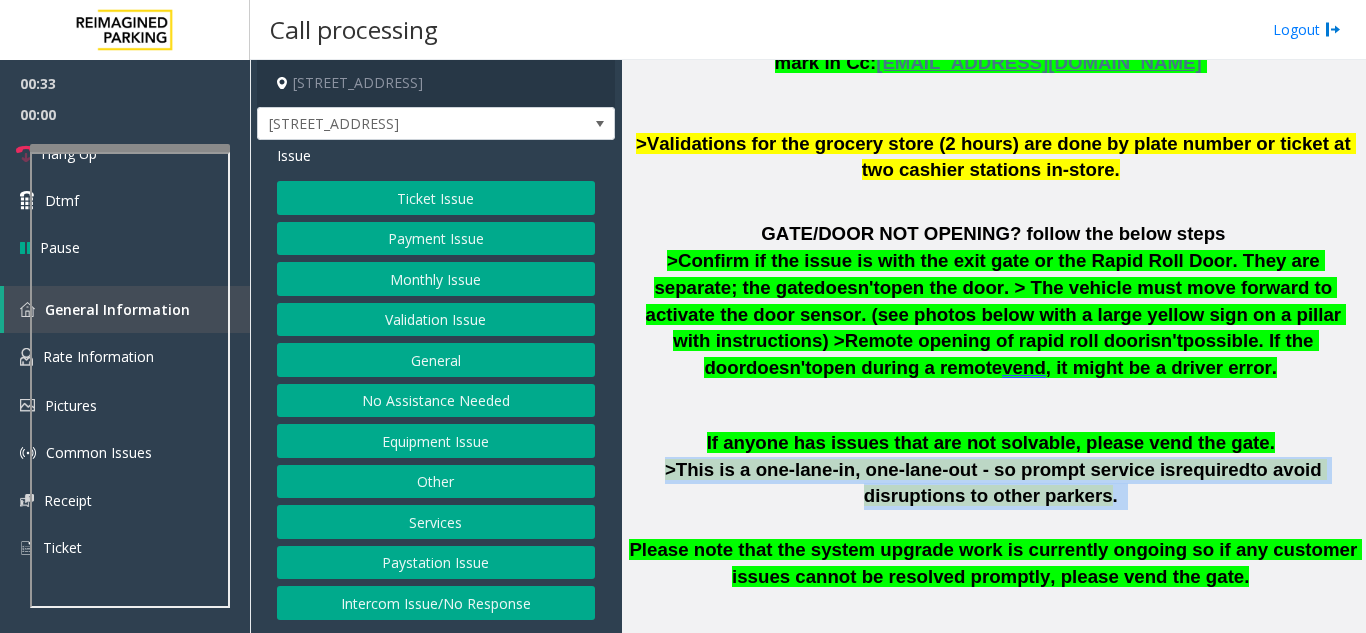 click on "If anyone has issues that are not solvable, please vend the gate.   >This is a one-lane-in, one-lane-out - so prompt service is  required  to avoid disruptions to other parkers .     Please note that the system upgrade work is currently ongoing so if any customer issues cannot be resolved promptly, please vend the gate." 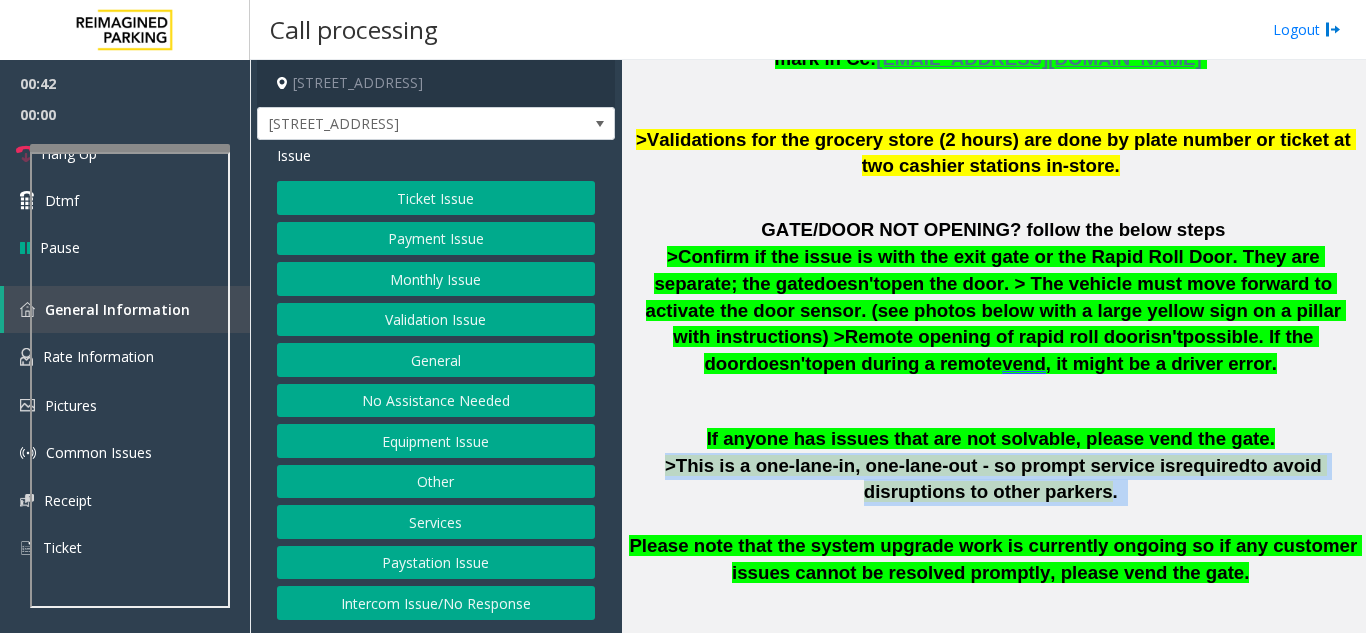 click on "Equipment Issue" 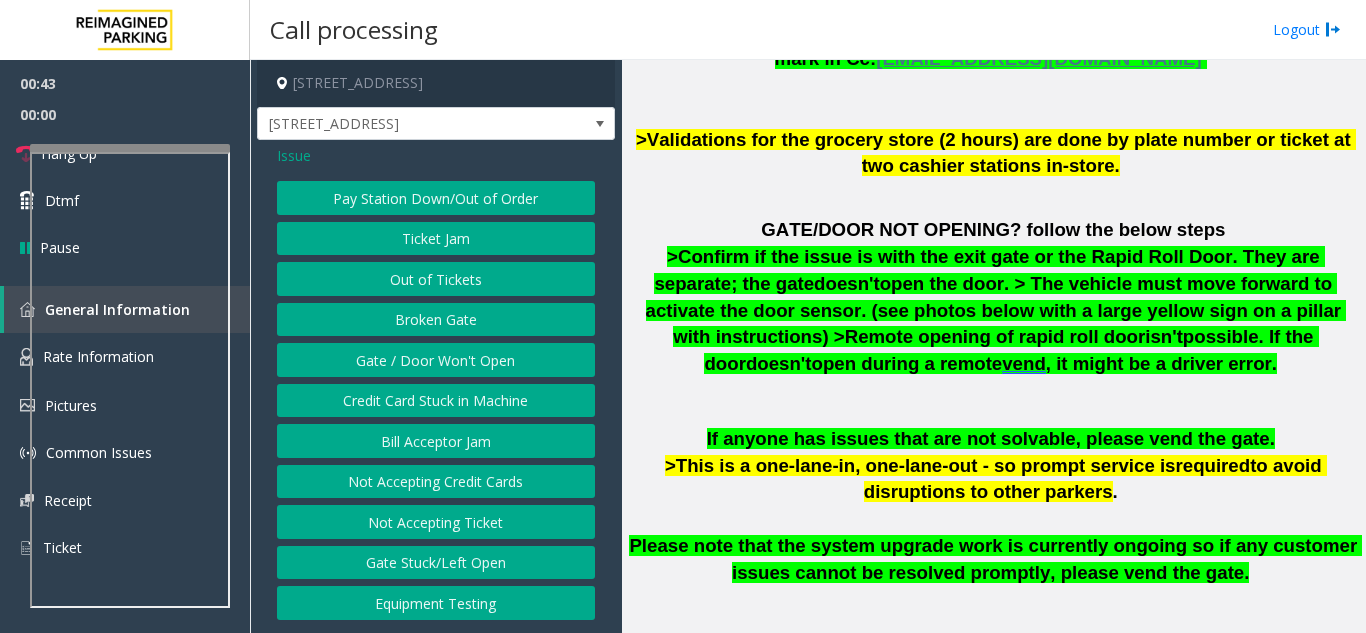 click on "Issue  Pay Station Down/Out of Order   Ticket Jam   Out of Tickets   Broken Gate   Gate / Door Won't Open   Credit Card Stuck in Machine   Bill Acceptor Jam   Not Accepting Credit Cards   Not Accepting Ticket   Gate Stuck/Left Open   Equipment Testing" 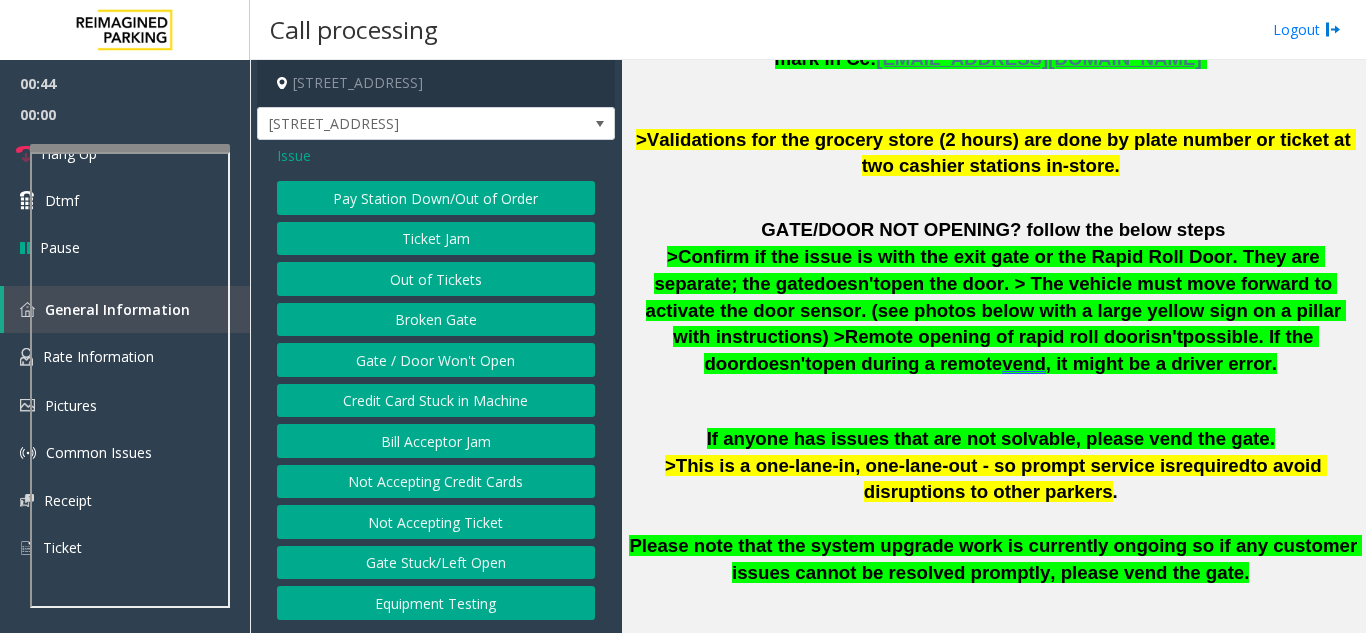 click on "Pay Station Down/Out of Order" 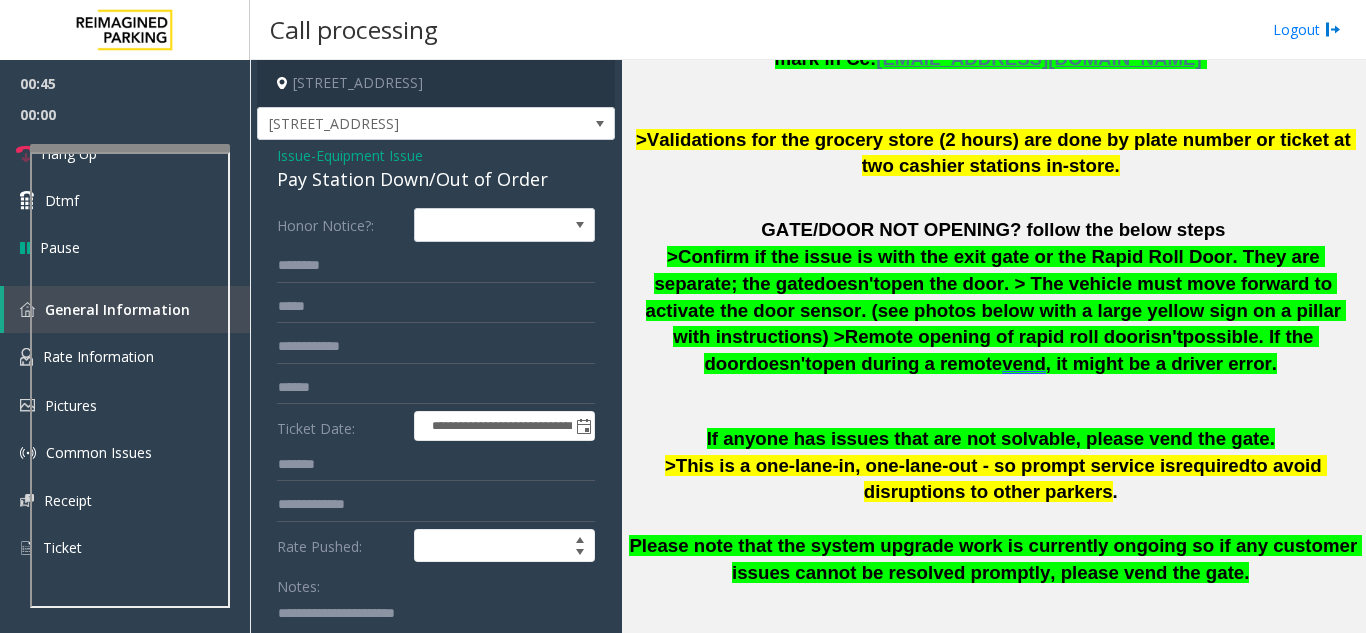 click on "Pay Station Down/Out of Order" 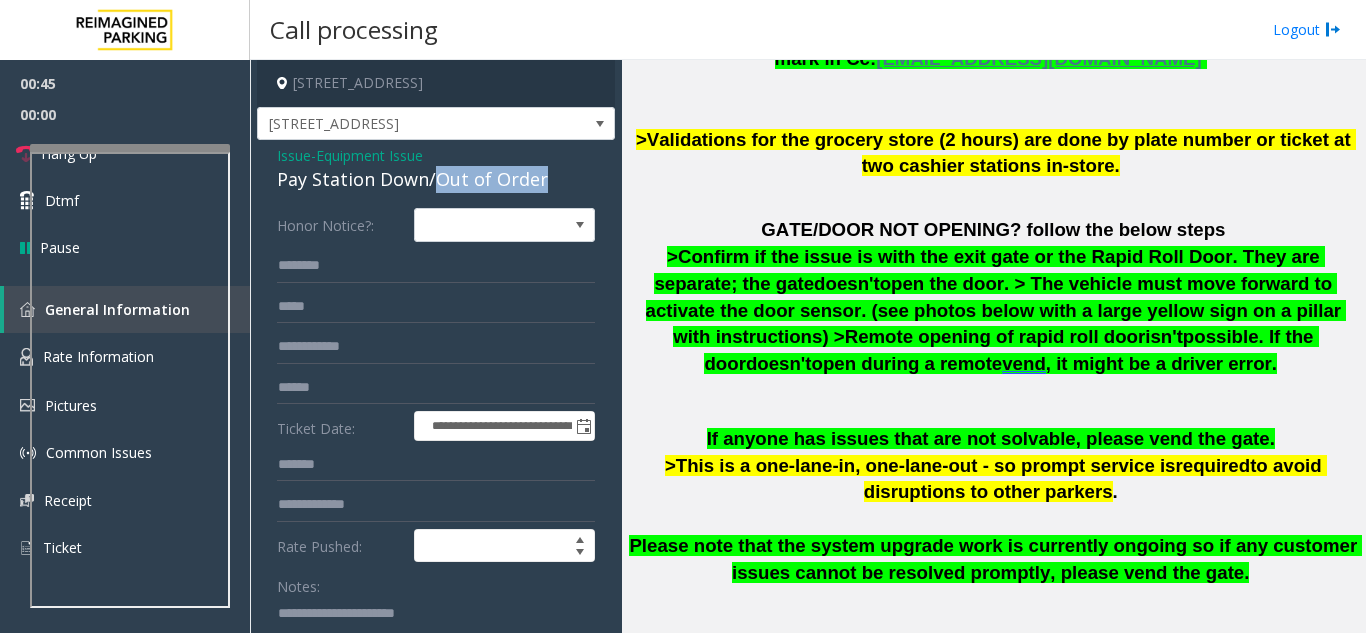 drag, startPoint x: 444, startPoint y: 171, endPoint x: 502, endPoint y: 173, distance: 58.034473 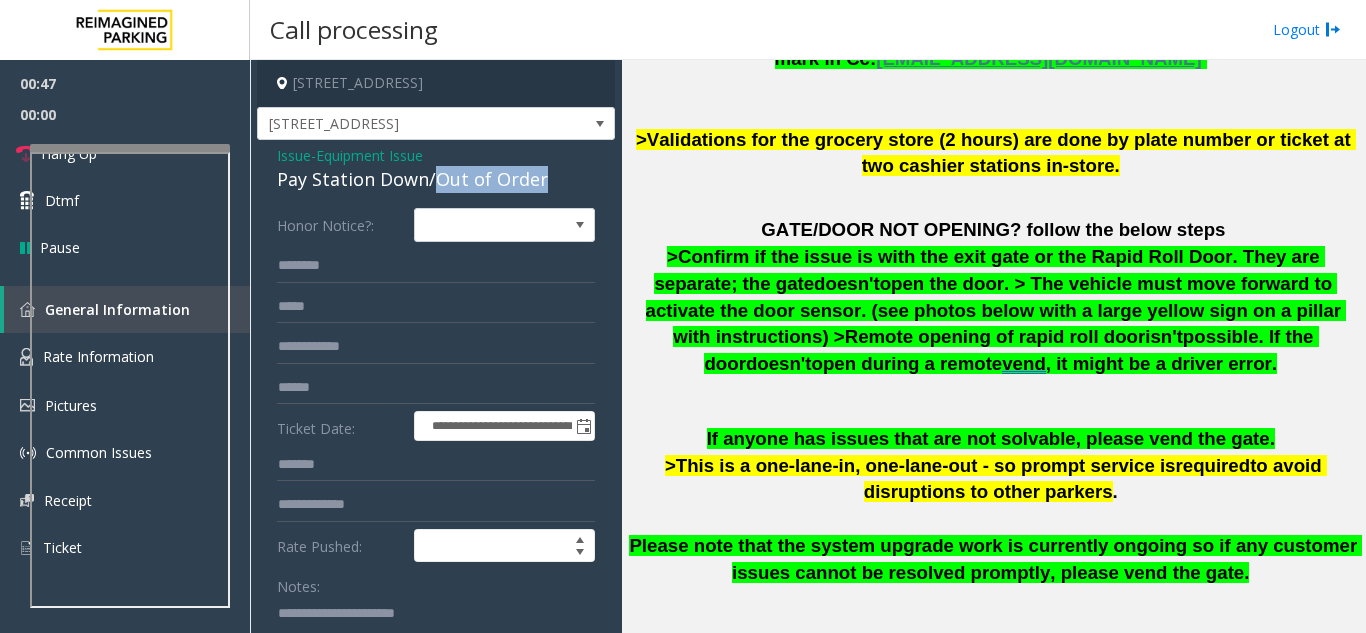 drag, startPoint x: 502, startPoint y: 173, endPoint x: 523, endPoint y: 184, distance: 23.70654 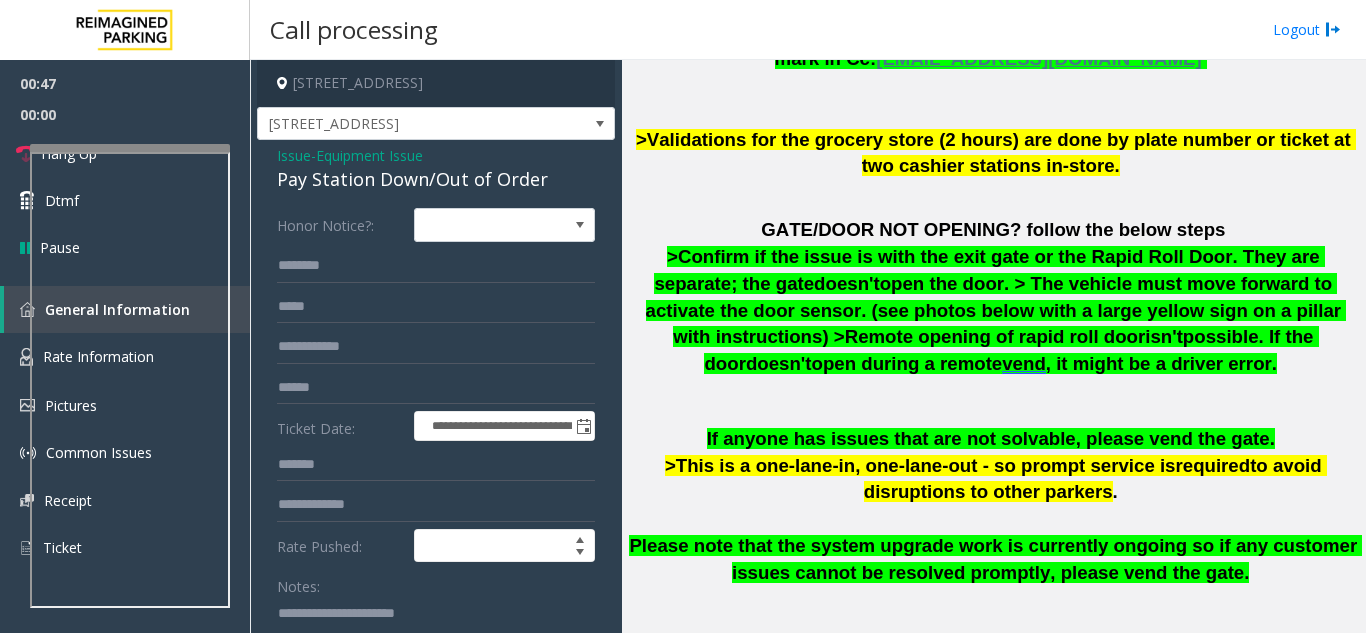 click on "Pay Station Down/Out of Order" 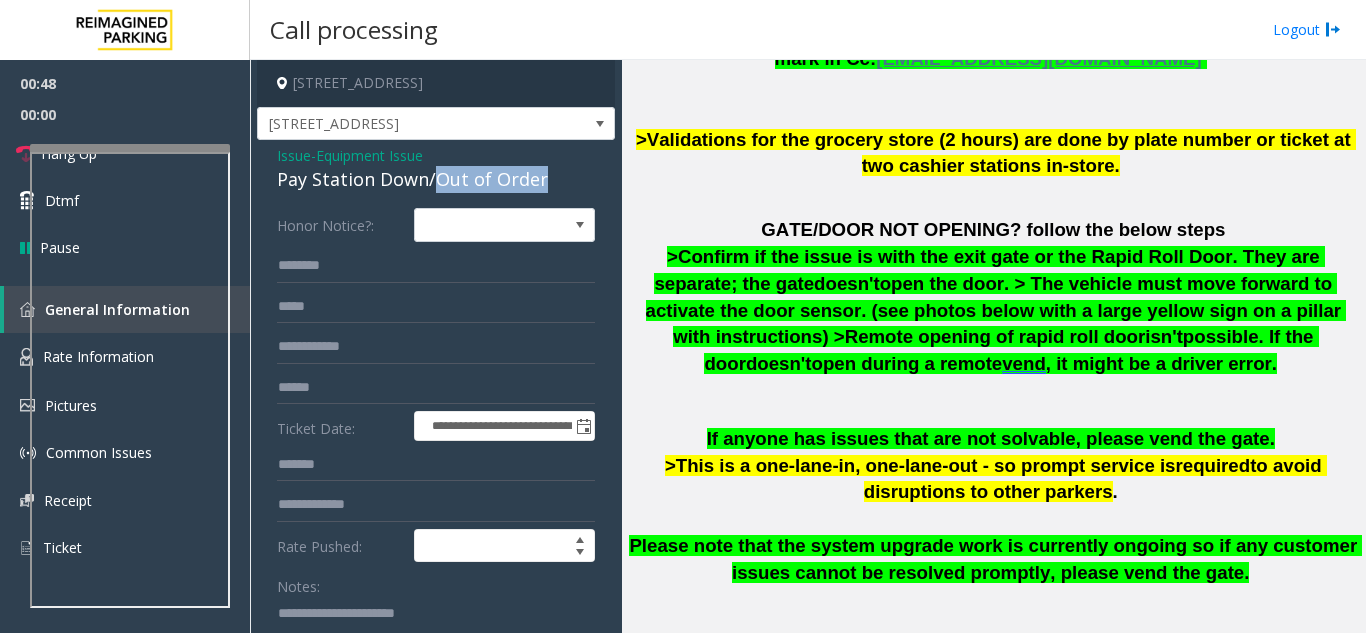 drag, startPoint x: 523, startPoint y: 184, endPoint x: 451, endPoint y: 177, distance: 72.33948 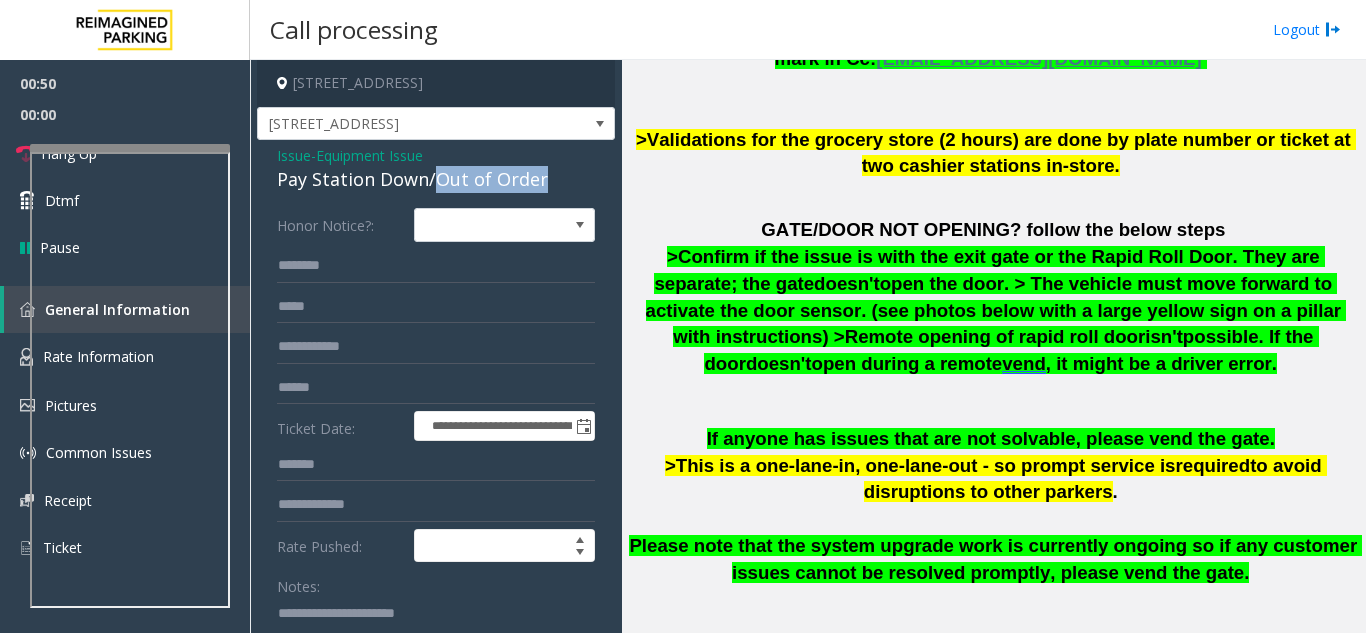 copy on "Out of Order" 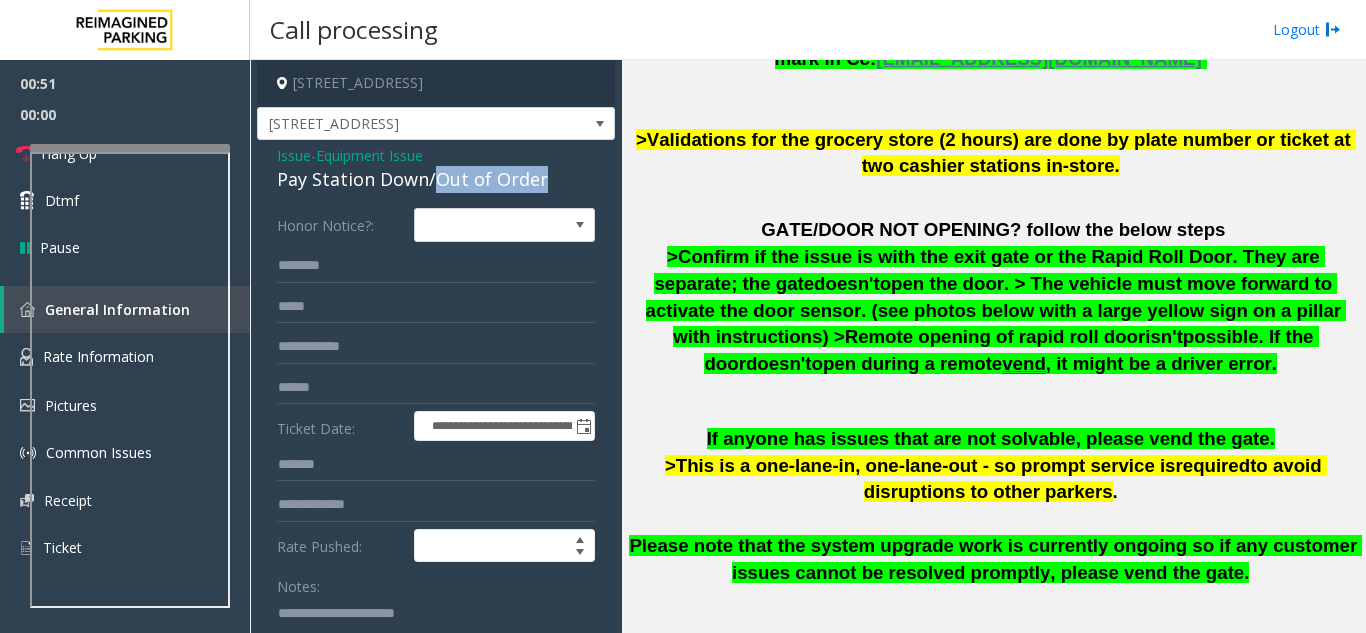 scroll, scrollTop: 481, scrollLeft: 0, axis: vertical 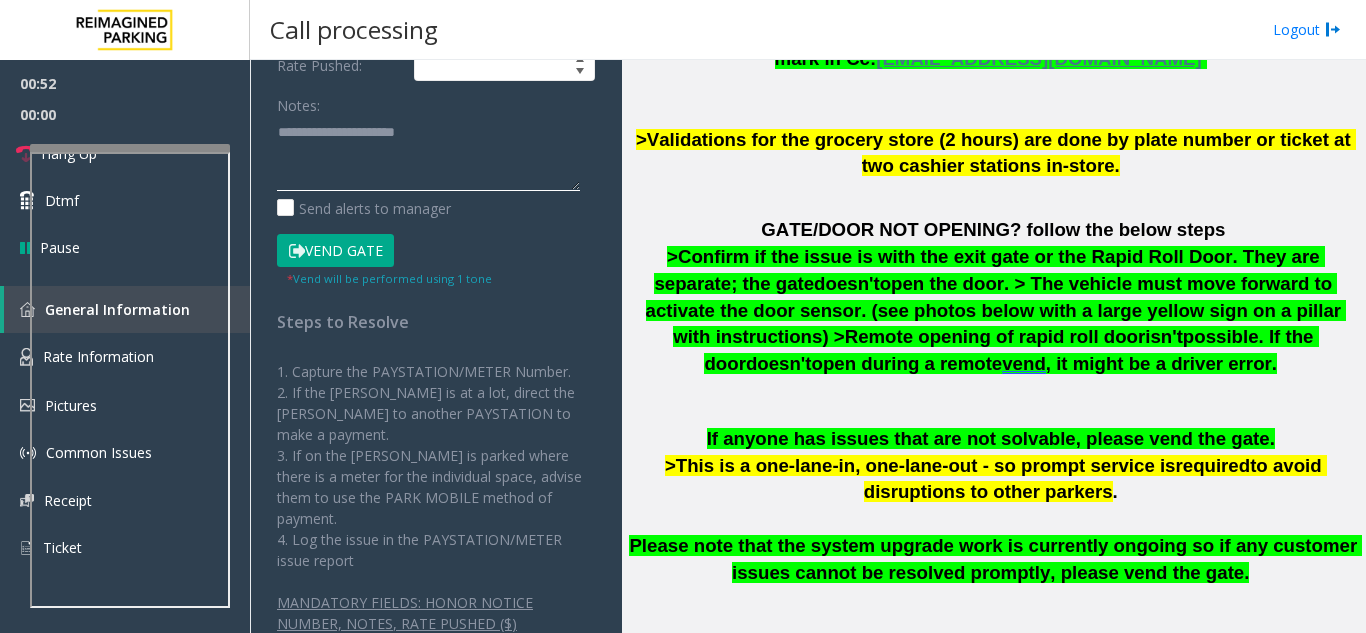 click 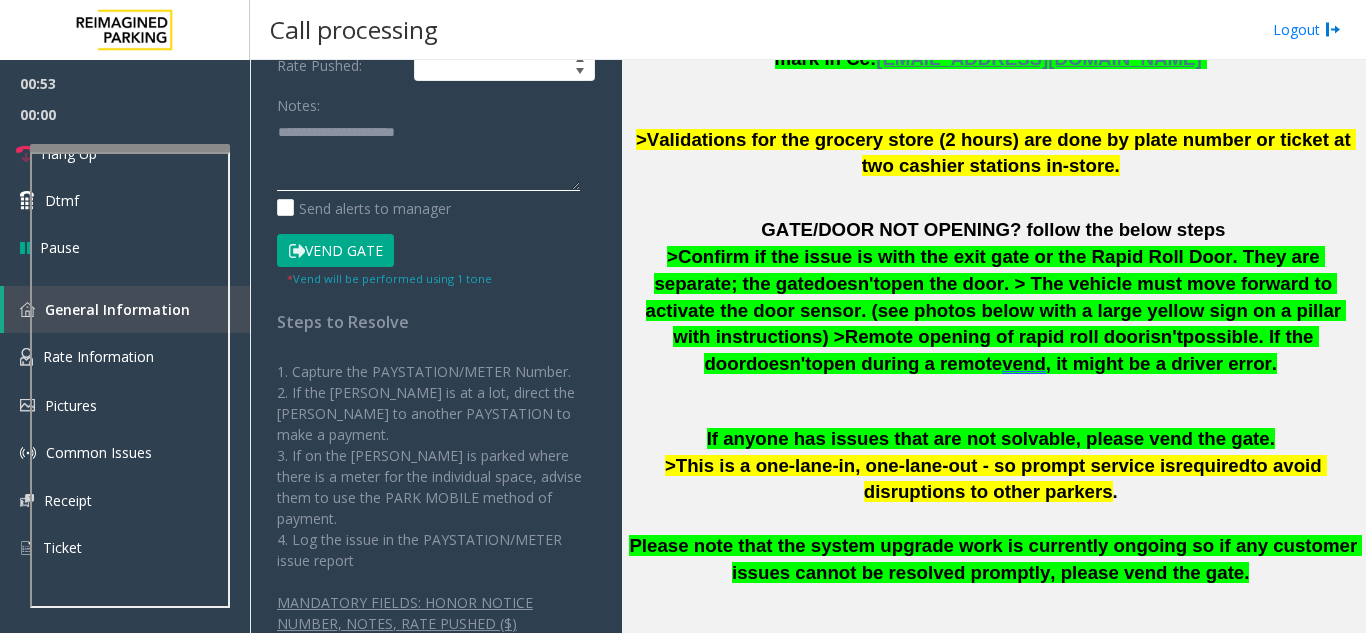 drag, startPoint x: 354, startPoint y: 137, endPoint x: 424, endPoint y: 136, distance: 70.00714 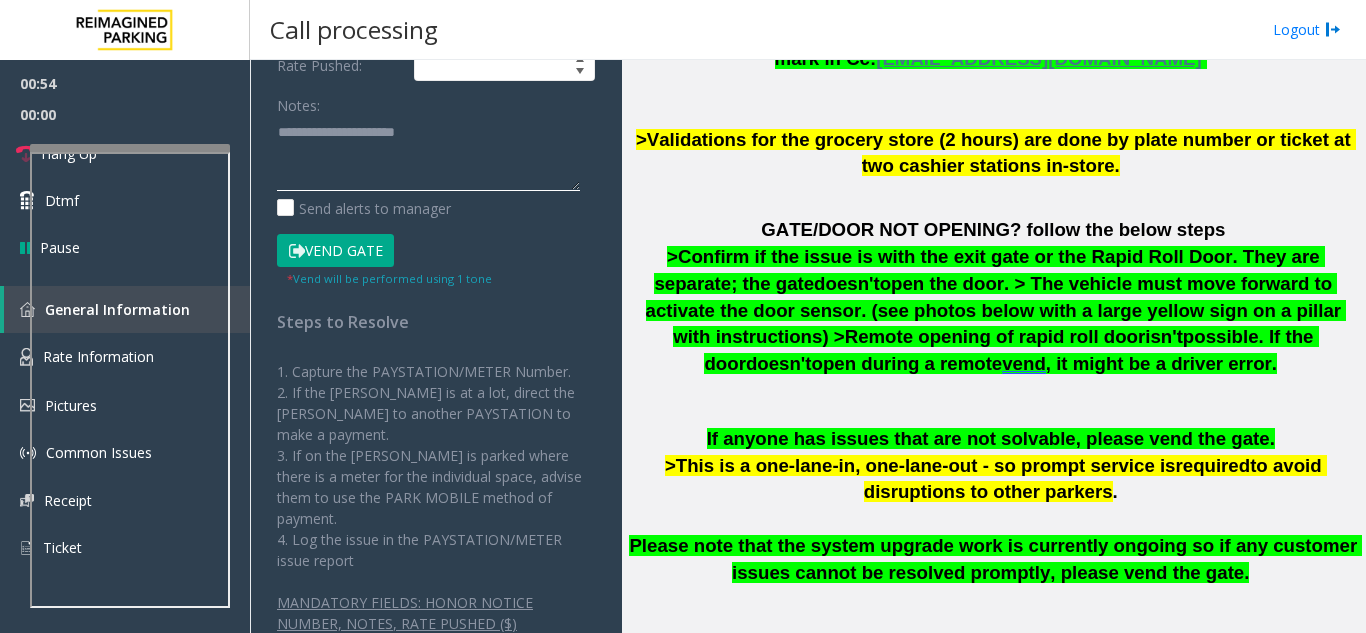 paste 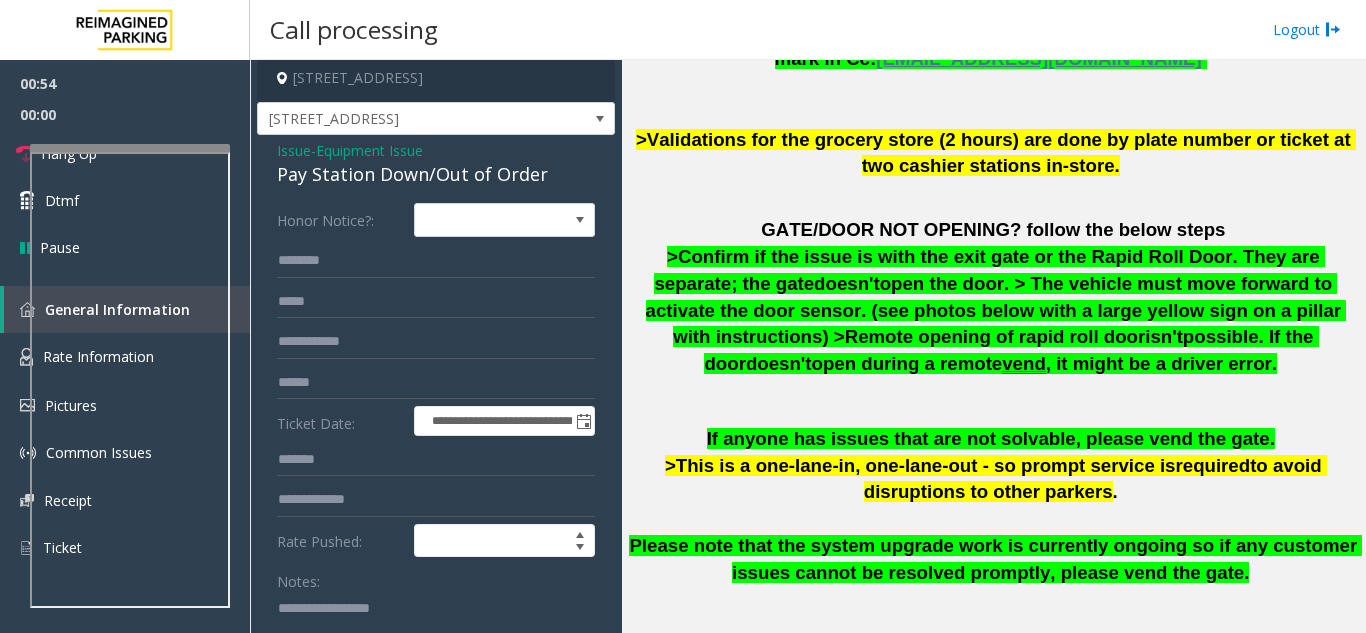 scroll, scrollTop: 0, scrollLeft: 0, axis: both 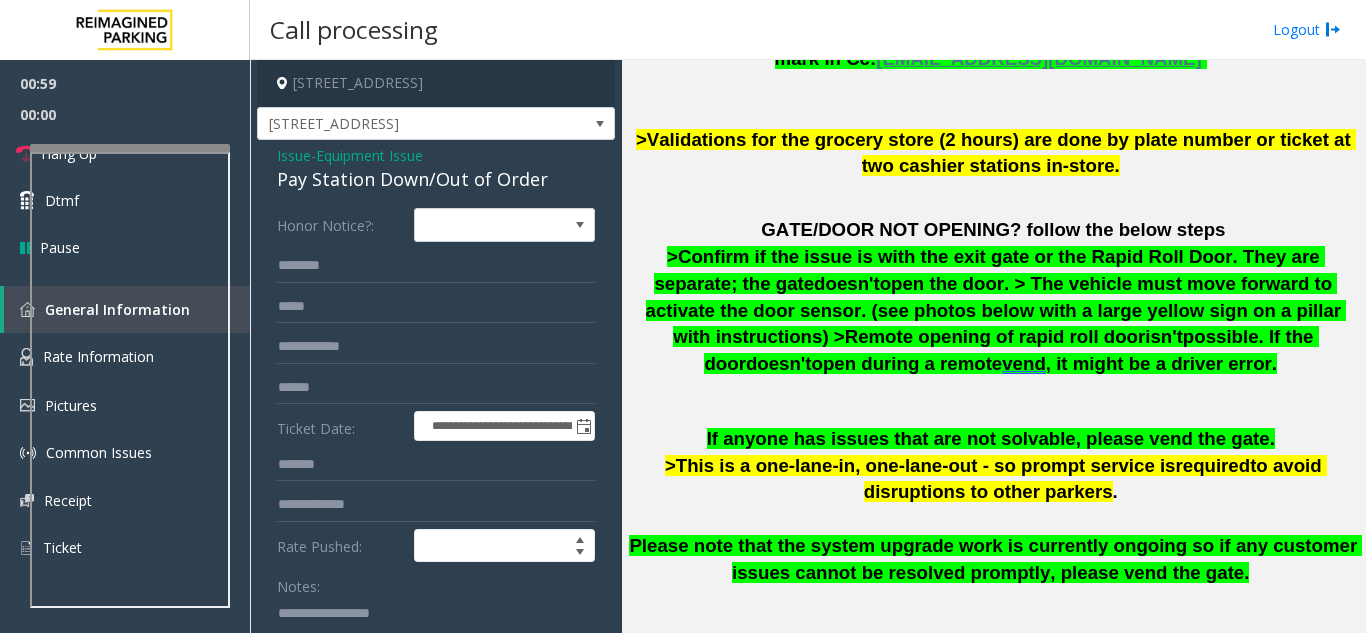 type on "**********" 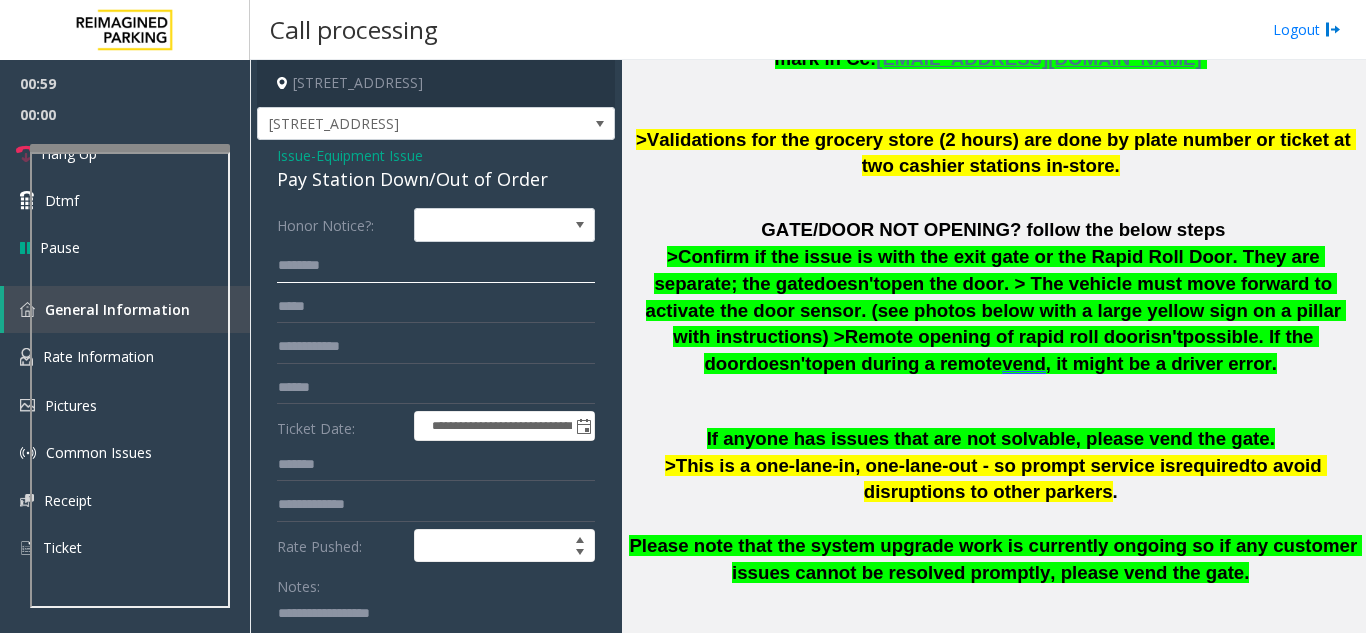 click 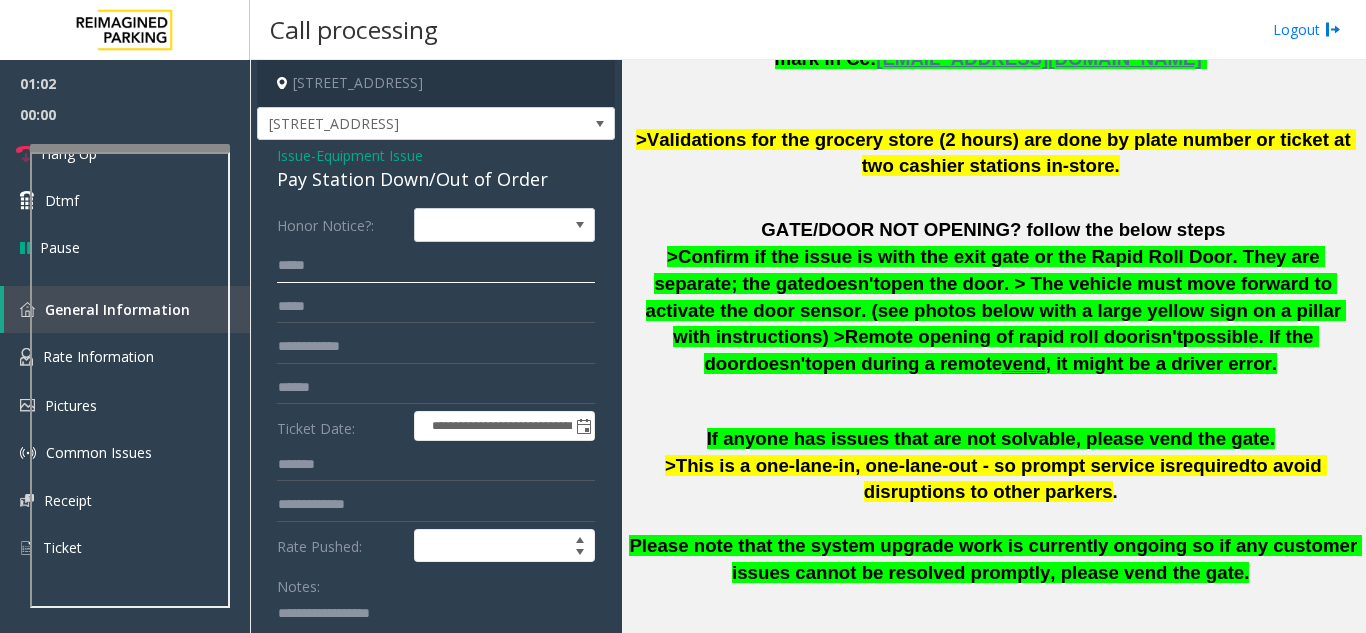 type on "****" 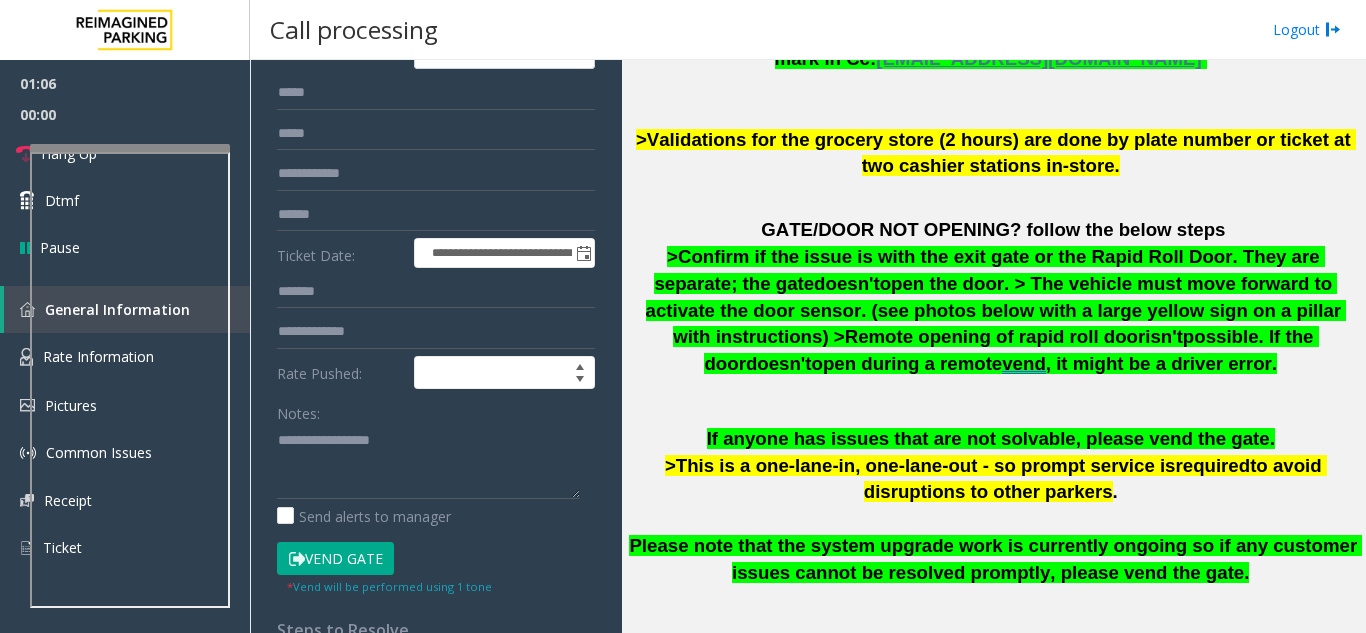 scroll, scrollTop: 300, scrollLeft: 0, axis: vertical 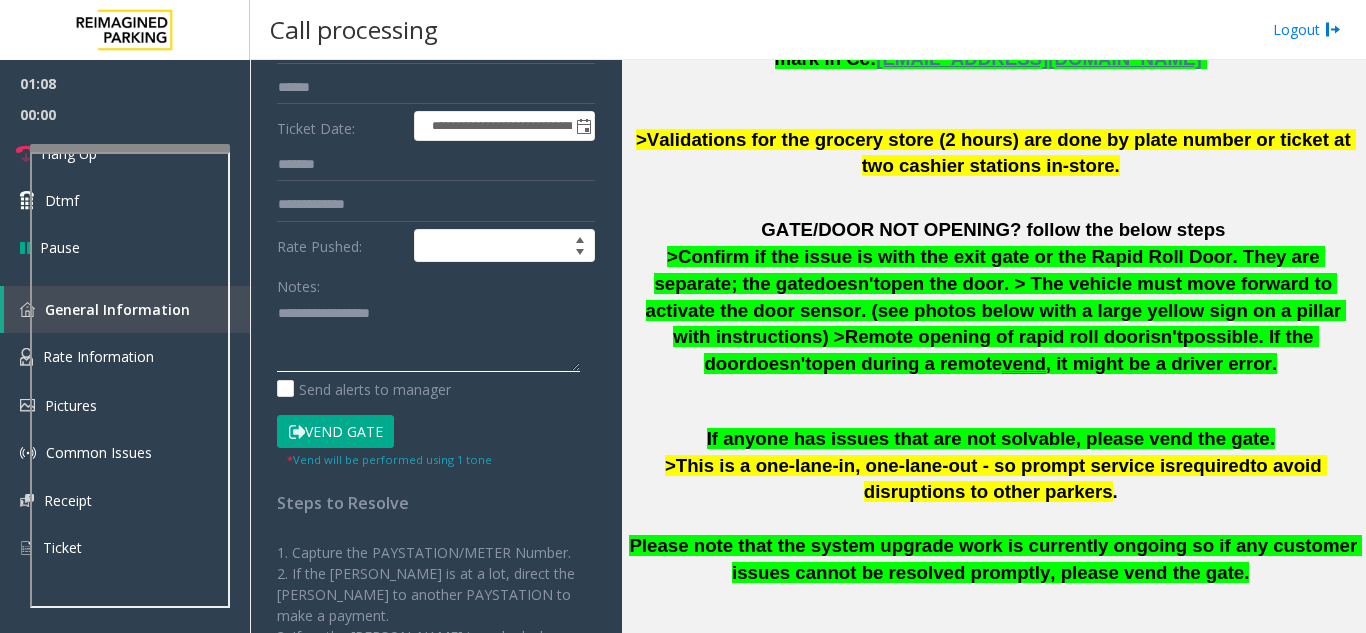 drag, startPoint x: 346, startPoint y: 317, endPoint x: 311, endPoint y: 341, distance: 42.43819 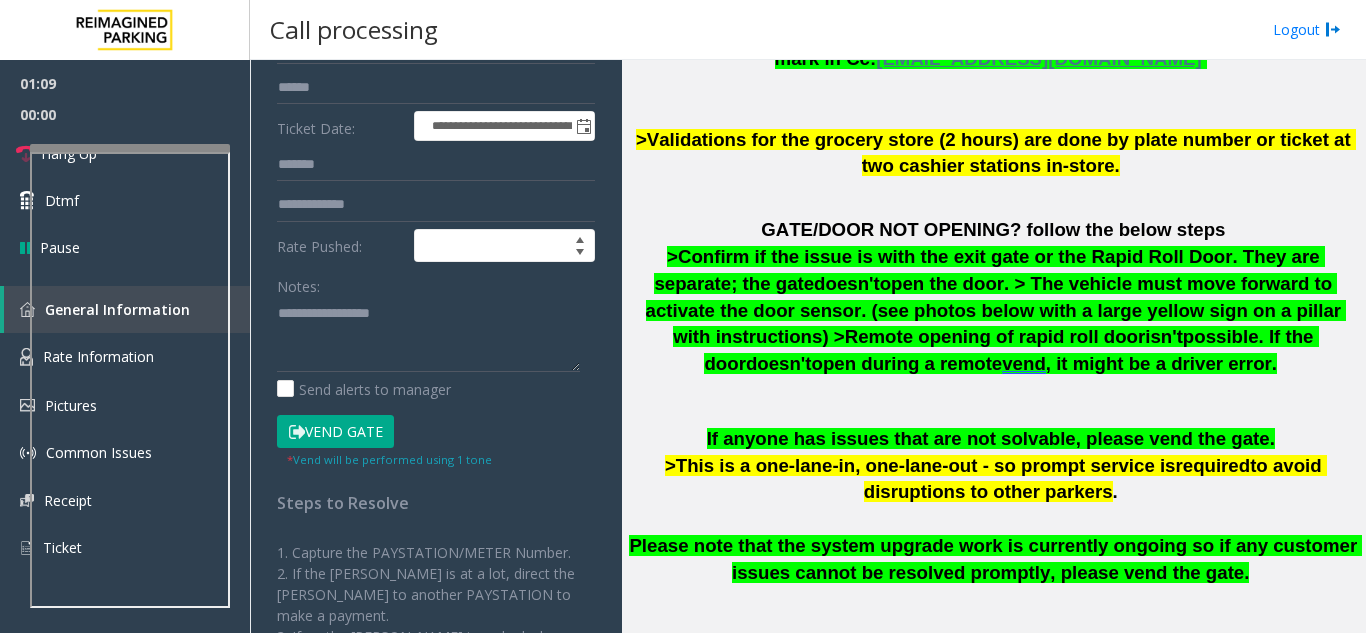 click on "Notes:" 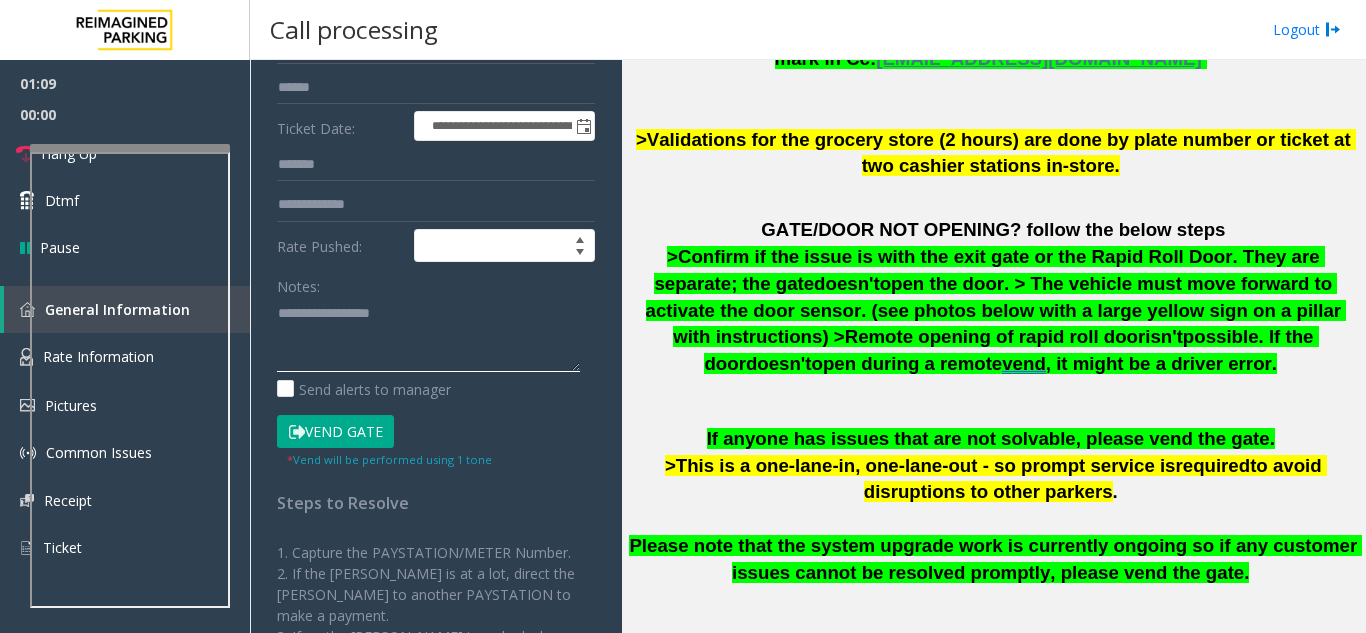click 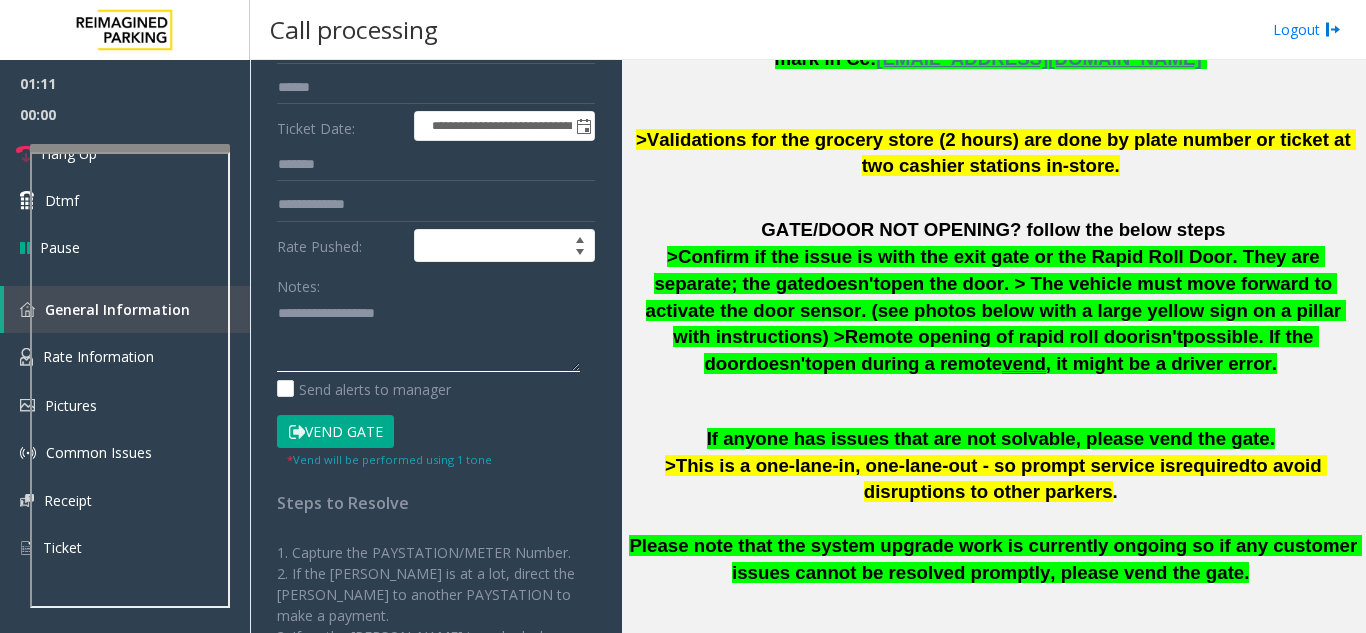 paste on "**********" 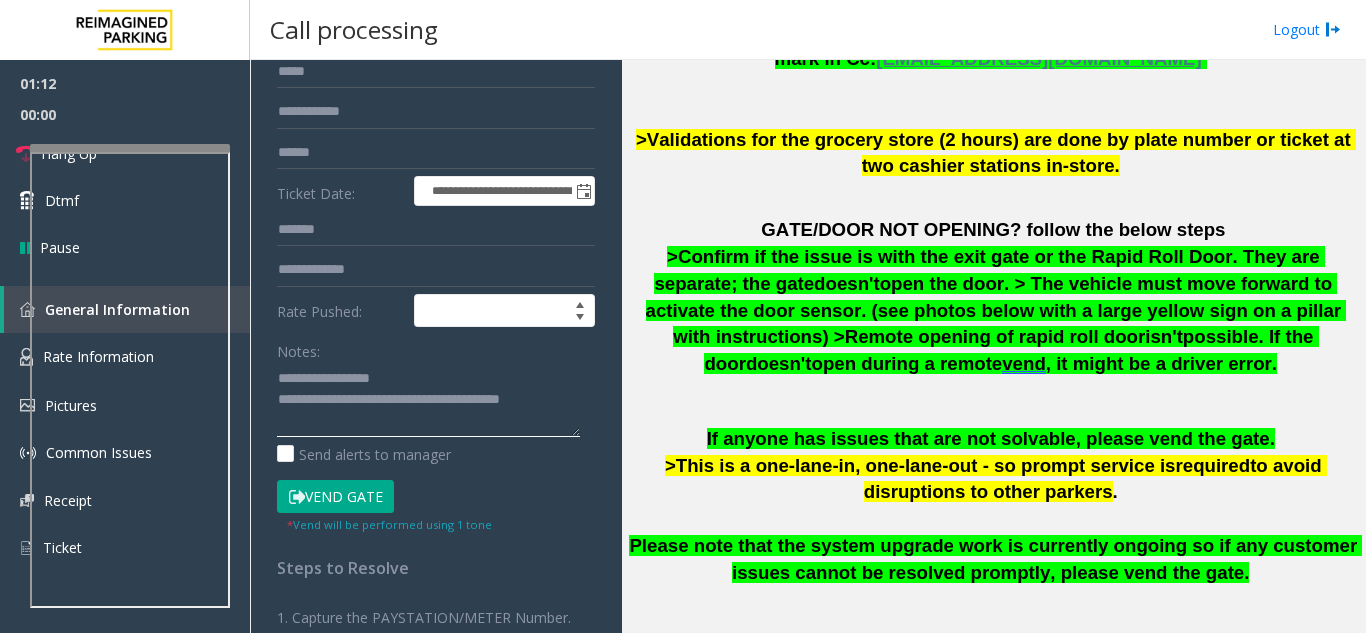 scroll, scrollTop: 200, scrollLeft: 0, axis: vertical 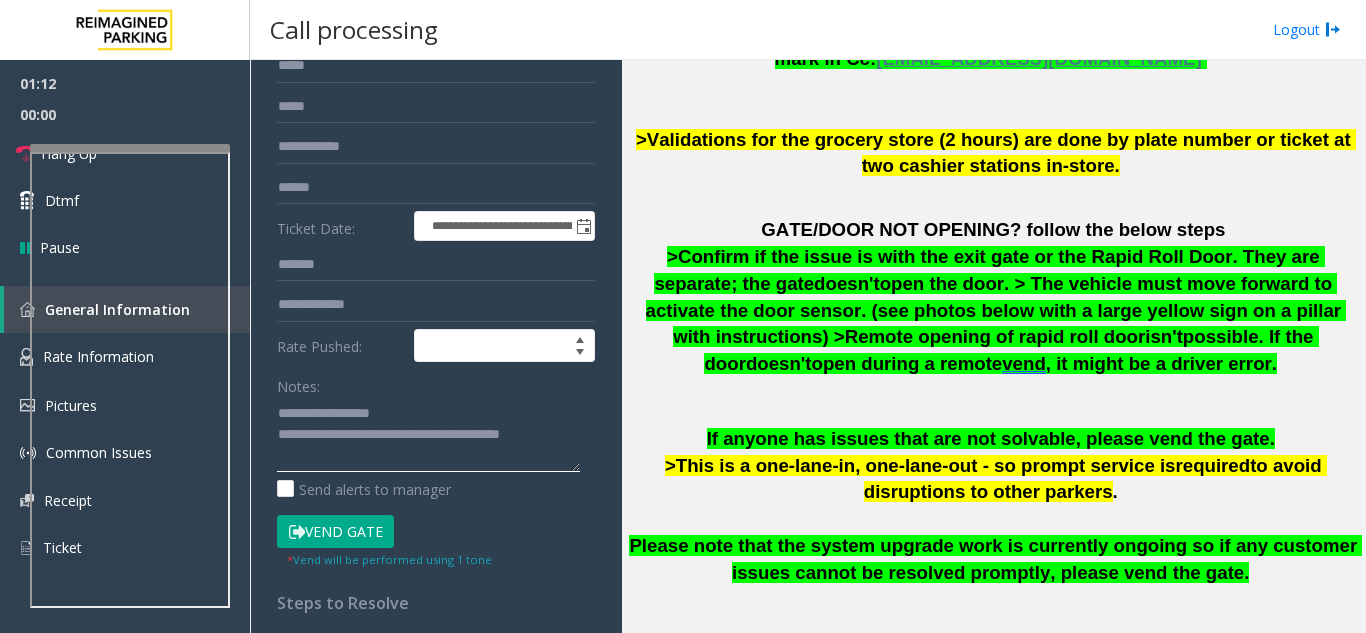type on "**********" 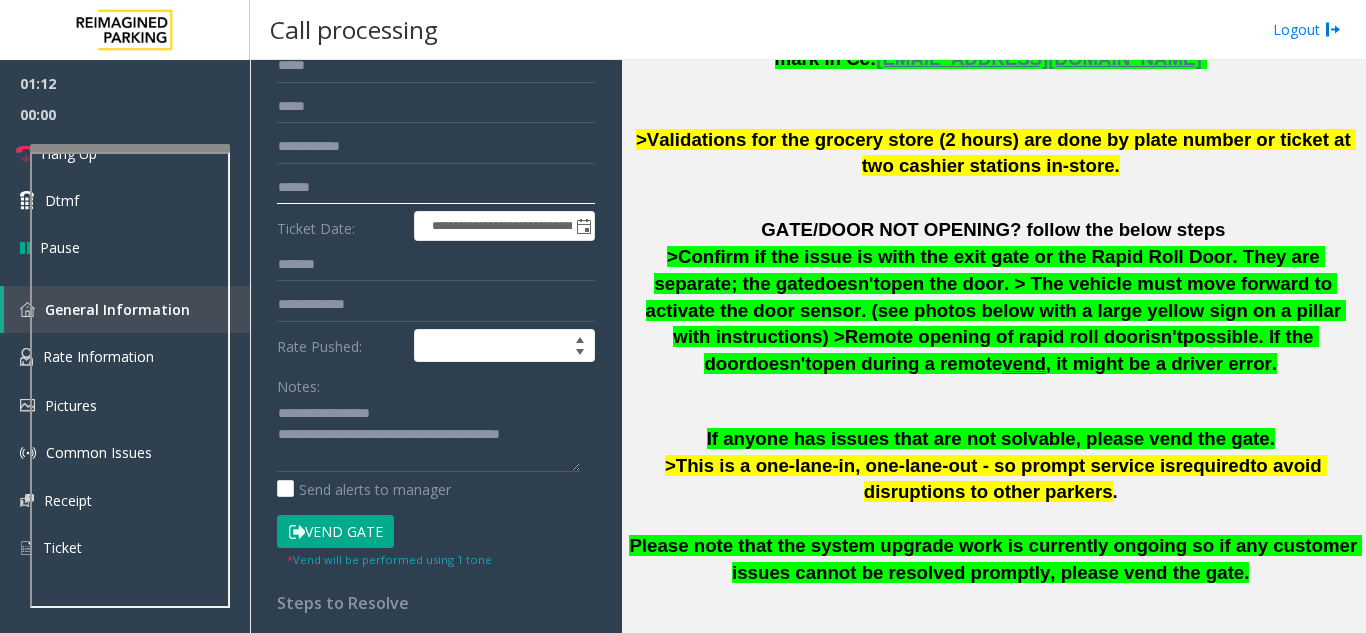 click 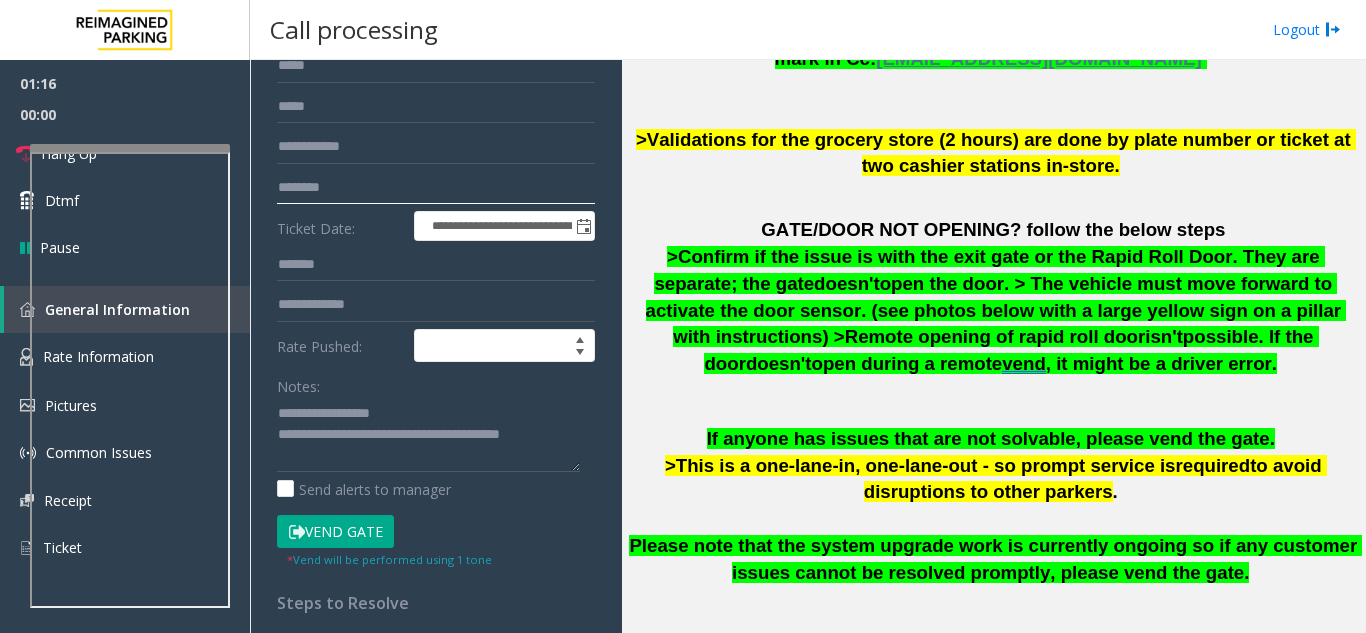 type on "********" 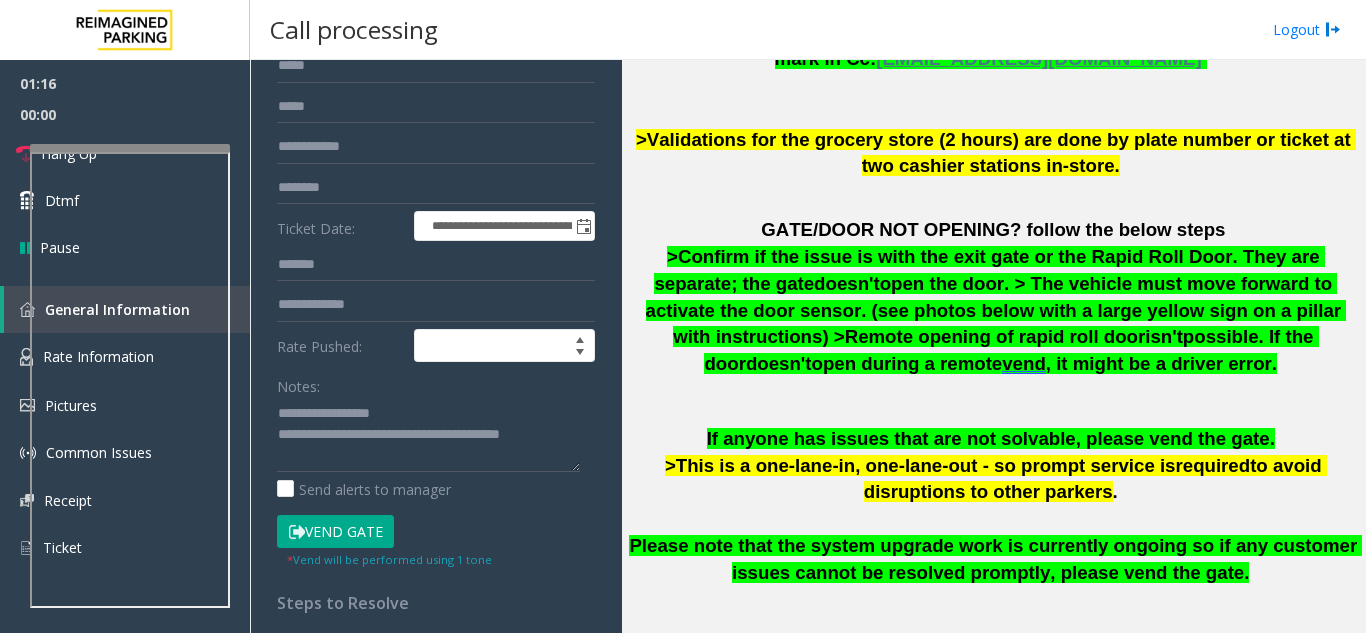 click 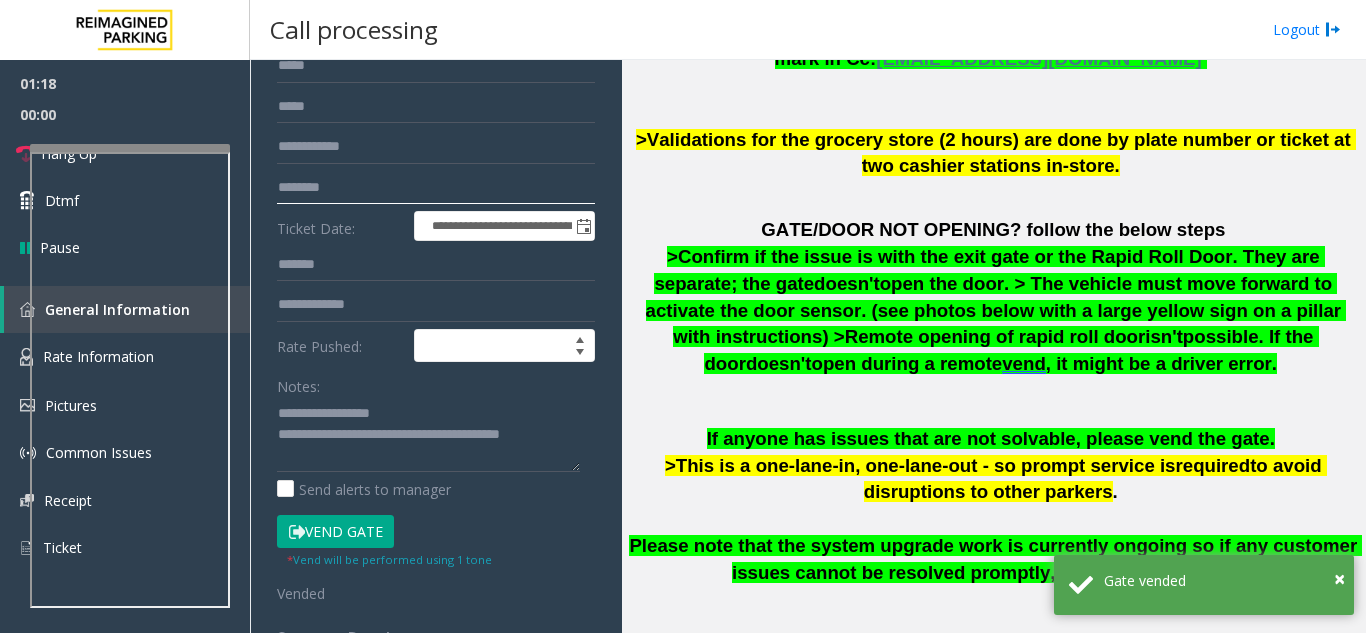 click on "********" 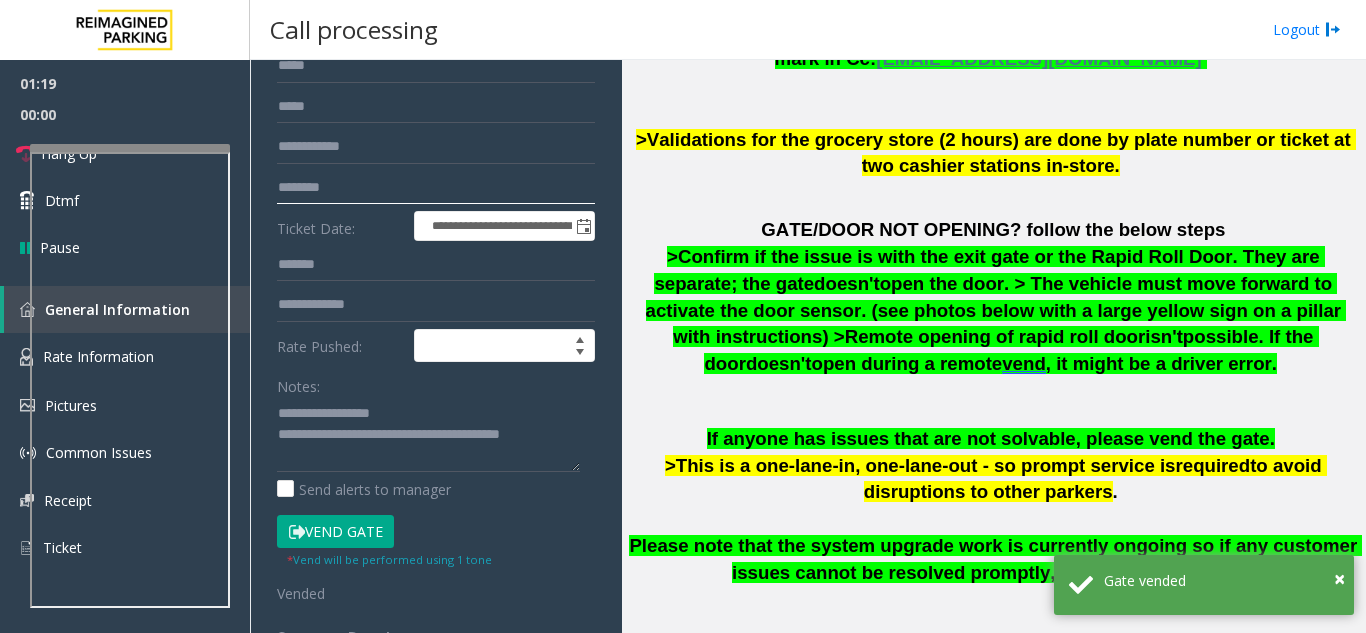 click on "********" 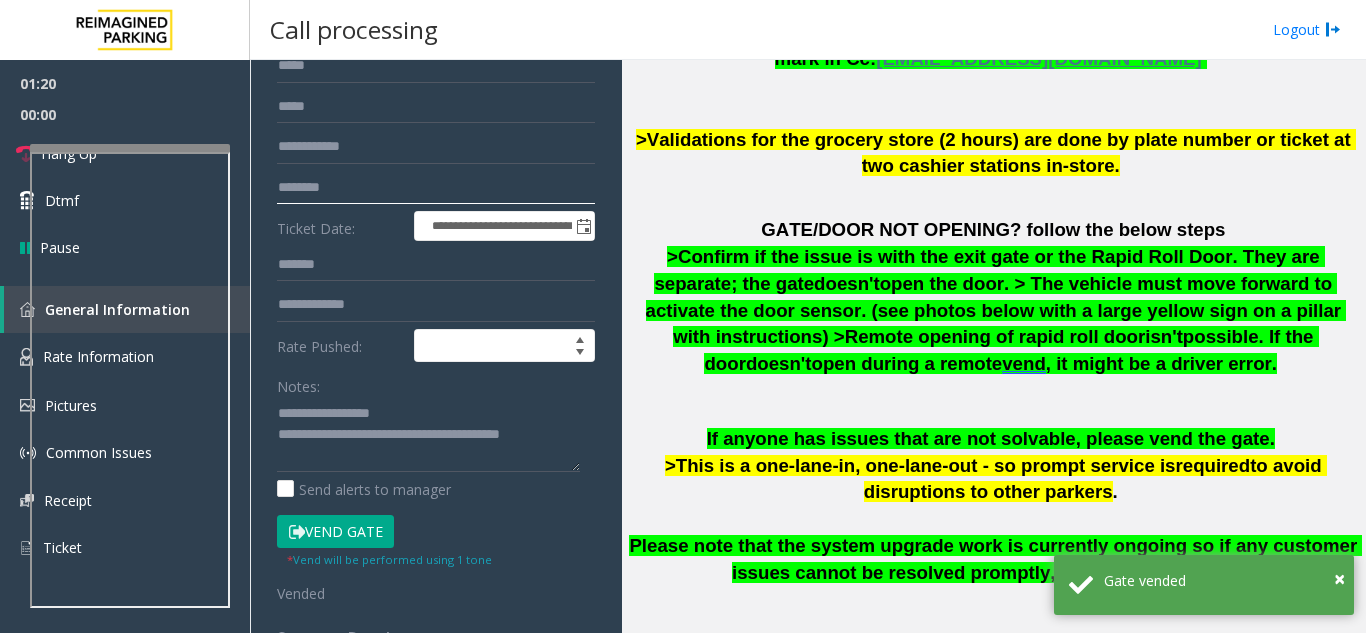 click on "********" 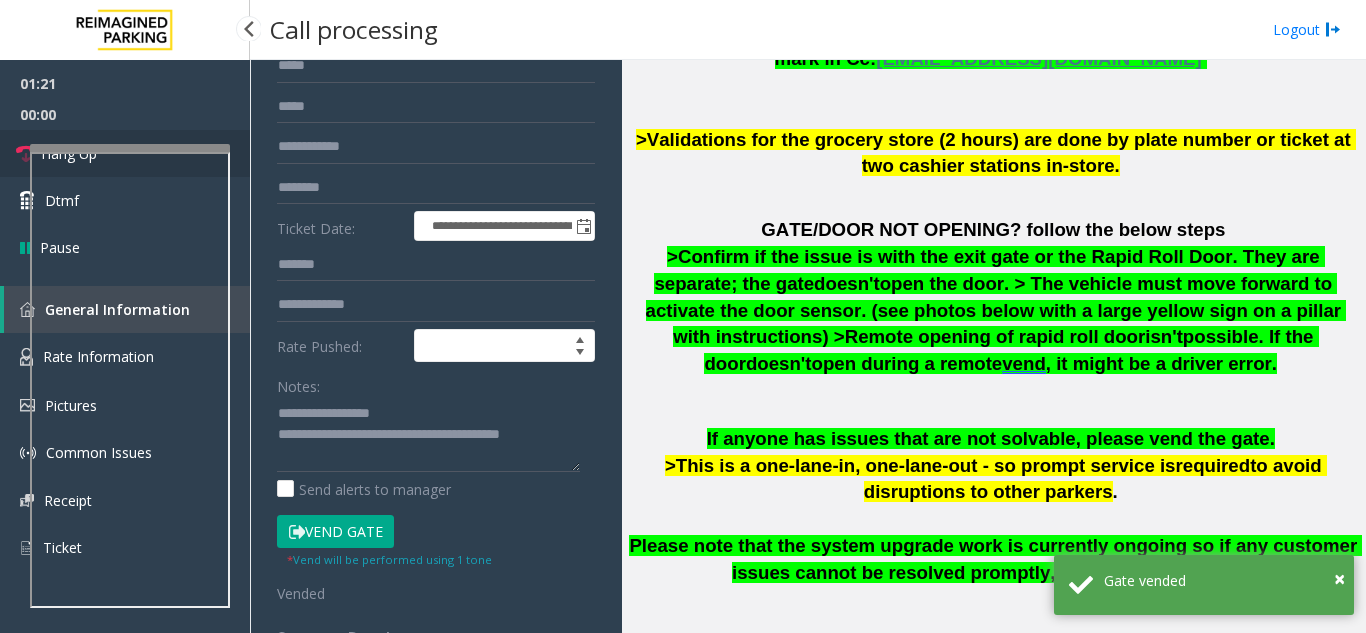 click at bounding box center [26, 154] 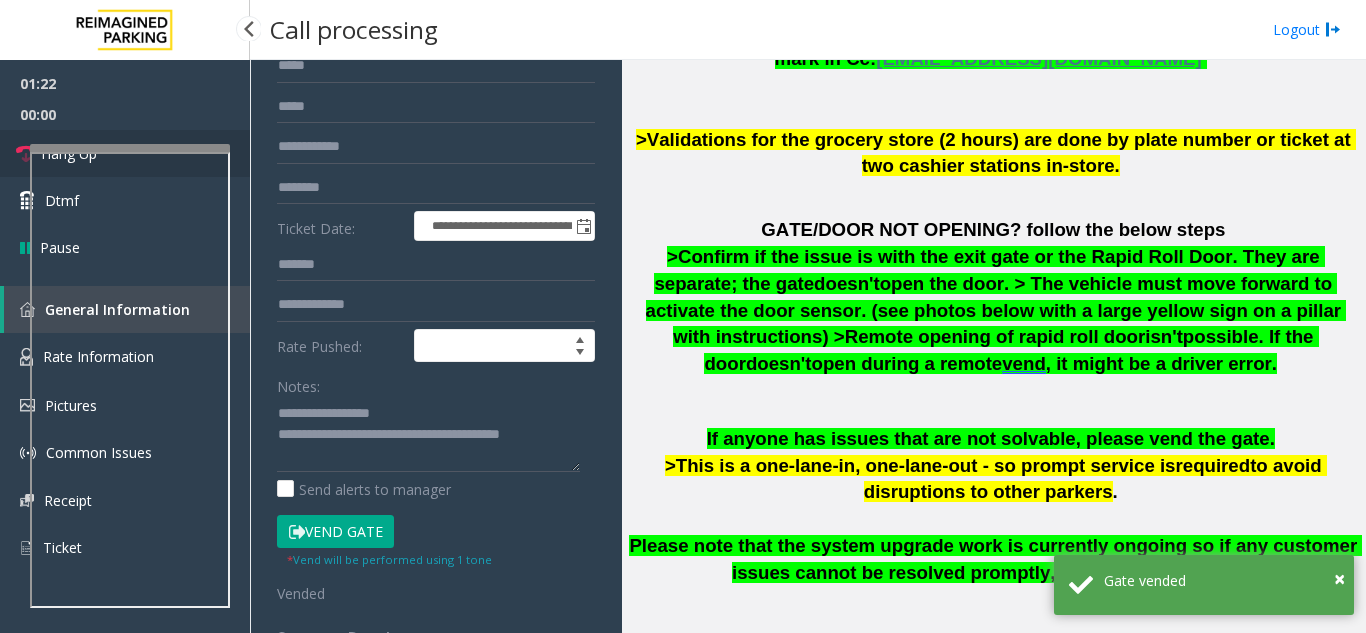click at bounding box center [26, 154] 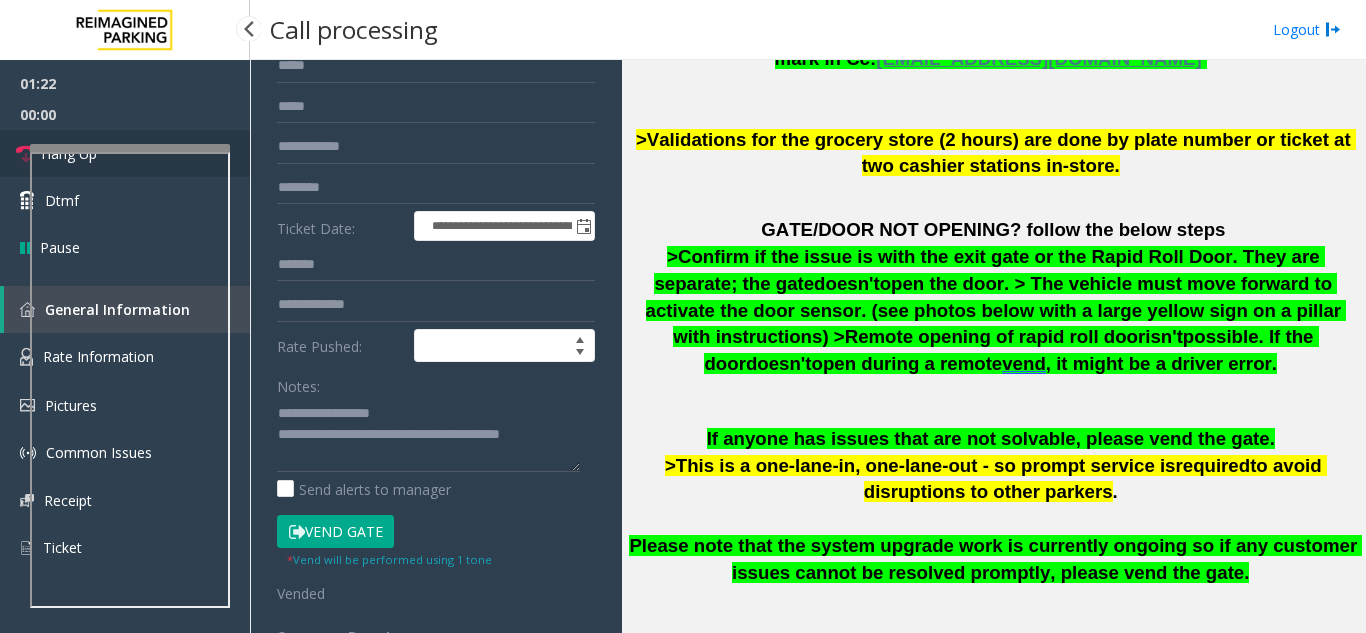 click at bounding box center (26, 154) 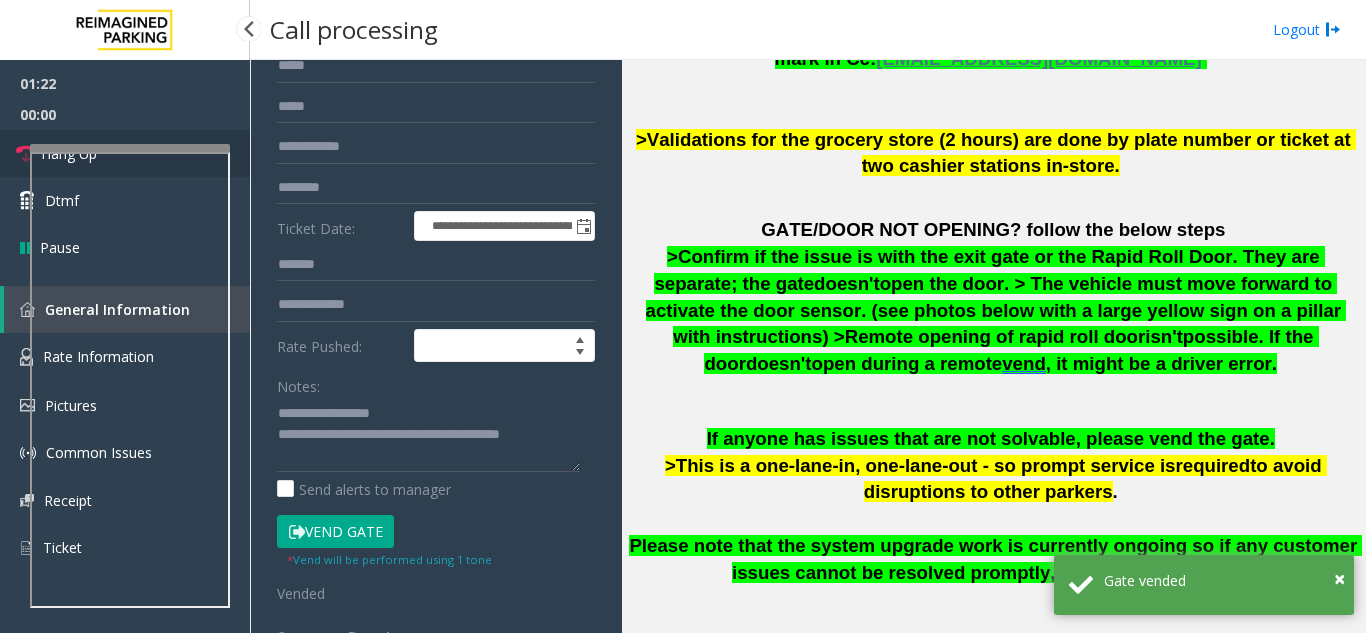 click at bounding box center [26, 154] 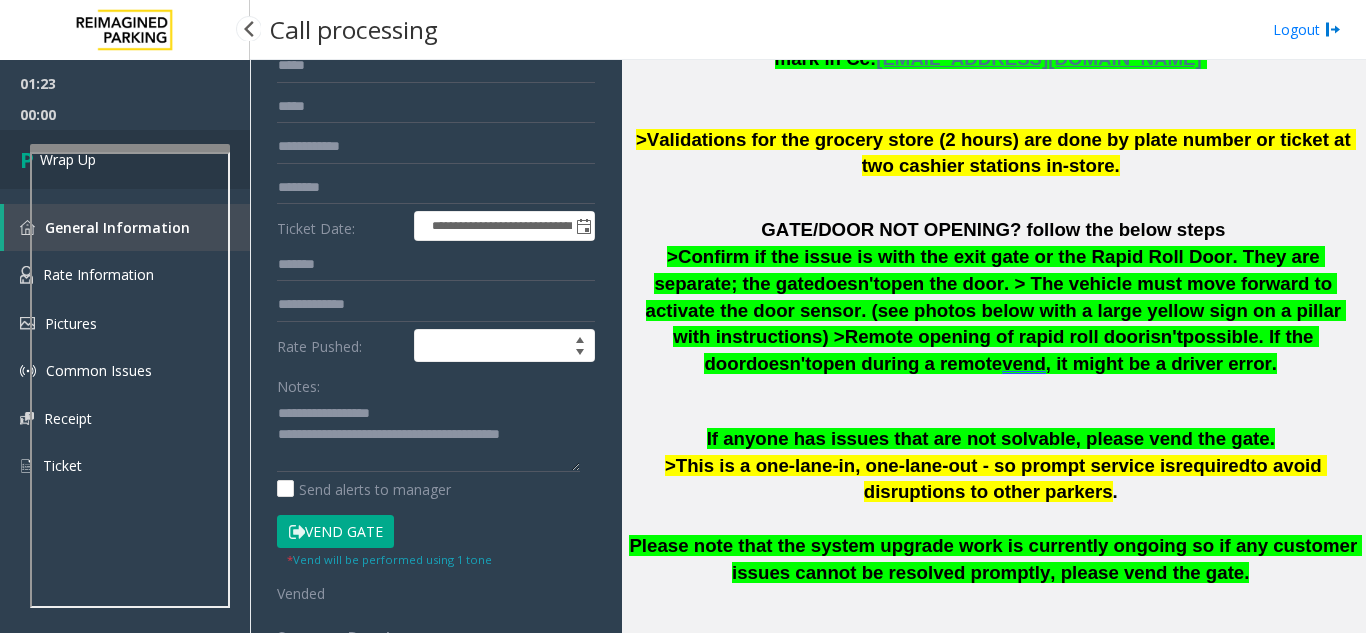 click on "Wrap Up" at bounding box center (125, 159) 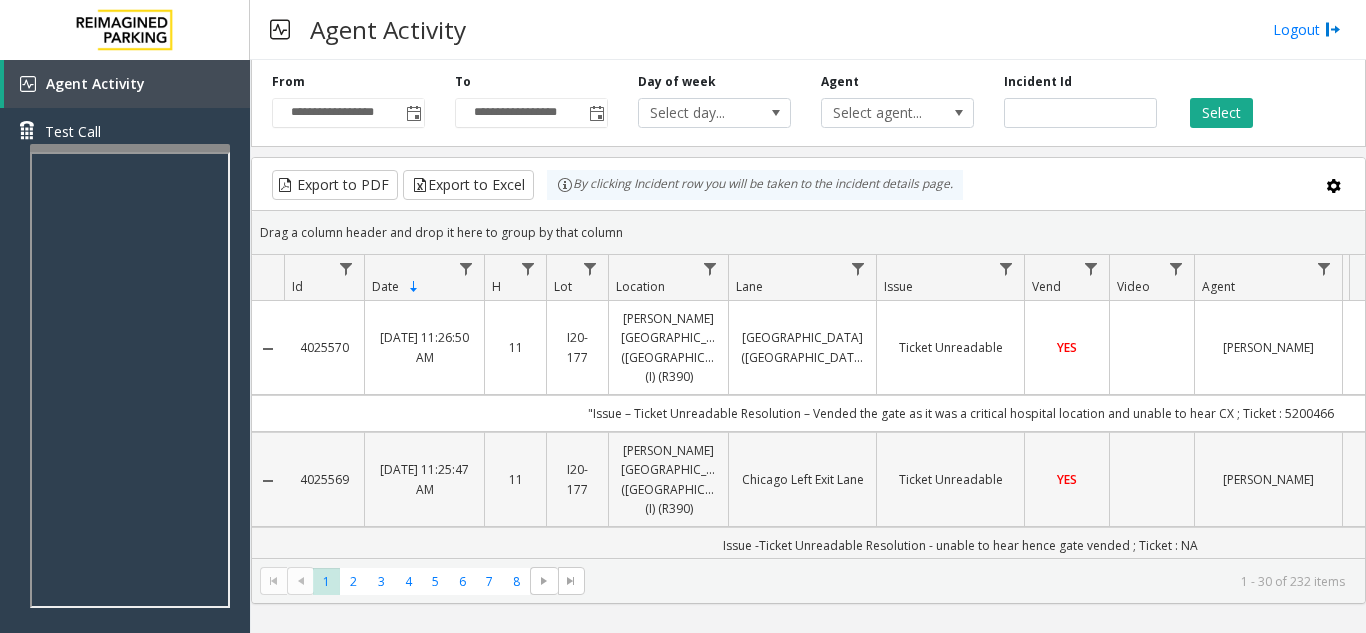 scroll, scrollTop: 100, scrollLeft: 0, axis: vertical 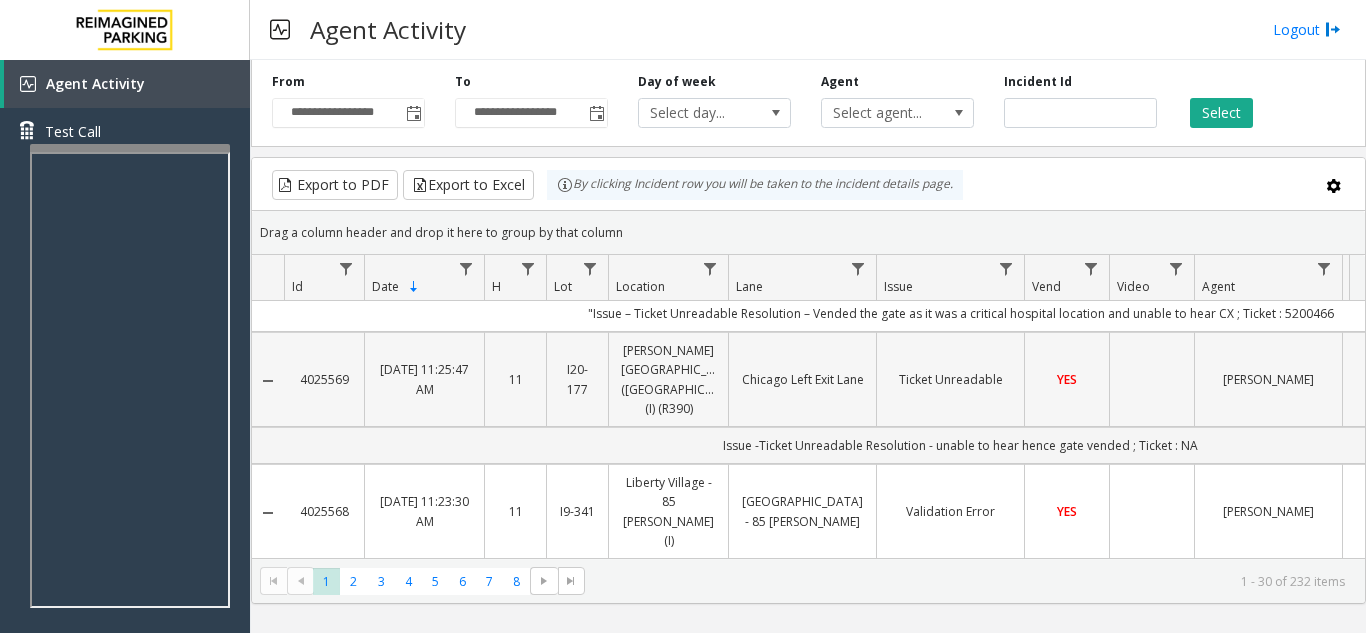 click on "Issue -Ticket Unreadable
Resolution - unable to hear hence gate vended ; Ticket : NA" 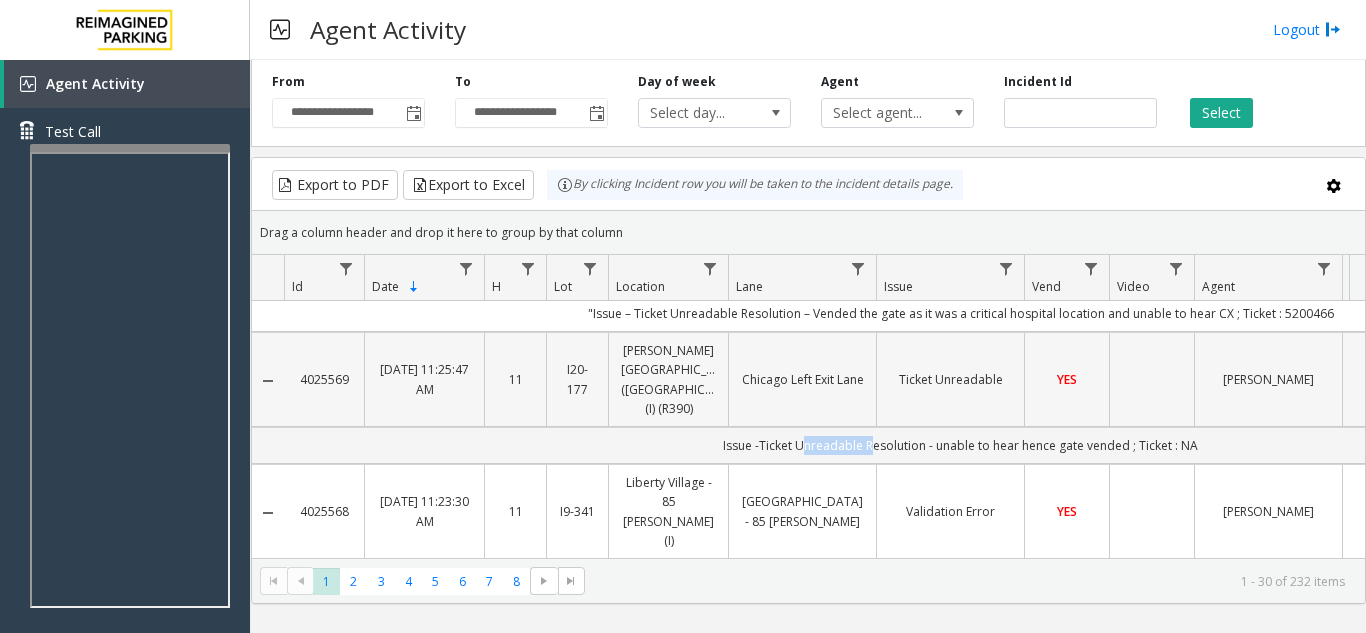 click on "Issue -Ticket Unreadable
Resolution - unable to hear hence gate vended ; Ticket : NA" 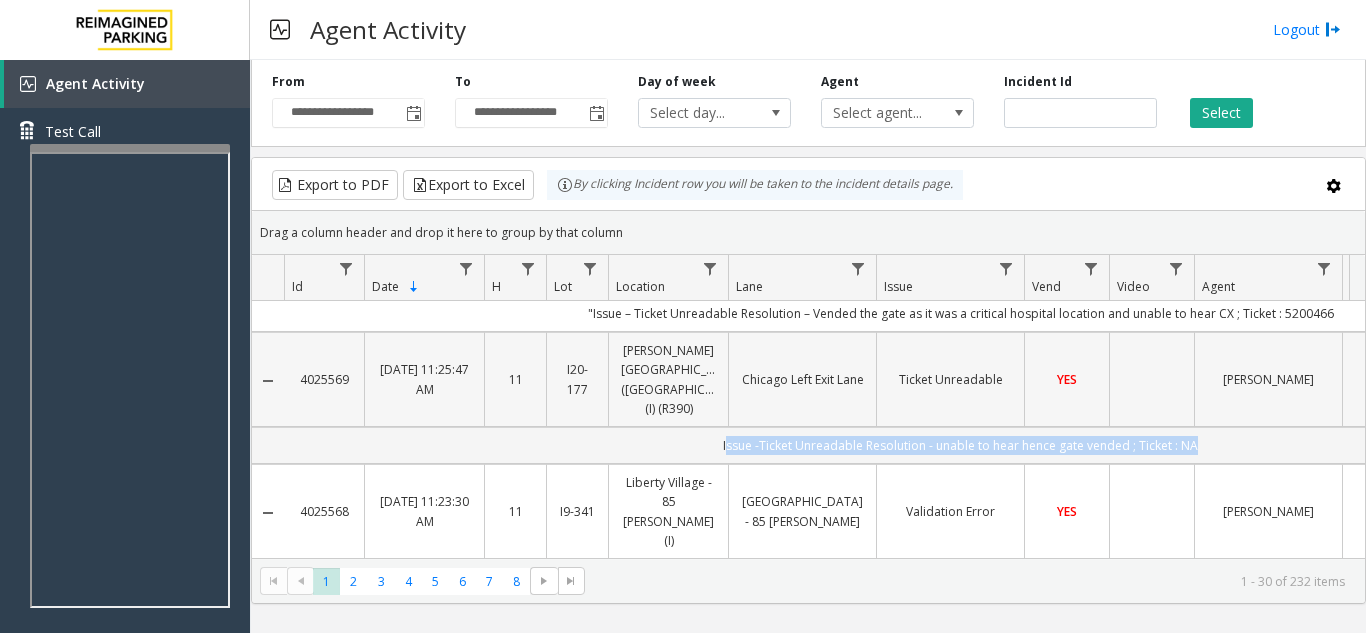 click on "Issue -Ticket Unreadable
Resolution - unable to hear hence gate vended ; Ticket : NA" 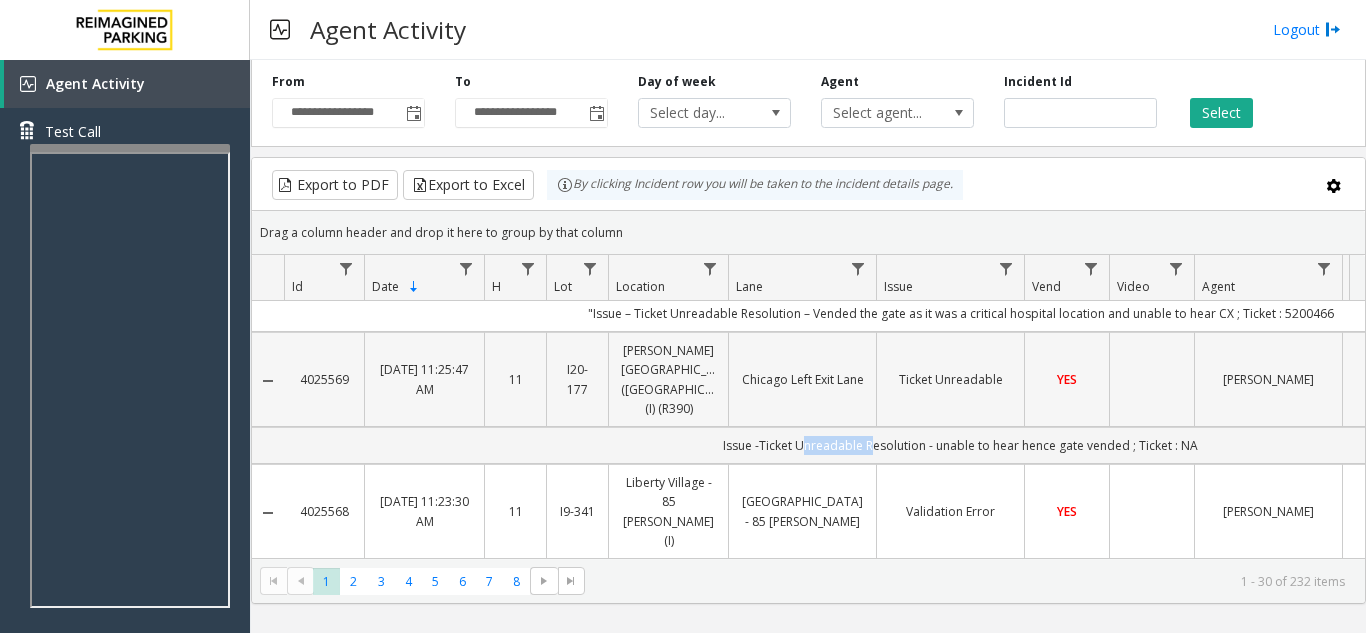 click on "Issue -Ticket Unreadable
Resolution - unable to hear hence gate vended ; Ticket : NA" 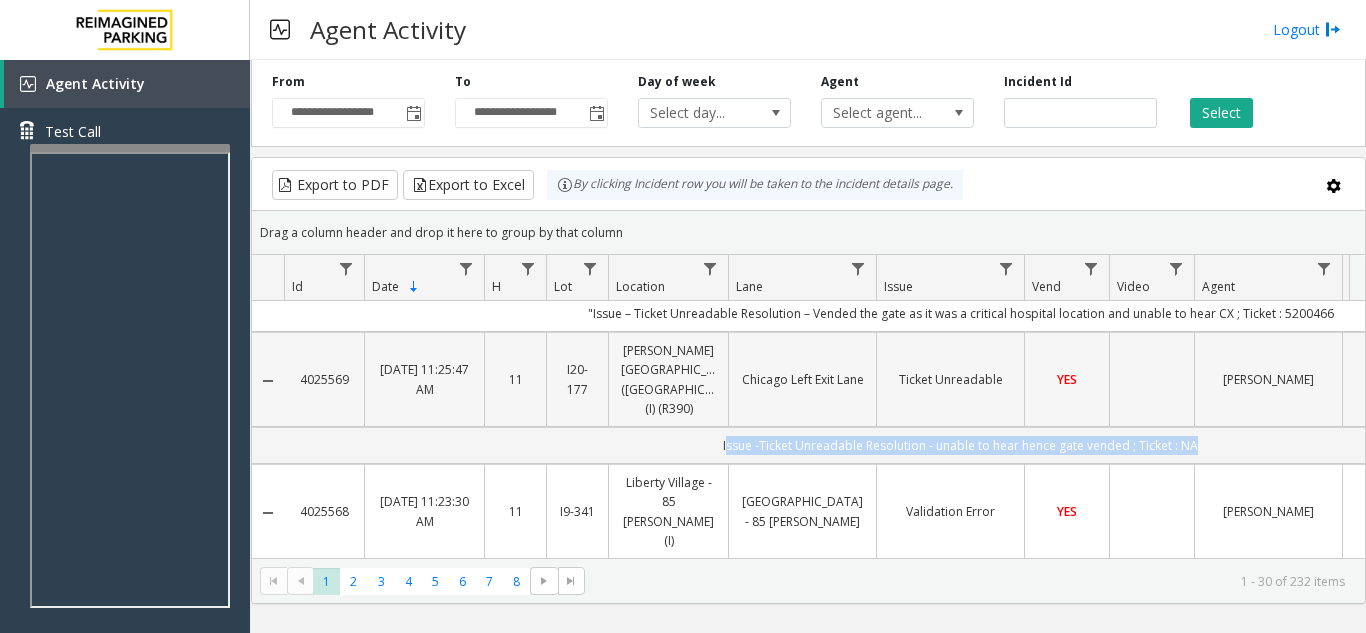 click on "Issue -Ticket Unreadable
Resolution - unable to hear hence gate vended ; Ticket : NA" 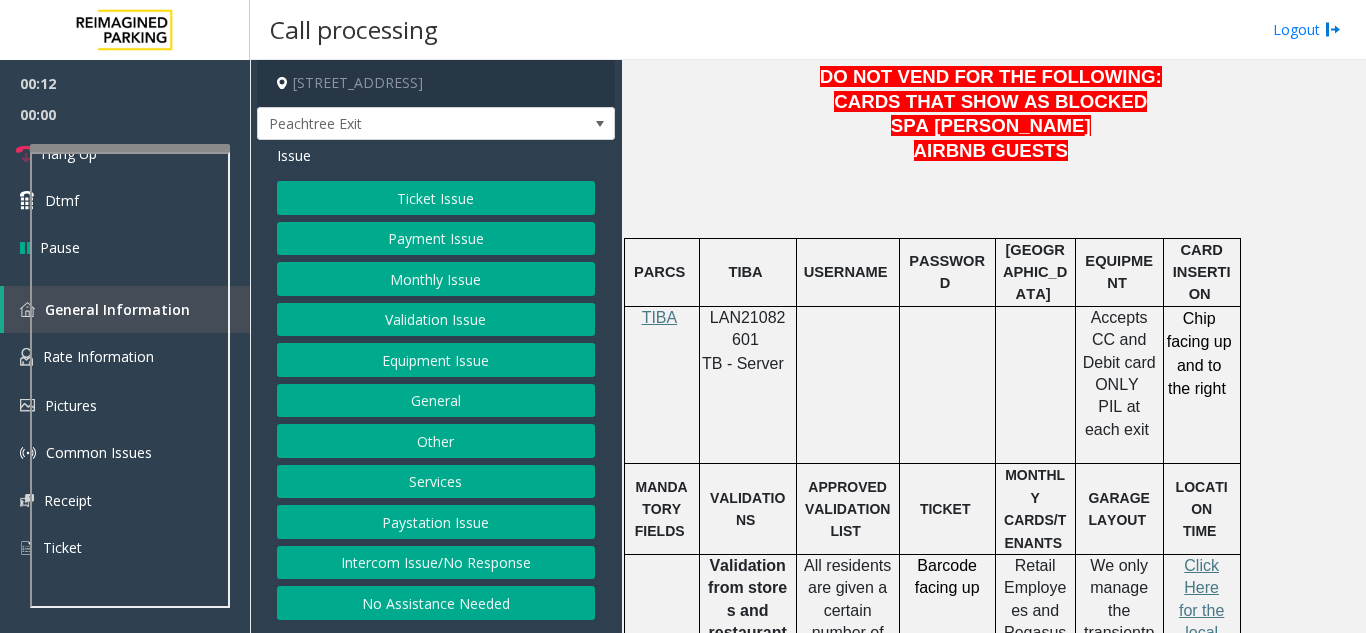 scroll, scrollTop: 1000, scrollLeft: 0, axis: vertical 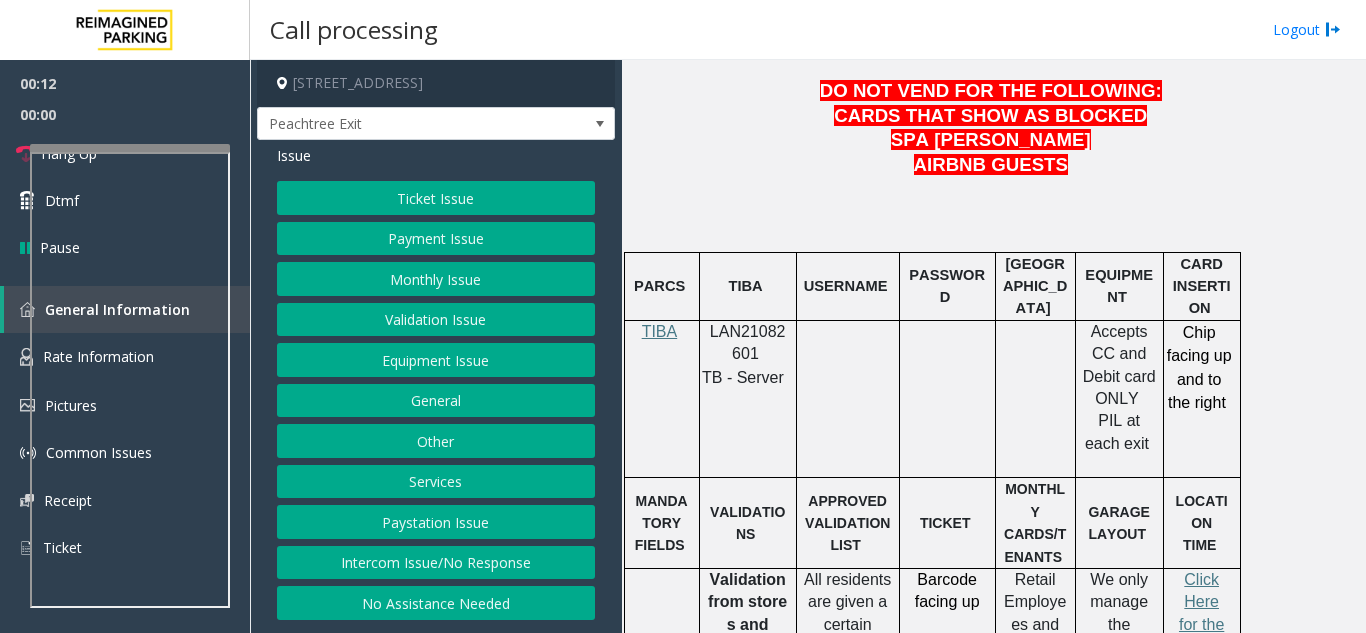 click on "LAN21082601" 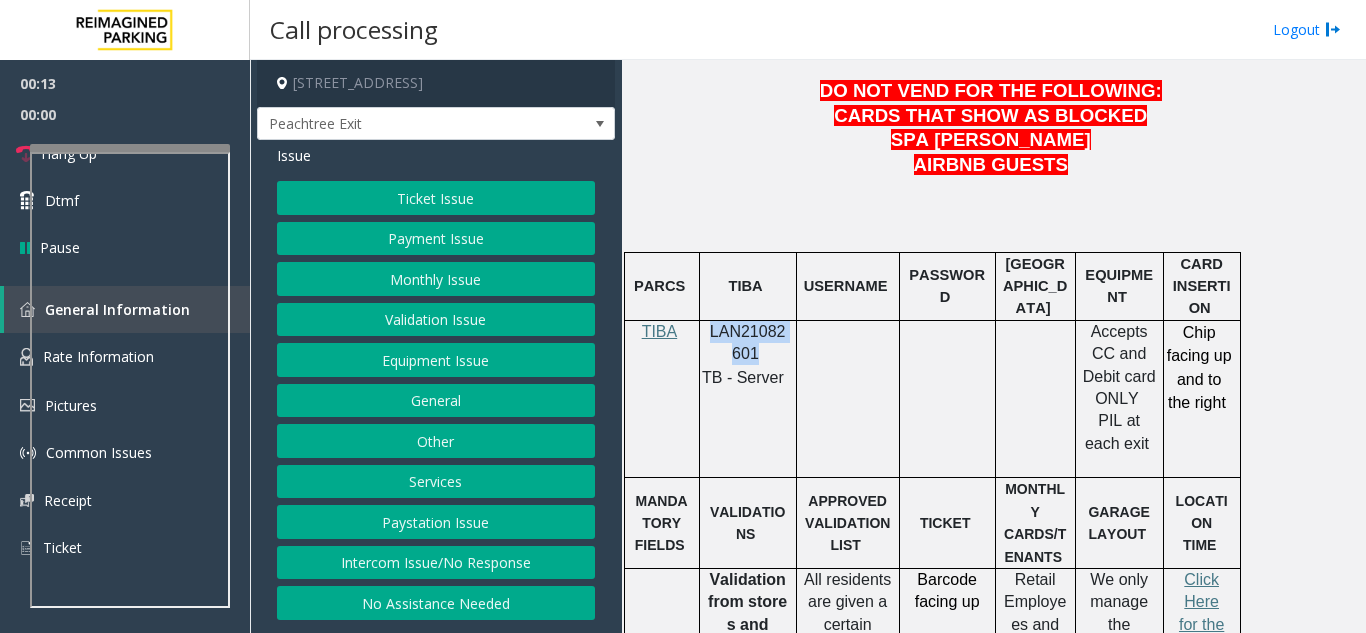 click on "LAN21082601" 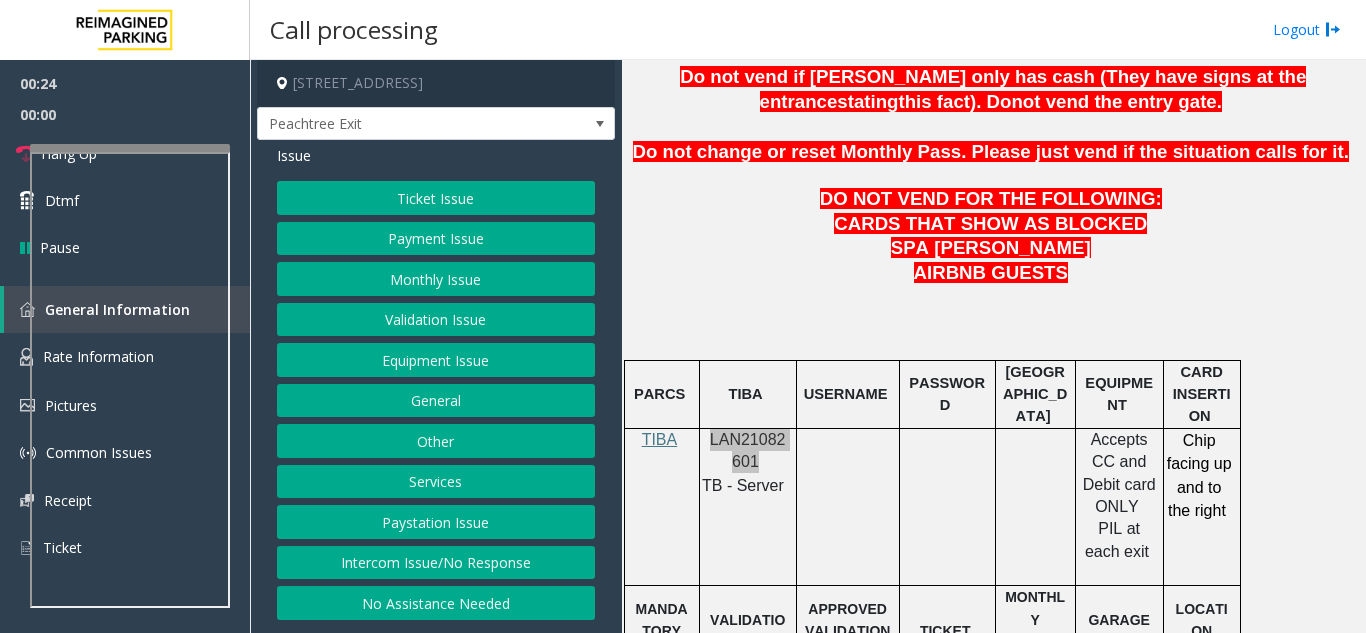 scroll, scrollTop: 800, scrollLeft: 0, axis: vertical 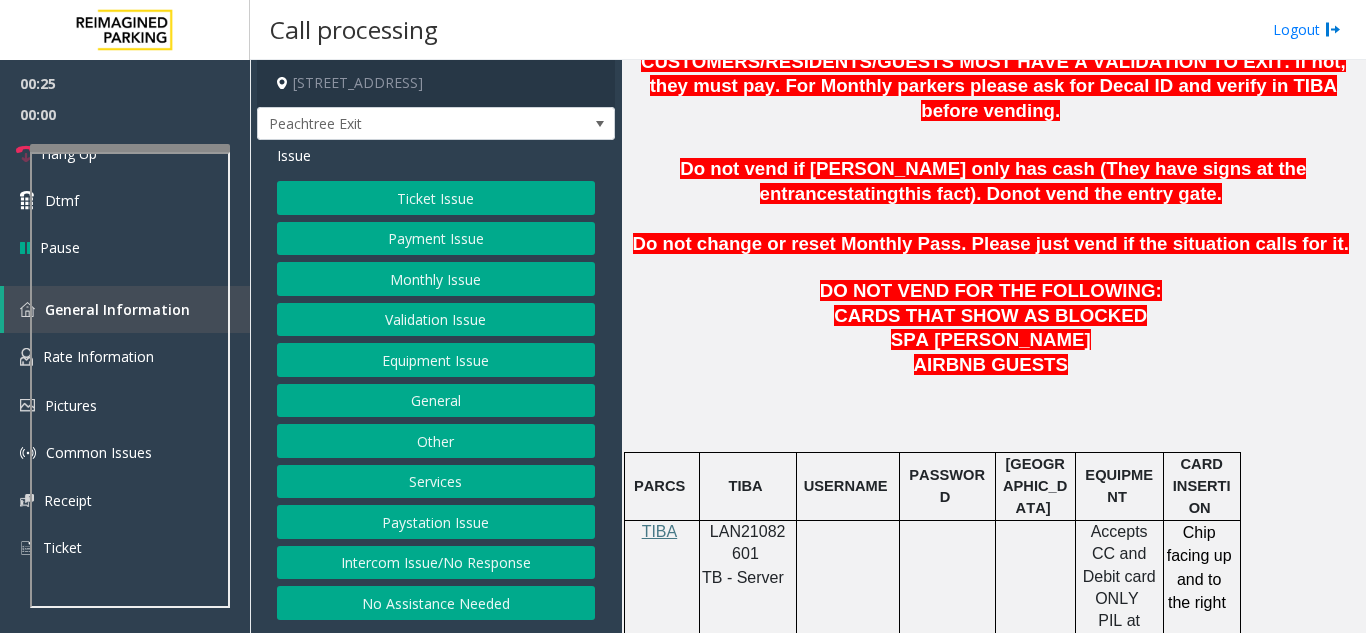 click on "SPA SYDELL VALEY" 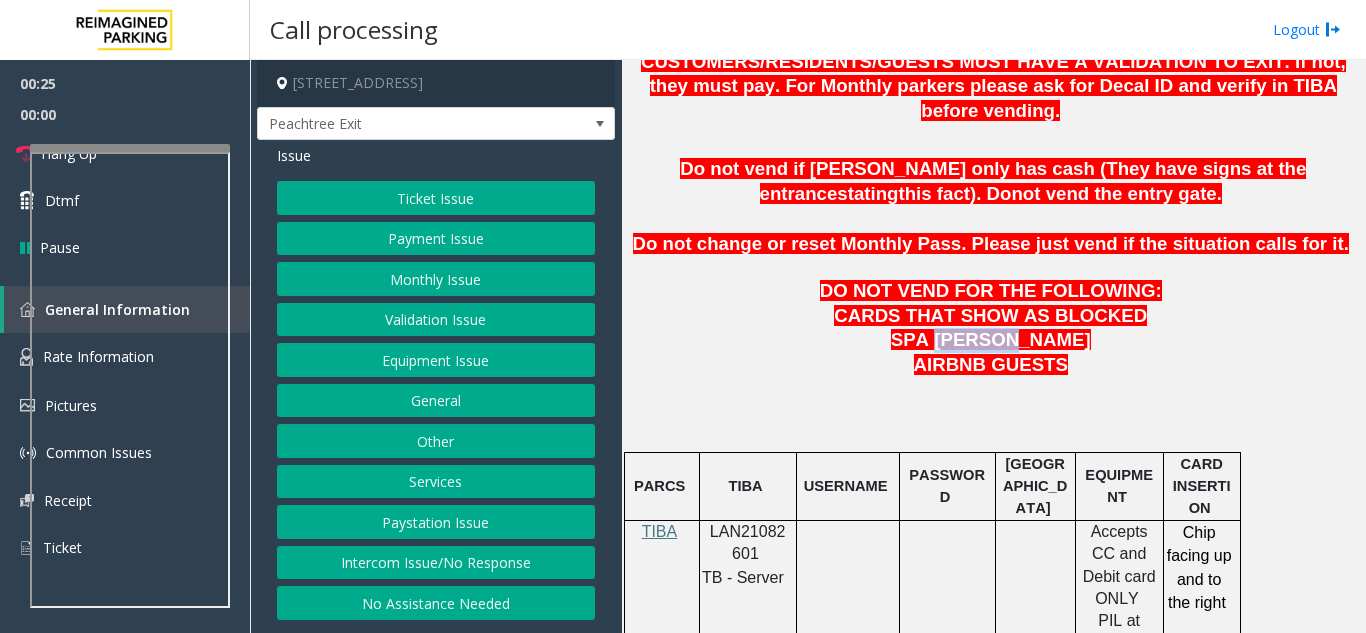 click on "SPA SYDELL VALEY" 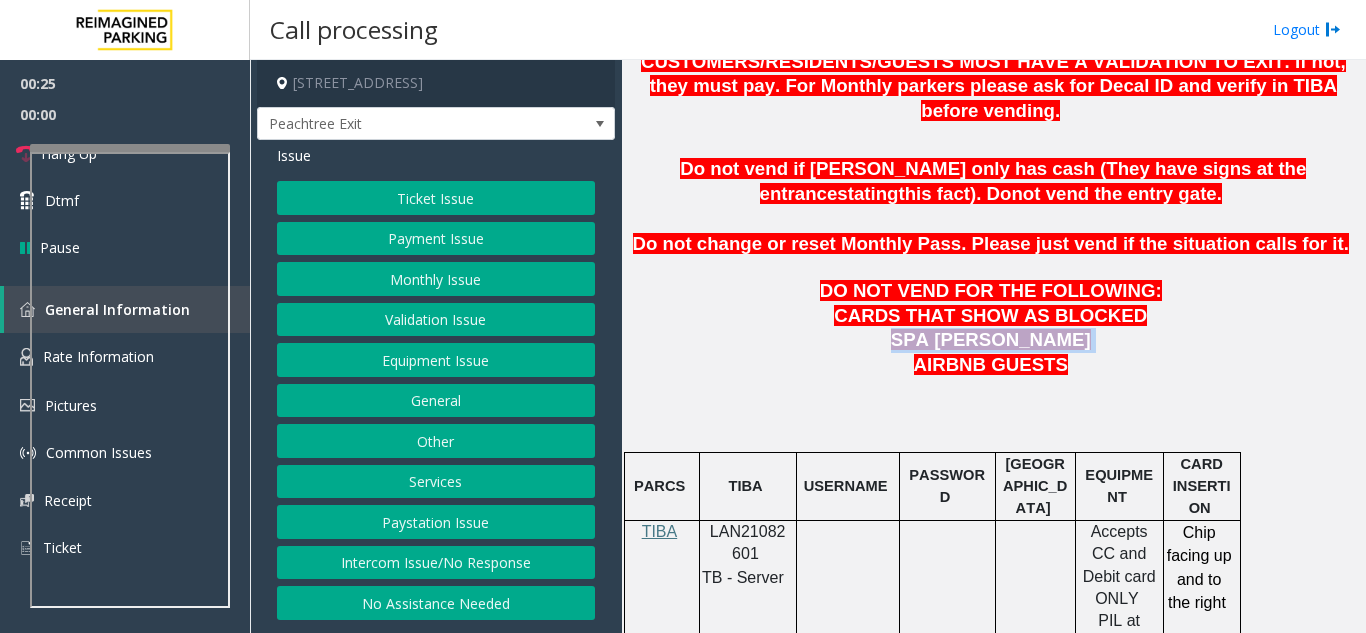click on "SPA SYDELL VALEY" 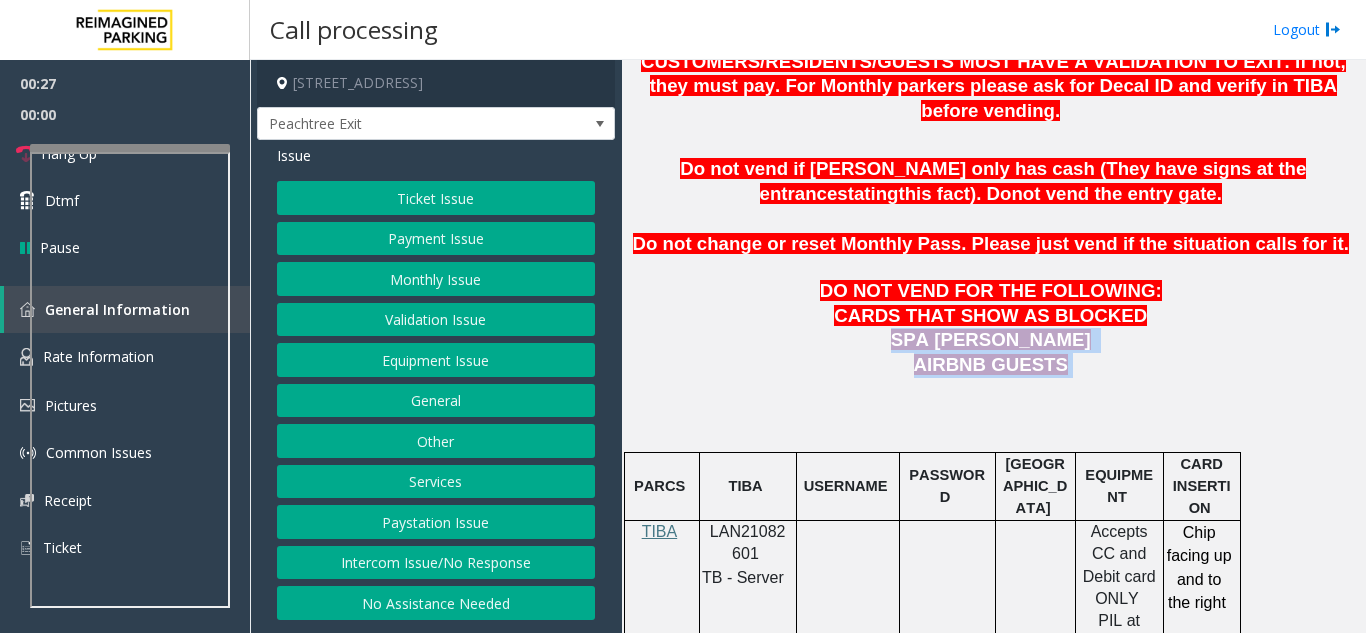 drag, startPoint x: 970, startPoint y: 293, endPoint x: 1016, endPoint y: 312, distance: 49.76947 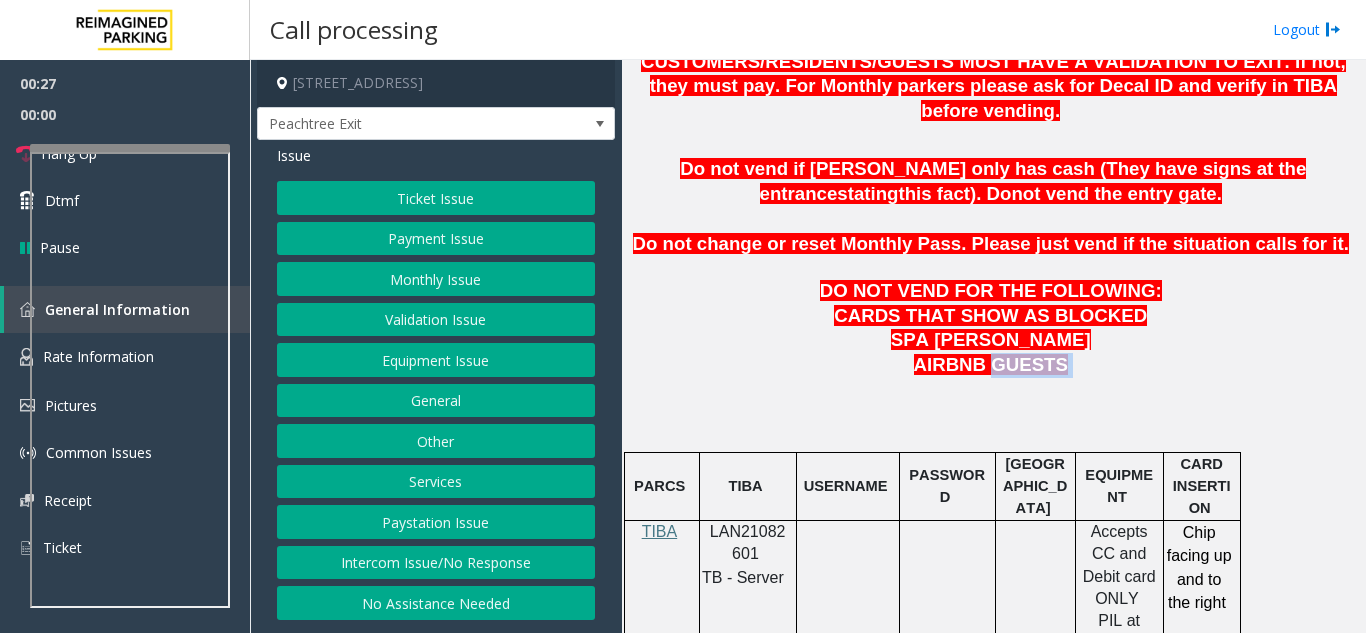 click on "AIRBNB GUESTS" 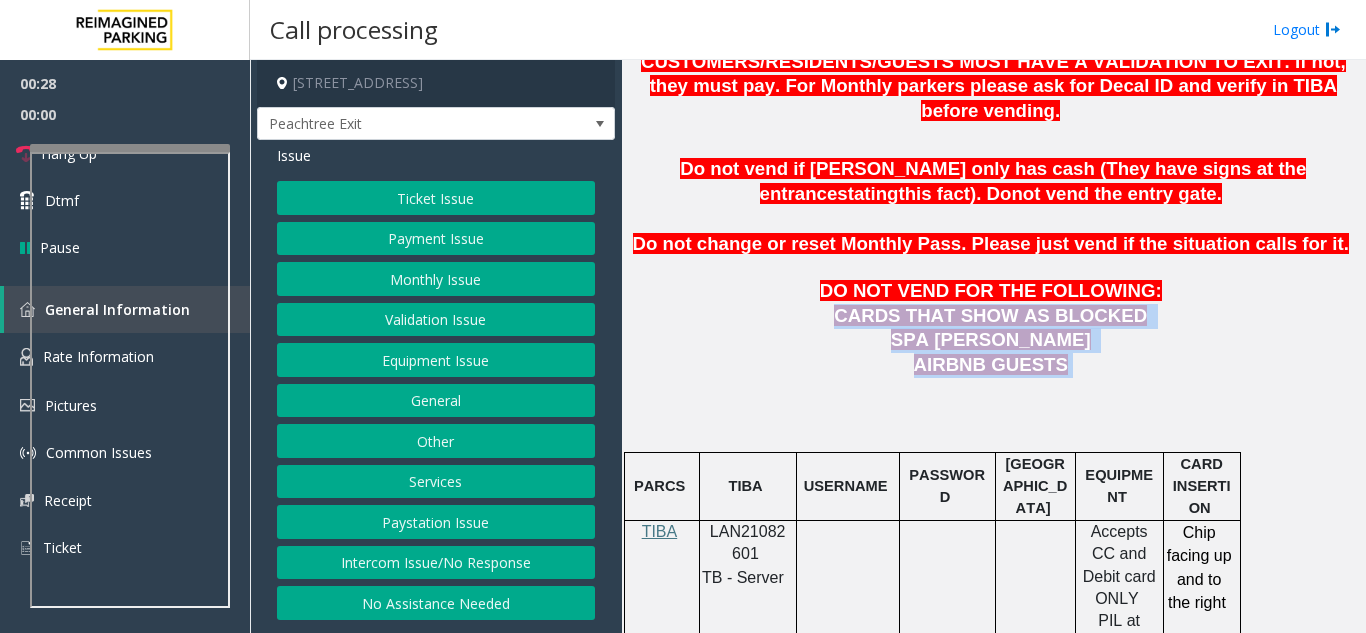 drag, startPoint x: 1016, startPoint y: 312, endPoint x: 869, endPoint y: 268, distance: 153.4438 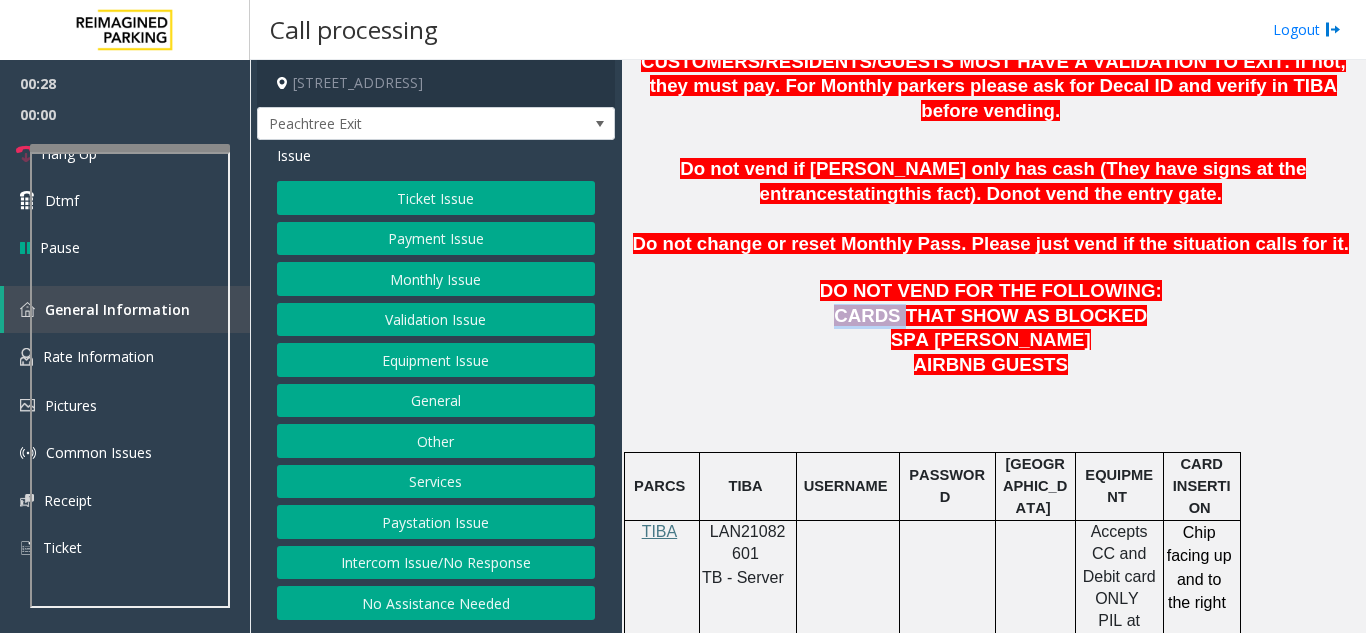 click on "CARDS THAT SHOW AS BLOCKED" 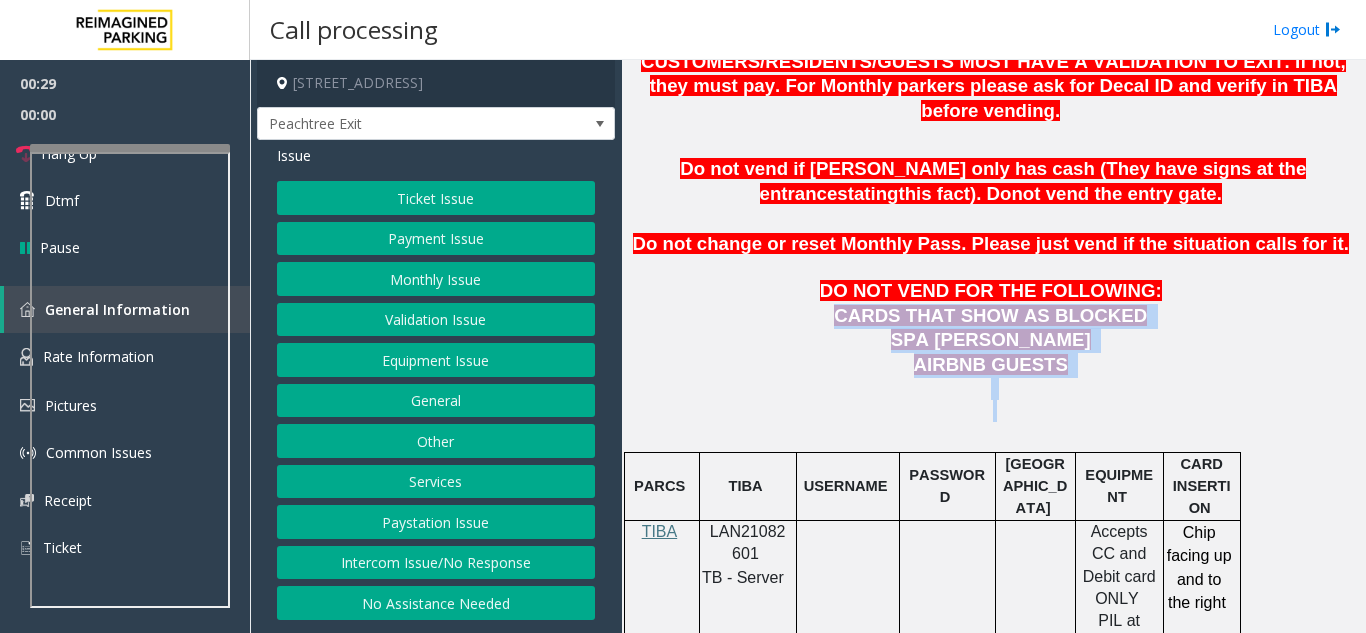 drag, startPoint x: 869, startPoint y: 268, endPoint x: 969, endPoint y: 338, distance: 122.06556 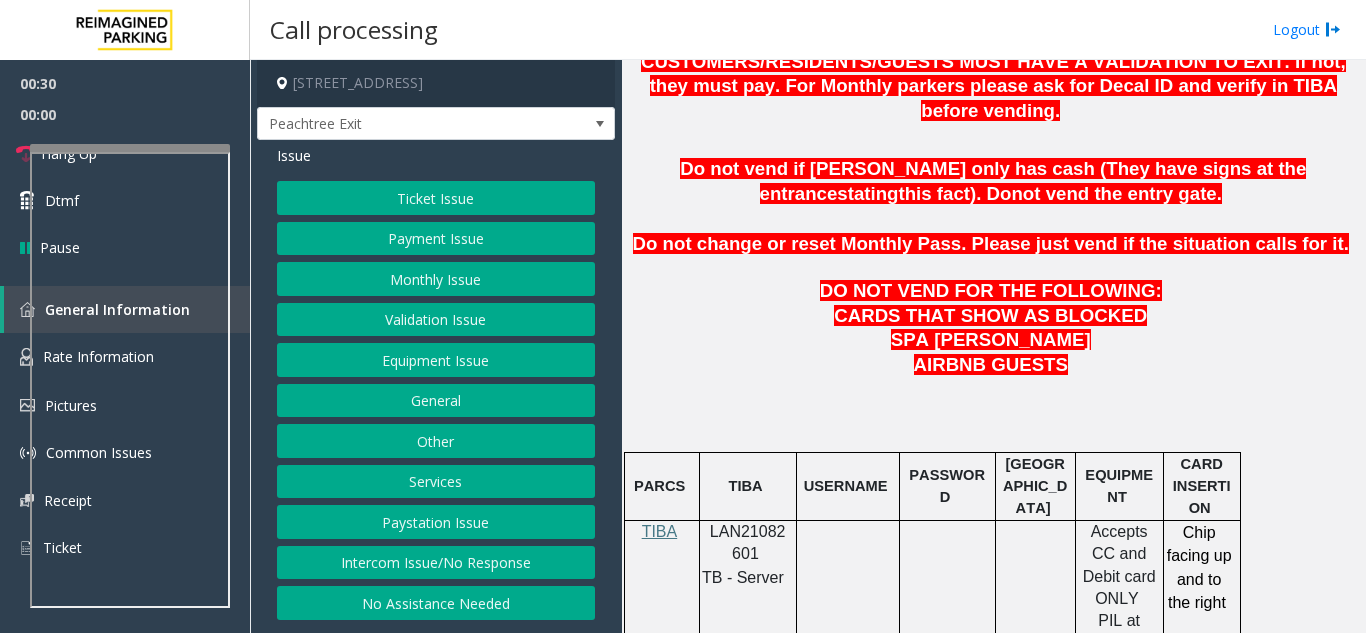 click on "Equipment Issue" 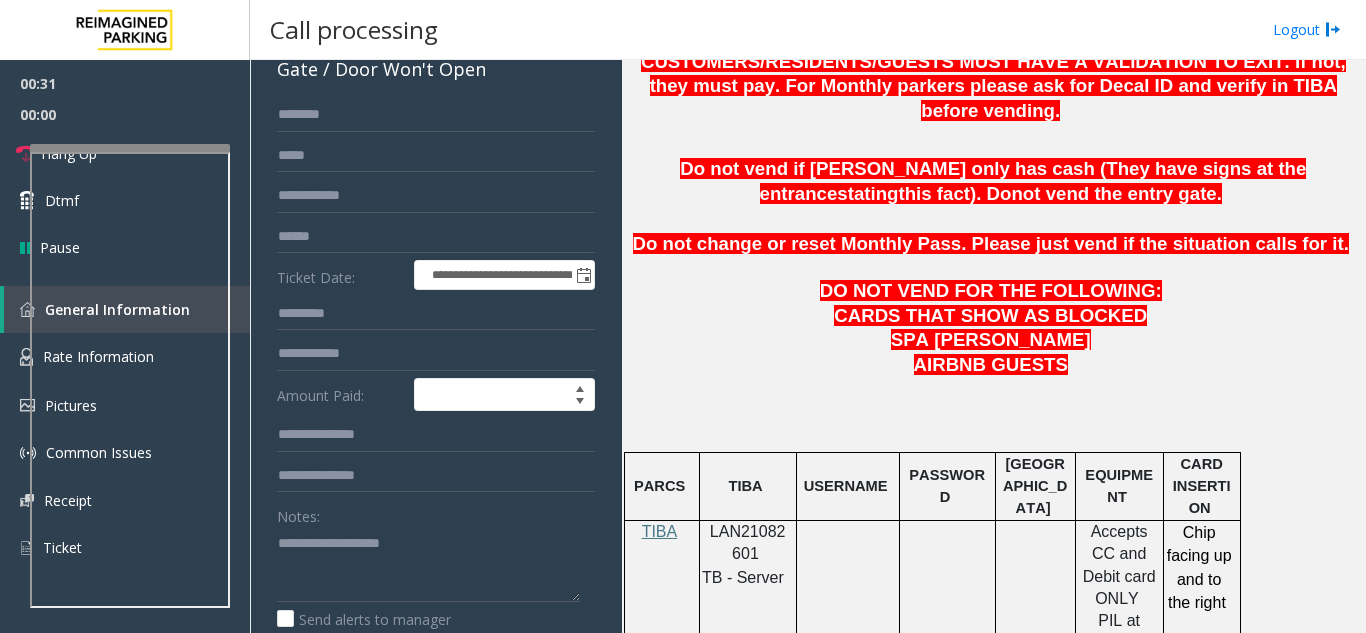 scroll, scrollTop: 300, scrollLeft: 0, axis: vertical 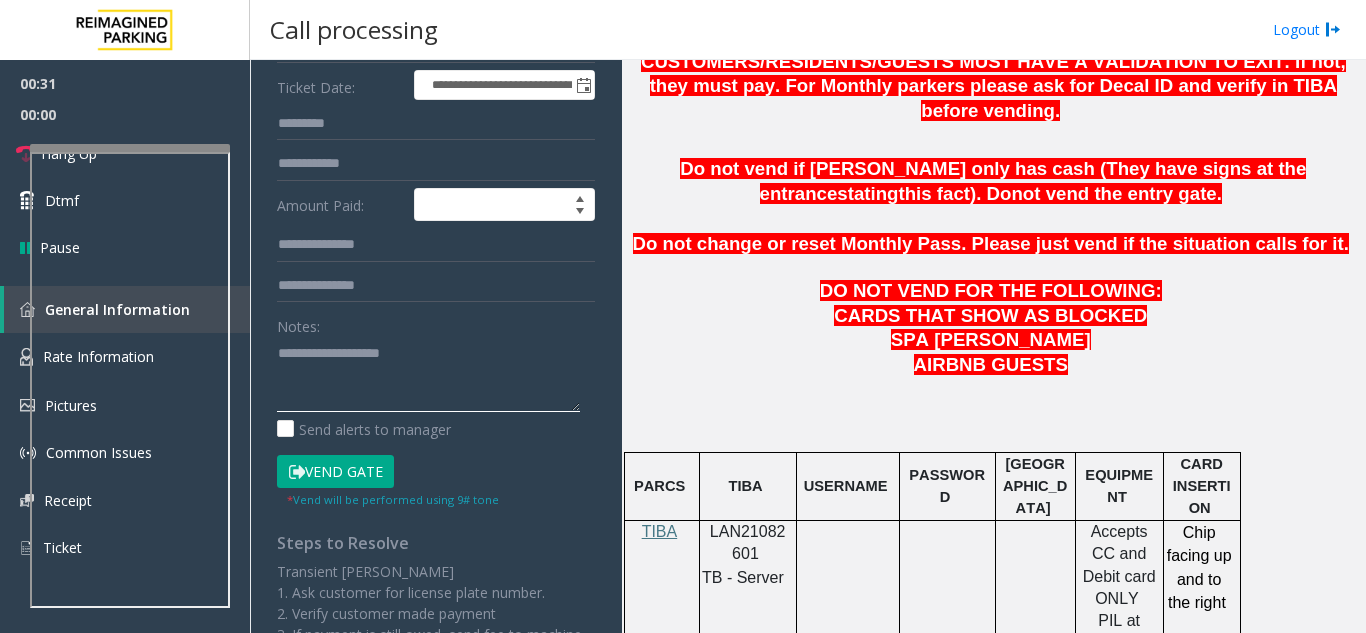 click 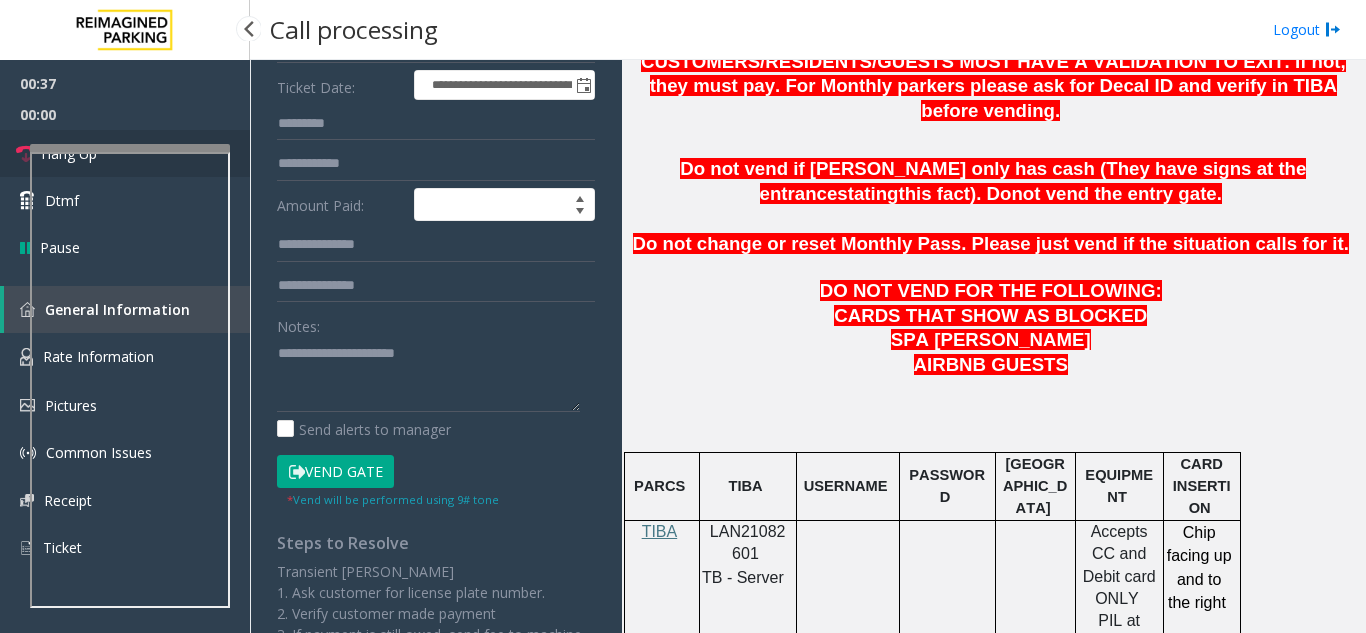 click on "Hang Up" at bounding box center [125, 153] 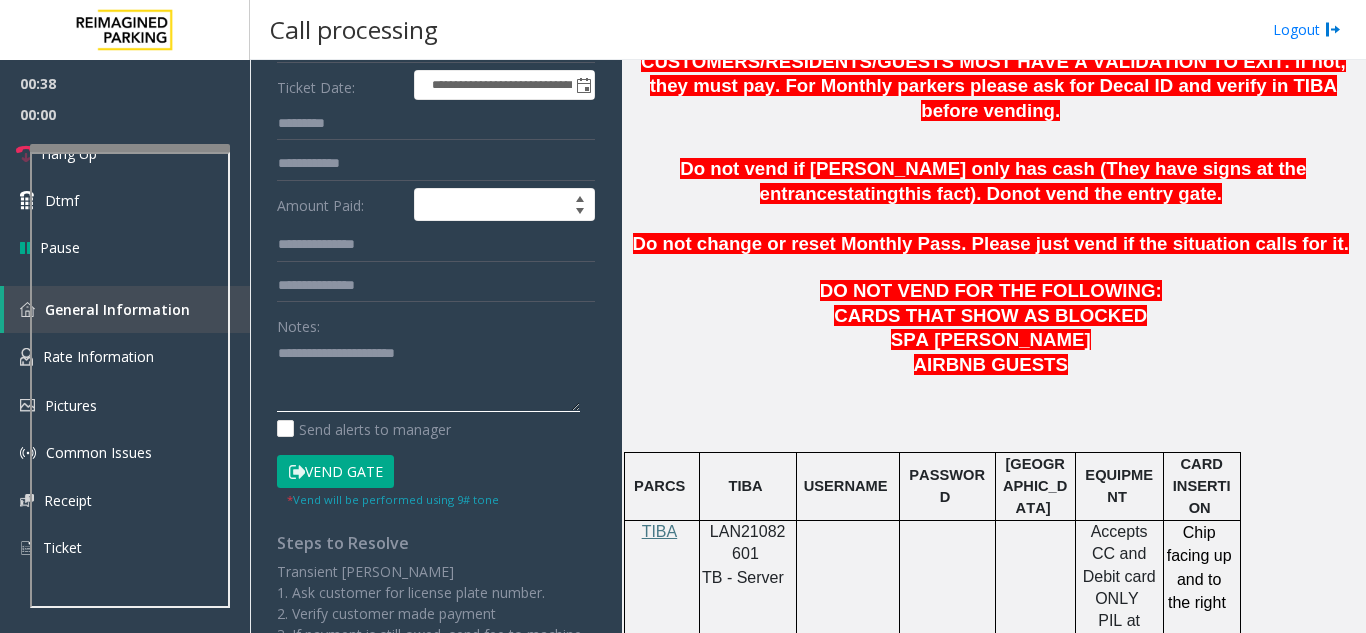 click 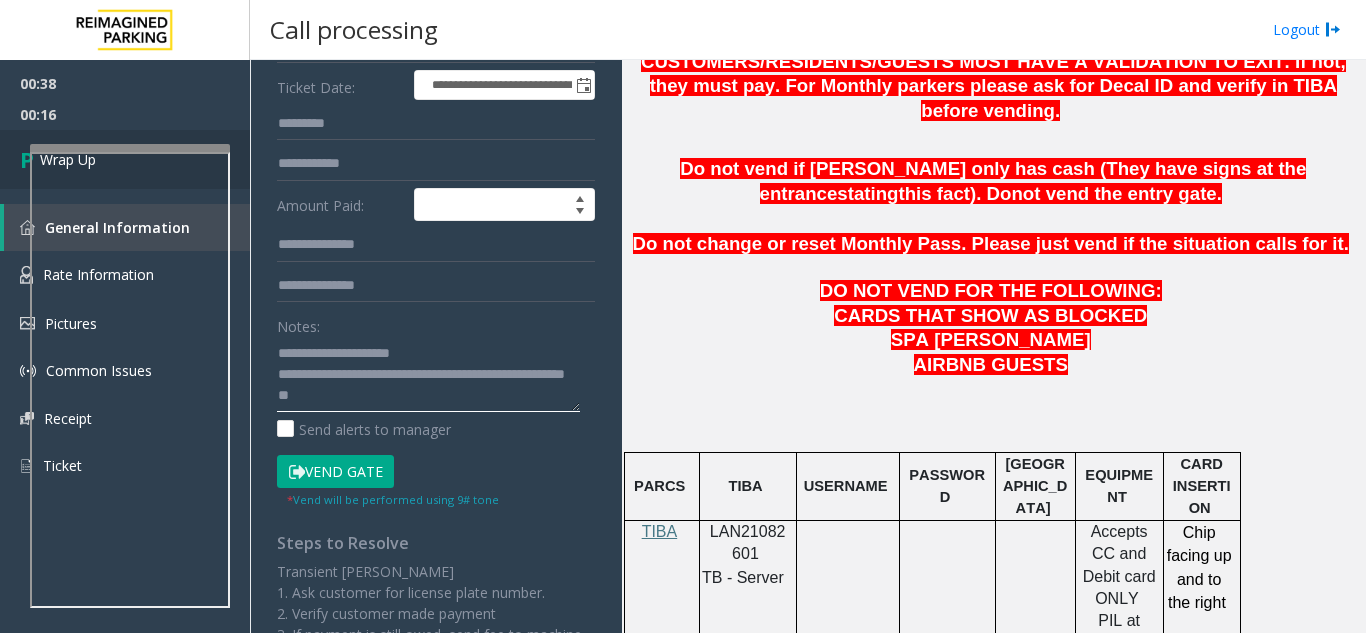 type on "**********" 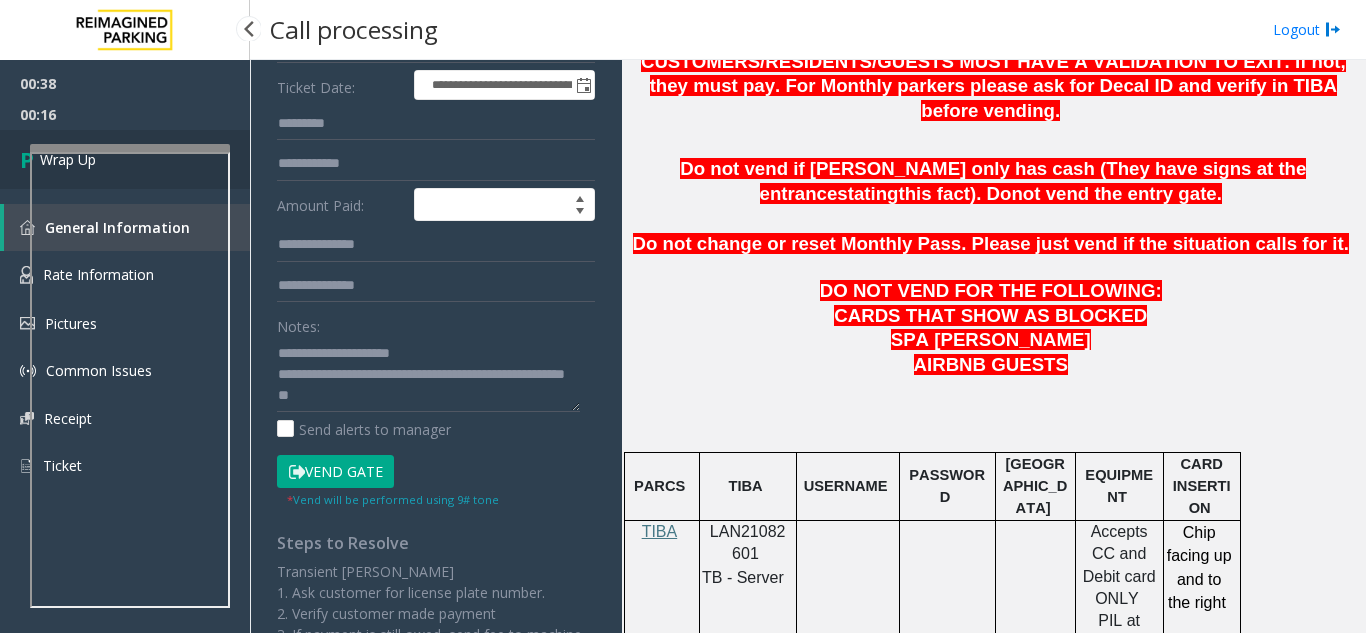 click on "Wrap Up" at bounding box center [125, 159] 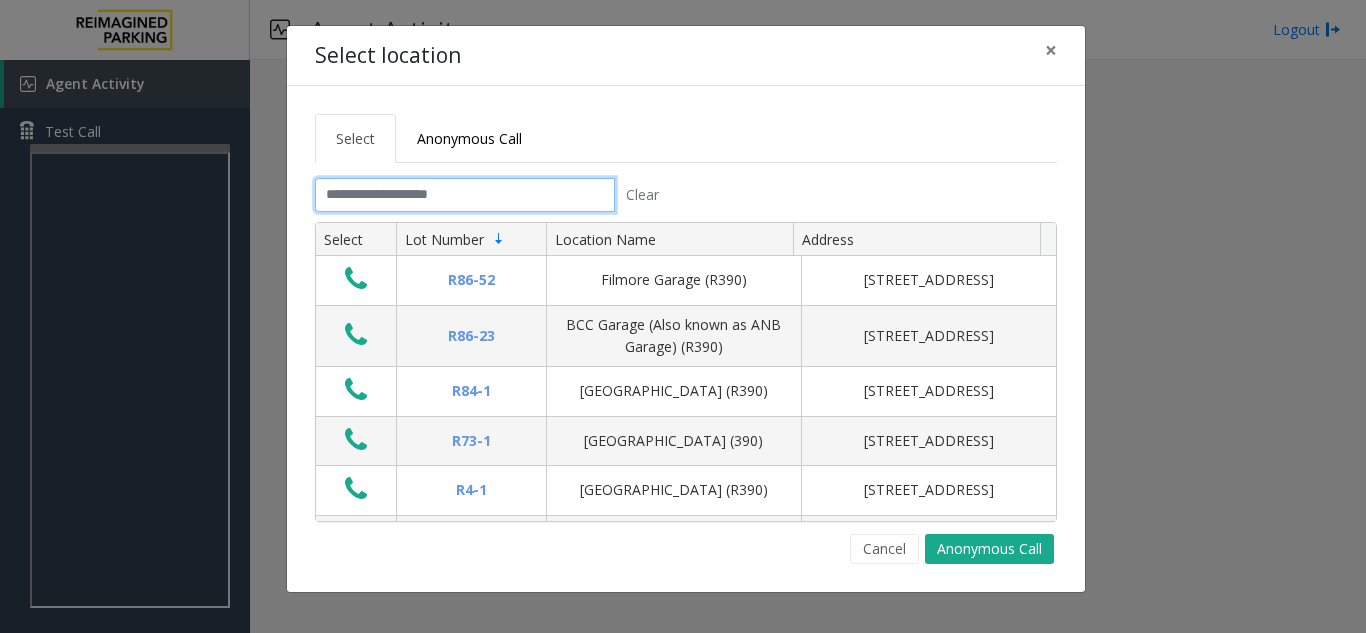 click 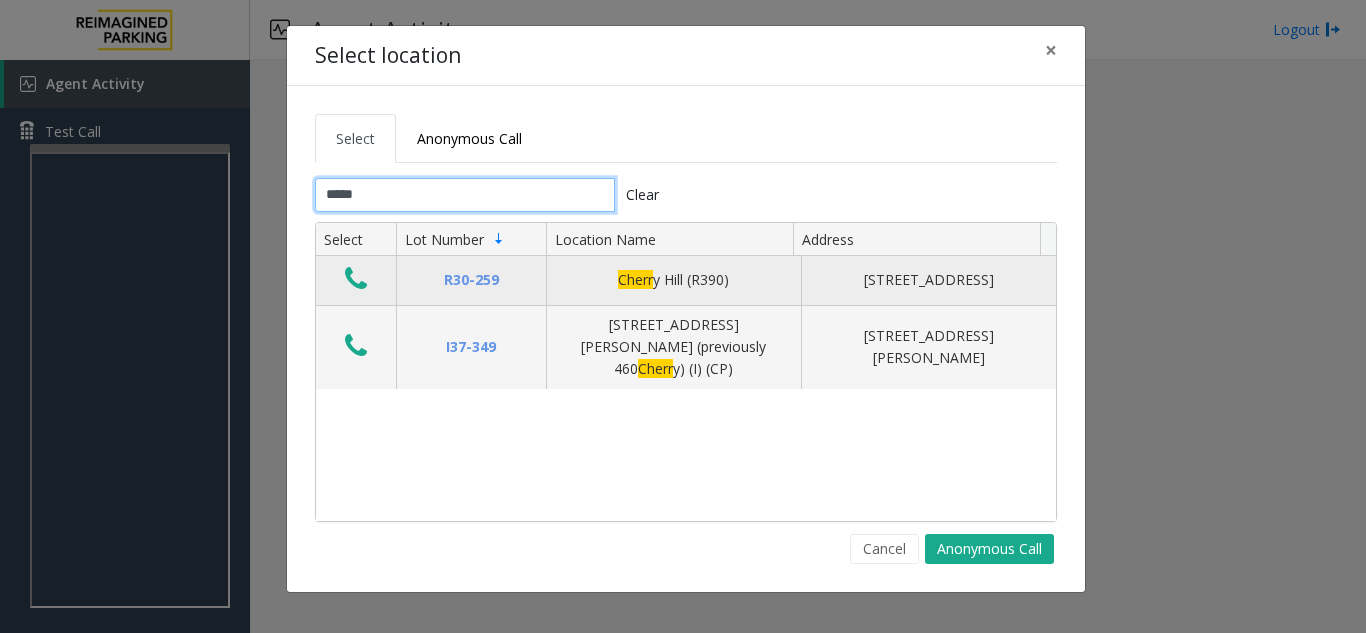 type on "*****" 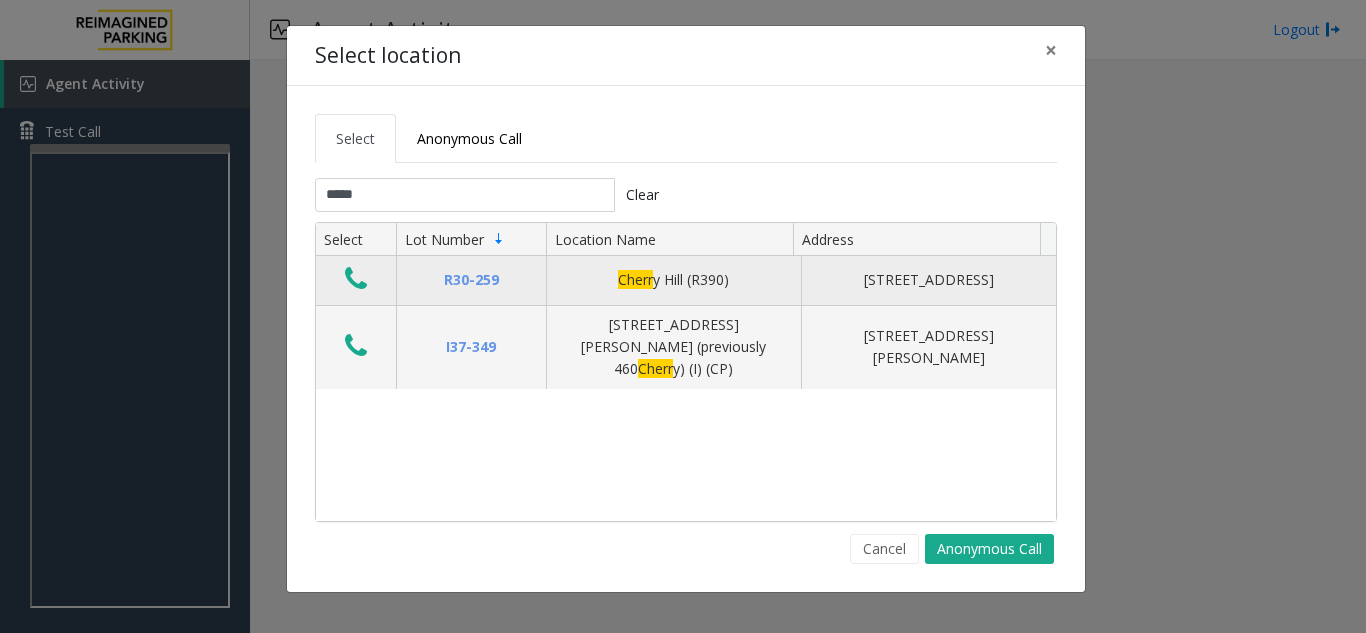 click 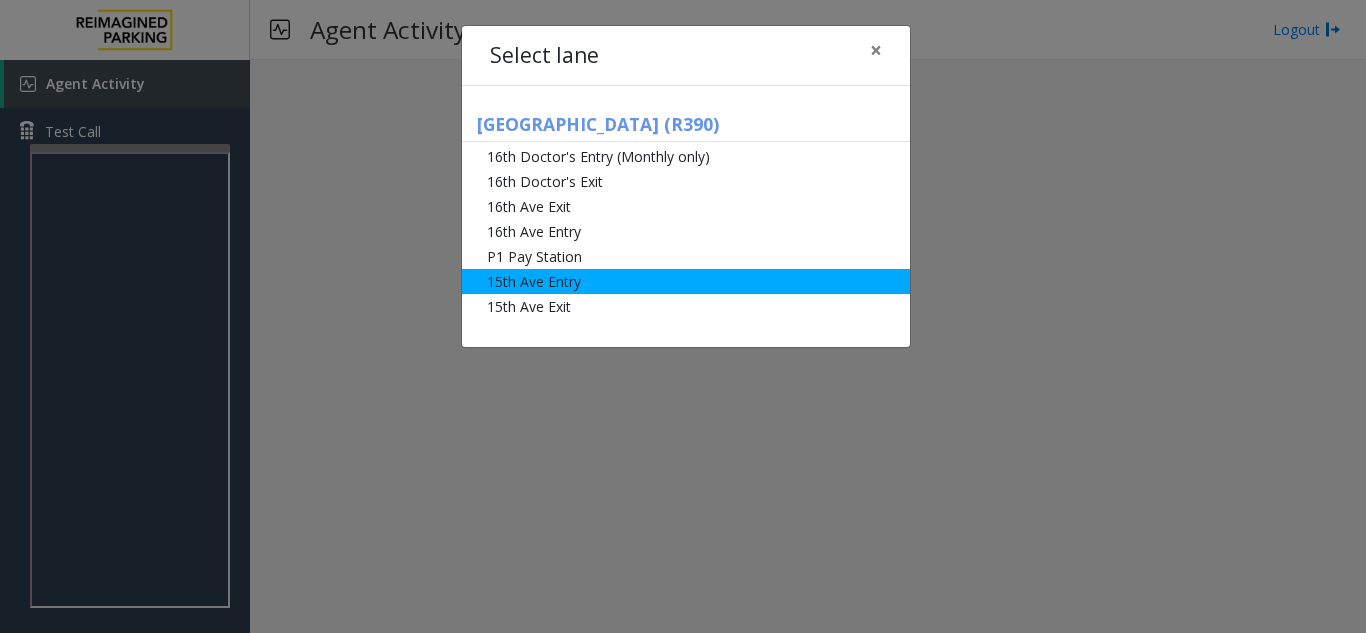 click on "15th Ave Entry" 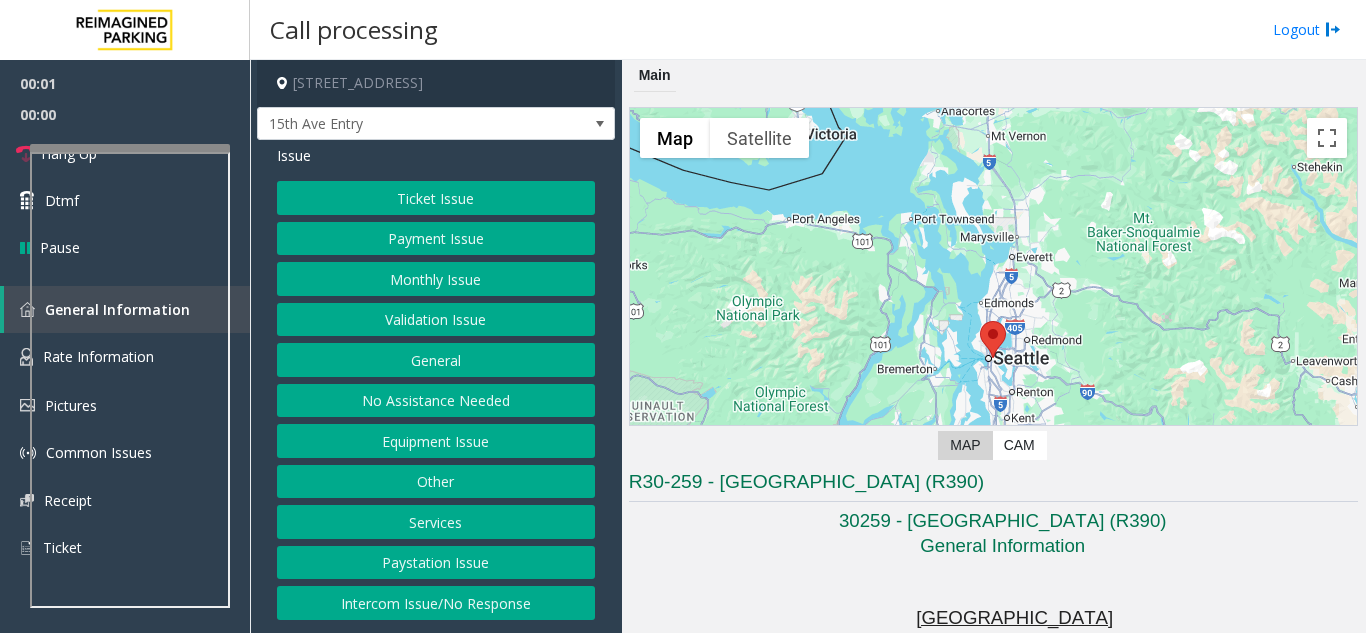 click on "Monthly Issue" 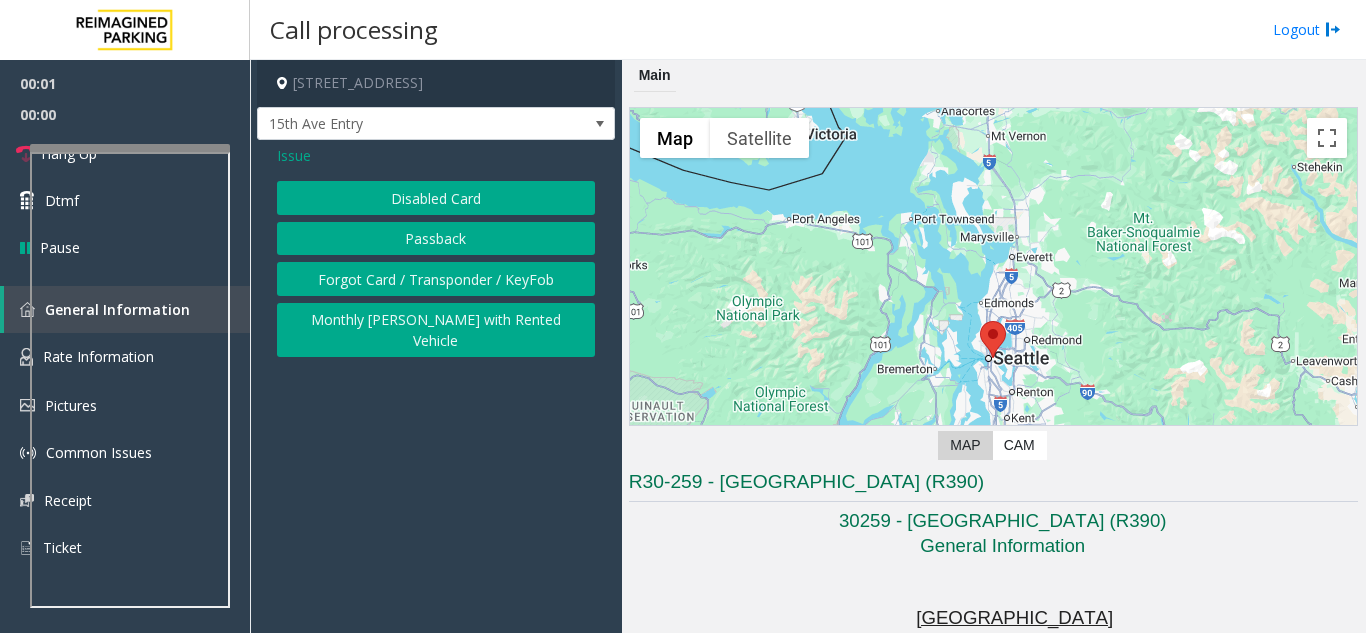 click on "Disabled Card" 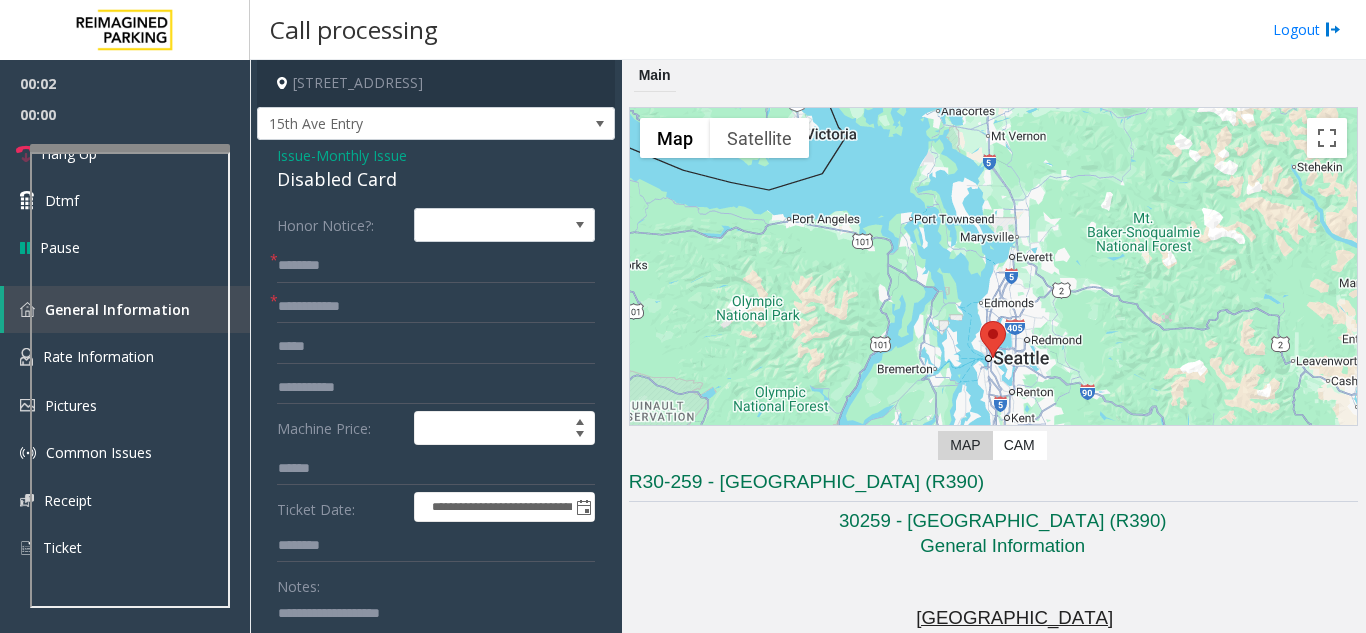 click on "Disabled Card" 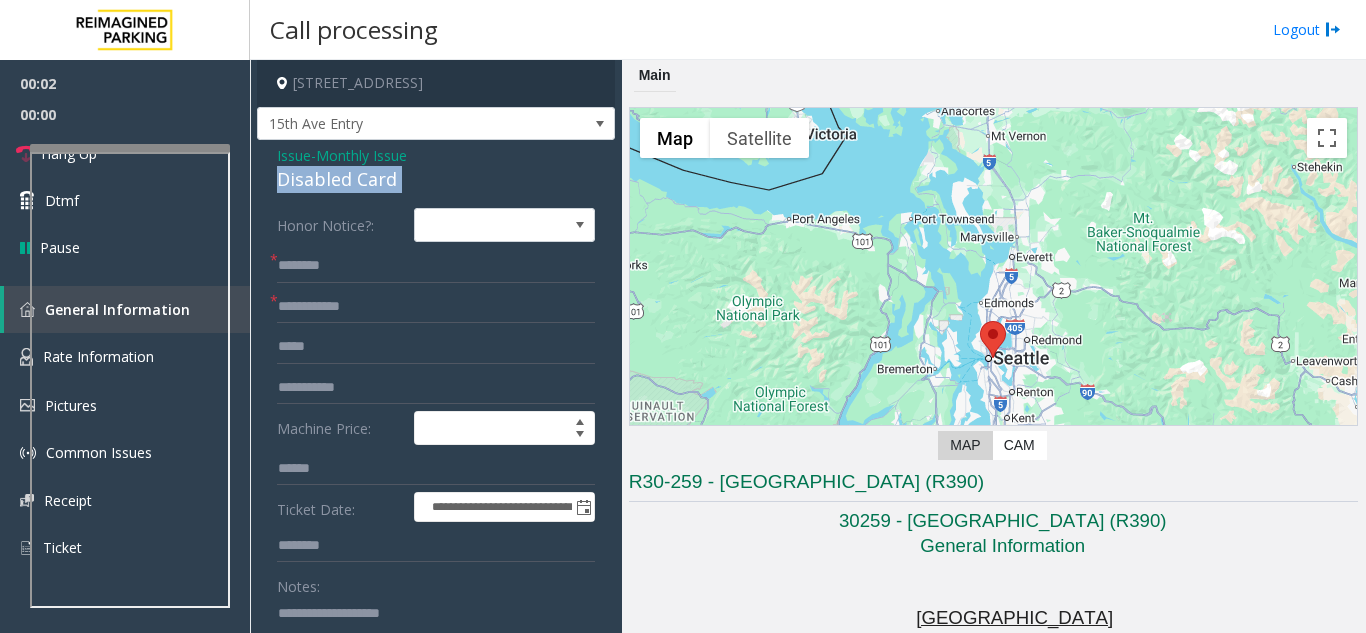 click on "Disabled Card" 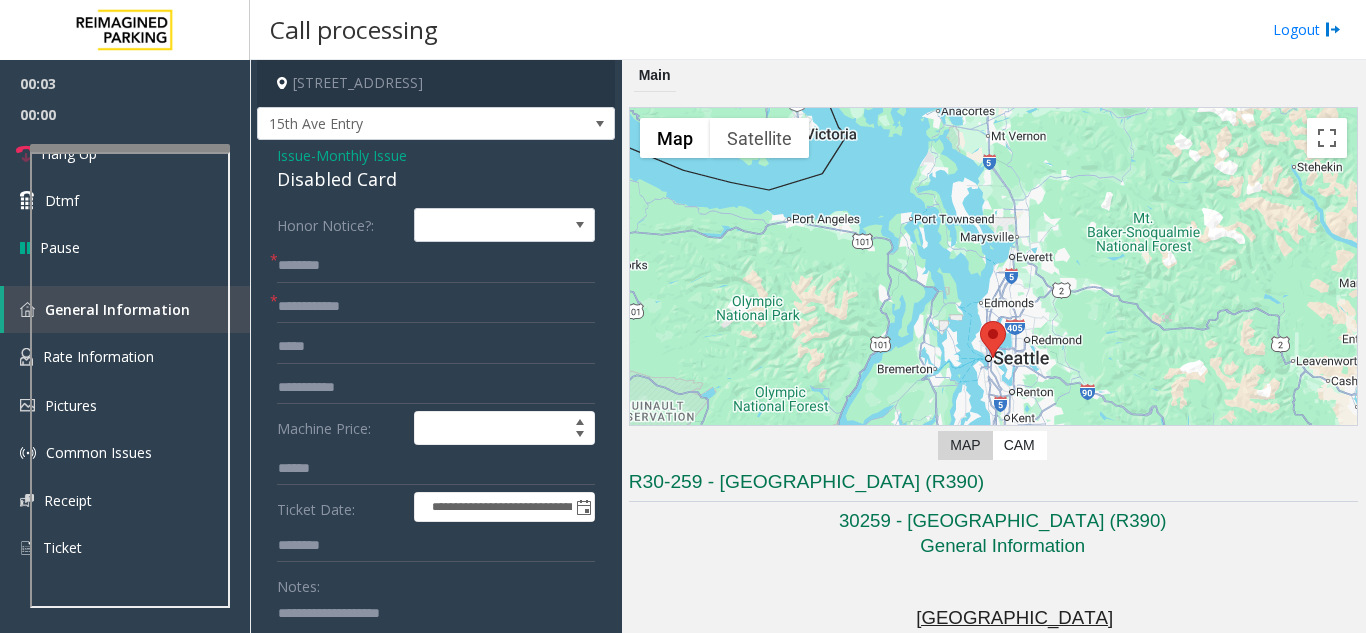 click on "Notes:" 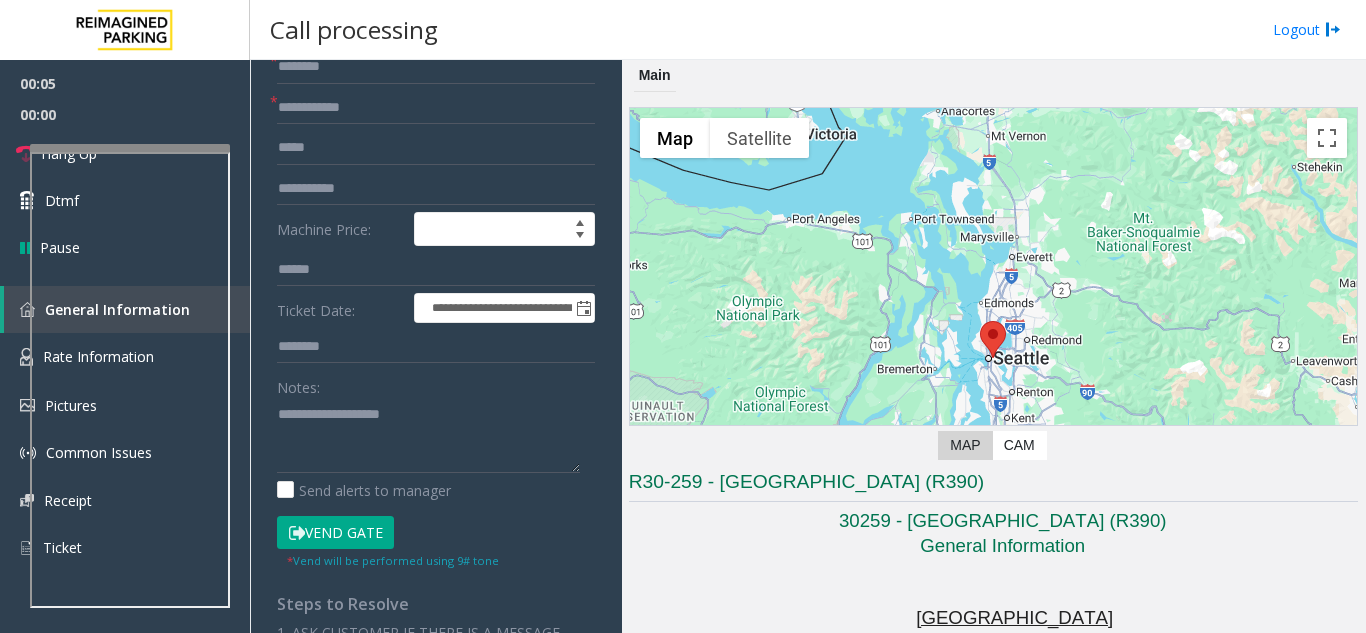 scroll, scrollTop: 200, scrollLeft: 0, axis: vertical 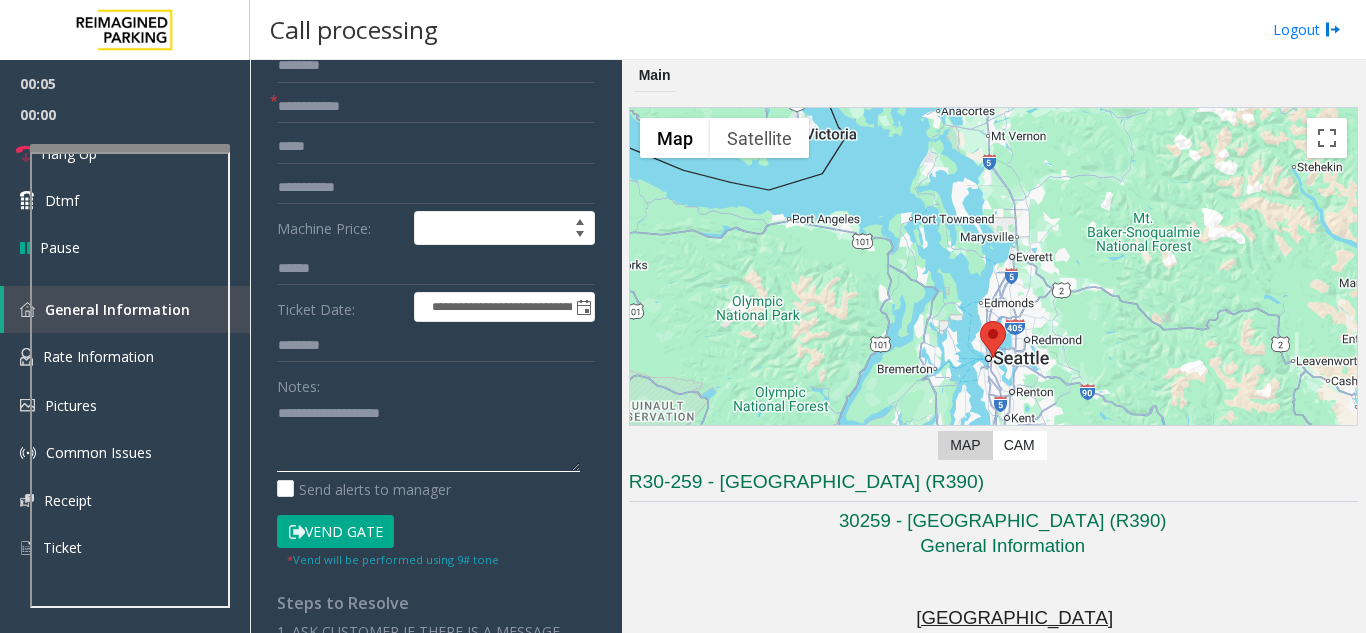 click 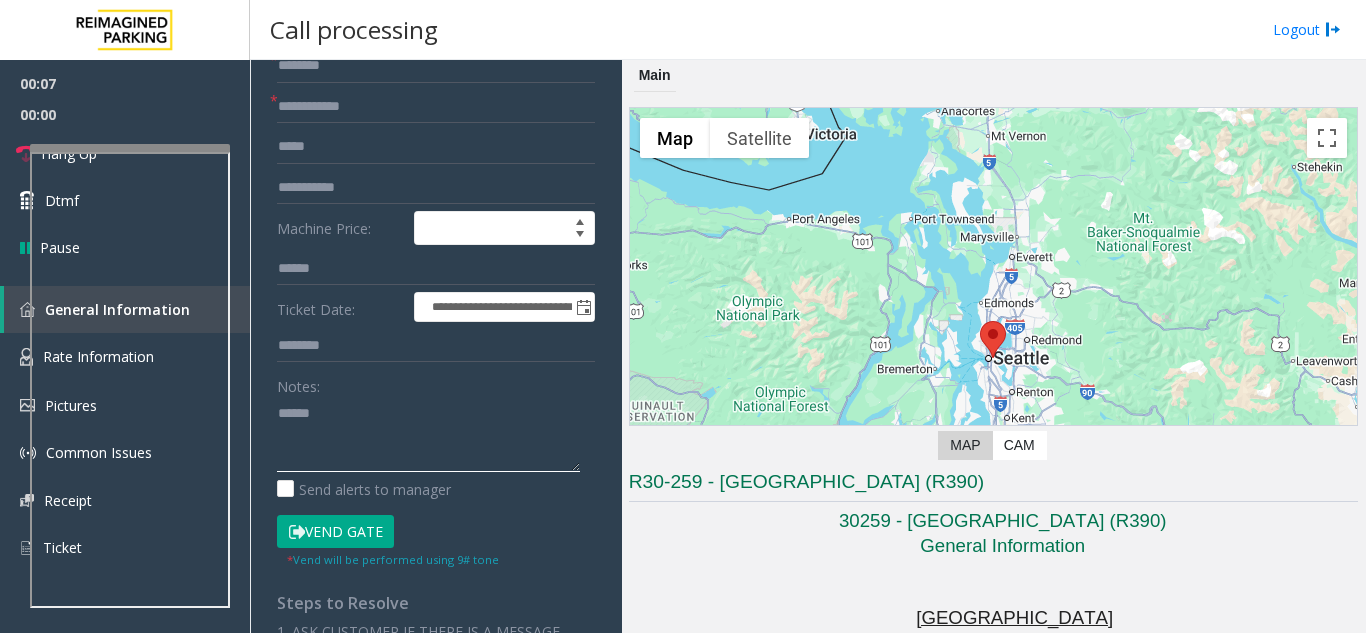paste on "**********" 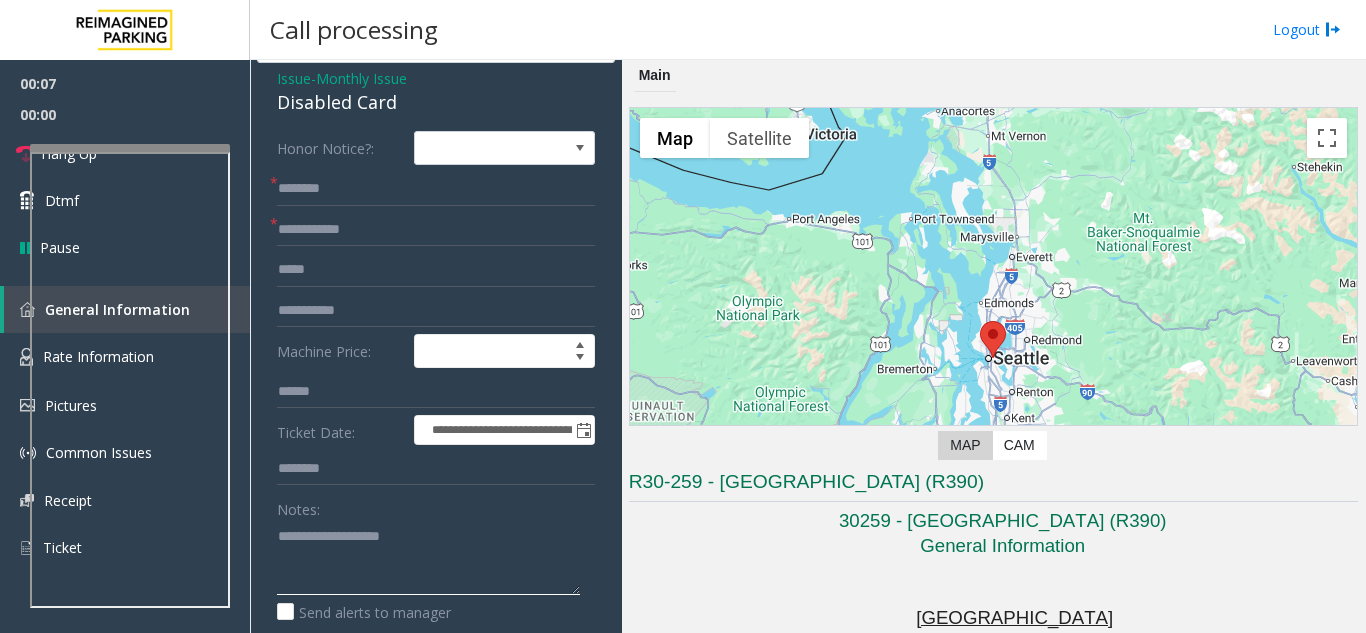 scroll, scrollTop: 0, scrollLeft: 0, axis: both 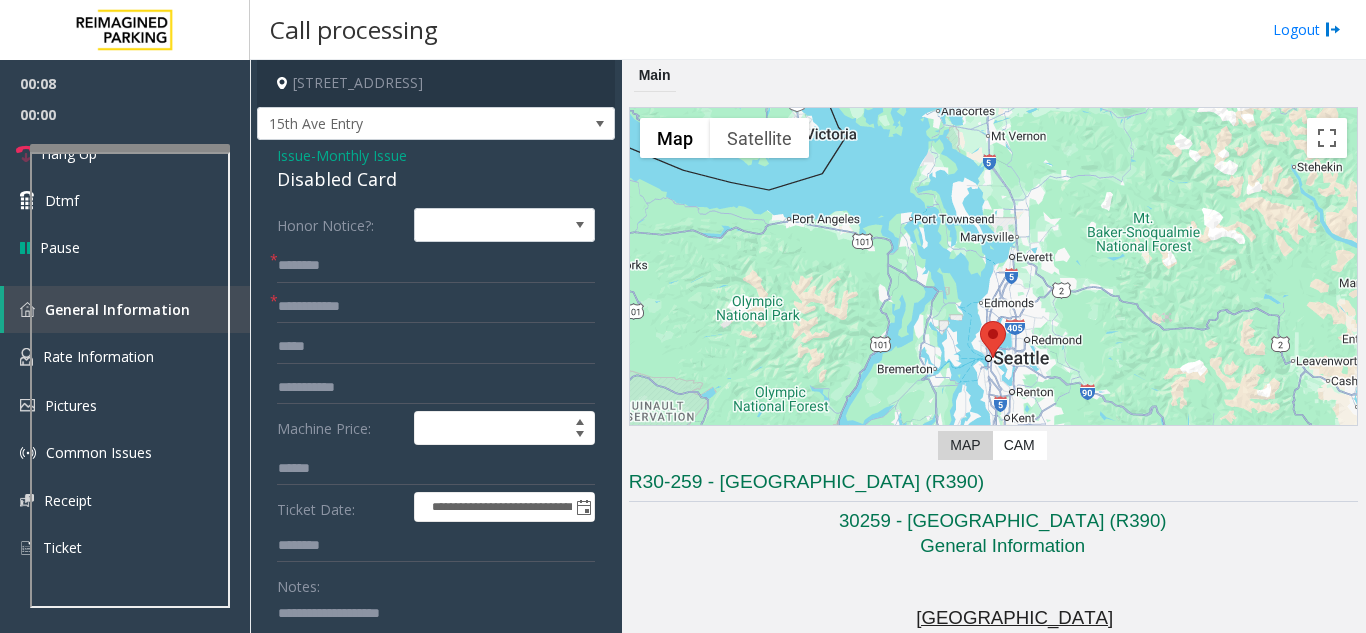 type on "**********" 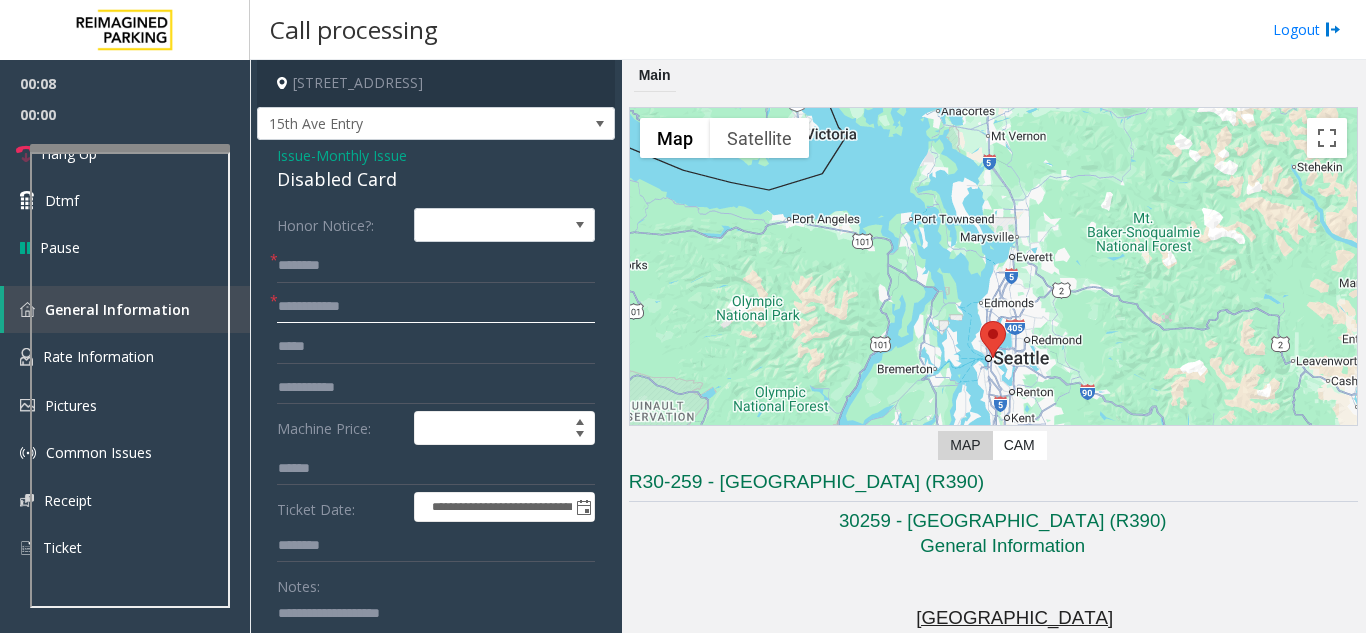click 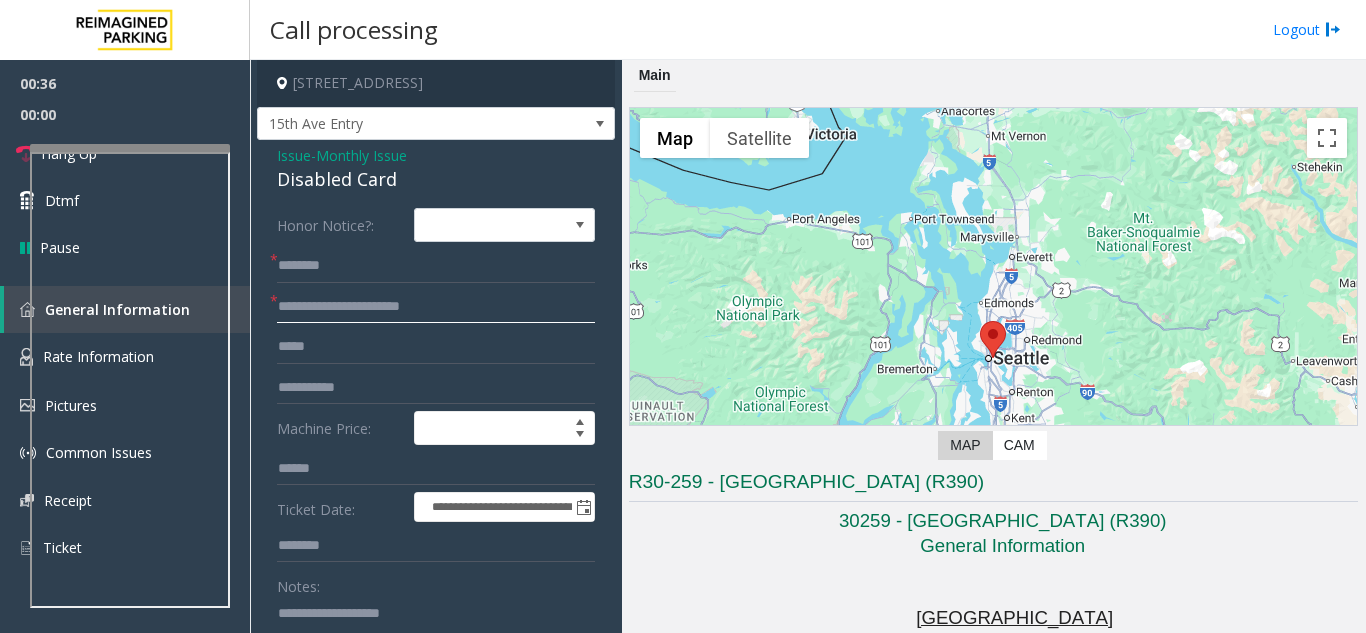 type on "**********" 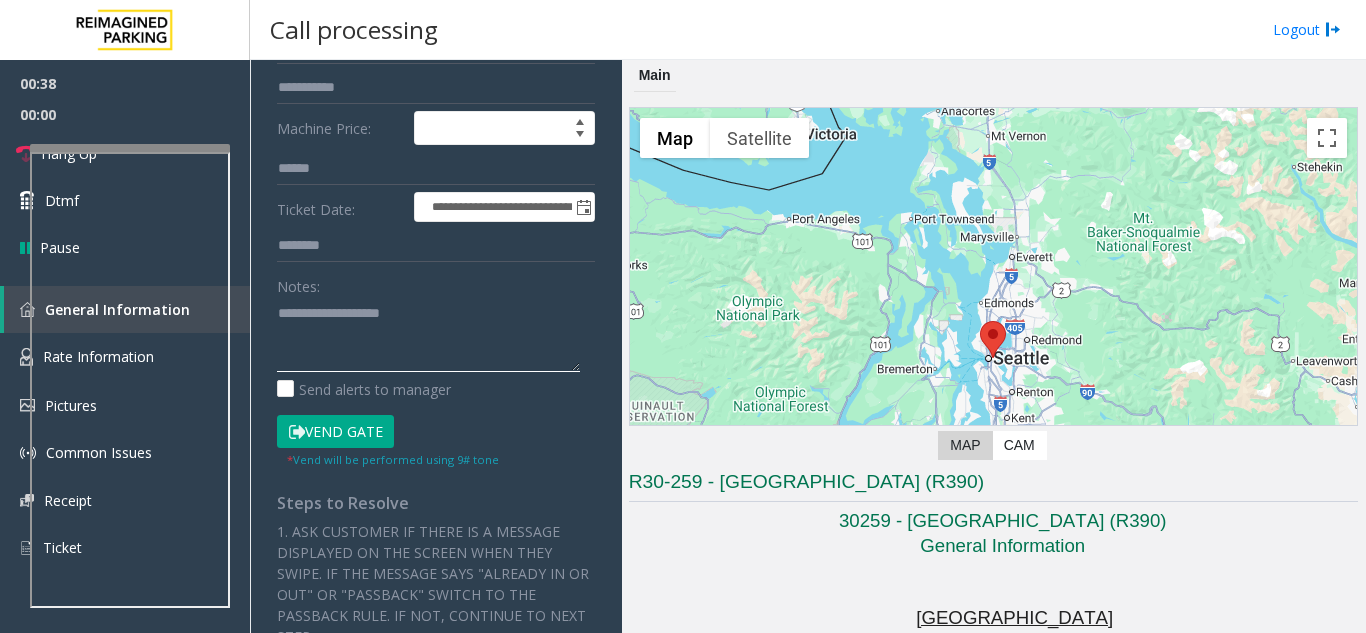 click 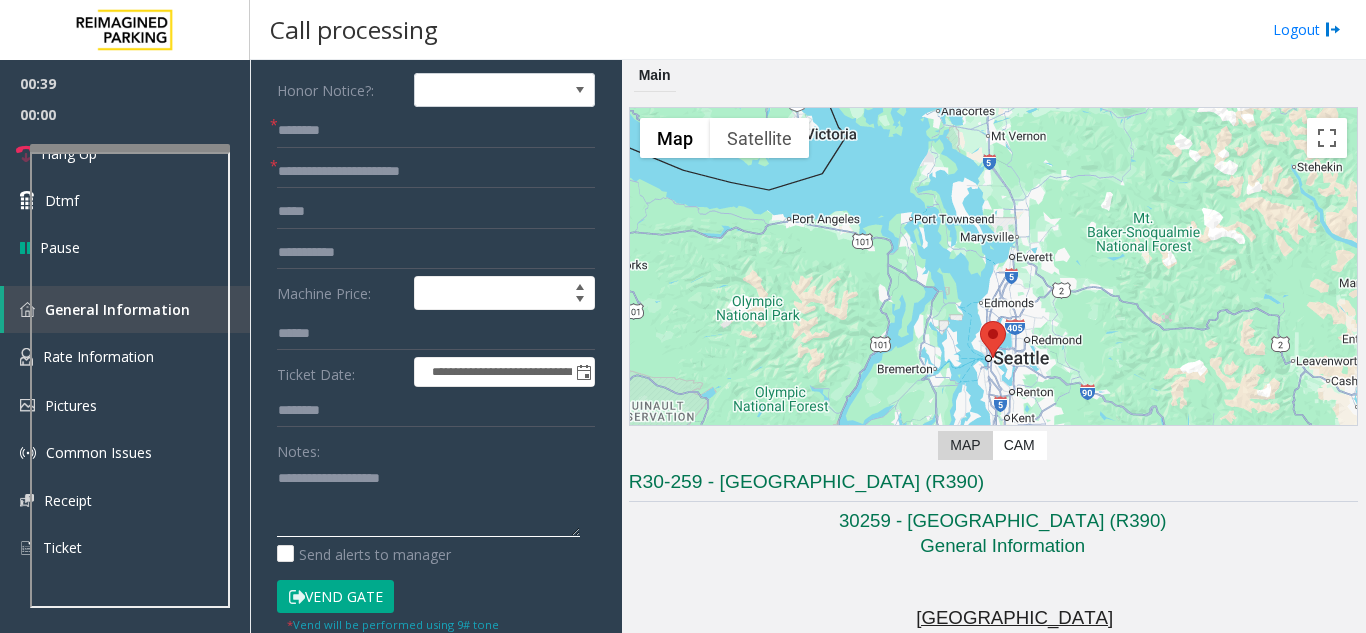 scroll, scrollTop: 0, scrollLeft: 0, axis: both 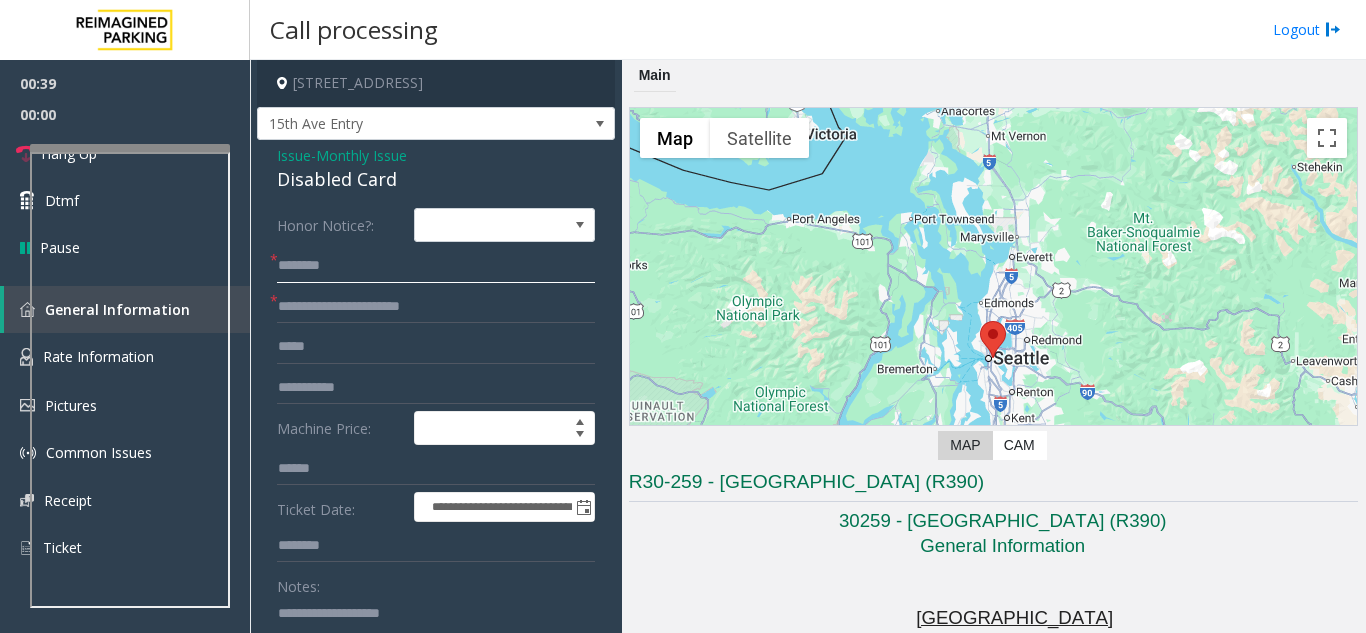 click 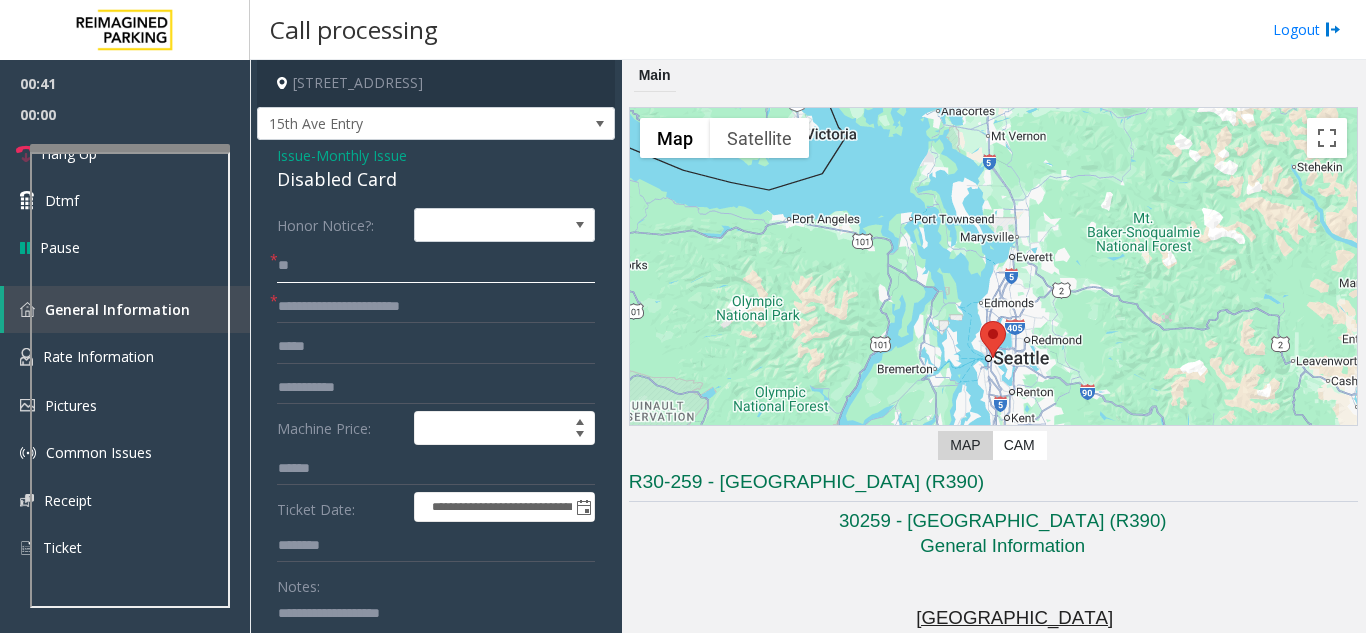 type on "*" 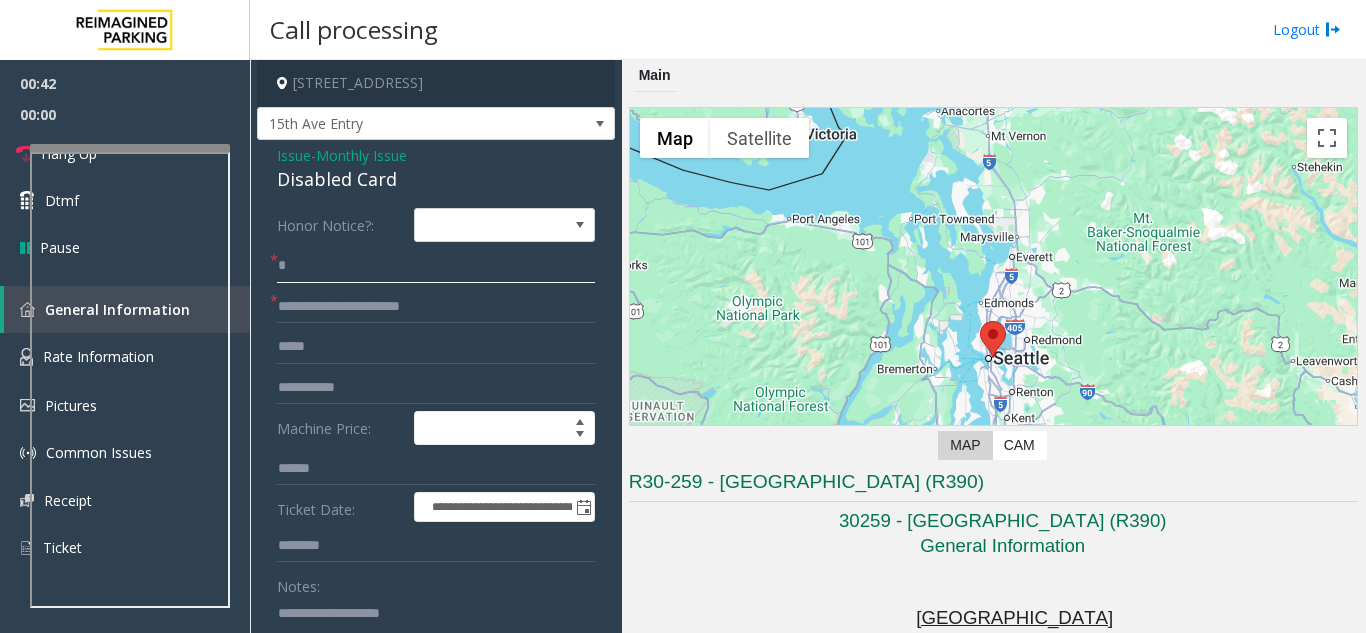 type 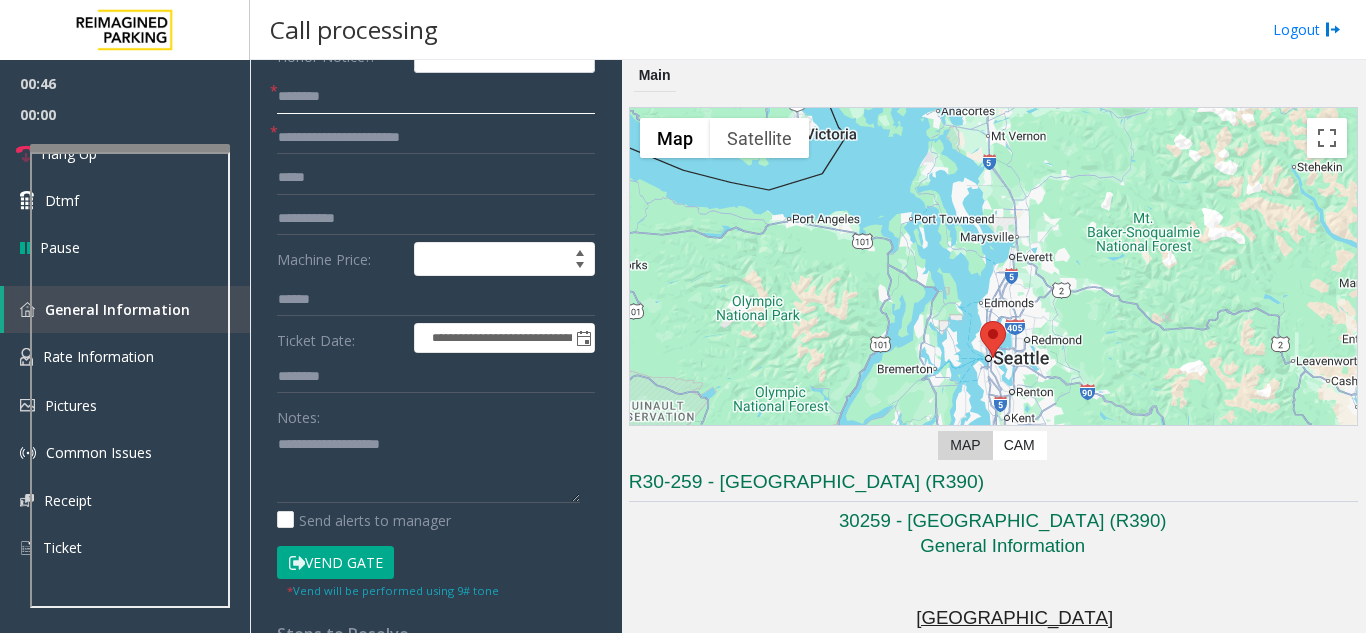 scroll, scrollTop: 200, scrollLeft: 0, axis: vertical 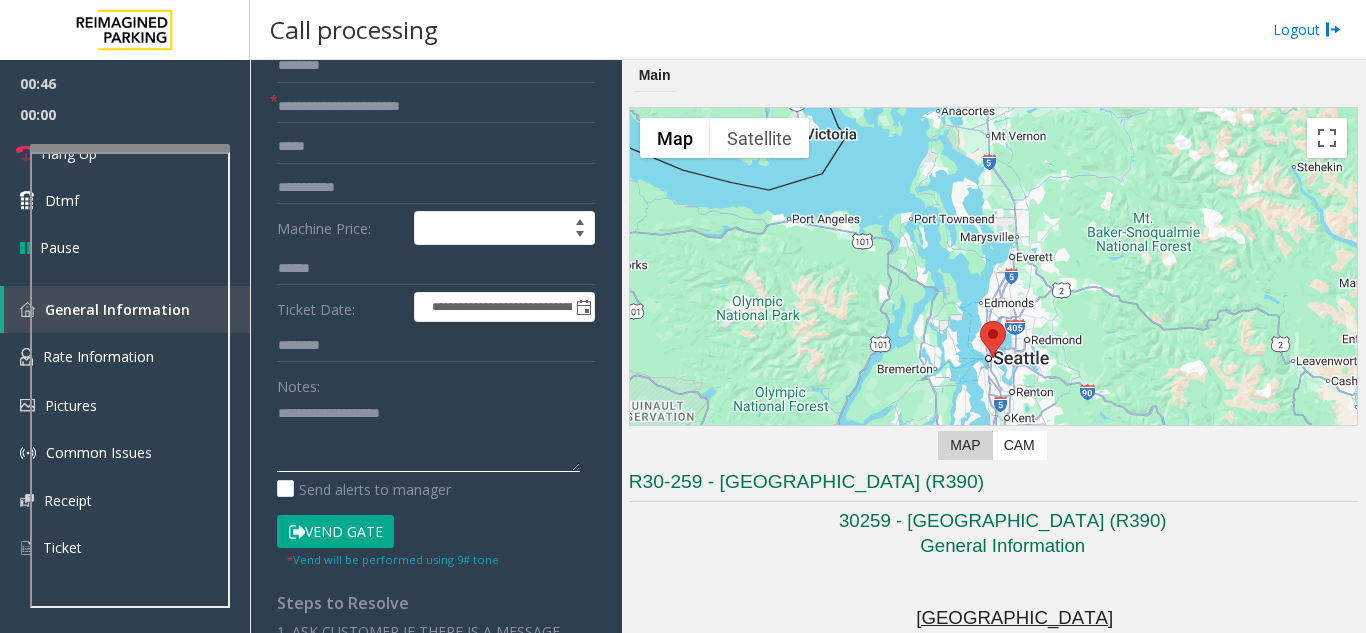 click 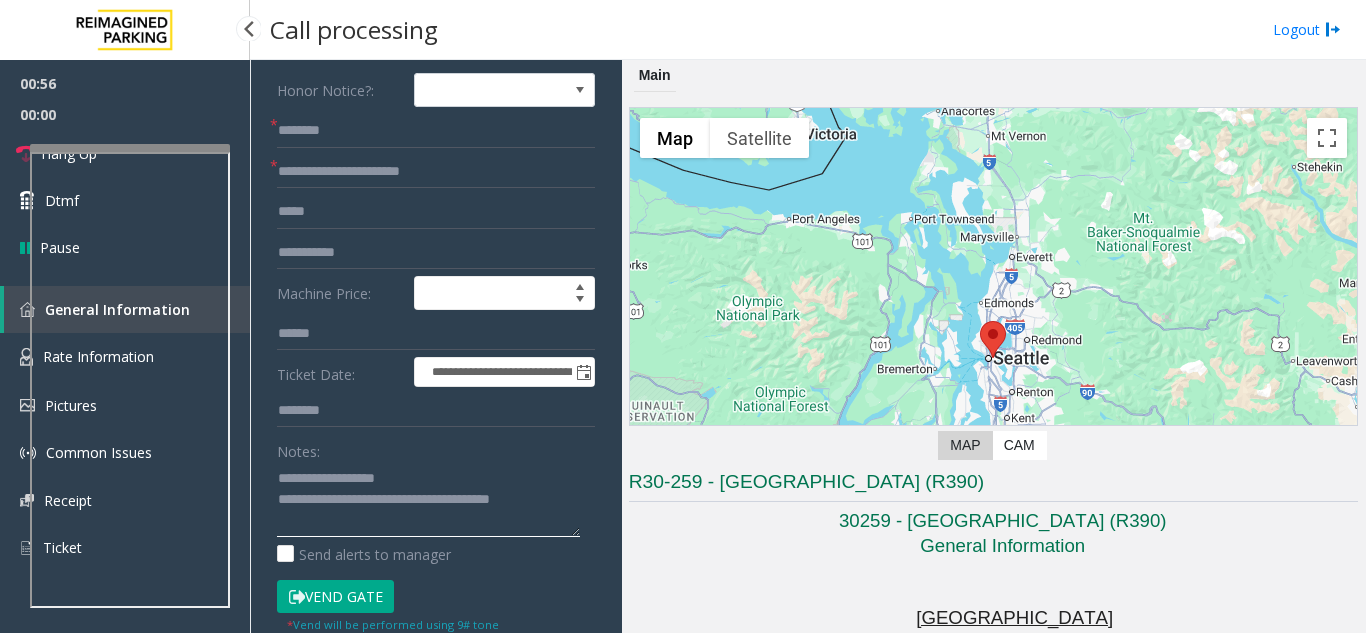 scroll, scrollTop: 100, scrollLeft: 0, axis: vertical 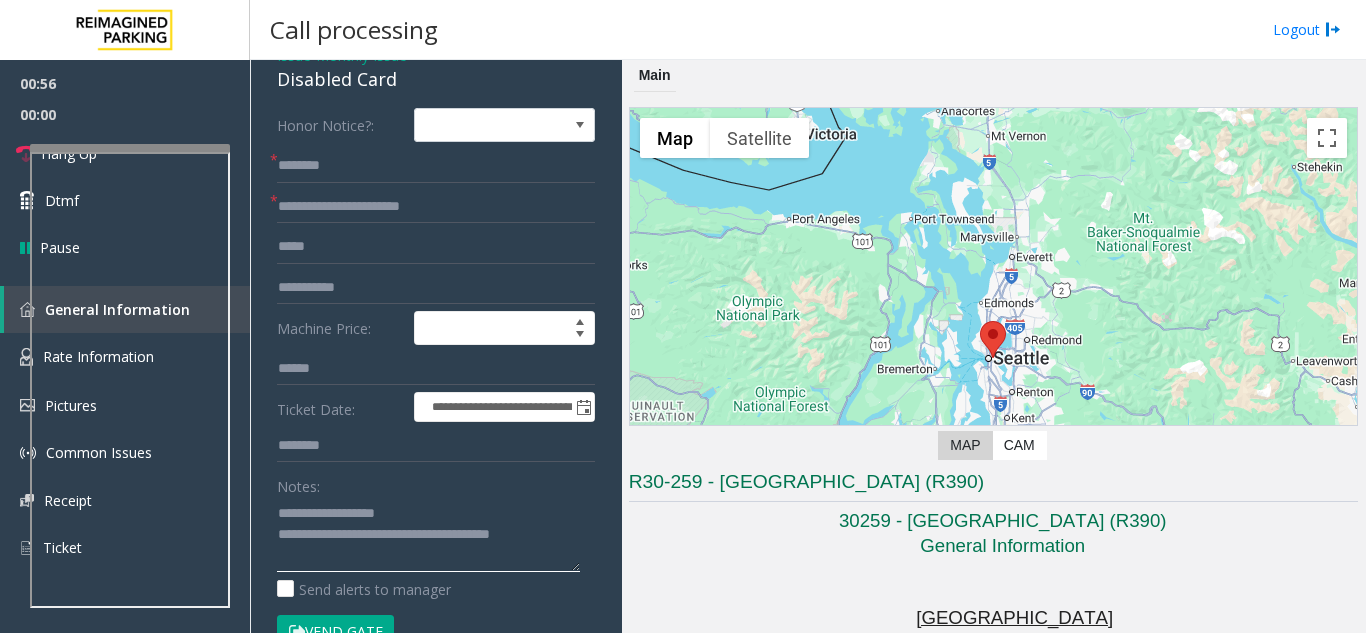 type on "**********" 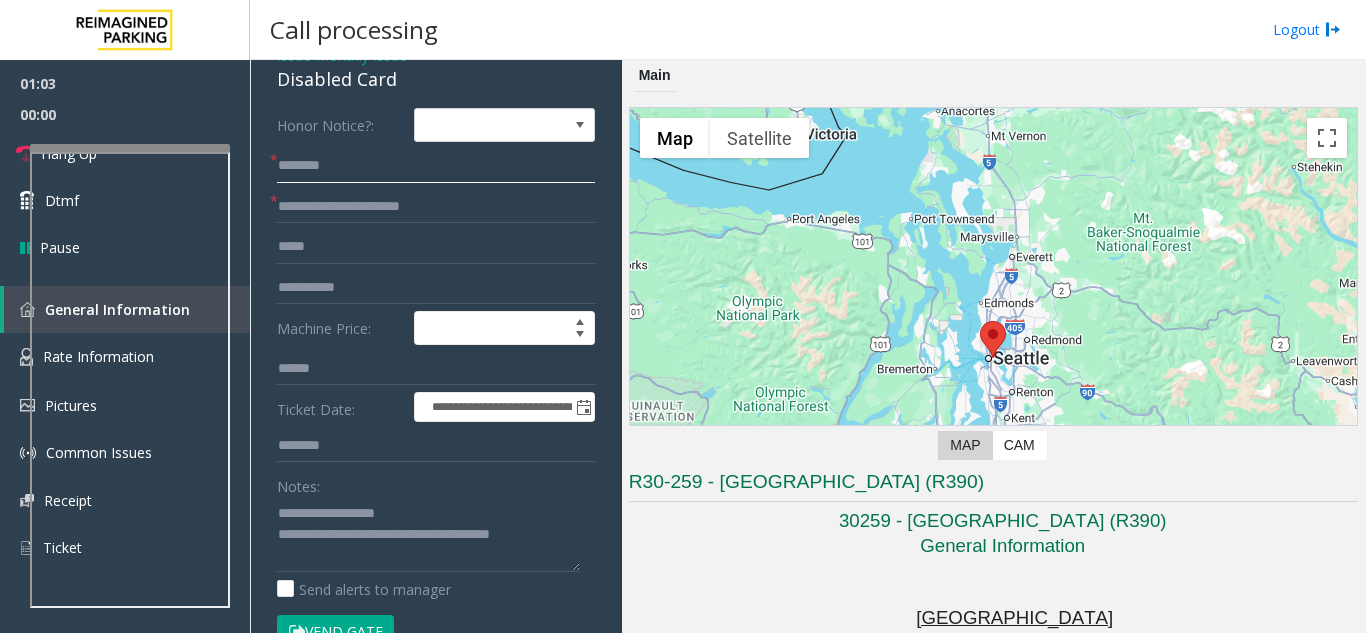 click 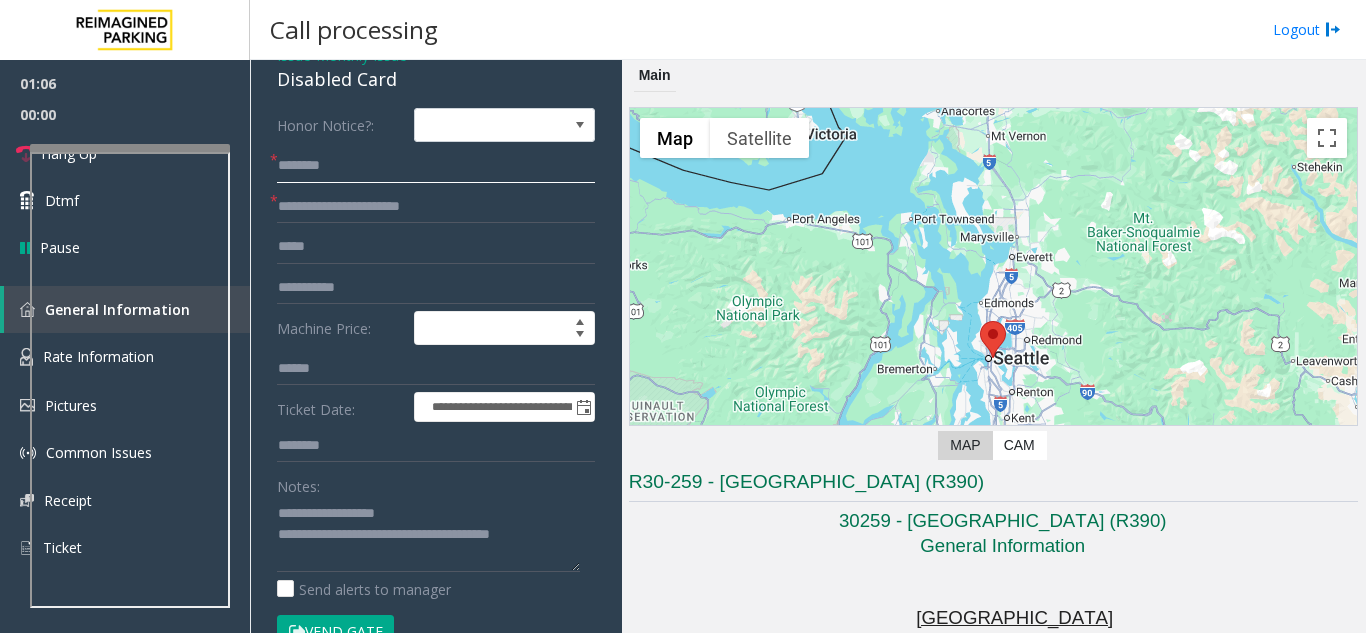 type on "*" 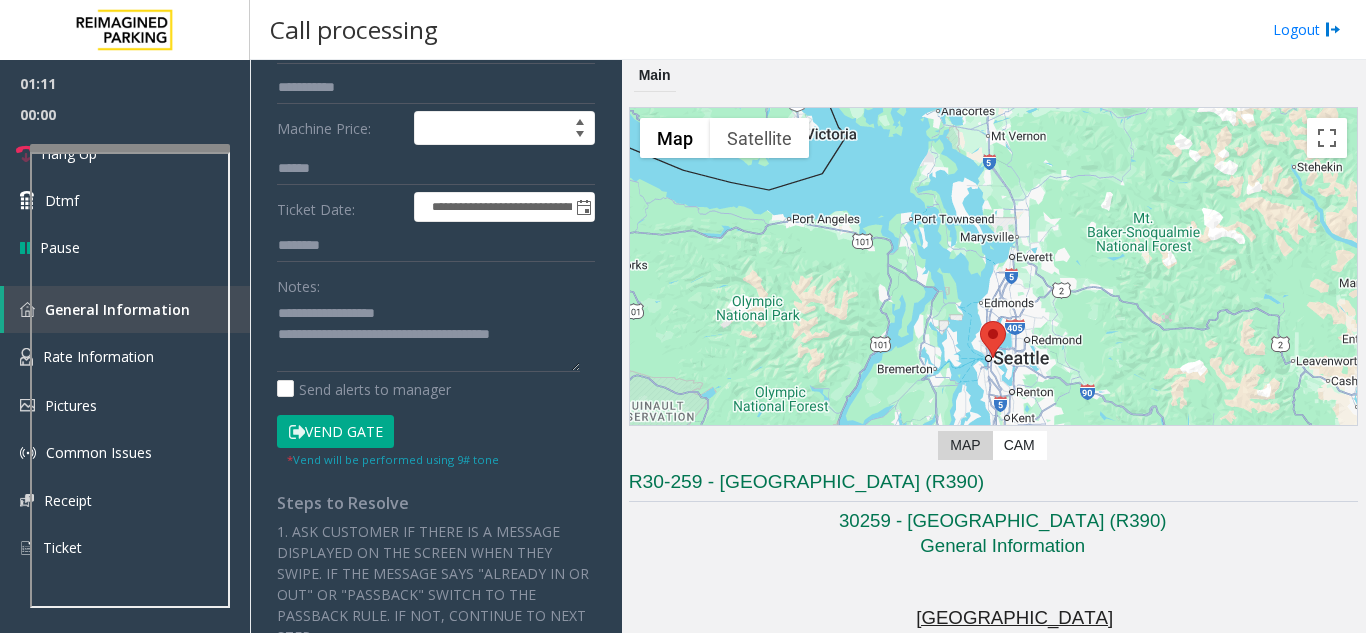 click on "Vend Gate" 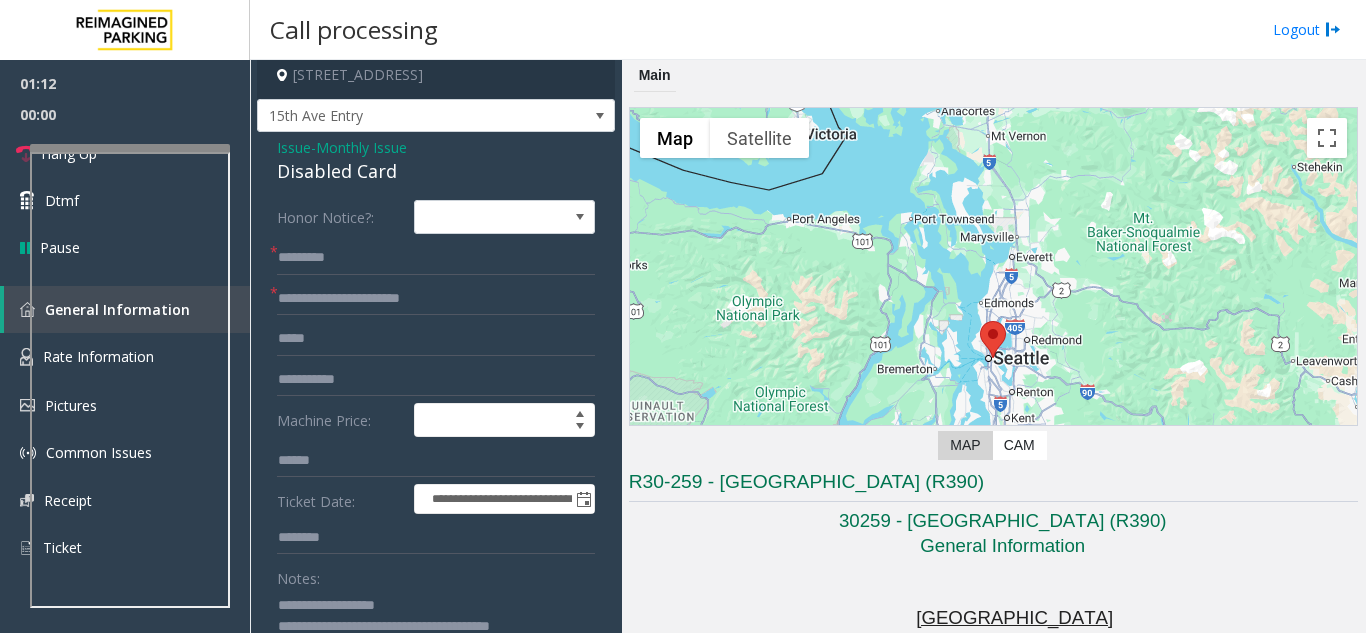 scroll, scrollTop: 0, scrollLeft: 0, axis: both 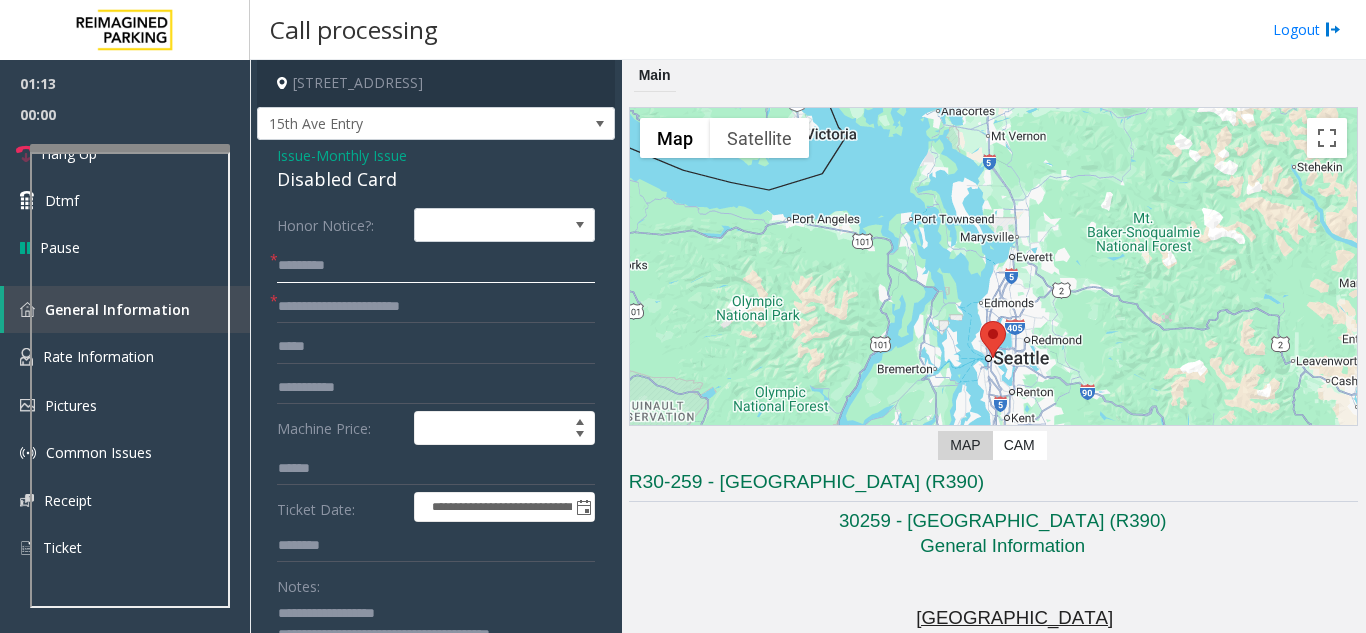 click on "********" 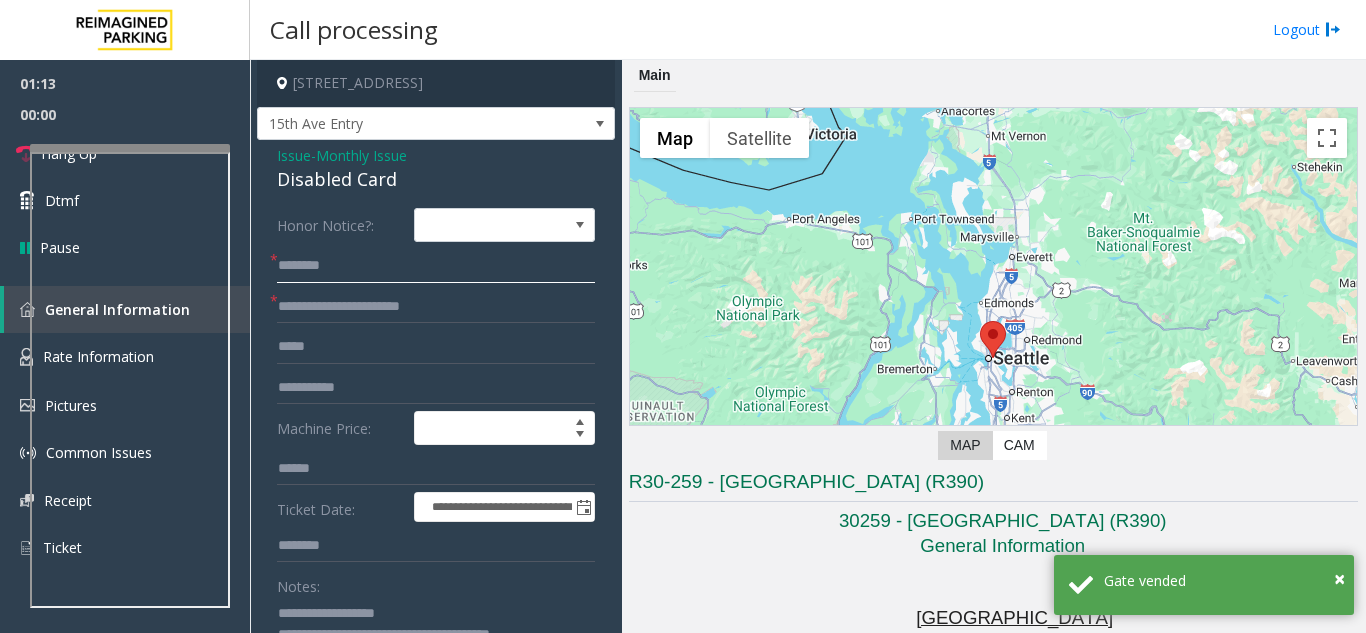 type on "********" 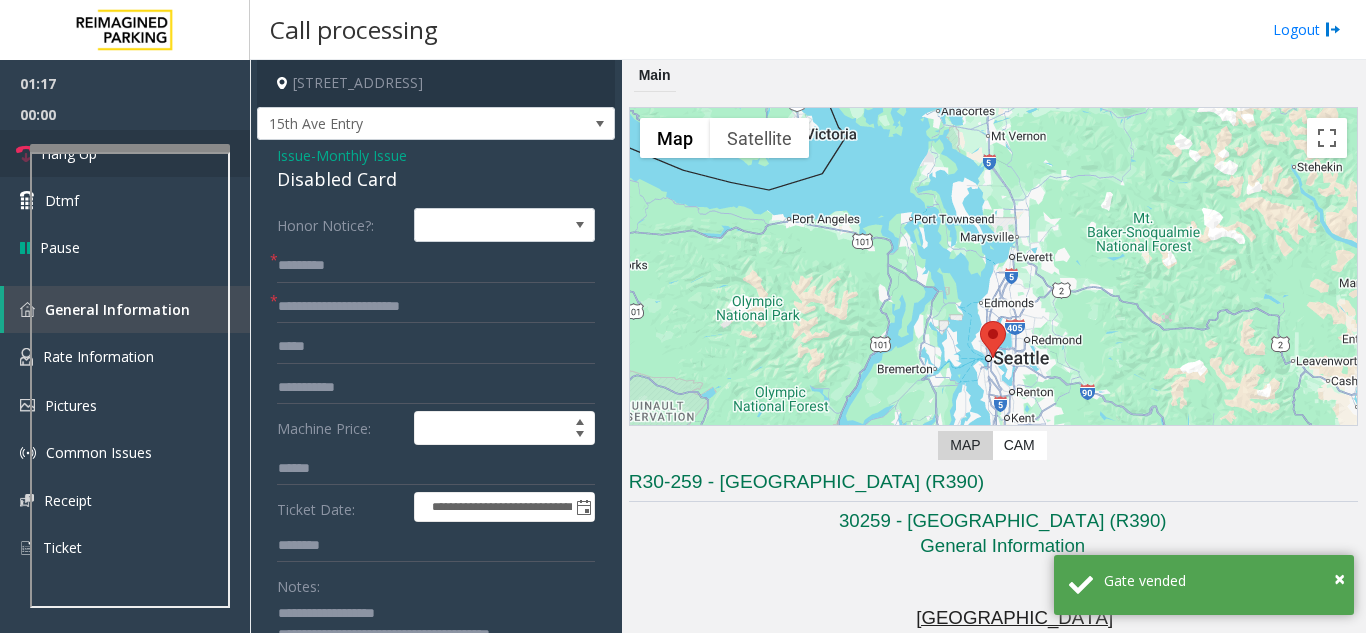 drag, startPoint x: 313, startPoint y: 280, endPoint x: 19, endPoint y: 141, distance: 325.203 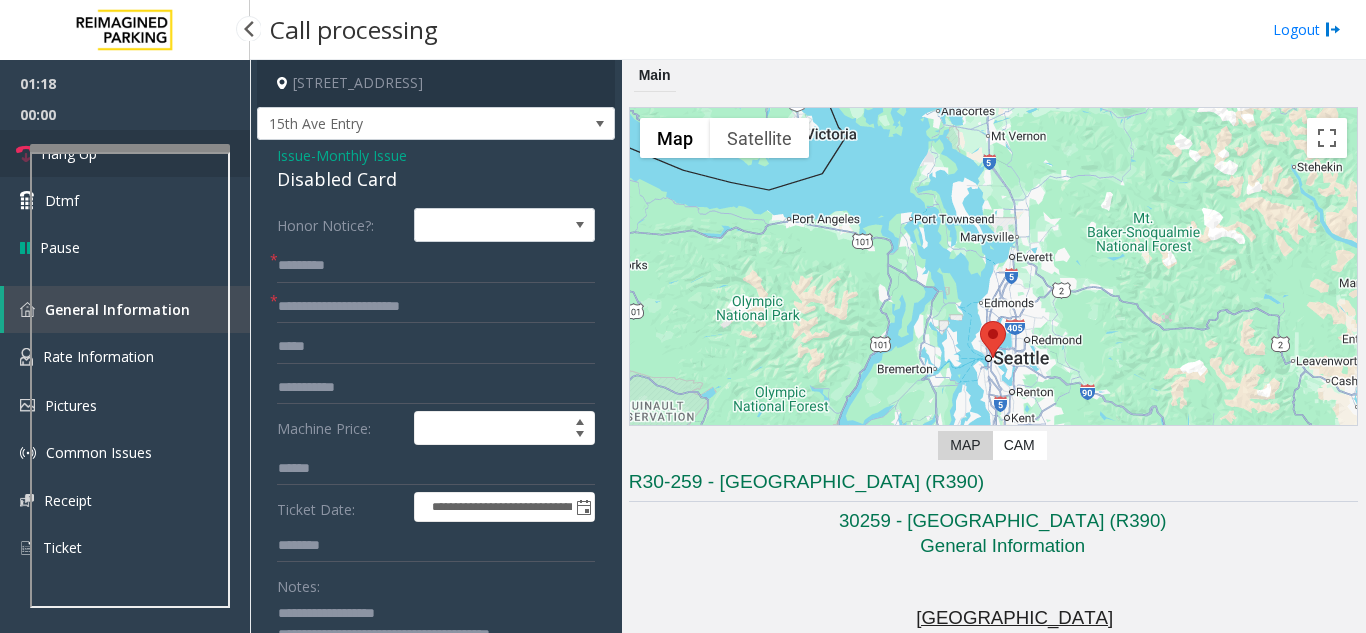 click on "Hang Up" at bounding box center [125, 153] 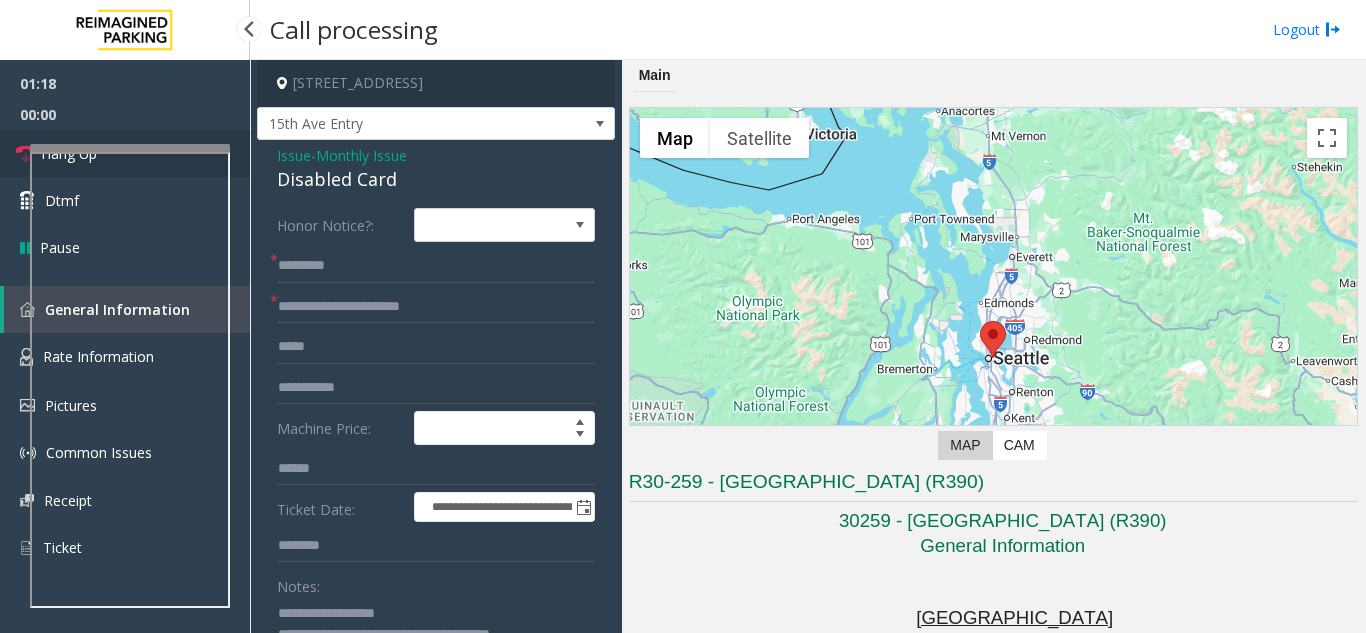 click on "Hang Up" at bounding box center [125, 153] 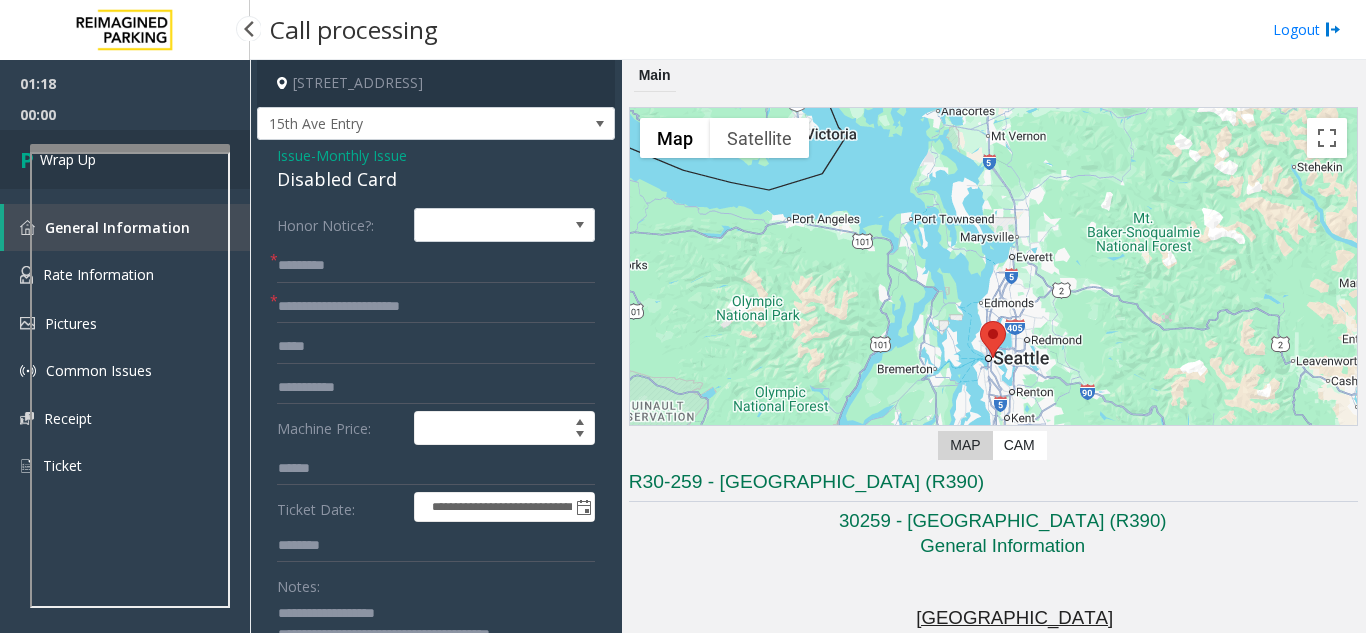 click on "Wrap Up" at bounding box center [125, 159] 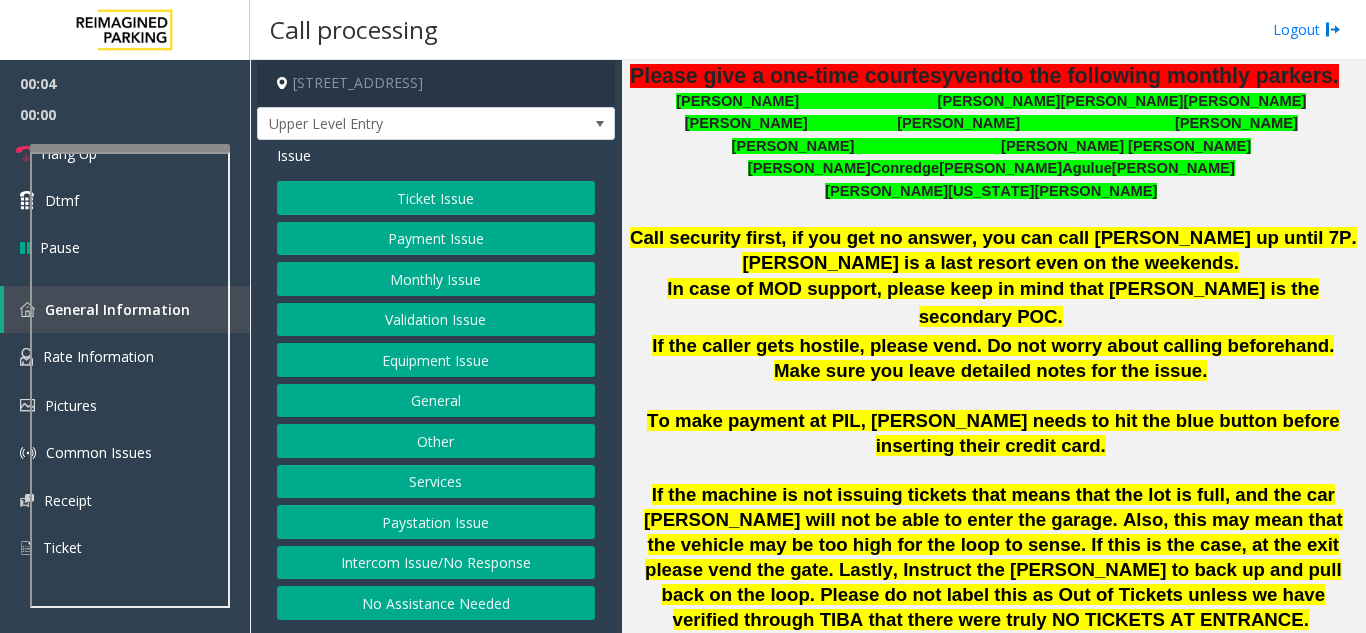 scroll, scrollTop: 800, scrollLeft: 0, axis: vertical 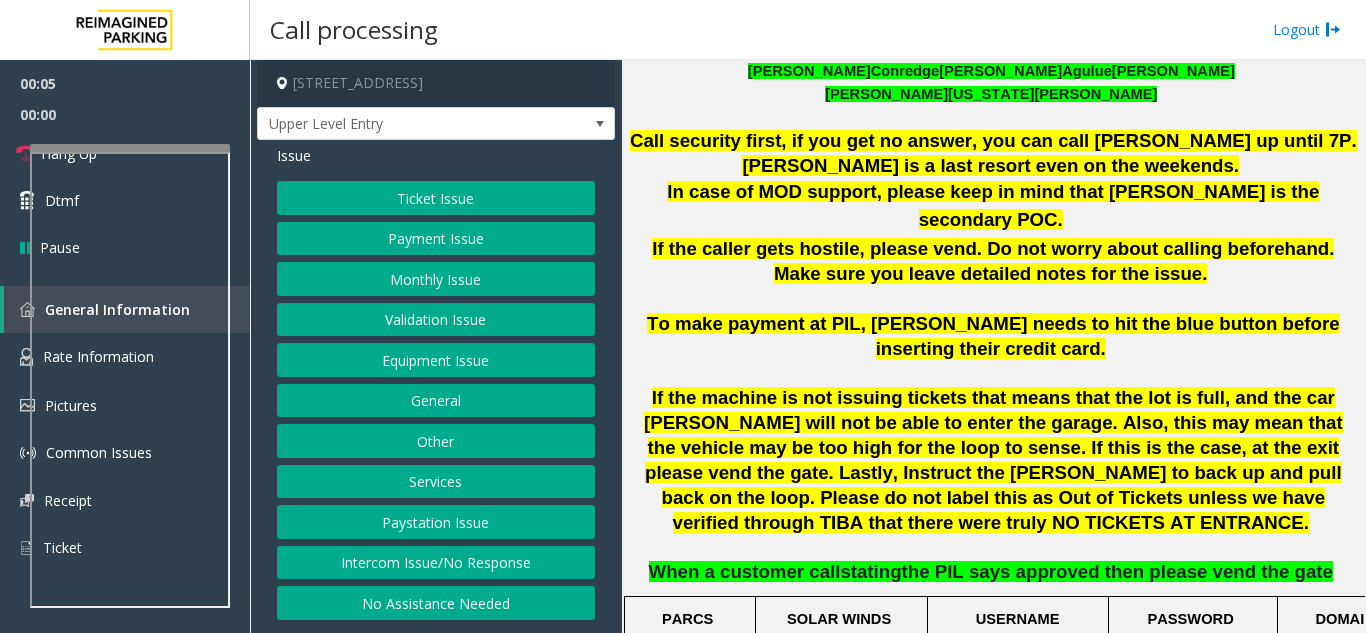 click on "[PERSON_NAME][US_STATE]" 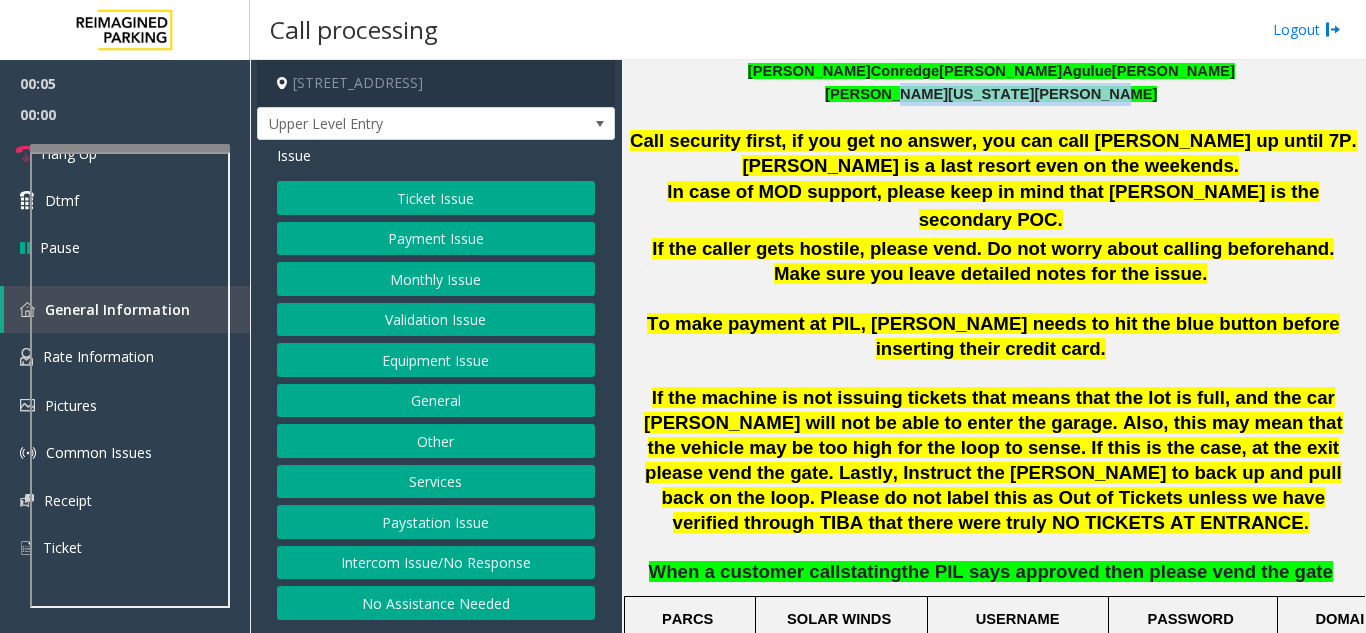 click on "[PERSON_NAME][US_STATE]" 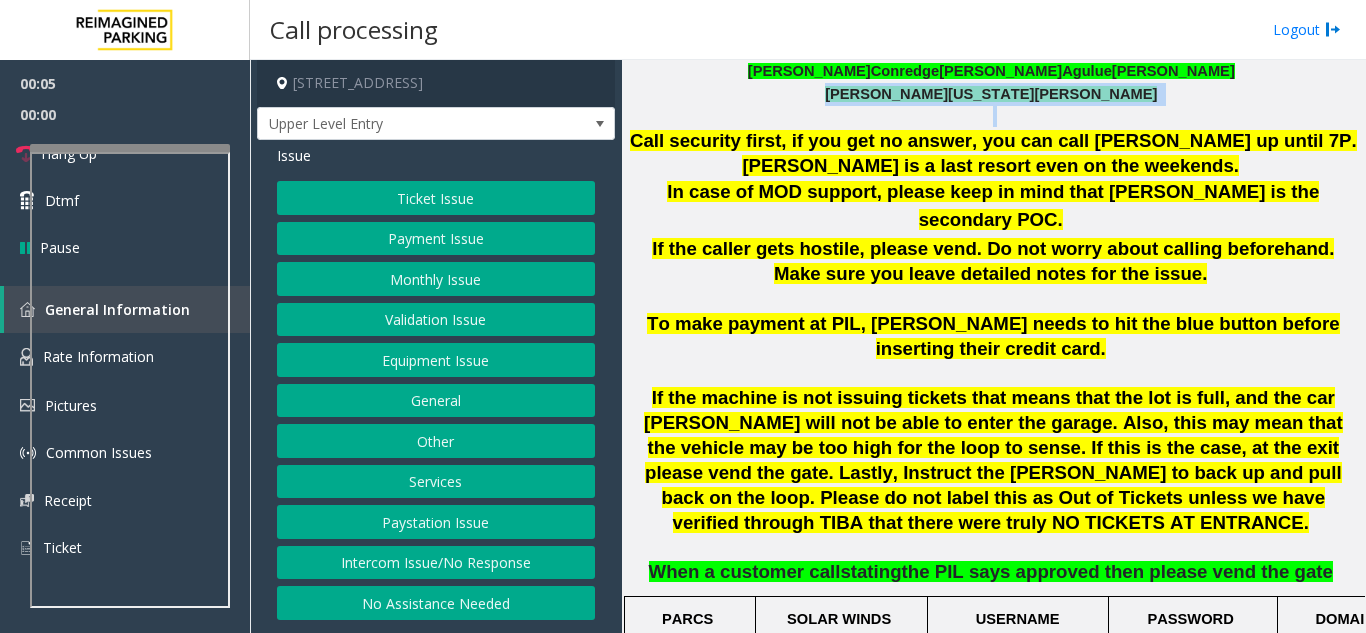 click on "[PERSON_NAME][US_STATE]" 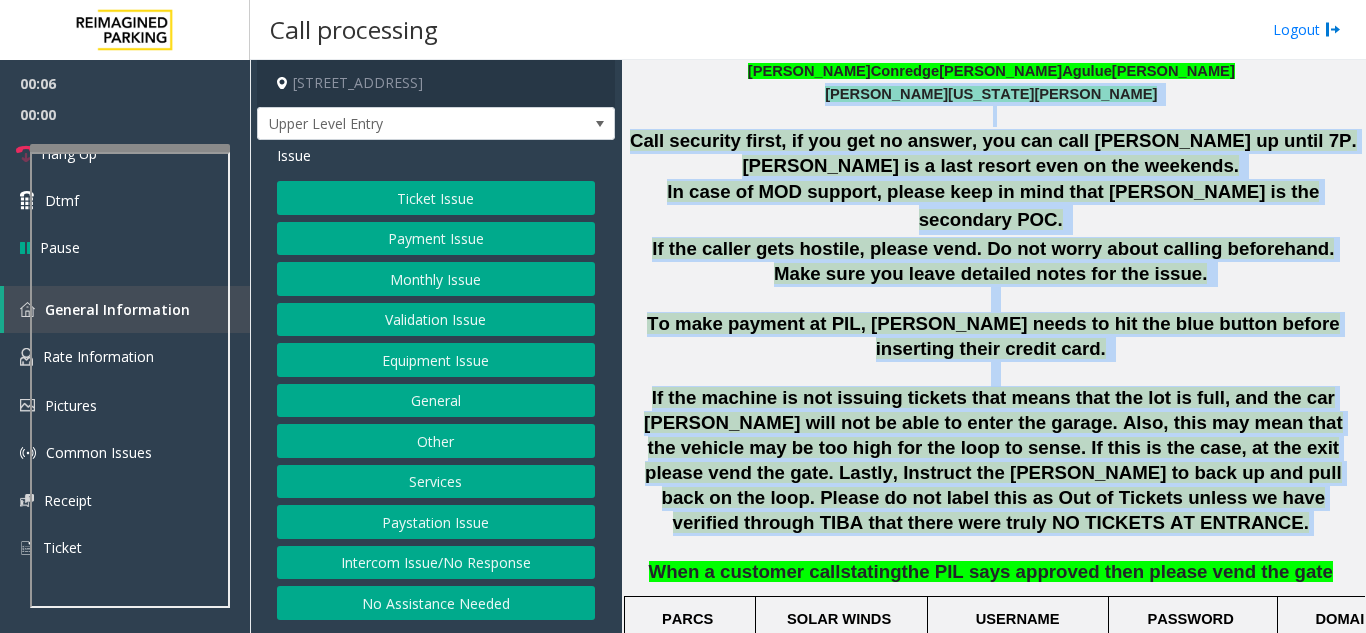drag, startPoint x: 859, startPoint y: 114, endPoint x: 1096, endPoint y: 403, distance: 373.75125 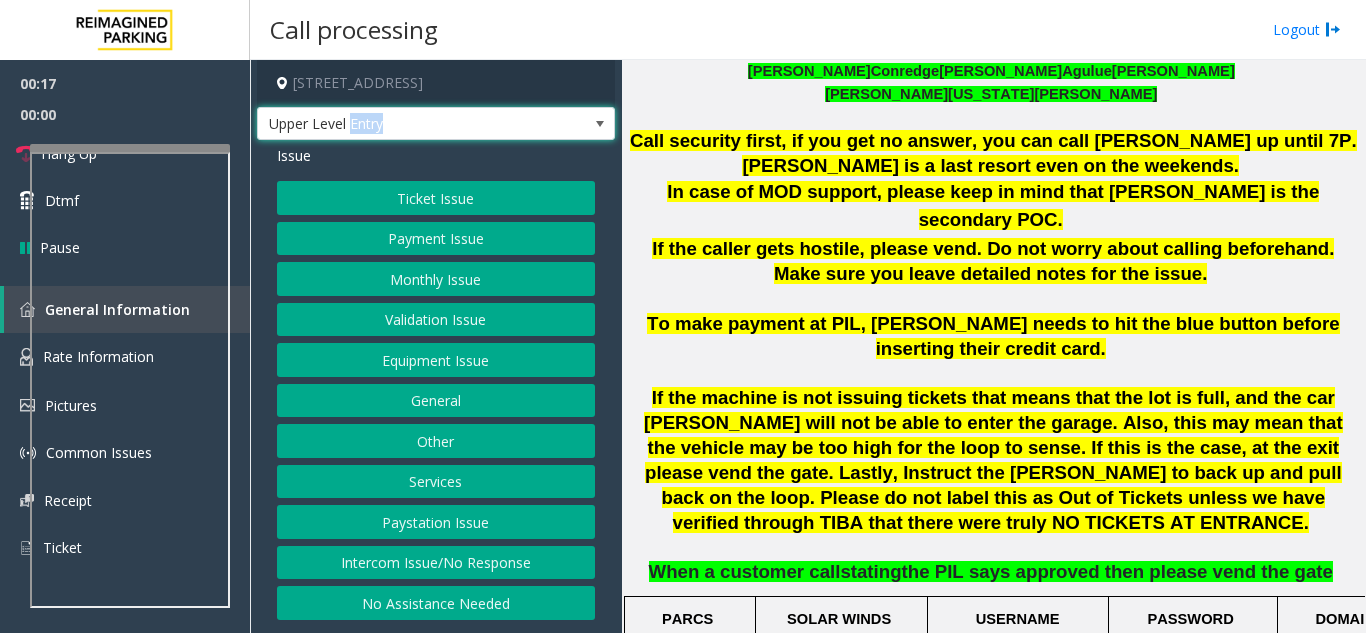 click on "Intercom Issue/No Response" 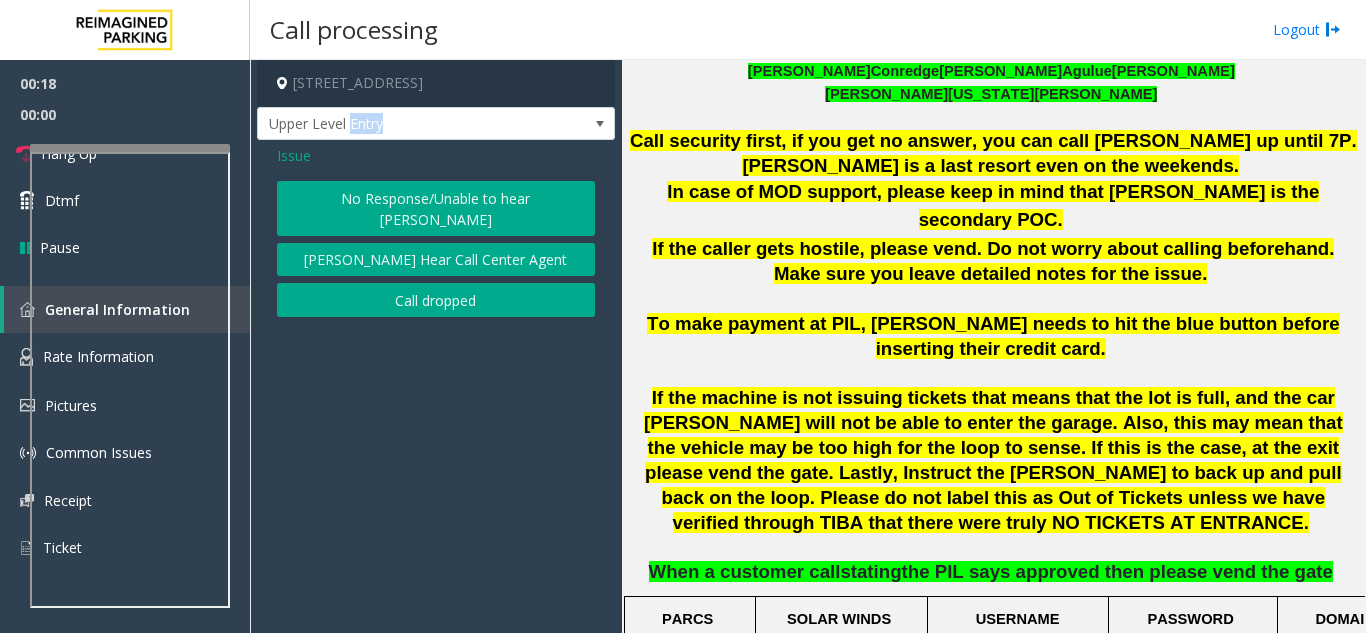 click on "No Response/Unable to hear [PERSON_NAME]" 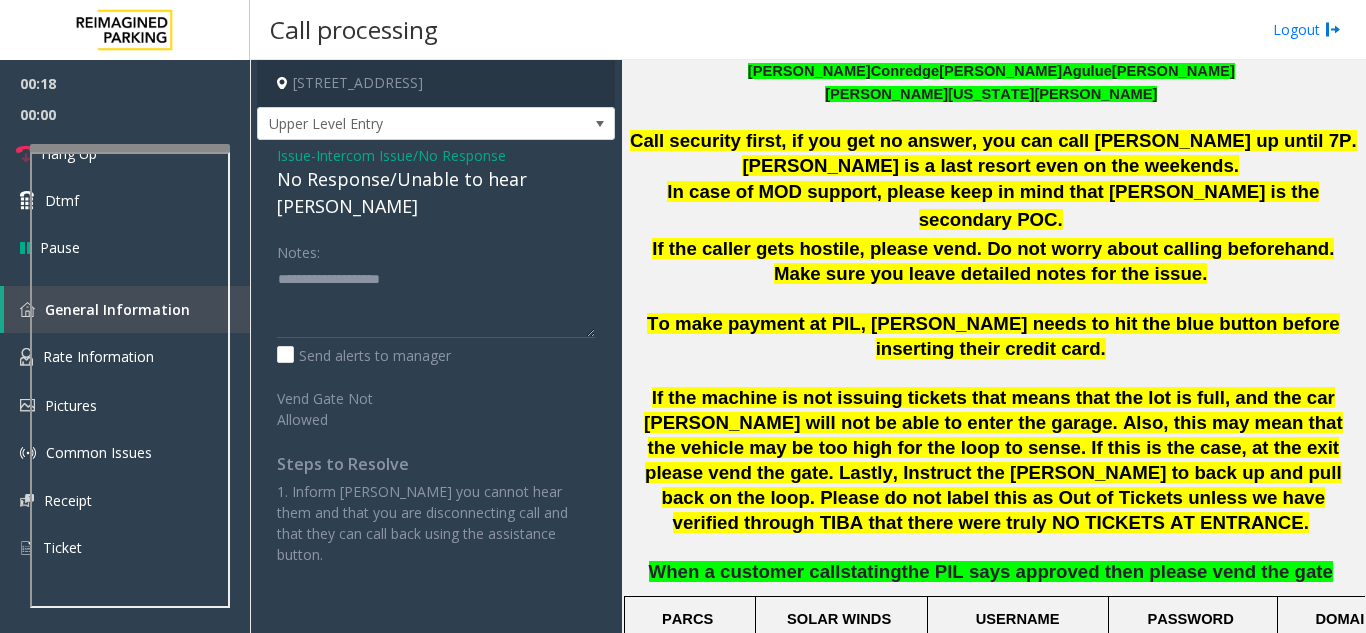 click on "Issue  -  Intercom Issue/No Response No Response/Unable to hear parker Notes:                      Send alerts to manager  Vend Gate Not Allowed  Steps to Resolve 1. Inform parker you cannot hear them and that you are disconnecting call and that they can call back using the assistance button." 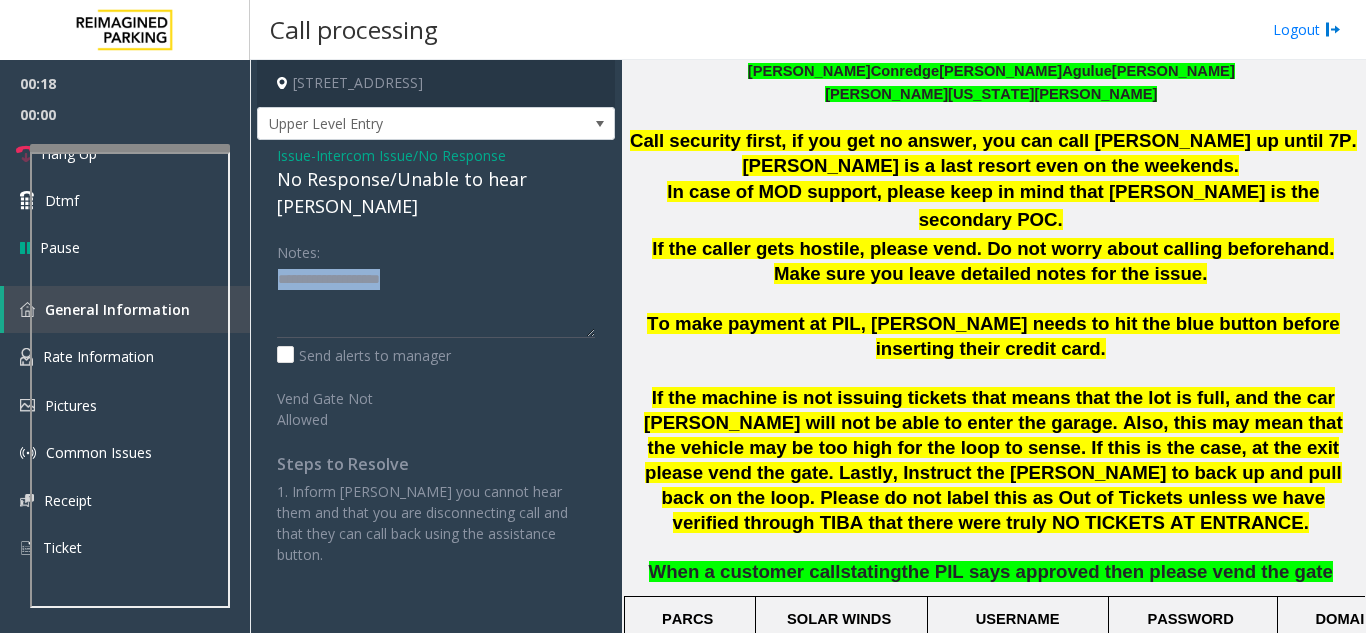 click on "Issue  -  Intercom Issue/No Response No Response/Unable to hear parker Notes:                      Send alerts to manager  Vend Gate Not Allowed  Steps to Resolve 1. Inform parker you cannot hear them and that you are disconnecting call and that they can call back using the assistance button." 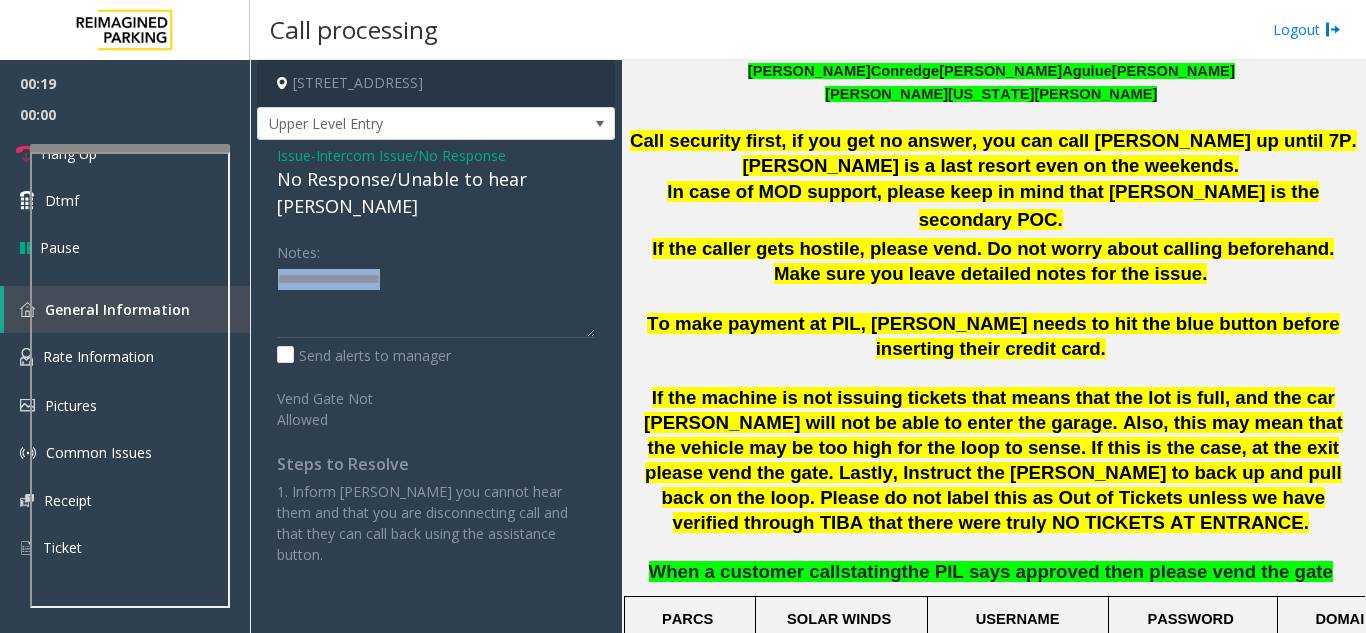 drag, startPoint x: 445, startPoint y: 196, endPoint x: 424, endPoint y: 180, distance: 26.400757 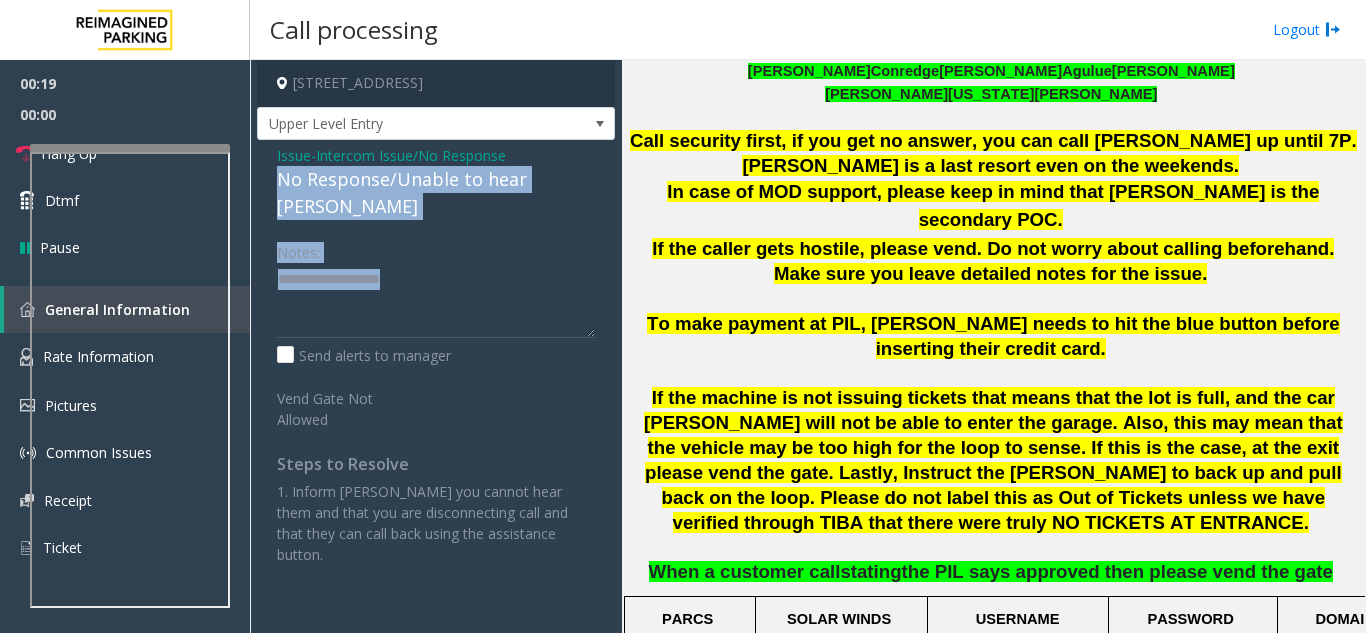 click on "No Response/Unable to hear [PERSON_NAME]" 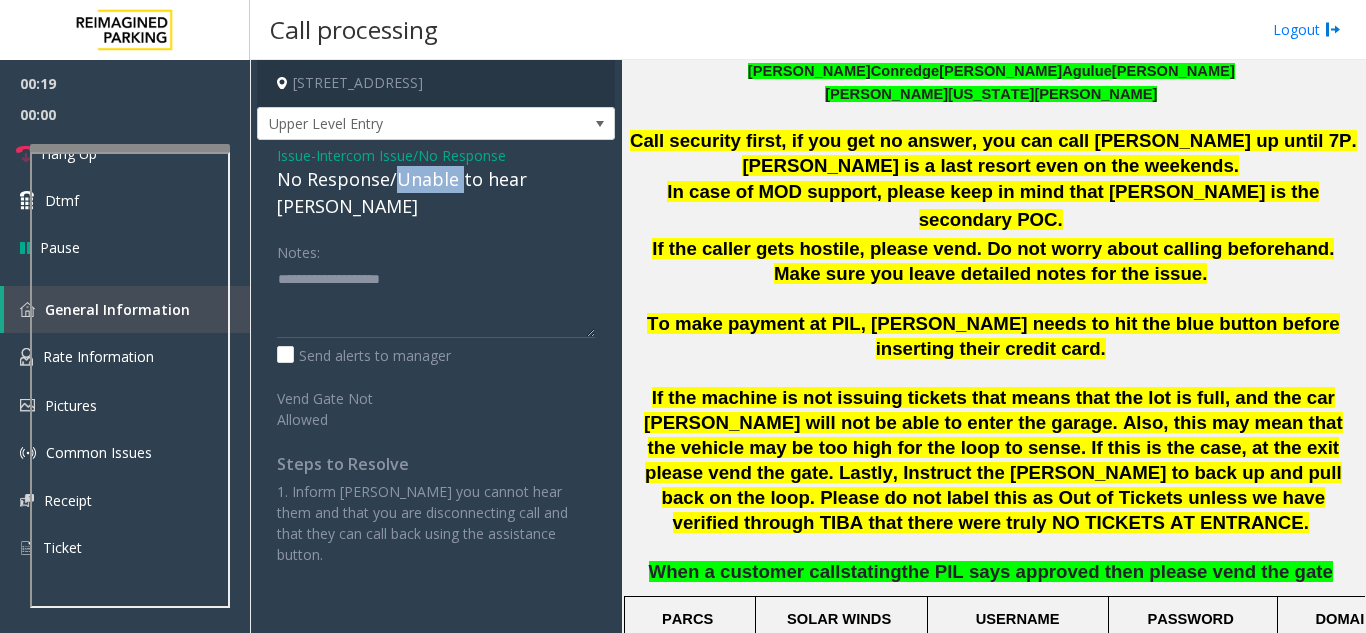 click on "No Response/Unable to hear [PERSON_NAME]" 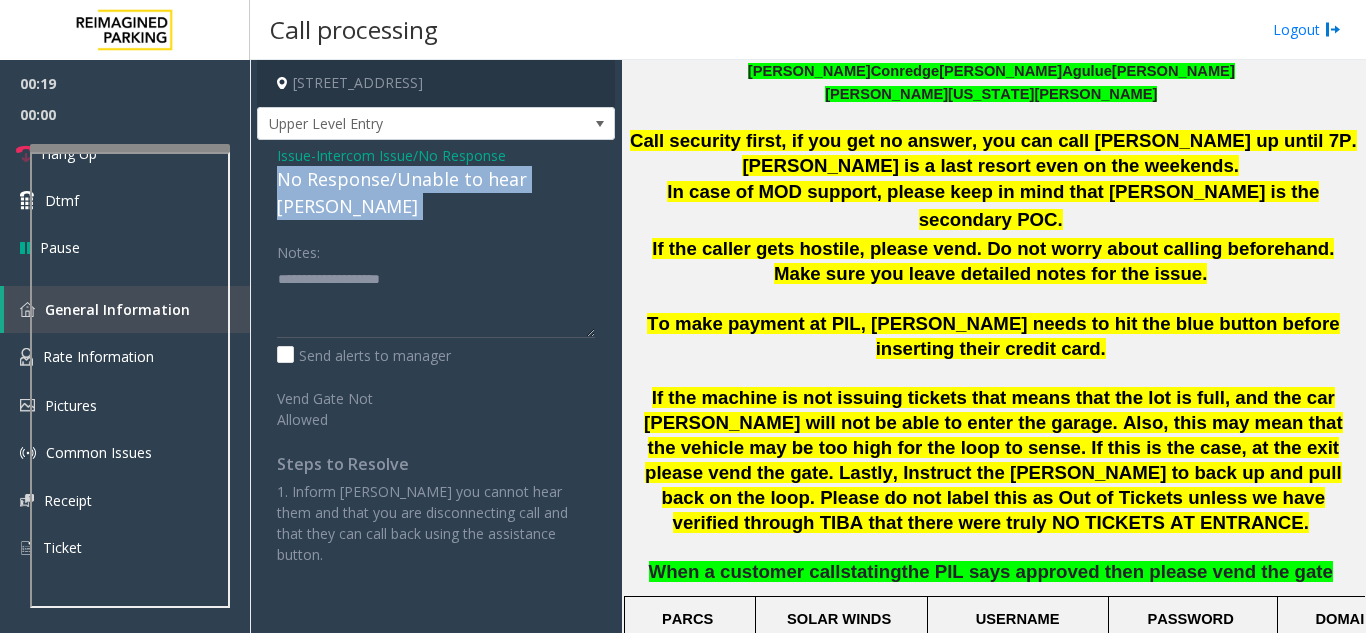 click on "No Response/Unable to hear [PERSON_NAME]" 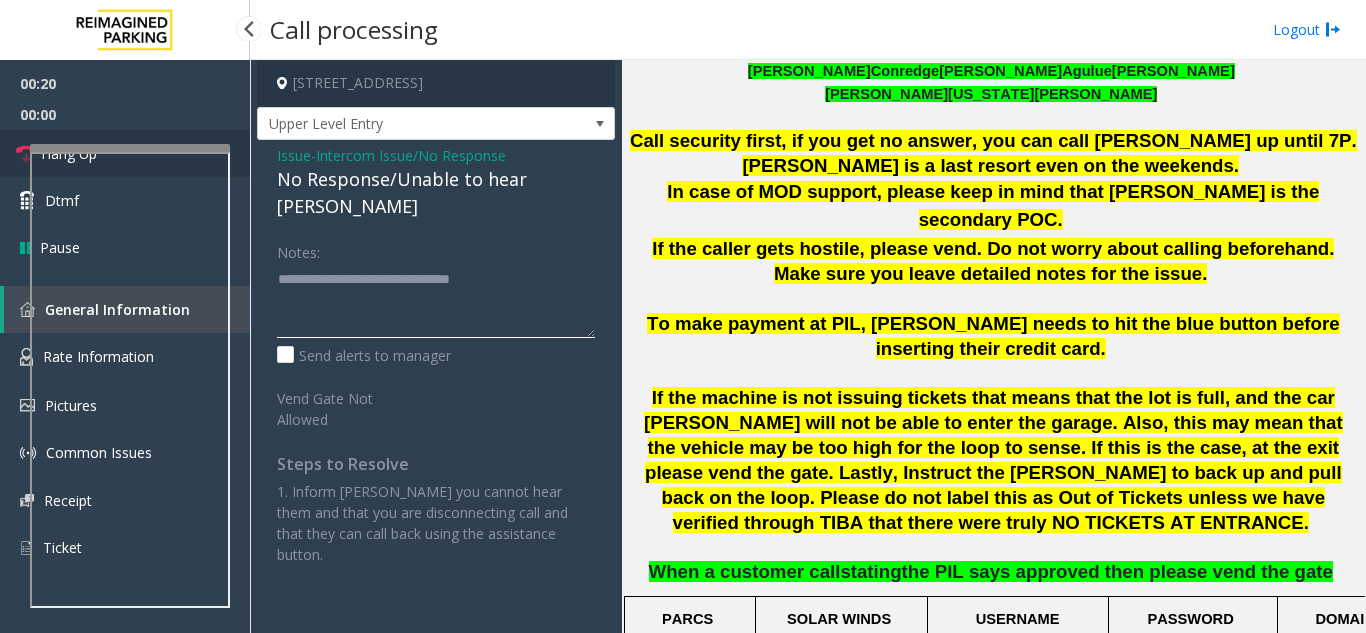 type on "**********" 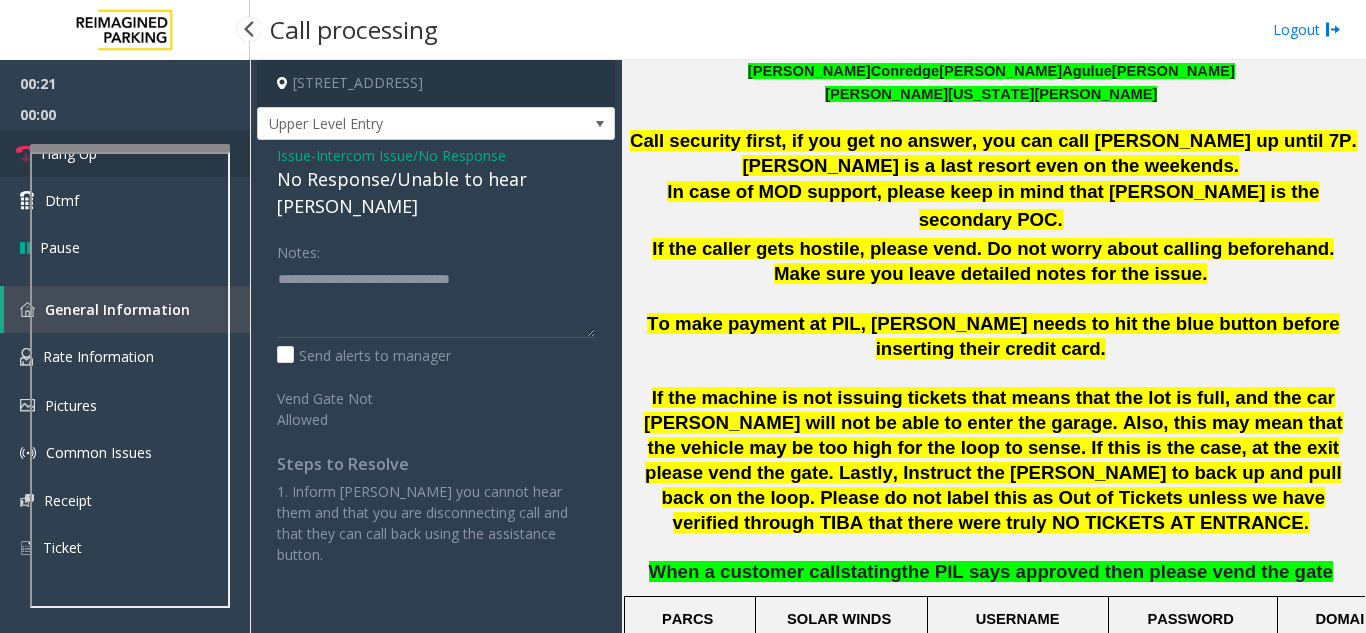 click at bounding box center (26, 154) 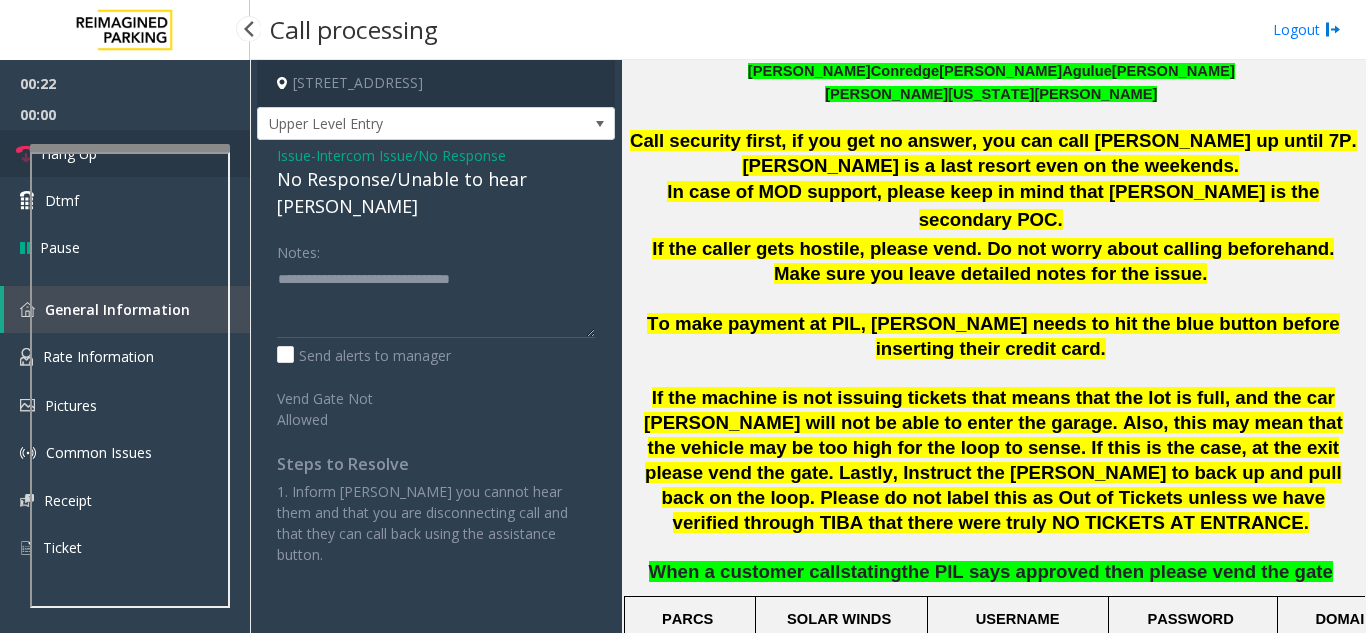 click at bounding box center (26, 154) 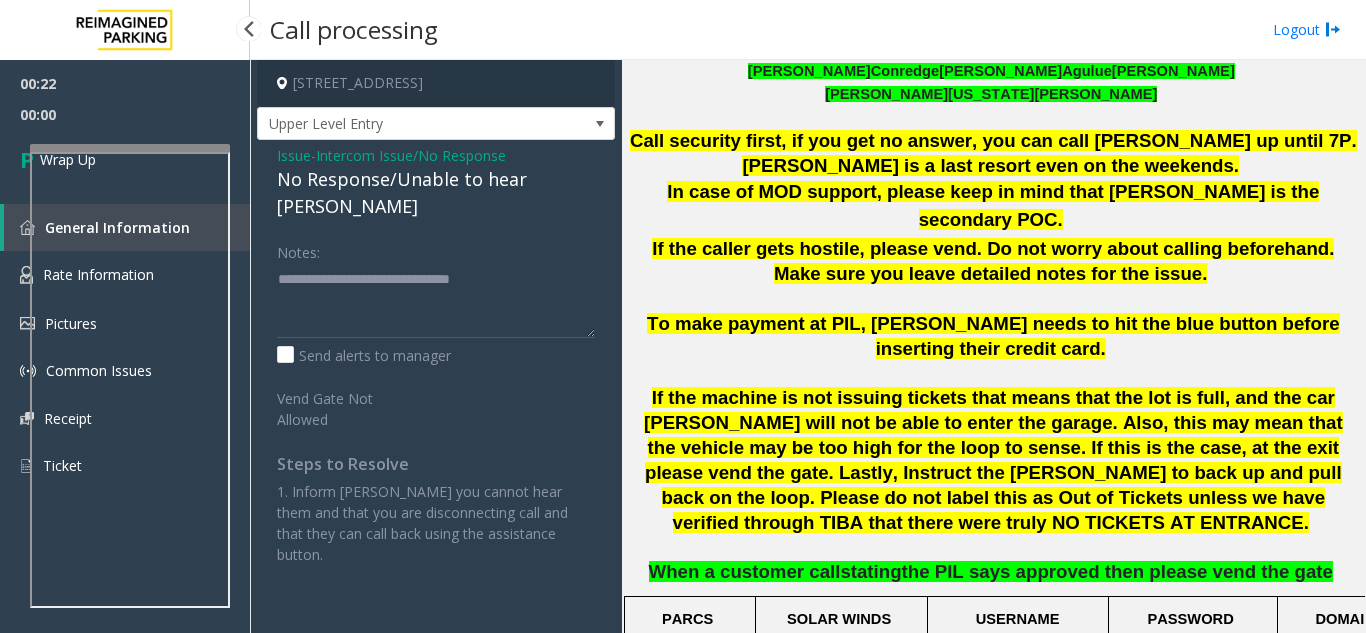 click on "Wrap Up" at bounding box center (125, 159) 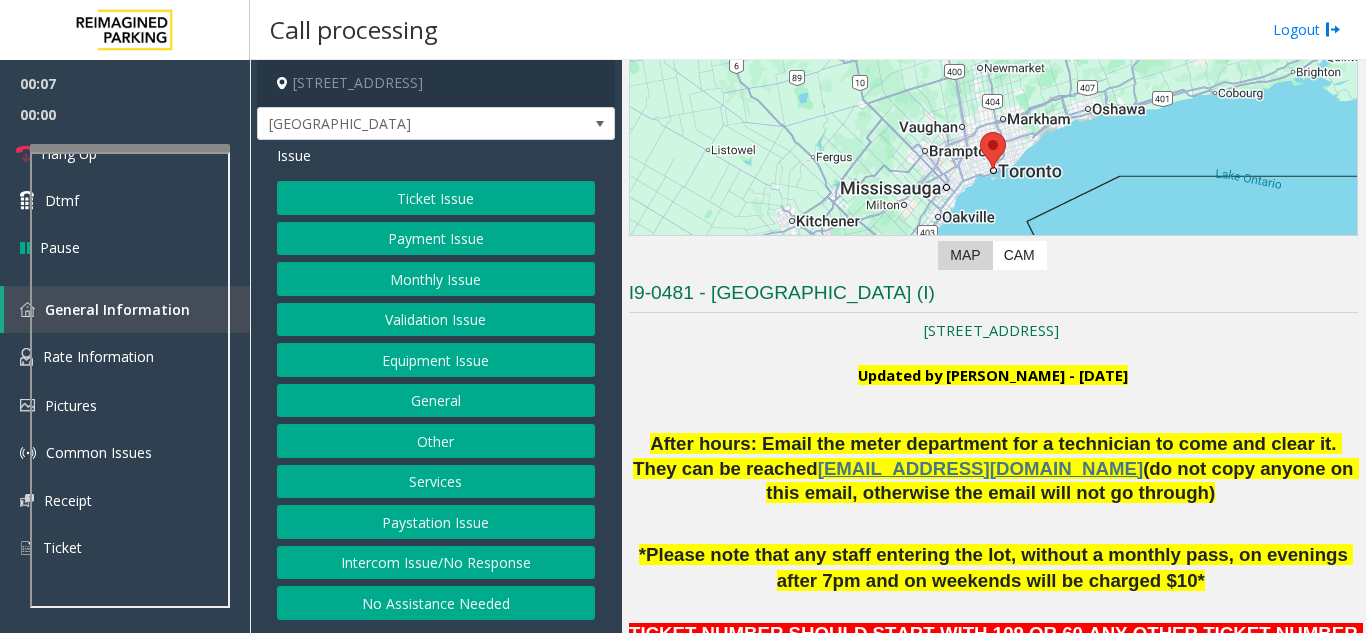 scroll, scrollTop: 400, scrollLeft: 0, axis: vertical 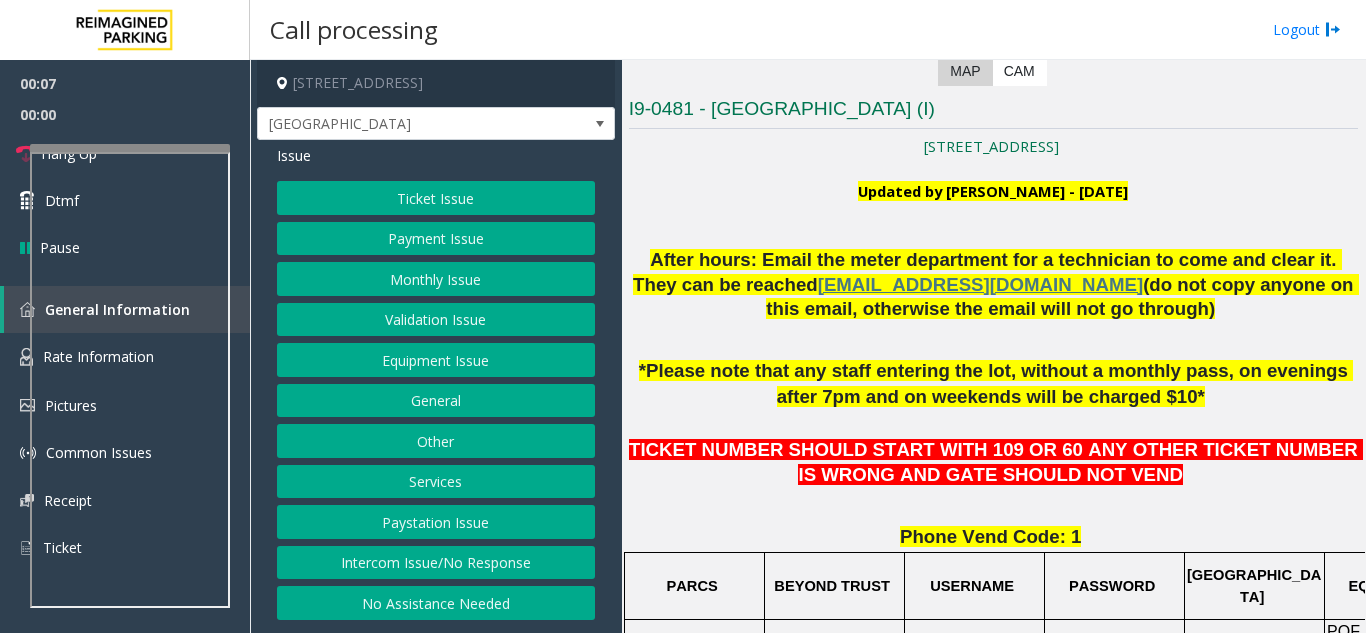 click on "Updated by Pranav Babbar - 4th July 2024" 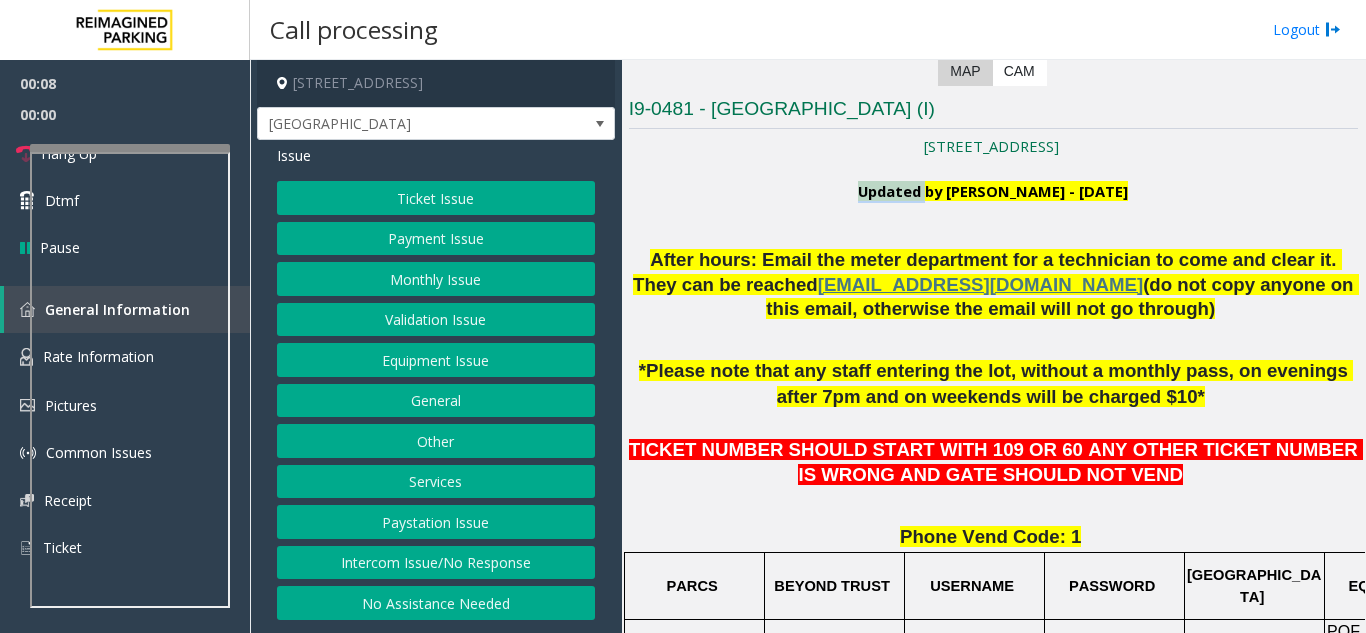 click on "Updated by Pranav Babbar - 4th July 2024" 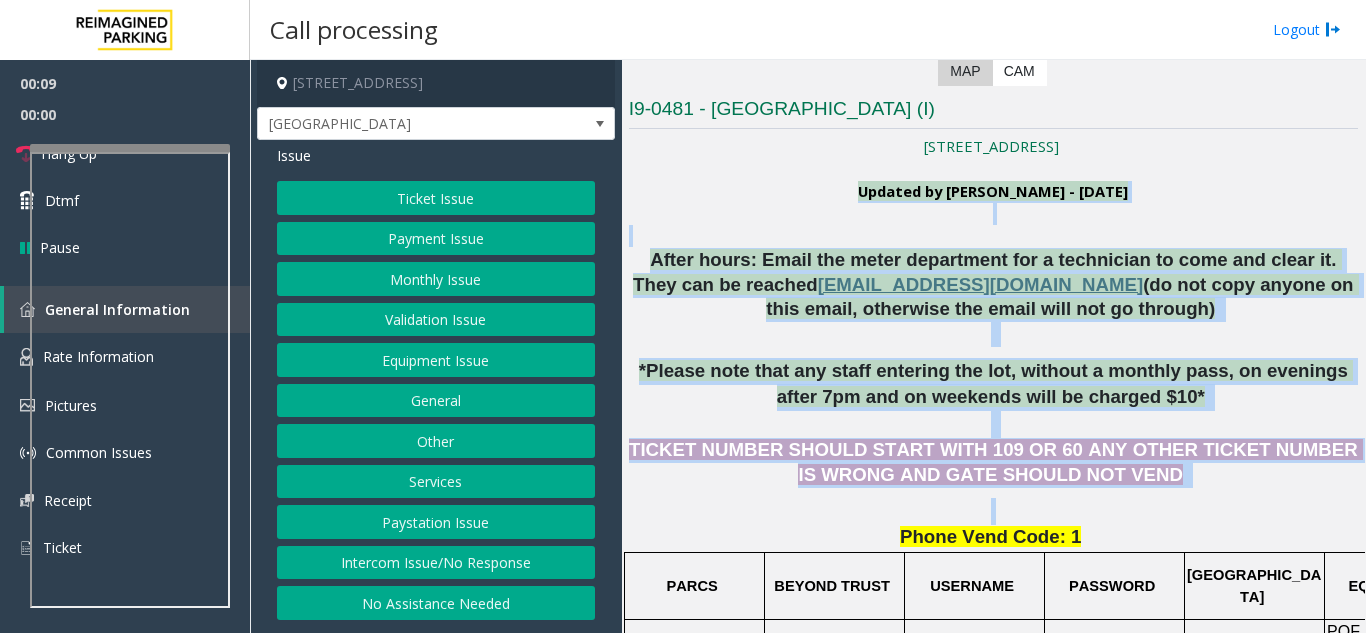drag, startPoint x: 814, startPoint y: 202, endPoint x: 1054, endPoint y: 553, distance: 425.207 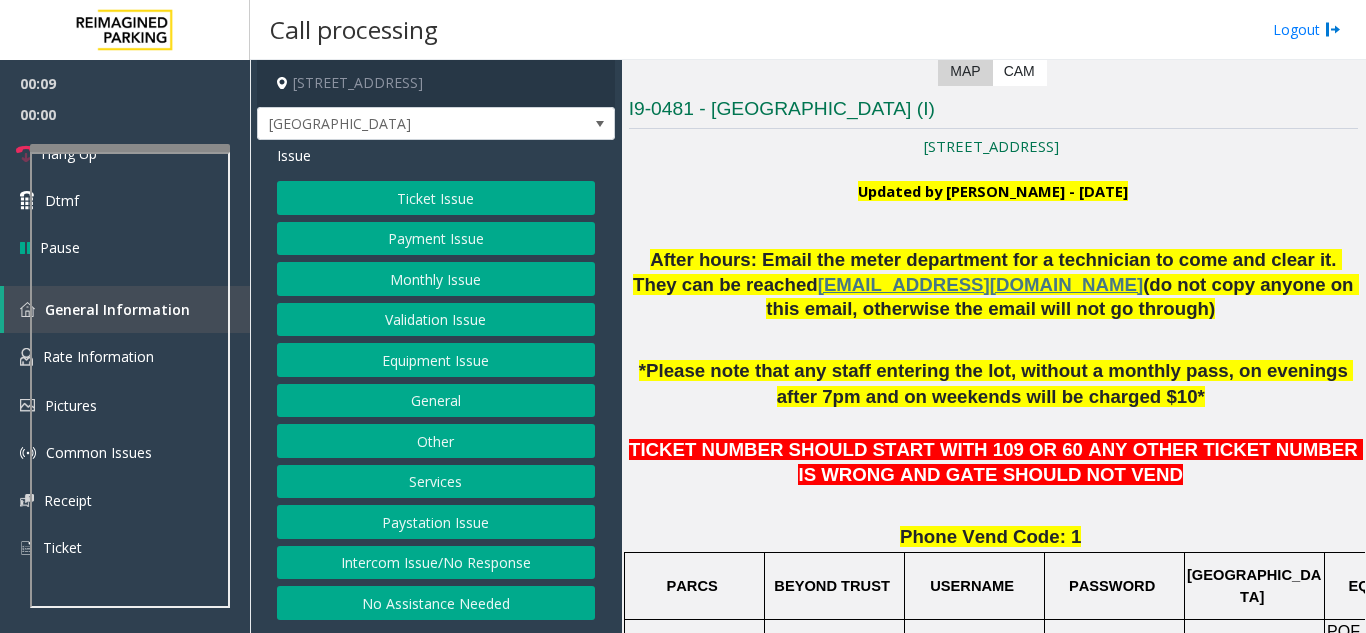 click on "PASSWORD" 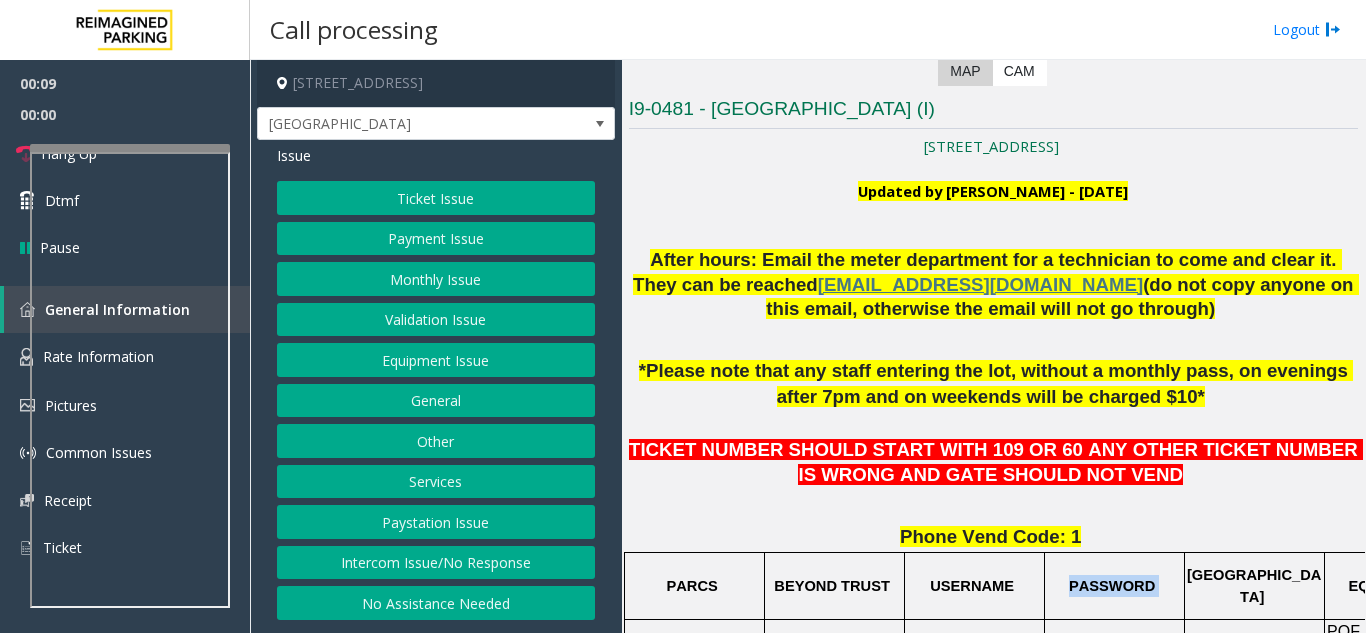 click on "PASSWORD" 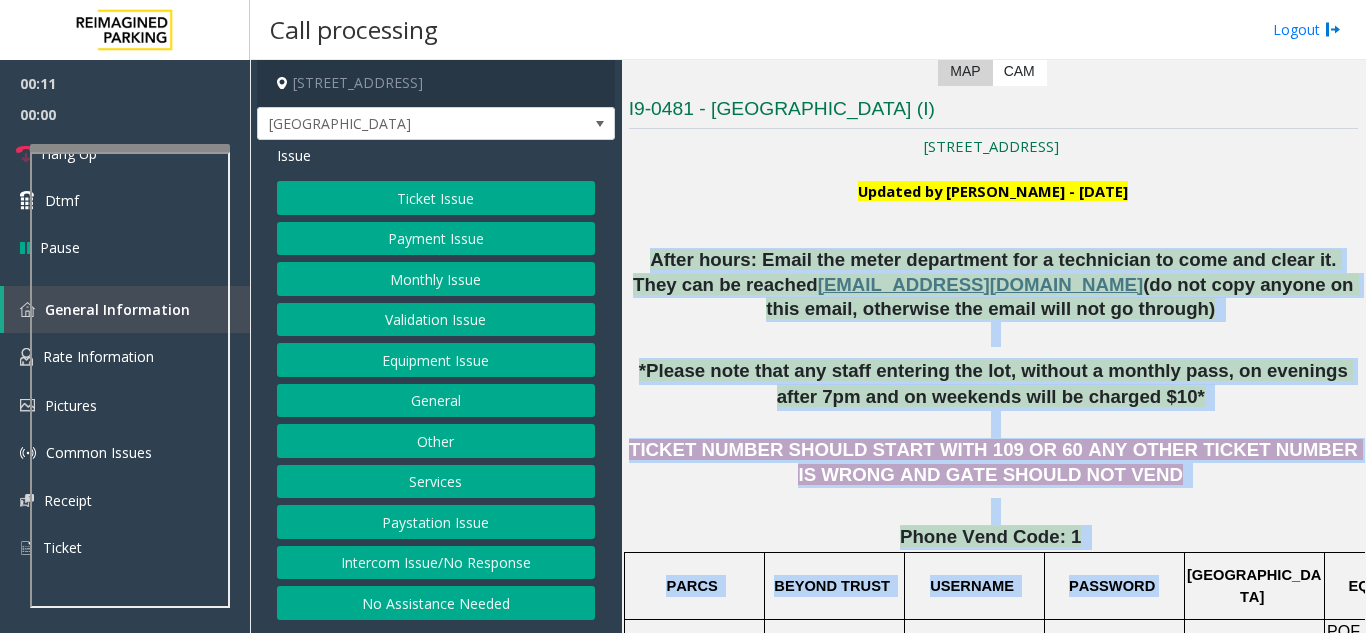 drag, startPoint x: 1054, startPoint y: 554, endPoint x: 641, endPoint y: 263, distance: 505.22272 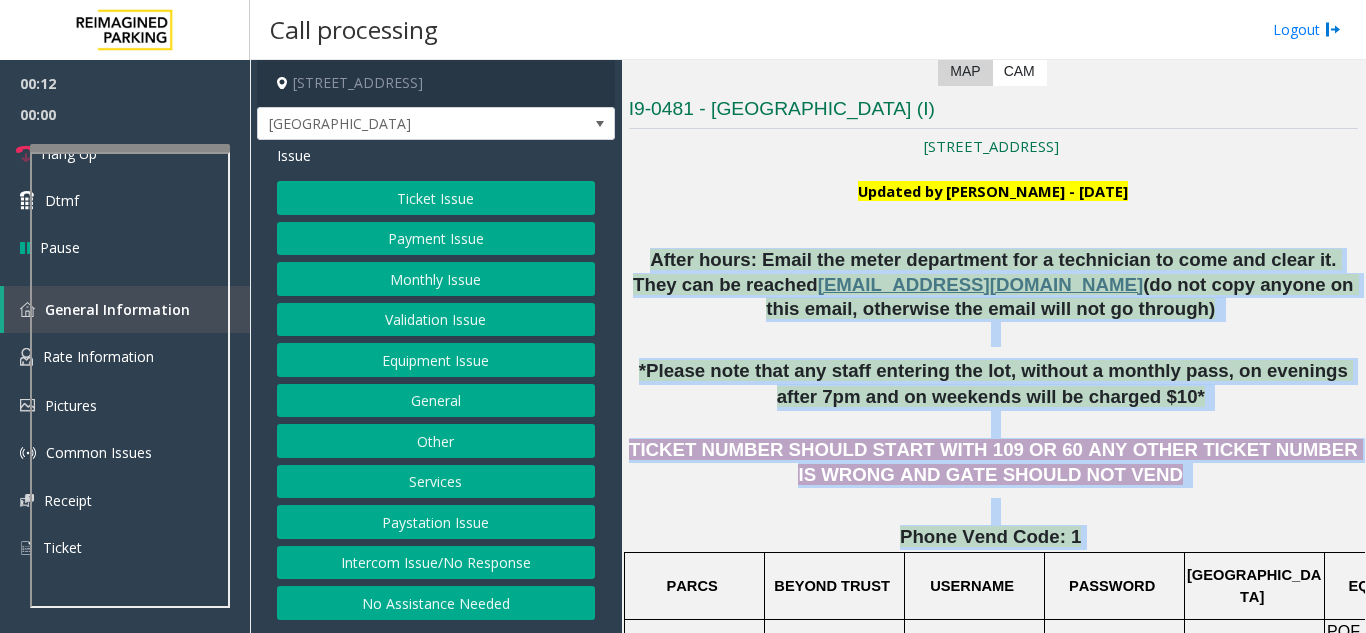 drag, startPoint x: 641, startPoint y: 263, endPoint x: 1172, endPoint y: 533, distance: 595.7021 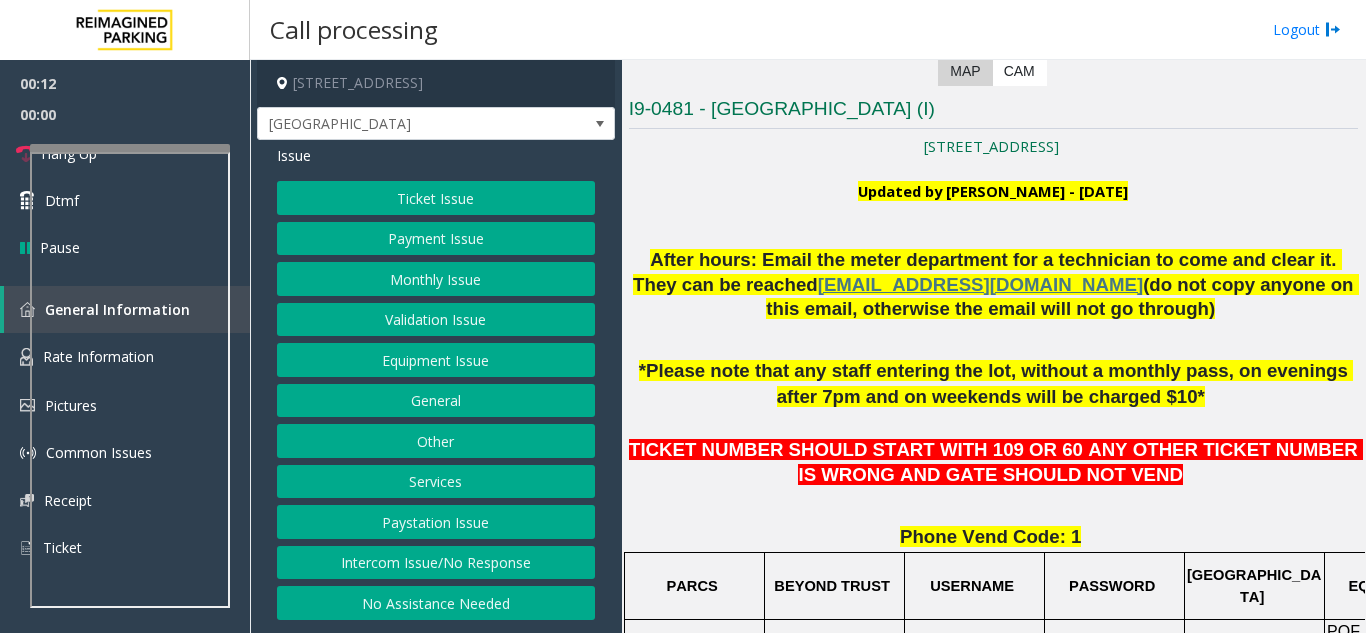 click on "Equipment Issue" 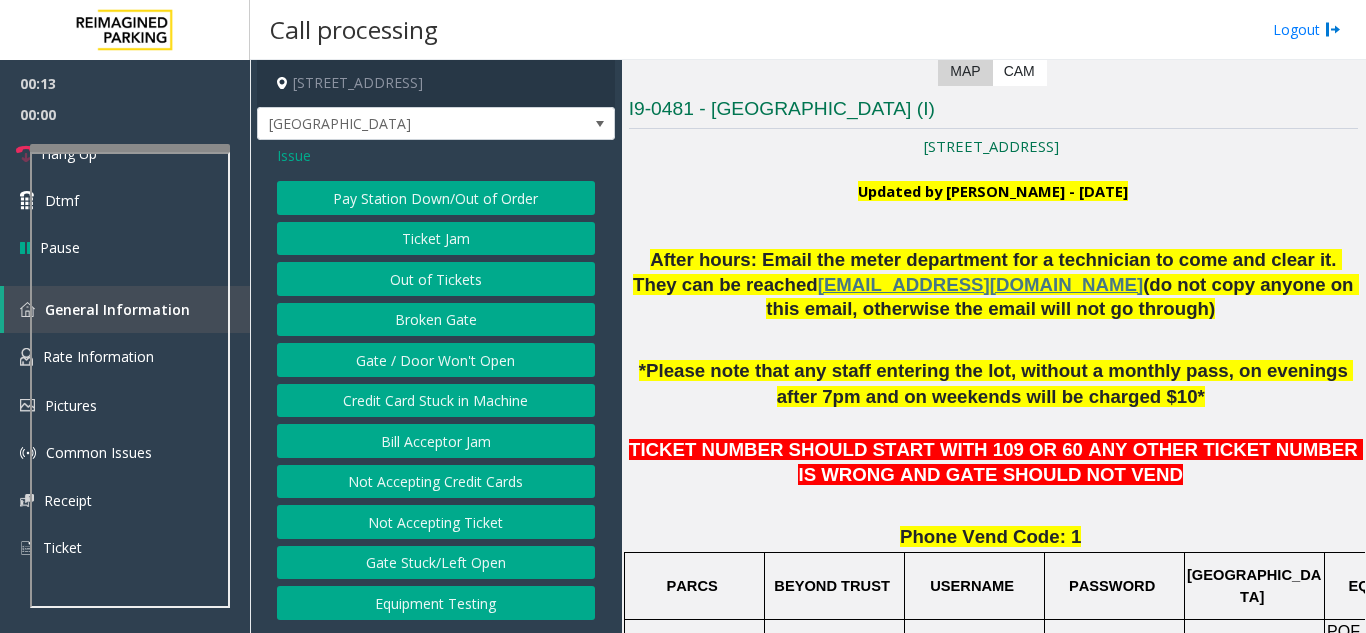 click on "Gate / Door Won't Open" 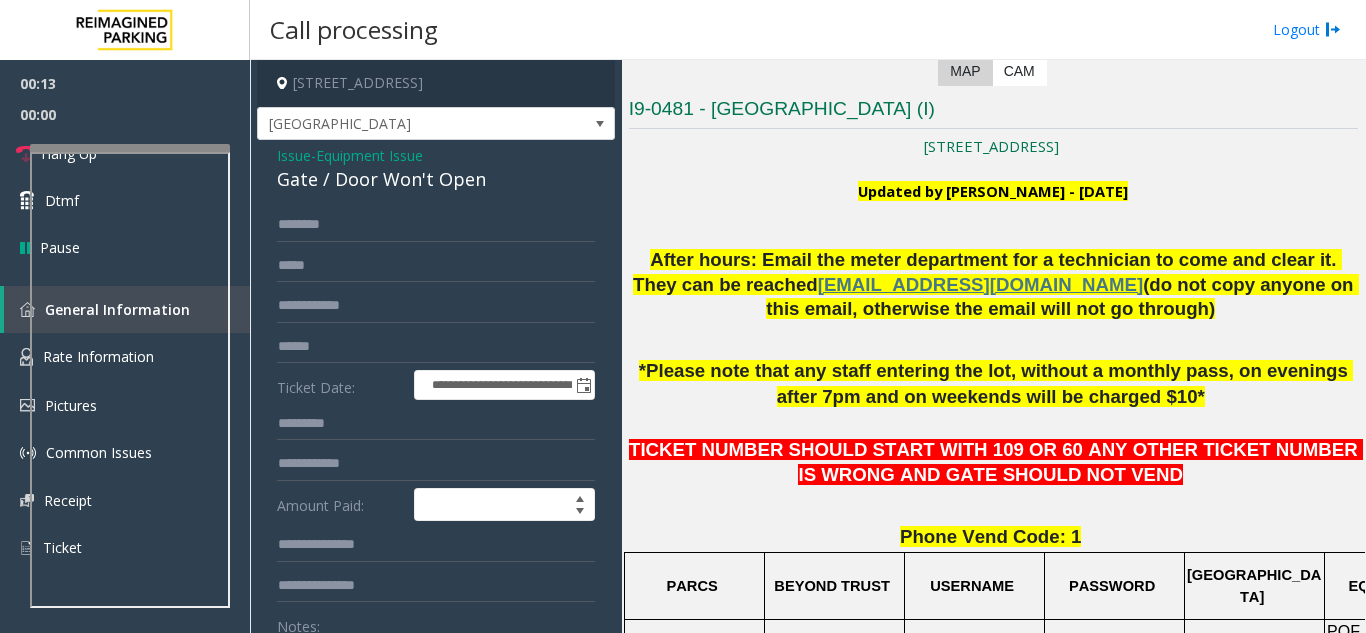 click on "Issue" 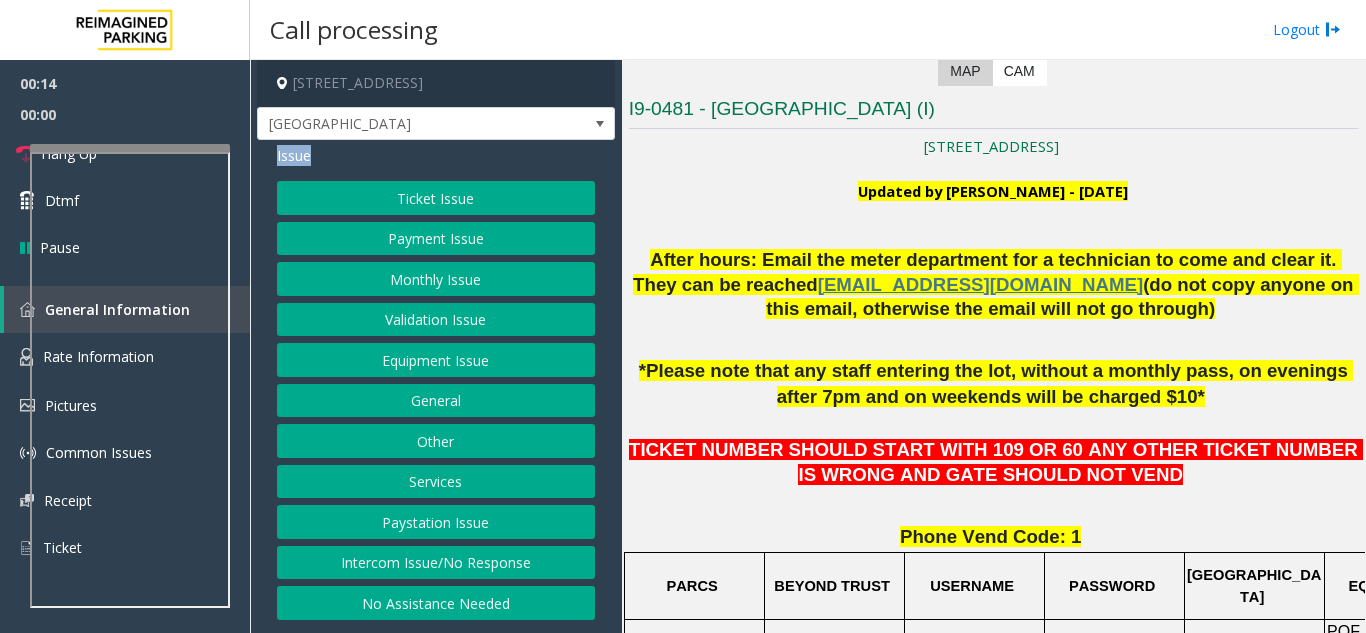 click on "Issue" 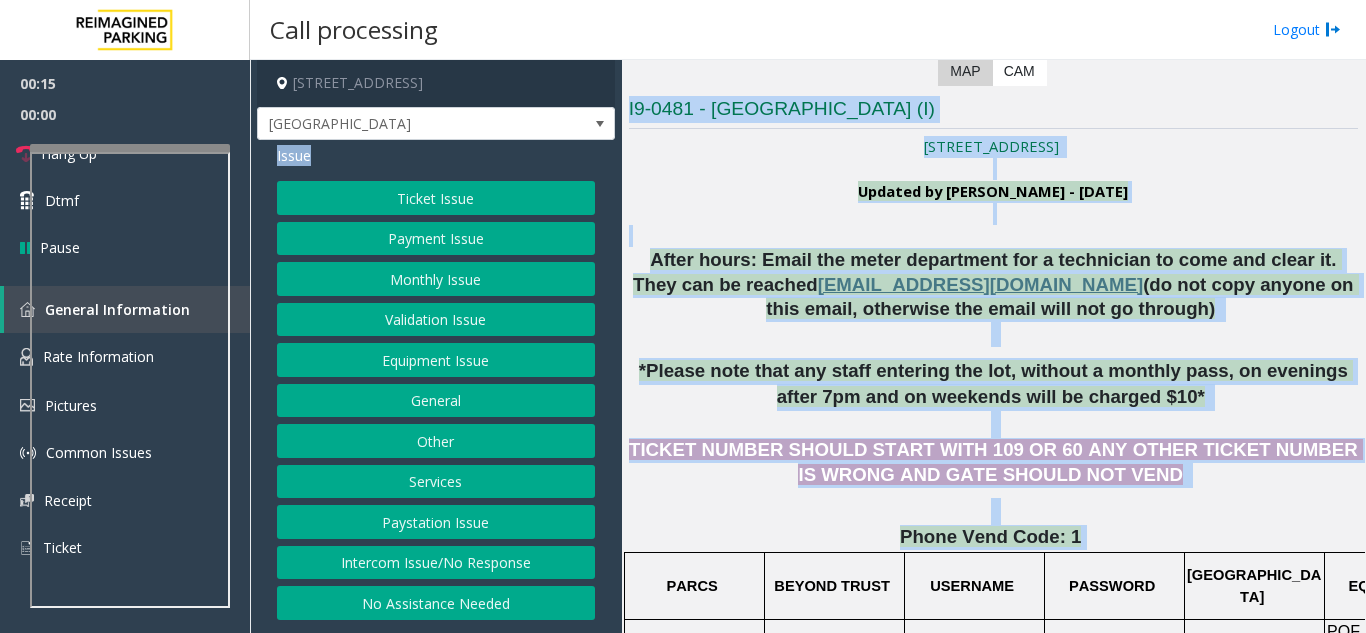 drag, startPoint x: 299, startPoint y: 148, endPoint x: 1037, endPoint y: 542, distance: 836.5883 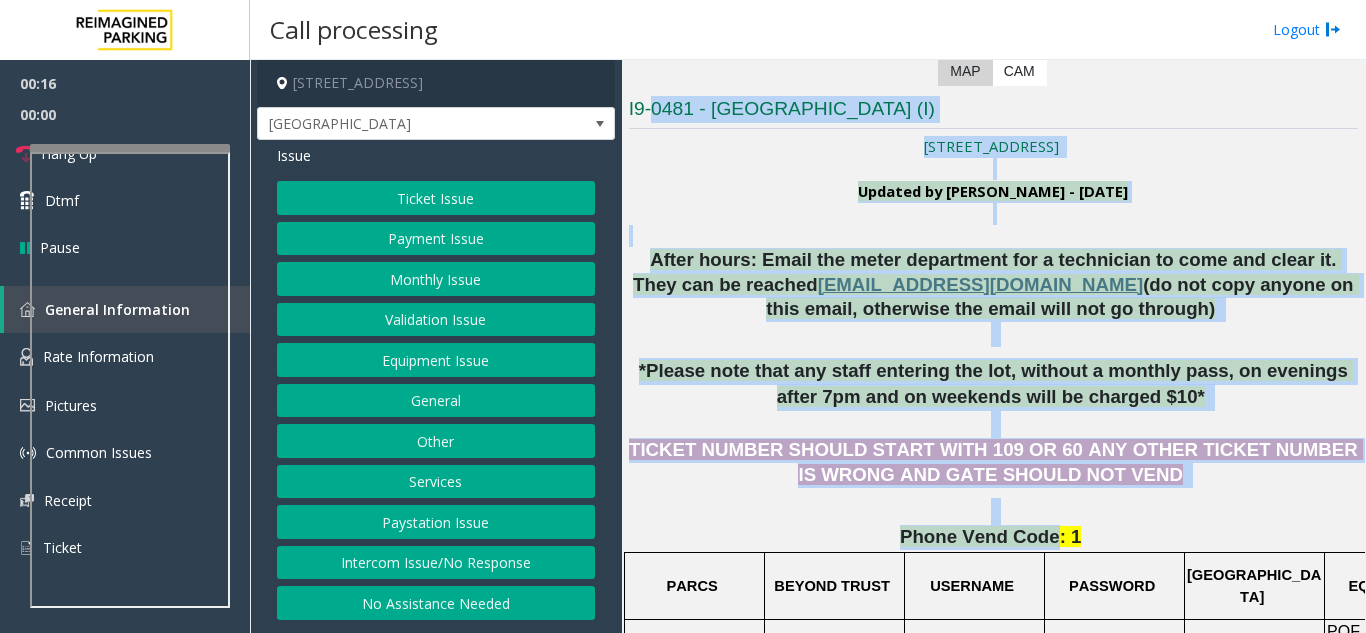 drag, startPoint x: 1037, startPoint y: 542, endPoint x: 674, endPoint y: 99, distance: 572.7286 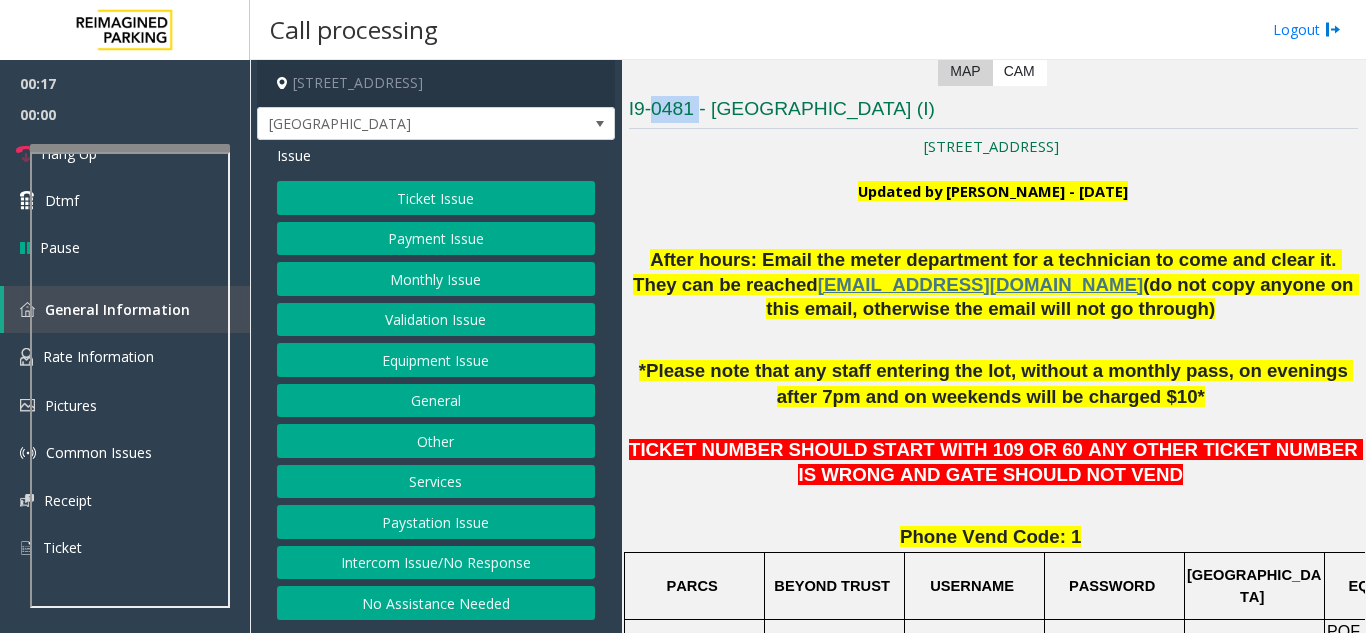 click on "I9-0481 -  Women's College Hospital (I)" 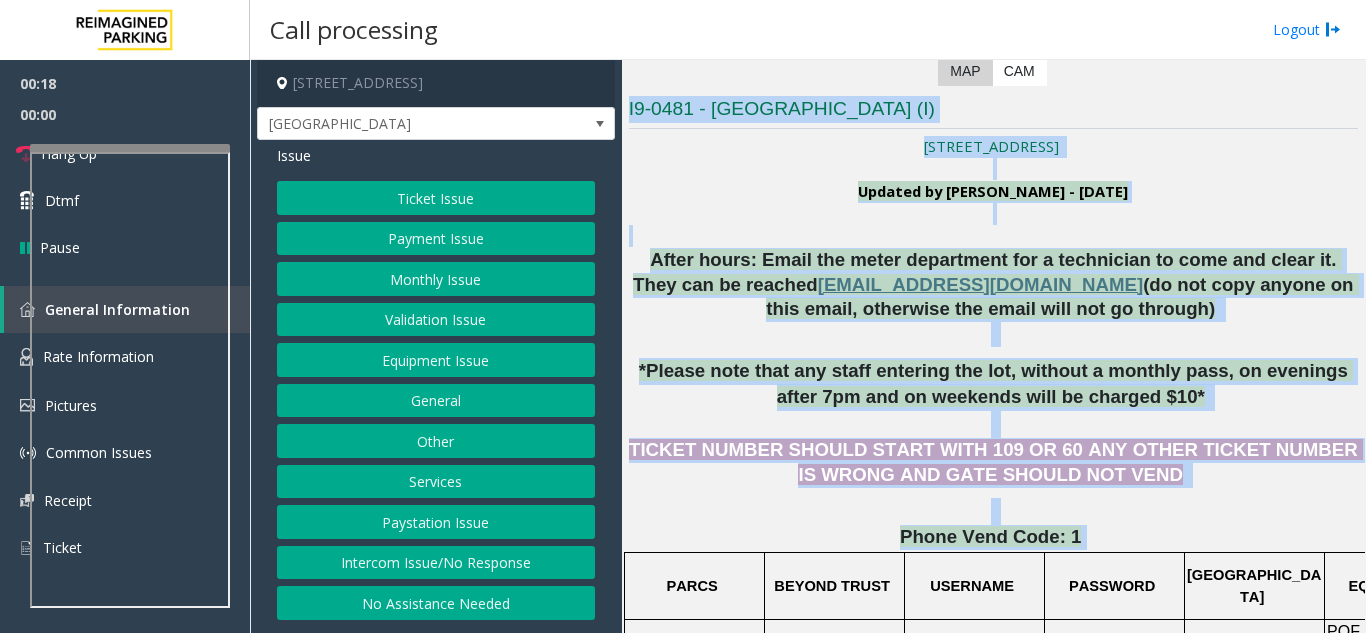 drag, startPoint x: 674, startPoint y: 99, endPoint x: 1056, endPoint y: 532, distance: 577.41925 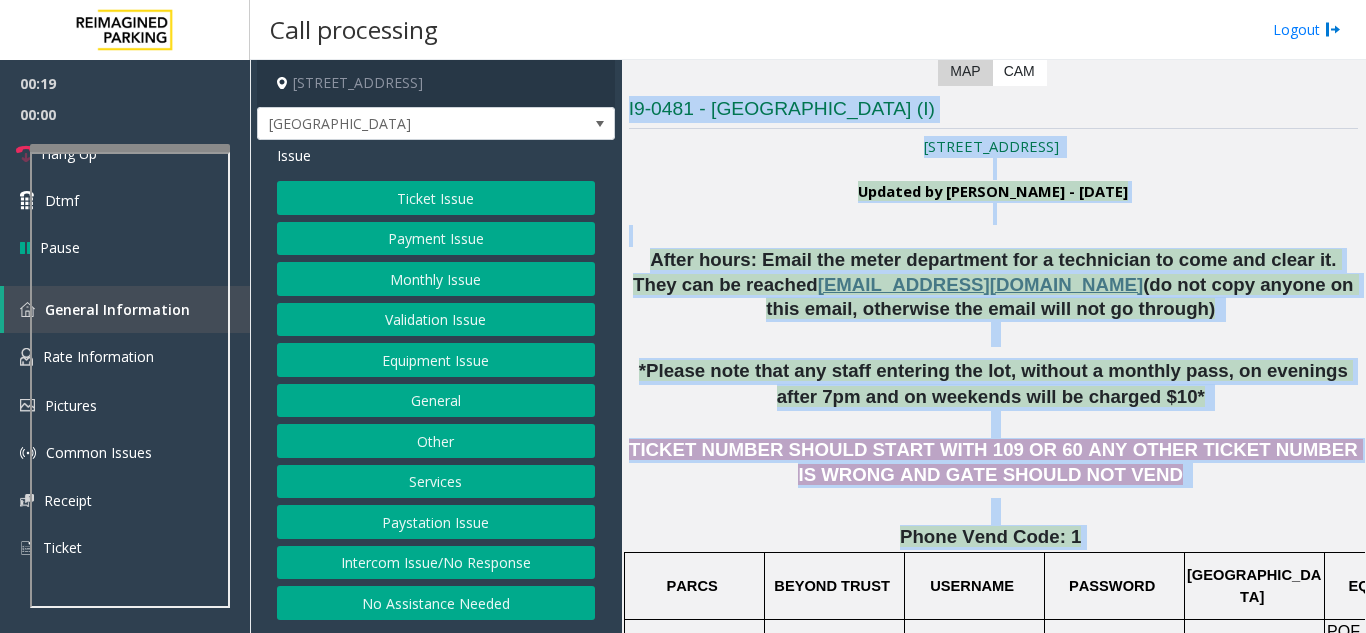 click on "Phone Vend Code: 1" 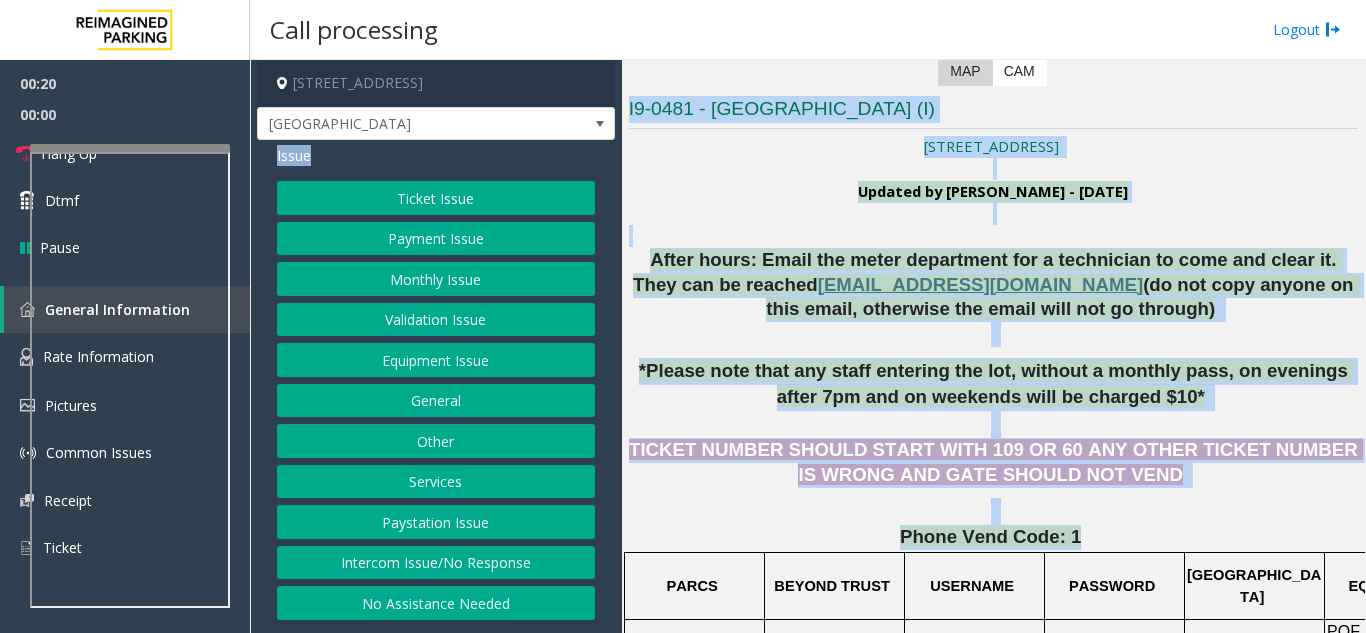 drag, startPoint x: 1056, startPoint y: 532, endPoint x: 617, endPoint y: 118, distance: 603.4211 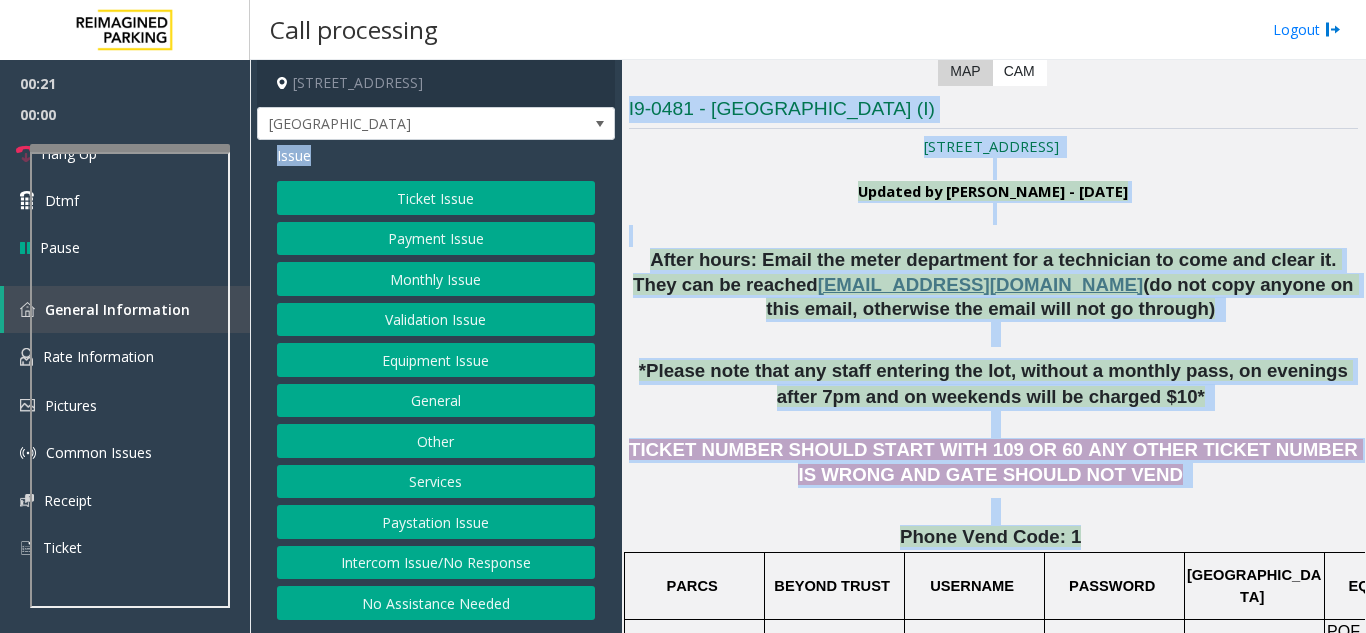 click on "Equipment Issue" 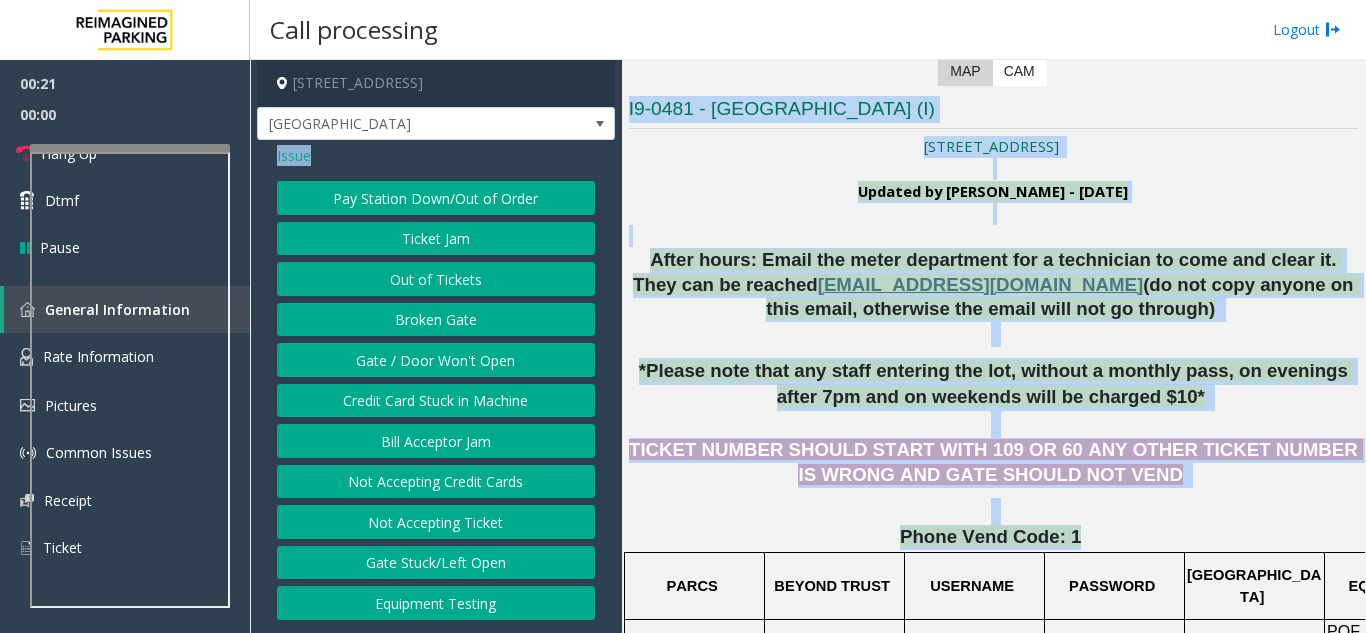 click on "Gate / Door Won't Open" 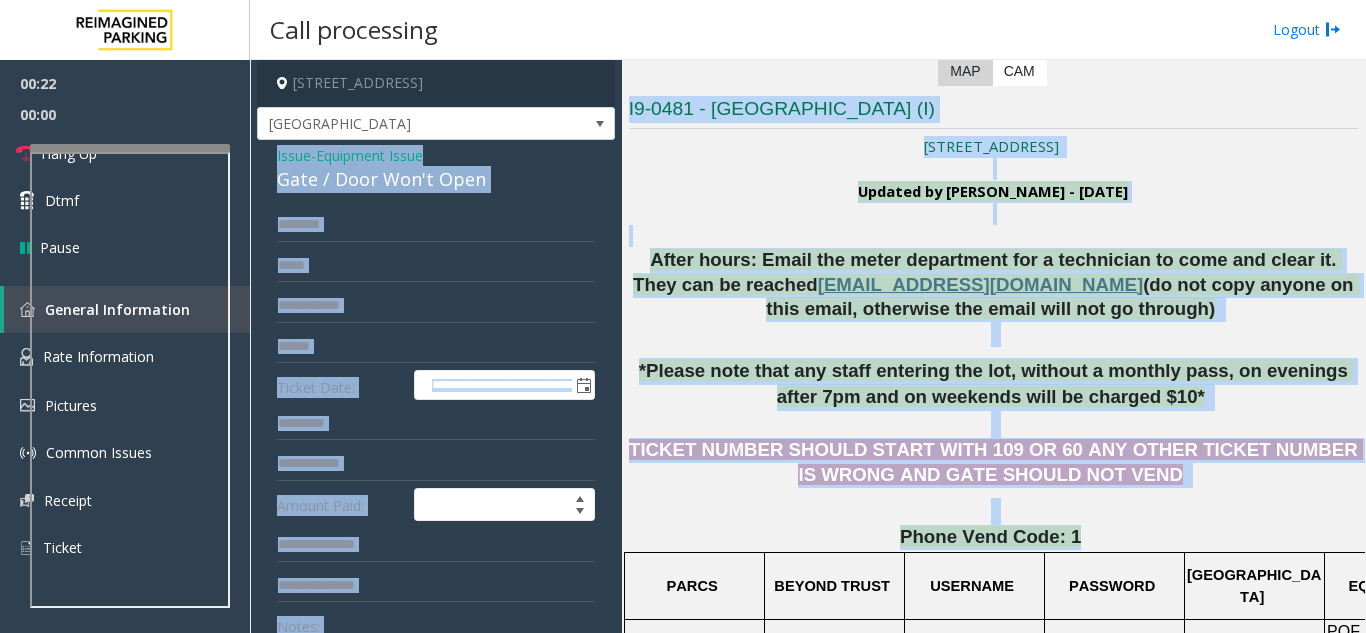click on "Gate / Door Won't Open" 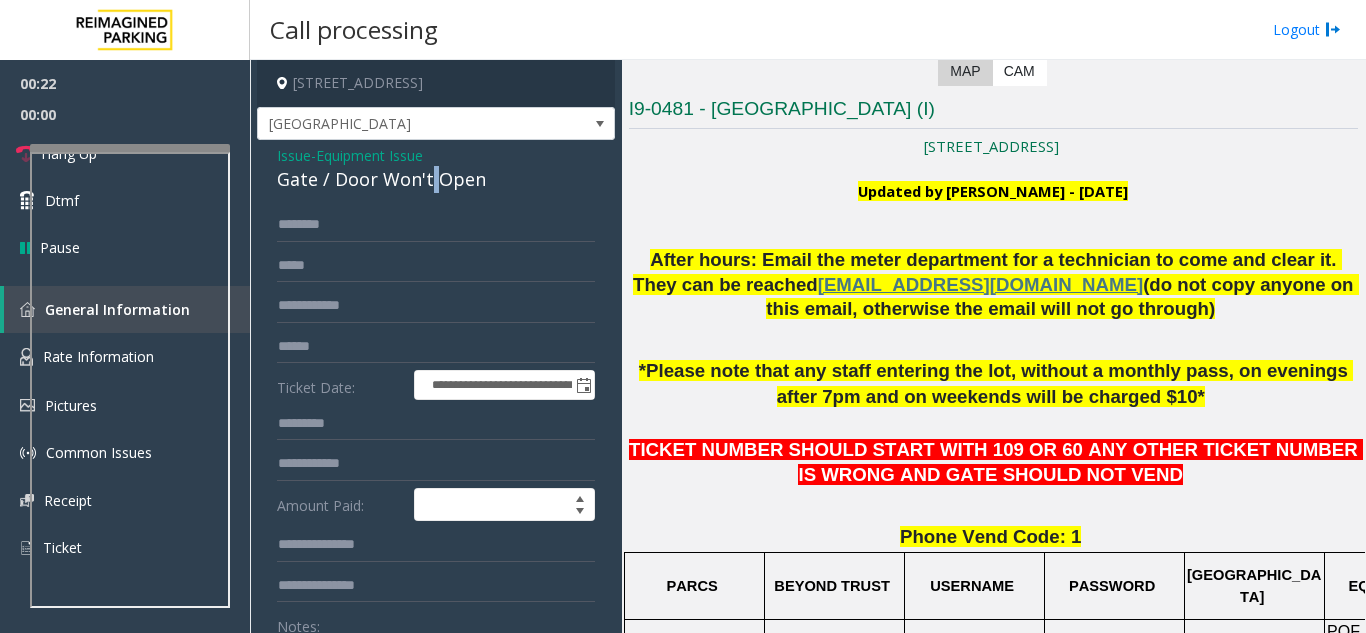 click on "Gate / Door Won't Open" 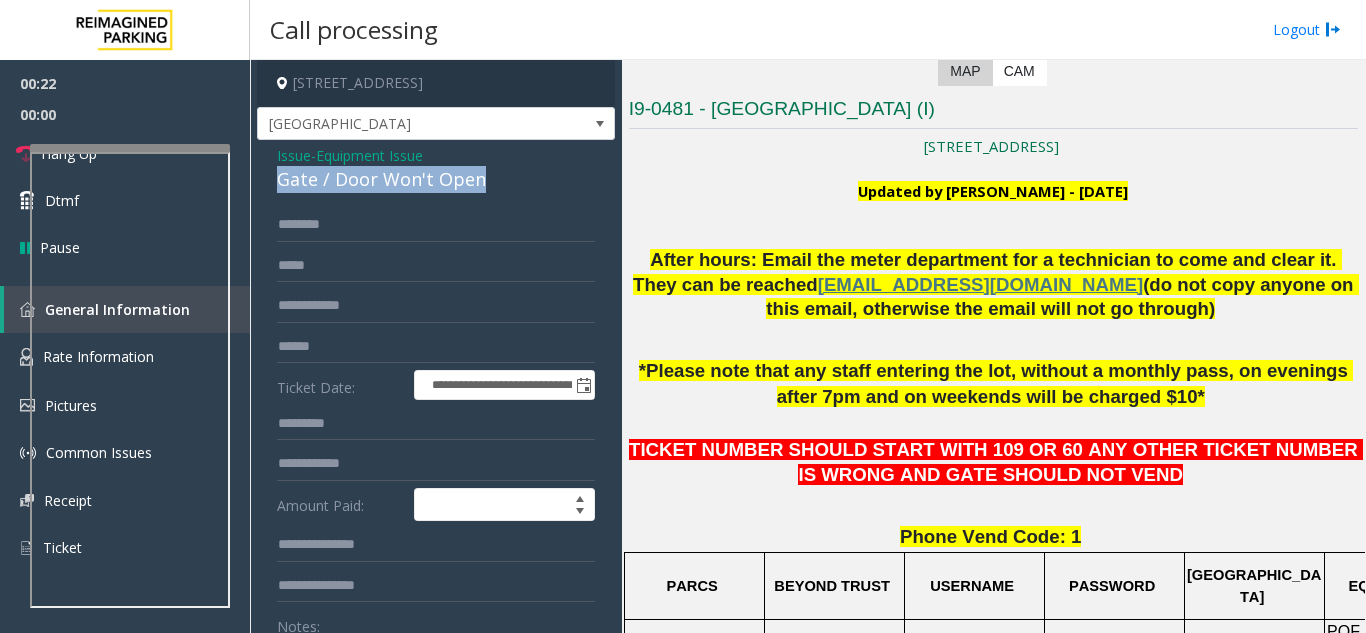 click on "Gate / Door Won't Open" 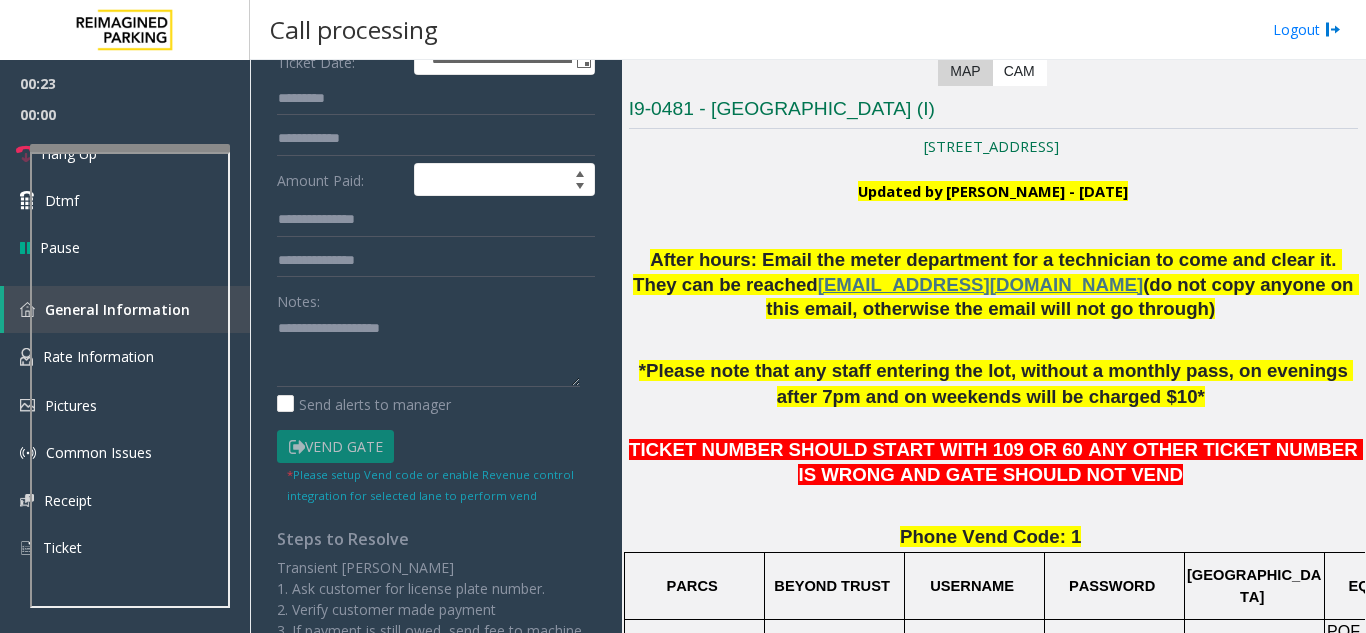 scroll, scrollTop: 400, scrollLeft: 0, axis: vertical 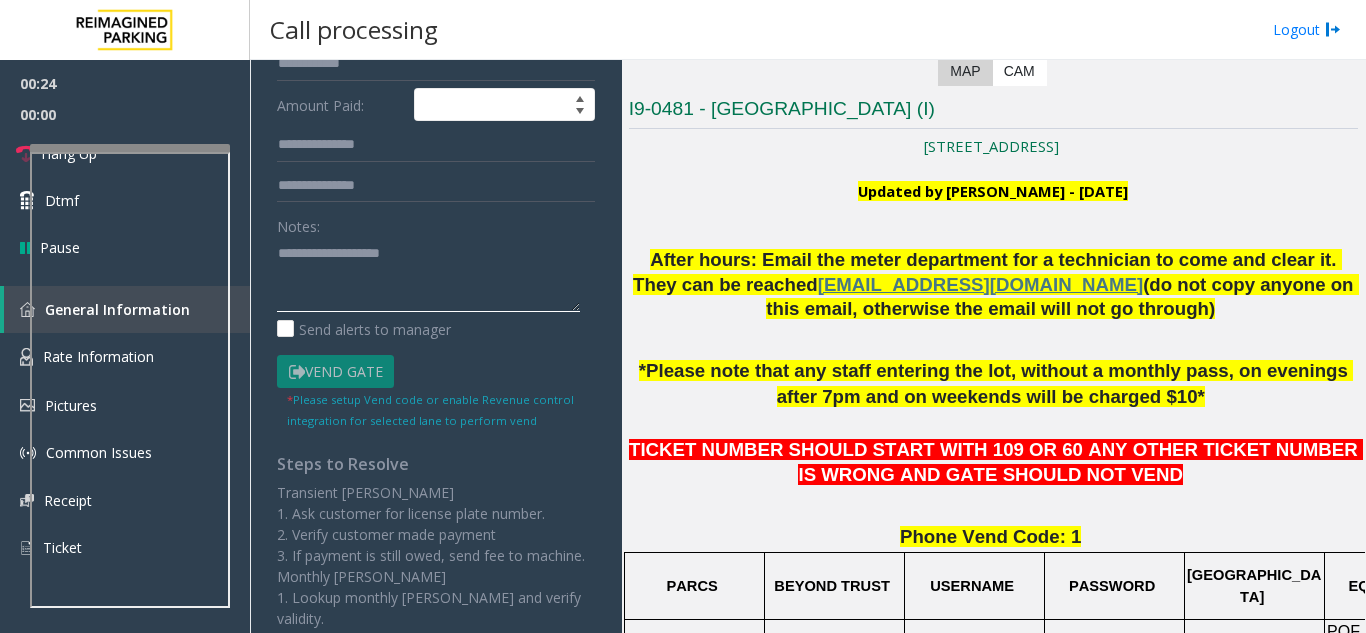 click 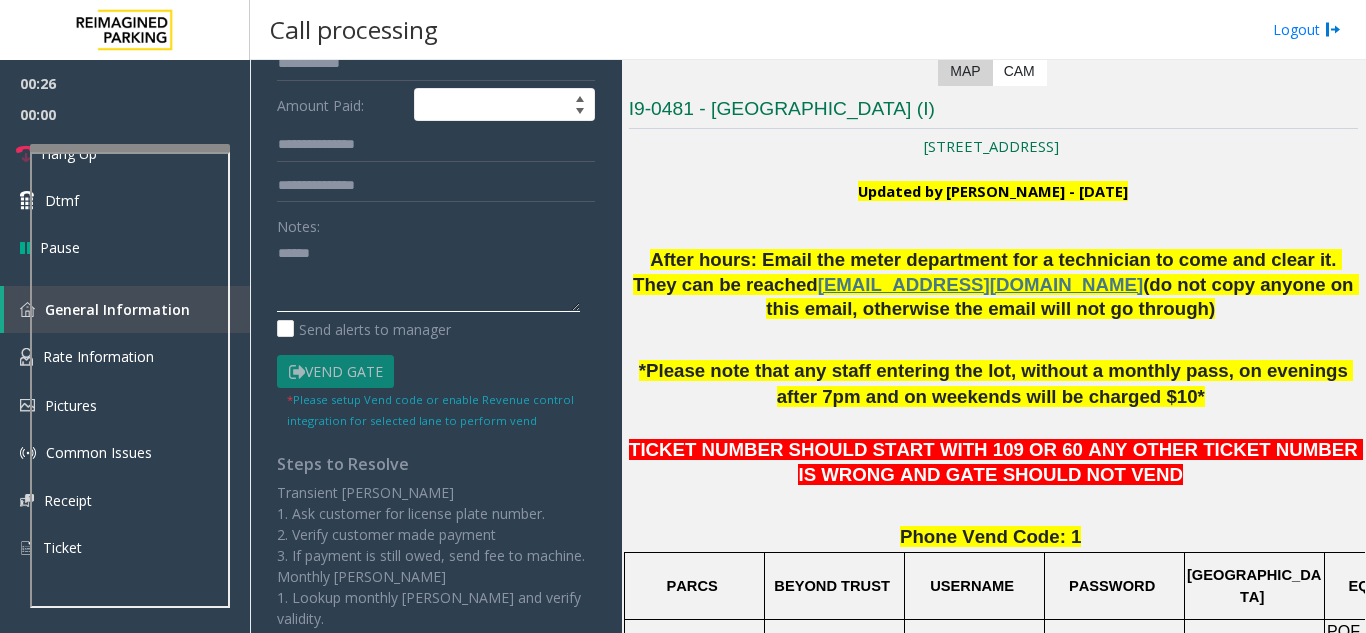 paste on "**********" 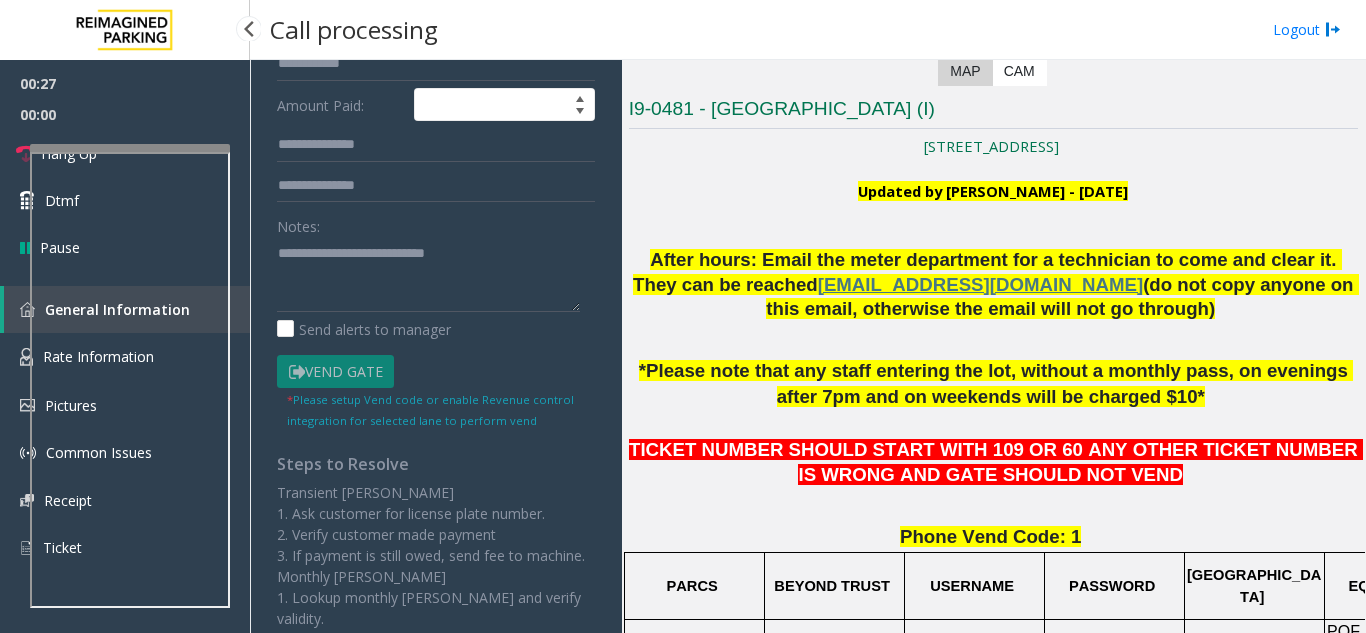 click on "00:00" at bounding box center [125, 114] 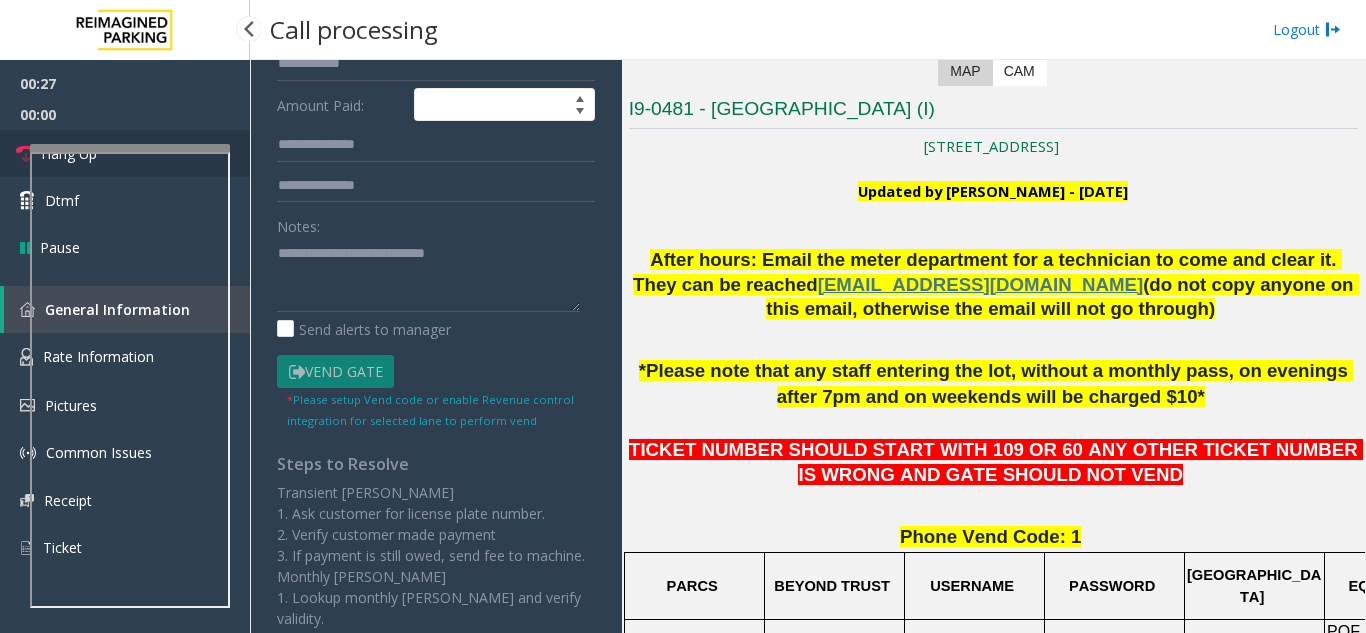 click on "Hang Up" at bounding box center [125, 153] 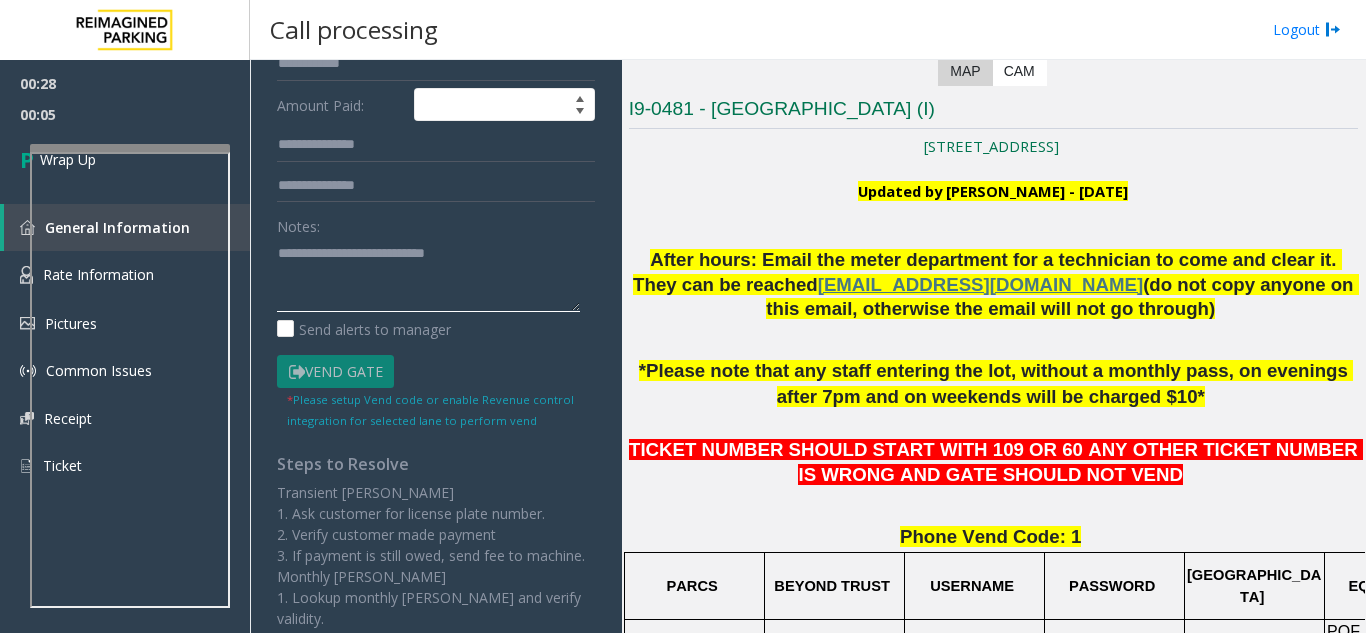click 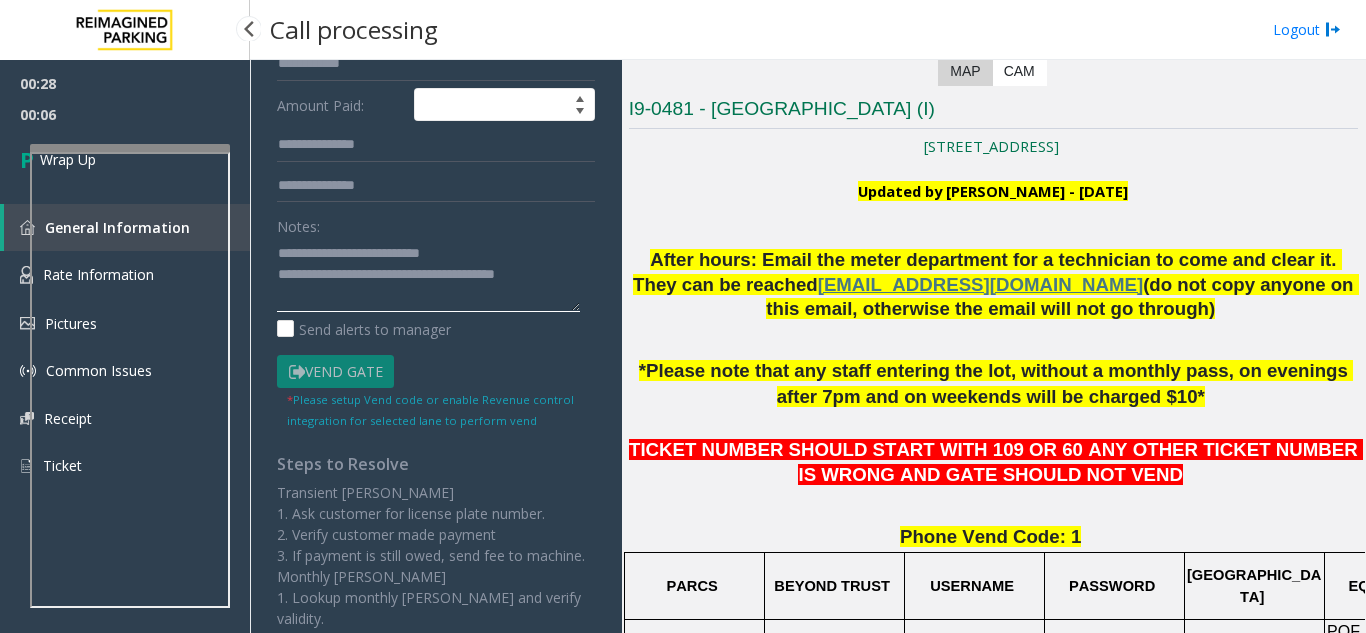 type on "**********" 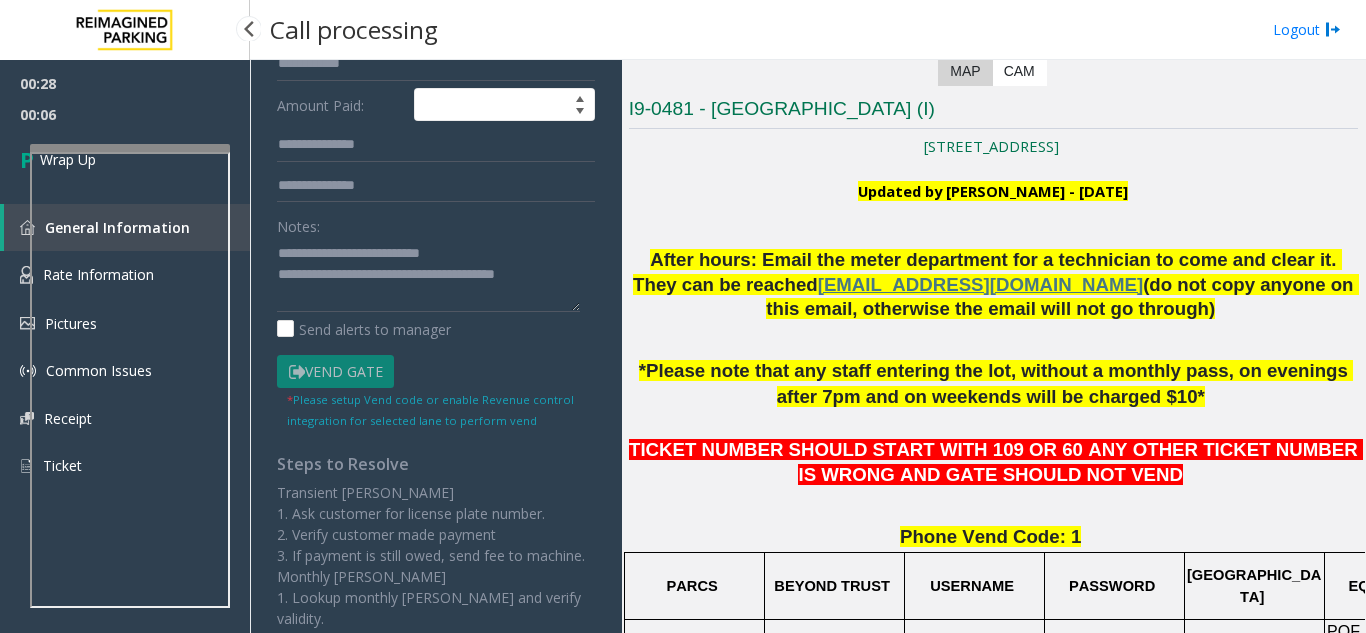 click on "00:28" at bounding box center [125, 83] 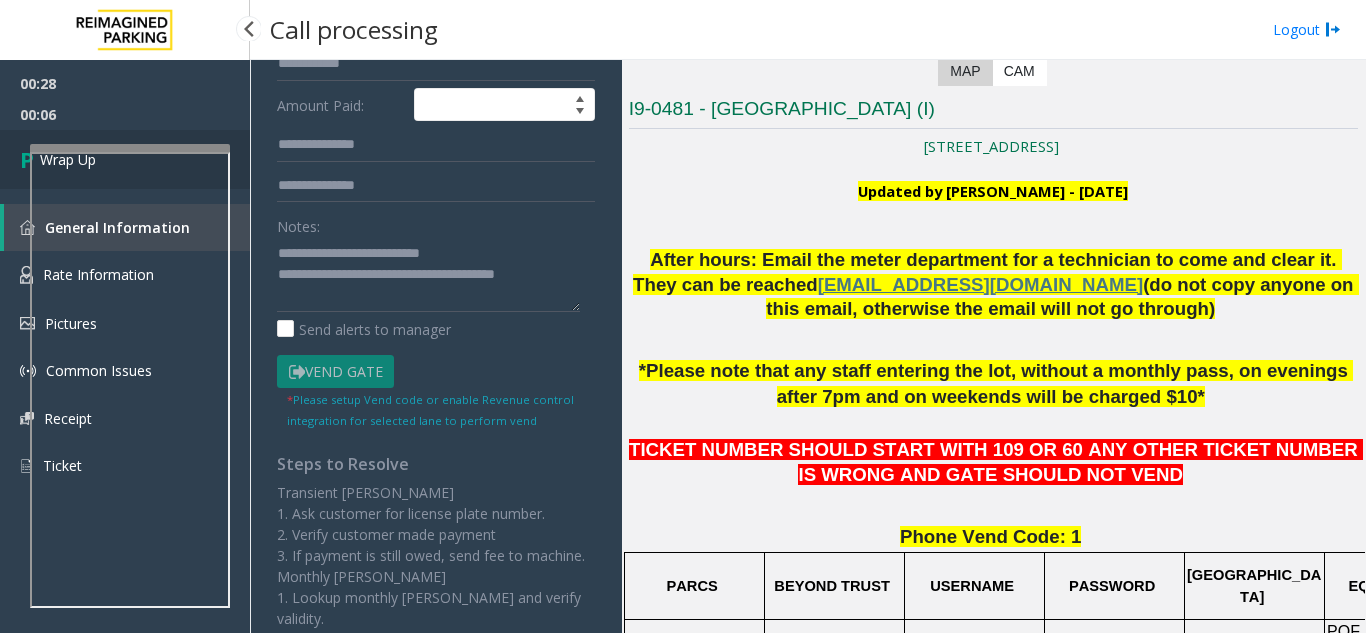 click on "Wrap Up" at bounding box center (125, 159) 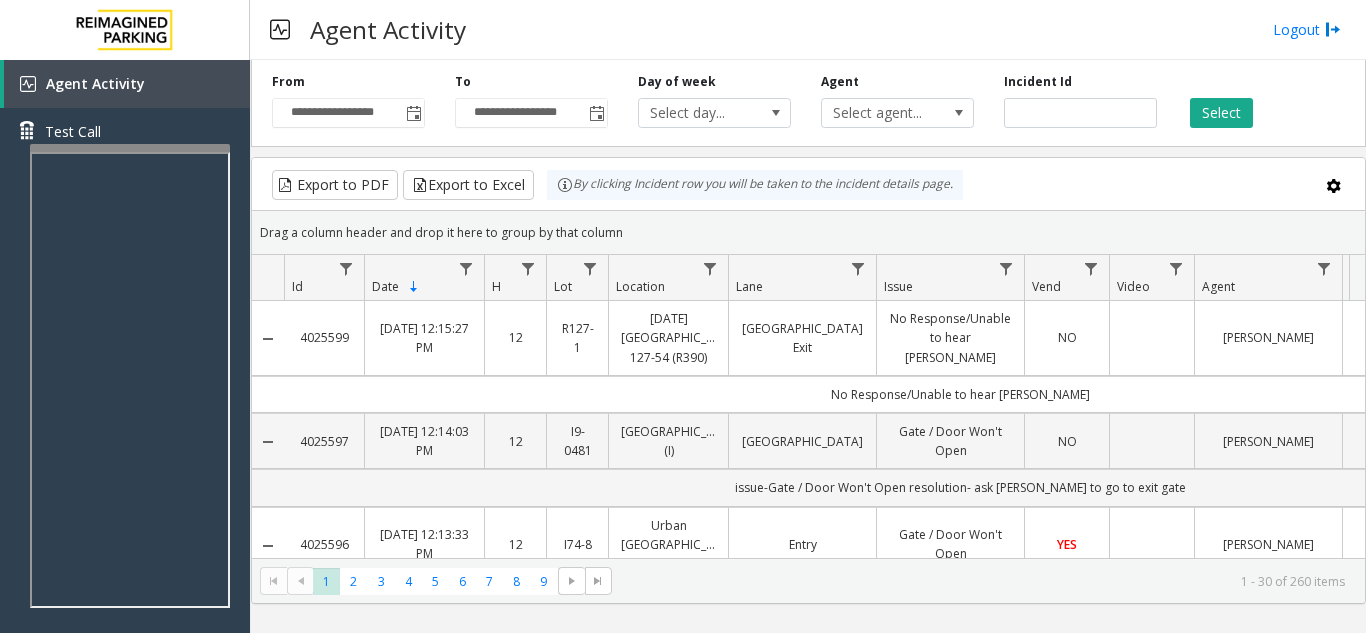 scroll, scrollTop: 0, scrollLeft: 0, axis: both 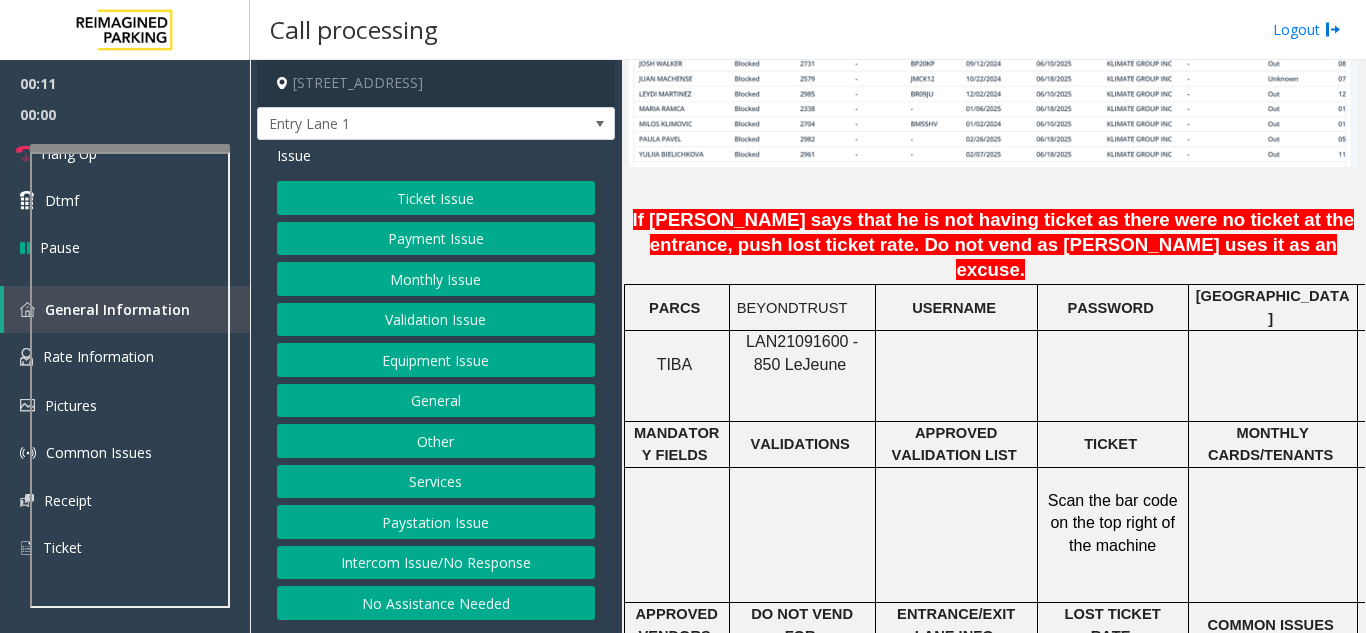 click on "LAN21091600 - 850 Le" 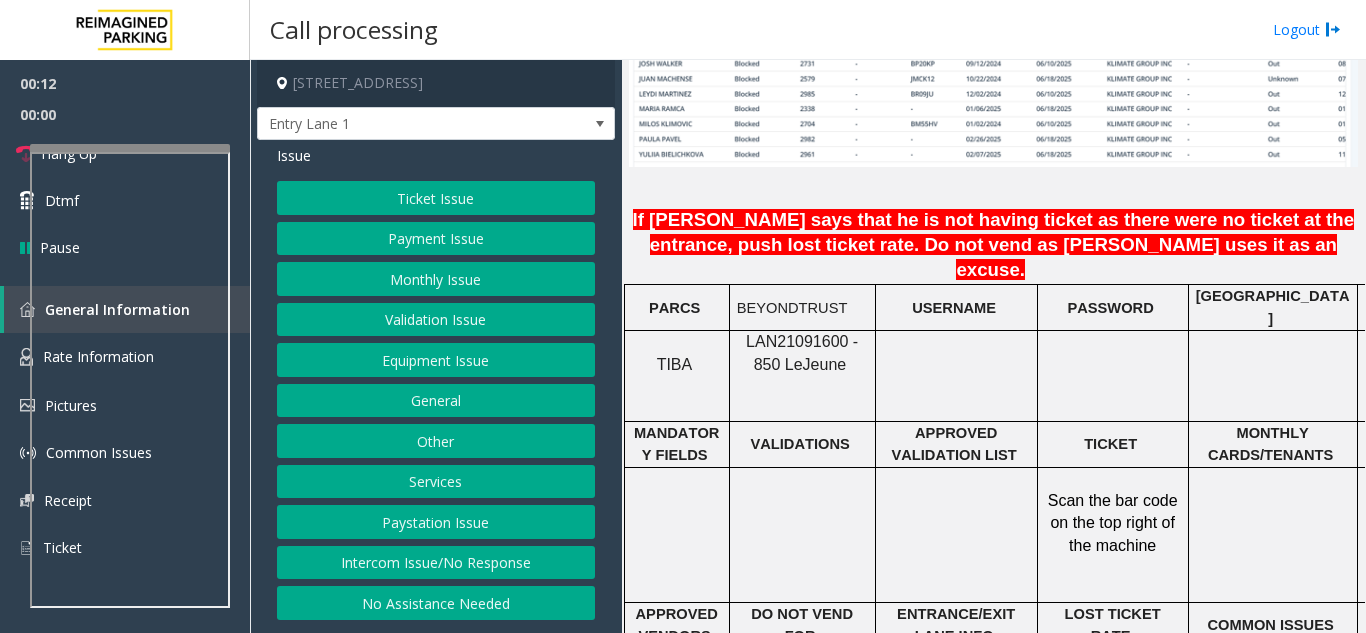 click on "LAN21091600 - 850 Le" 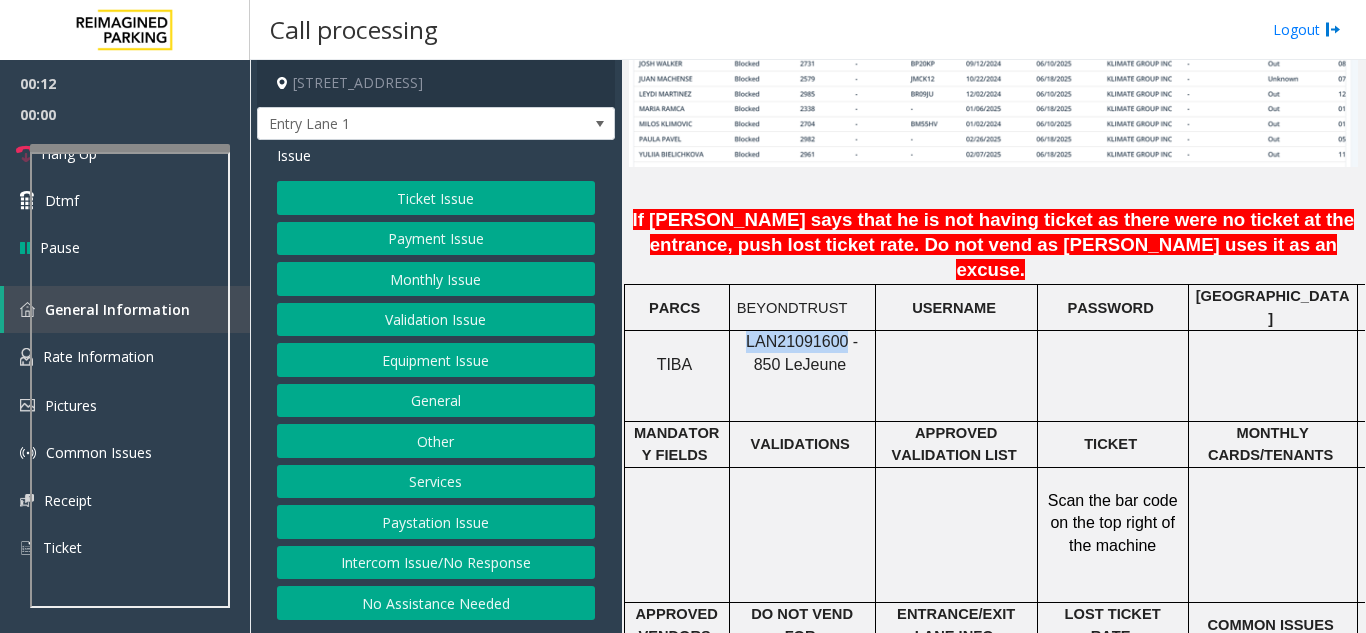 drag, startPoint x: 777, startPoint y: 288, endPoint x: 753, endPoint y: 279, distance: 25.632011 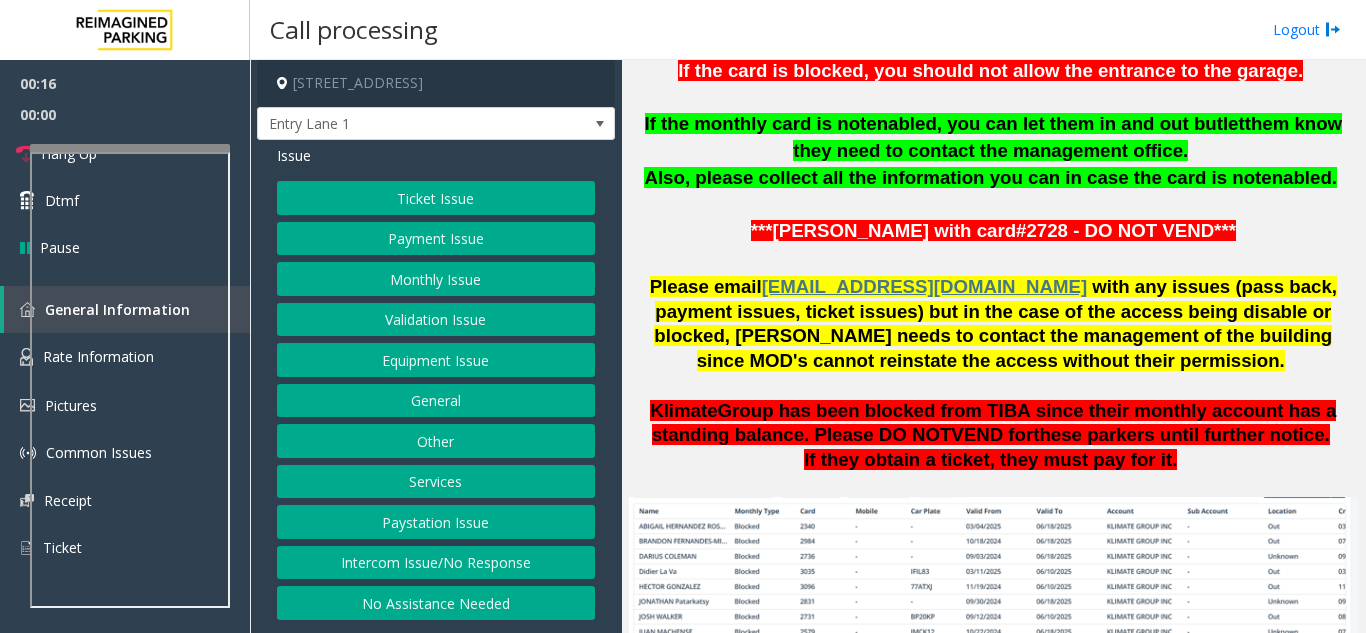 scroll, scrollTop: 1000, scrollLeft: 0, axis: vertical 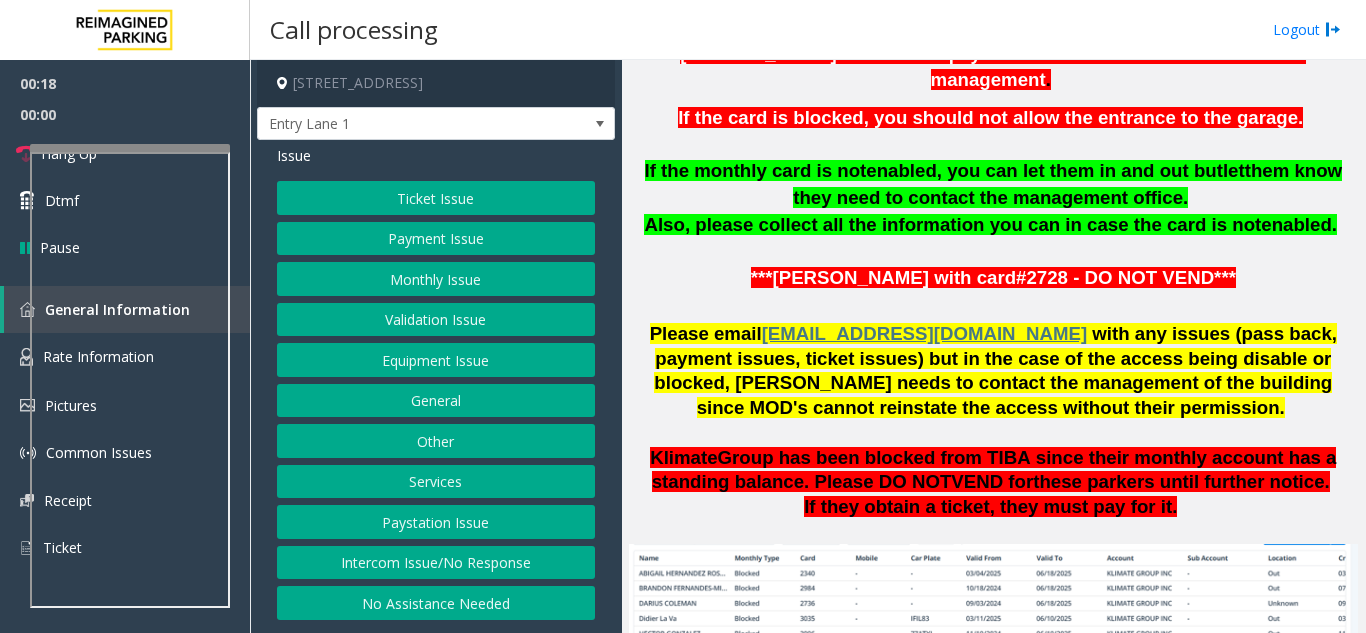 click on "Equipment Issue" 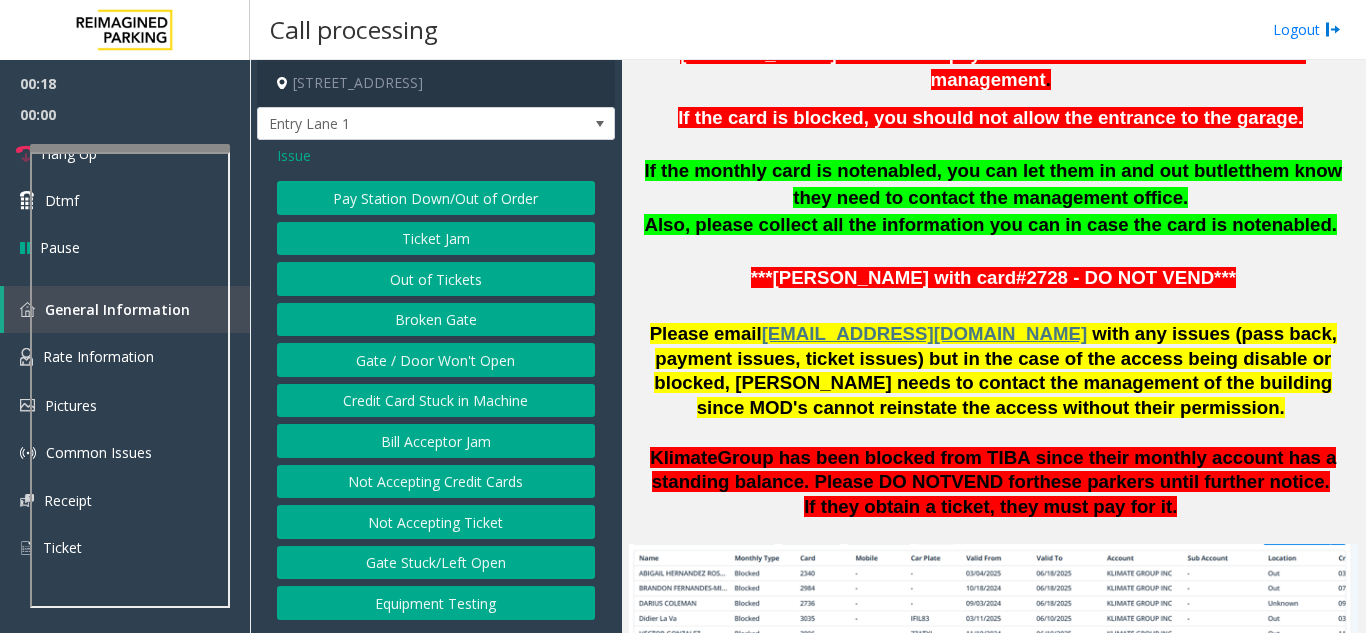 click on "Gate / Door Won't Open" 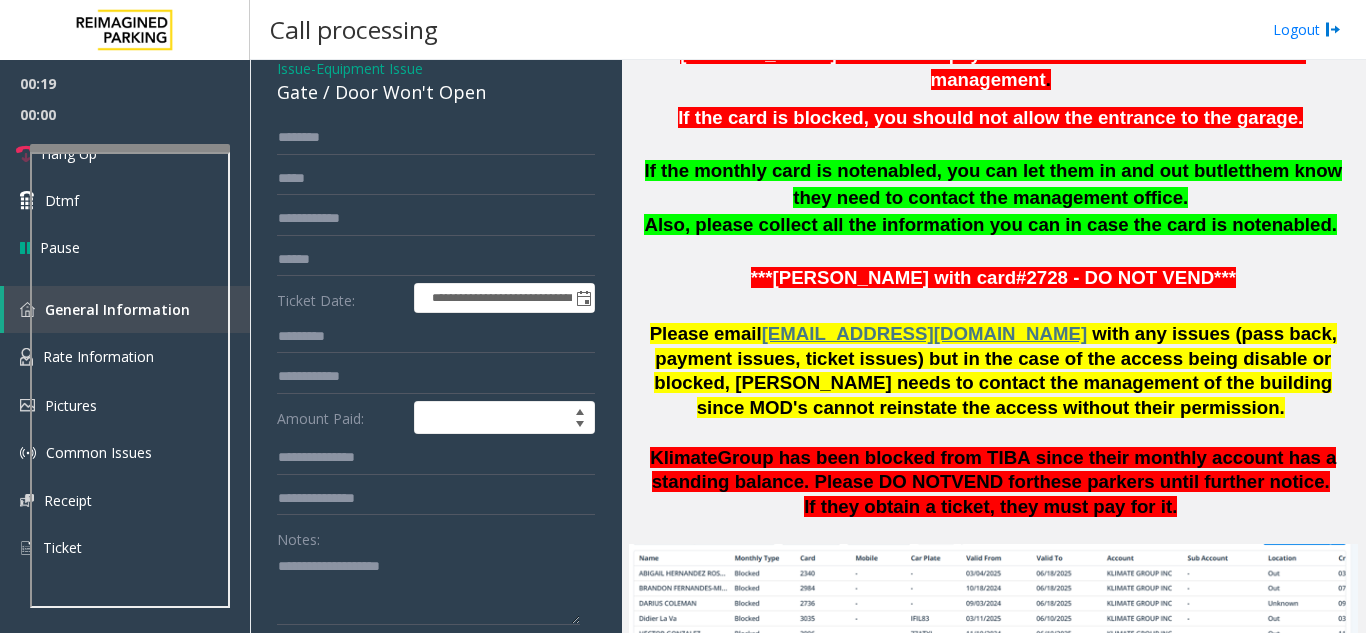 scroll, scrollTop: 300, scrollLeft: 0, axis: vertical 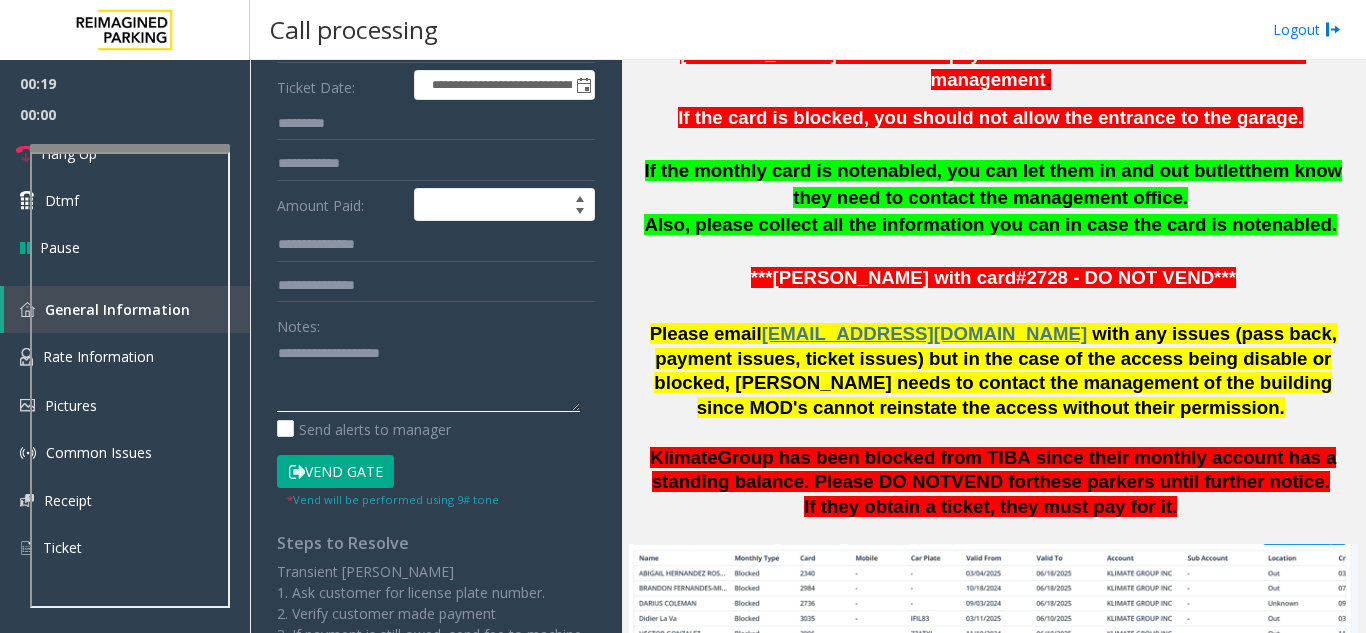 click 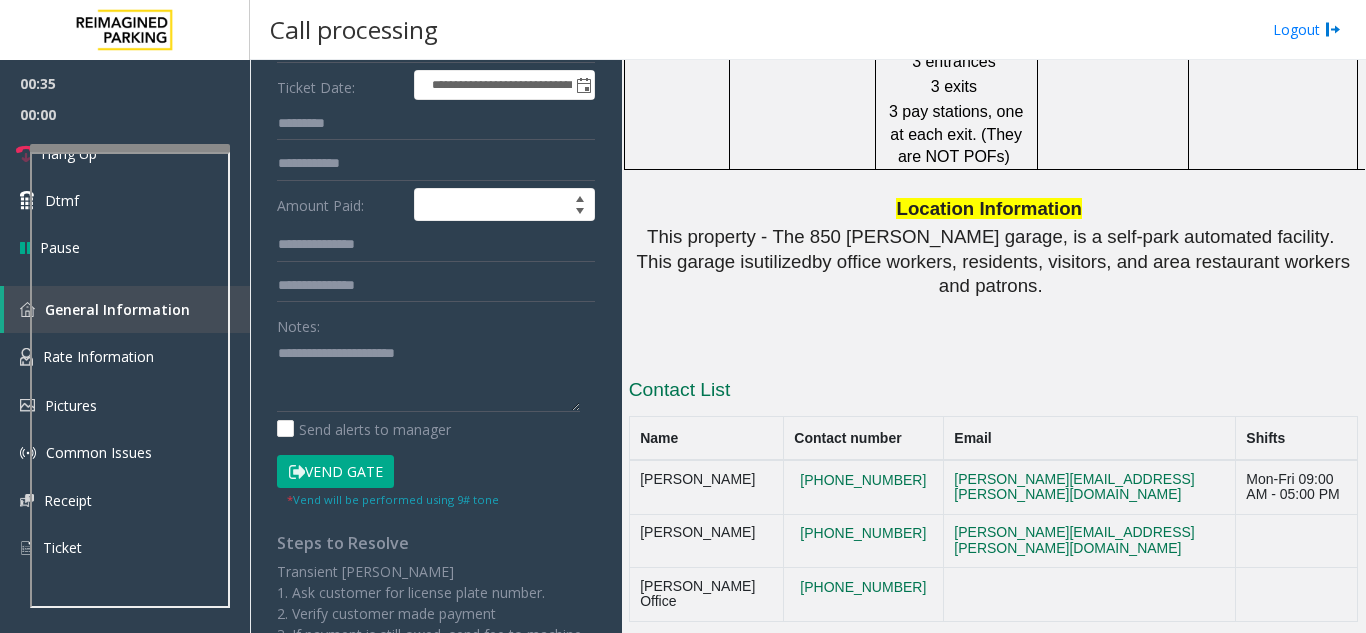 scroll, scrollTop: 2520, scrollLeft: 0, axis: vertical 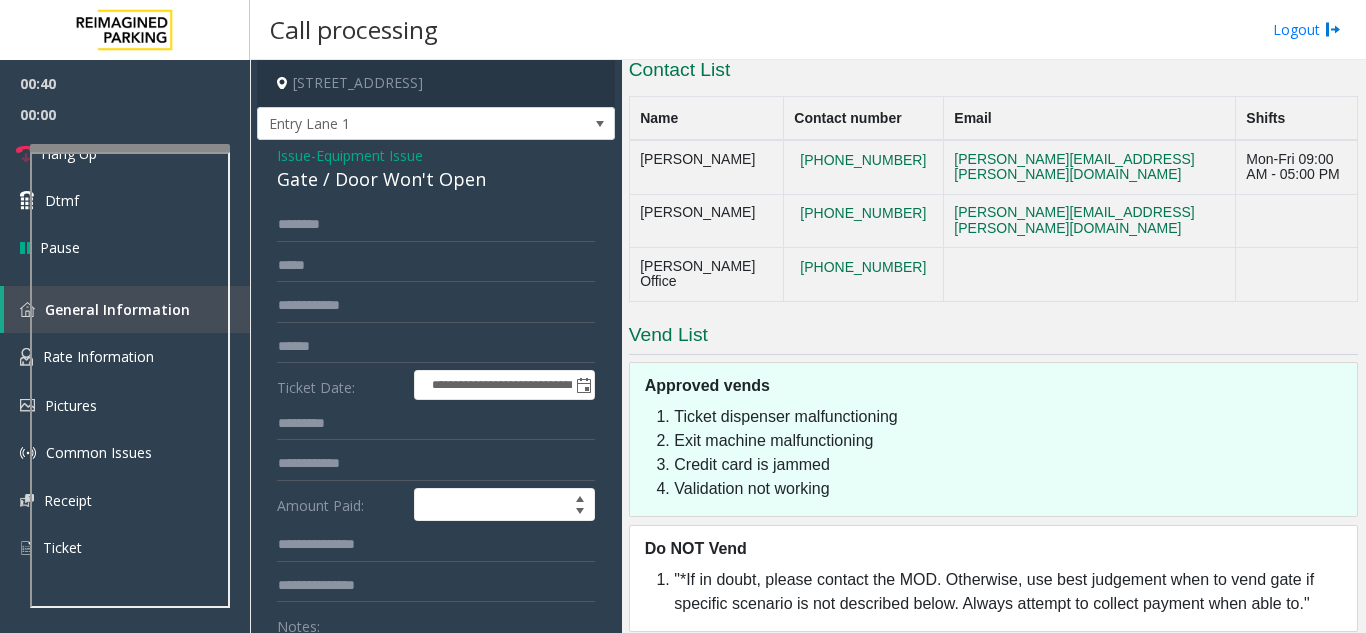 drag, startPoint x: 847, startPoint y: 131, endPoint x: 780, endPoint y: 110, distance: 70.21396 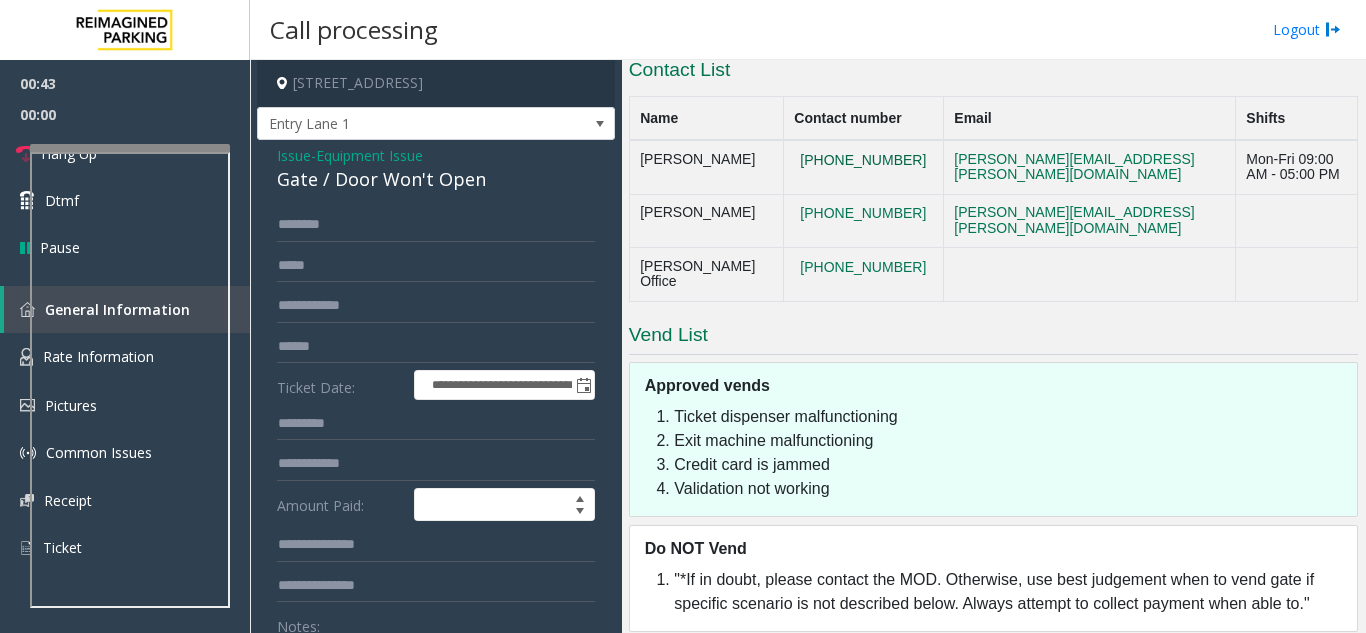 drag, startPoint x: 774, startPoint y: 116, endPoint x: 817, endPoint y: 133, distance: 46.238514 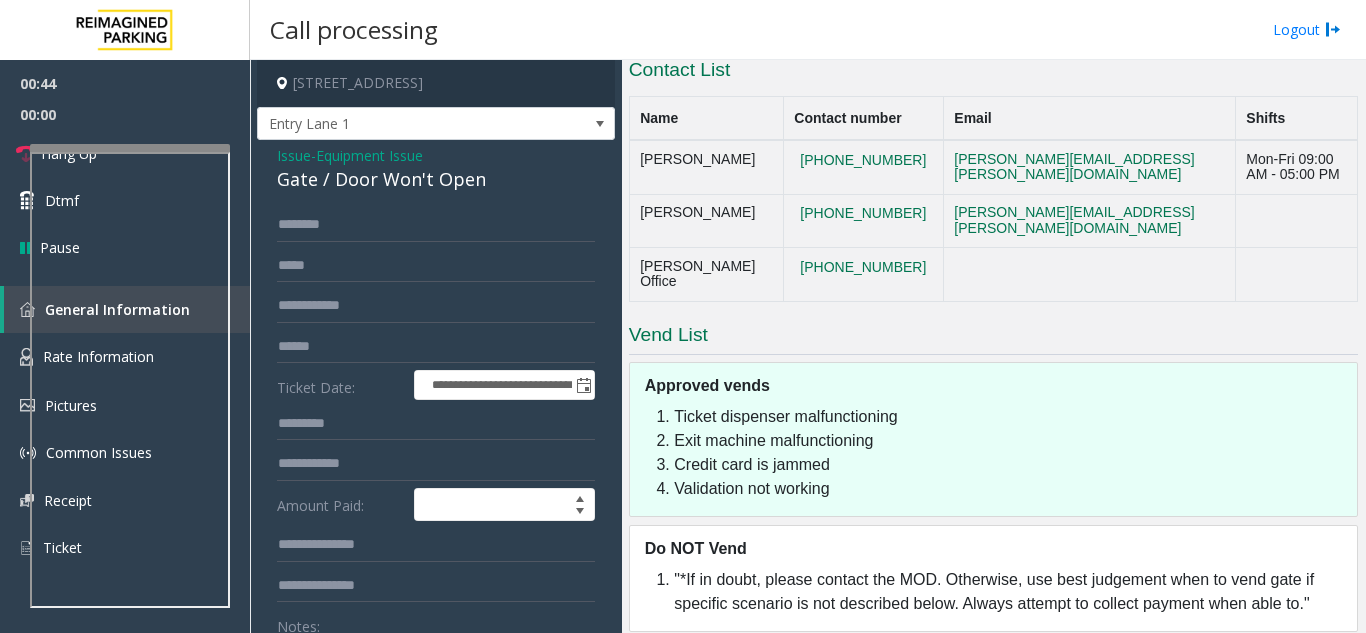 drag, startPoint x: 755, startPoint y: 101, endPoint x: 832, endPoint y: 147, distance: 89.693924 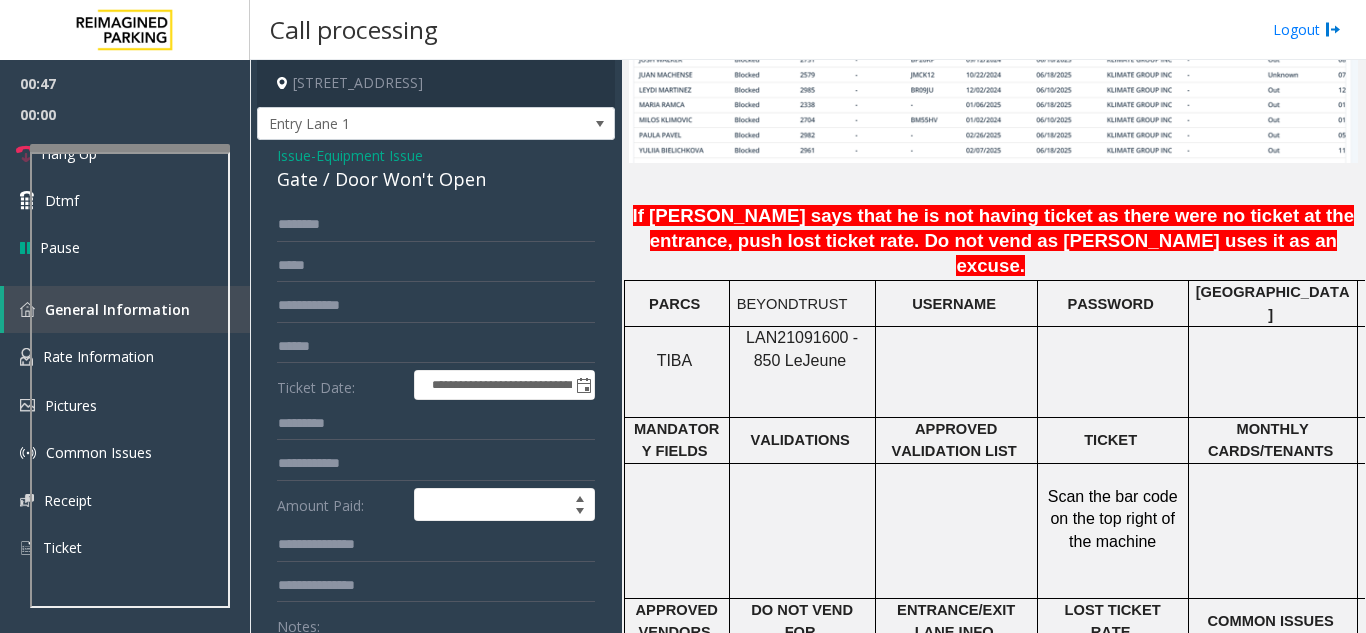 scroll, scrollTop: 1620, scrollLeft: 0, axis: vertical 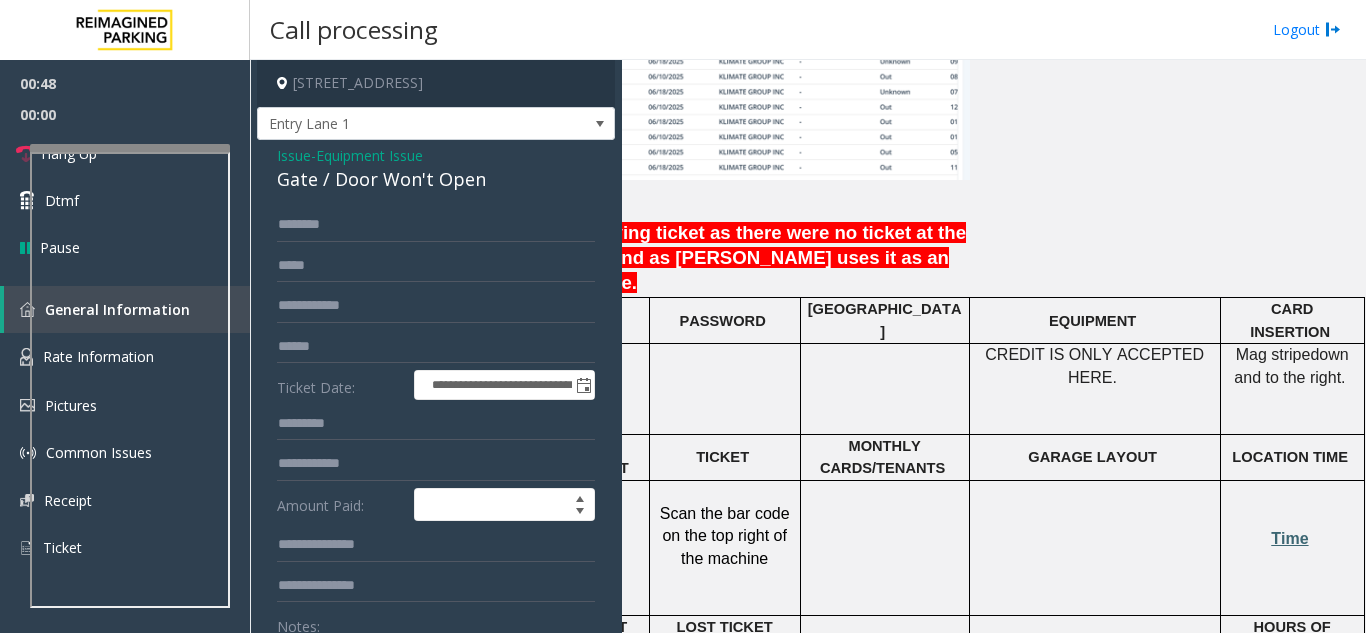 click on "Time" 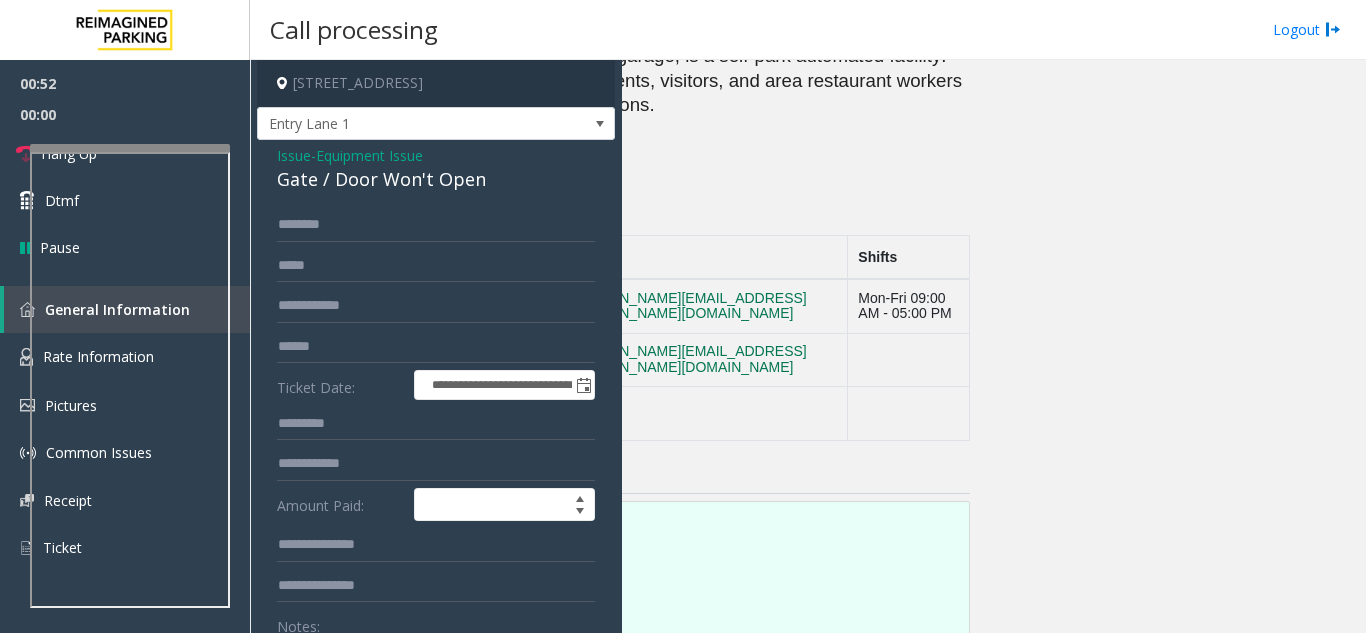 scroll, scrollTop: 2420, scrollLeft: 403, axis: both 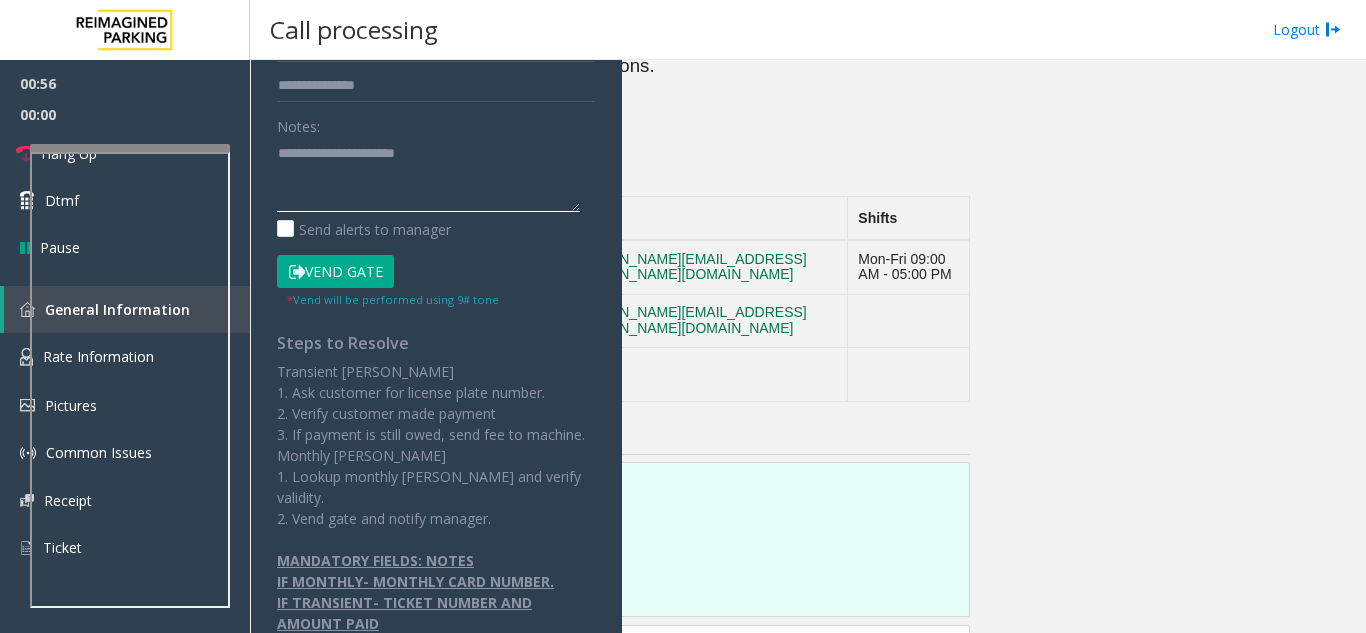 click 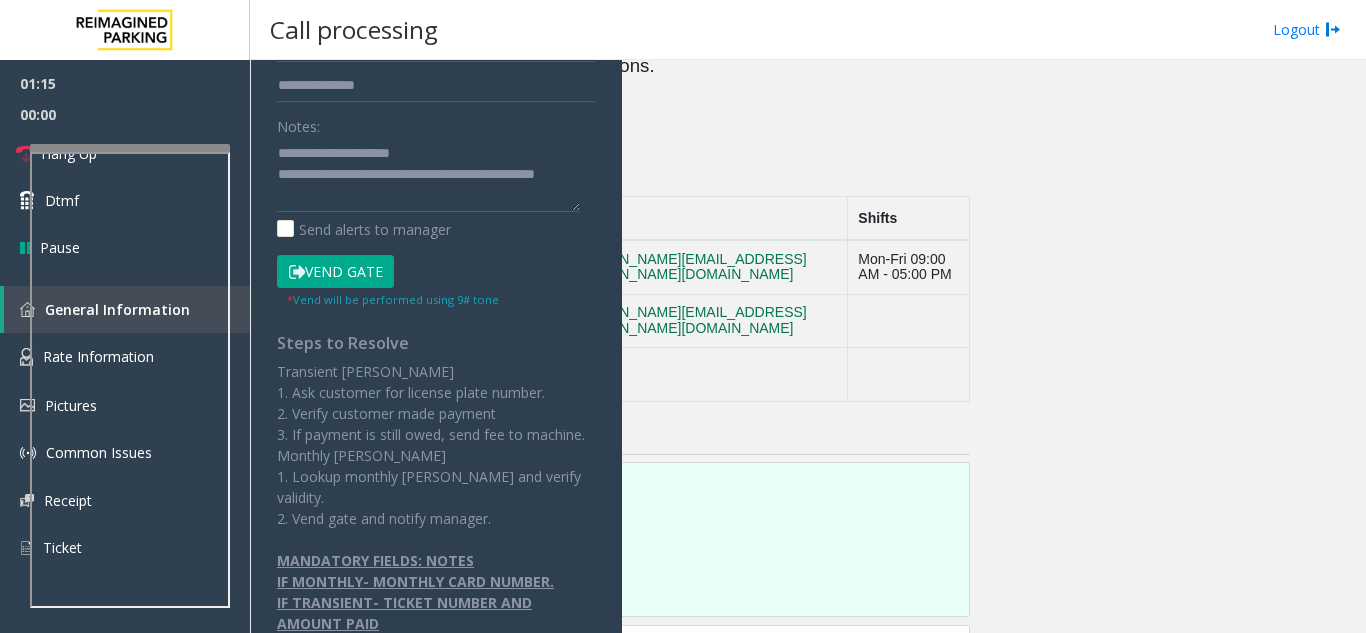 scroll, scrollTop: 2420, scrollLeft: 0, axis: vertical 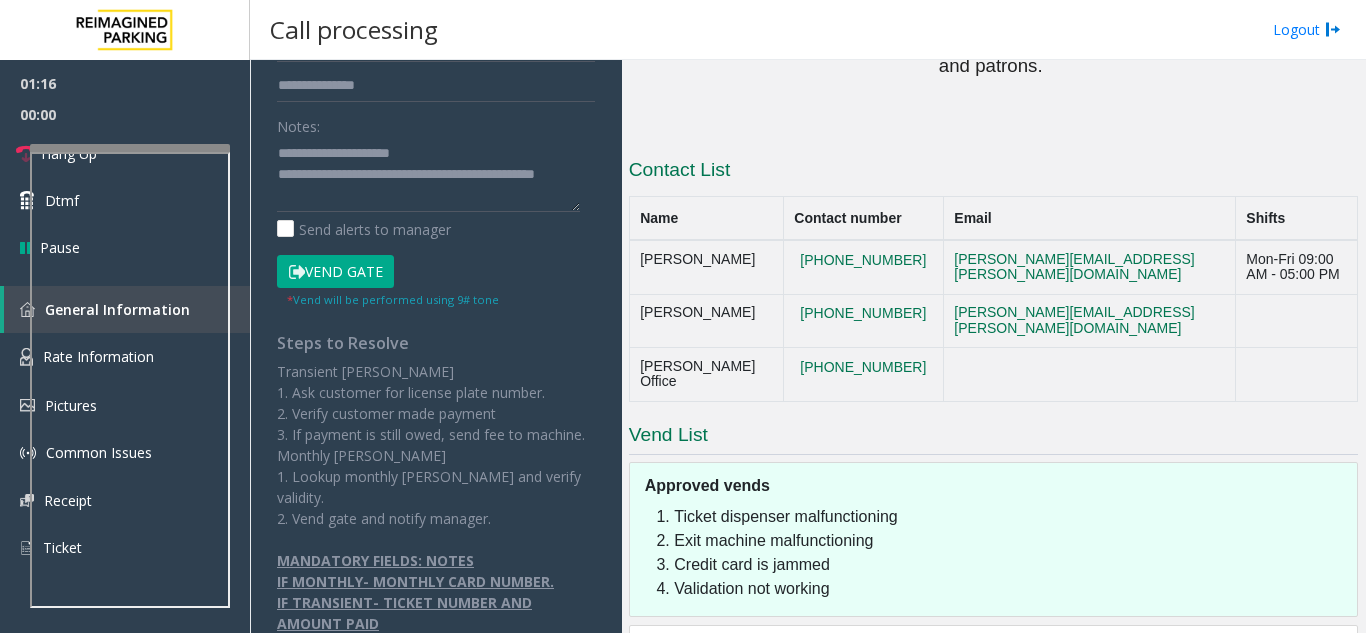 drag, startPoint x: 858, startPoint y: 293, endPoint x: 766, endPoint y: 262, distance: 97.082436 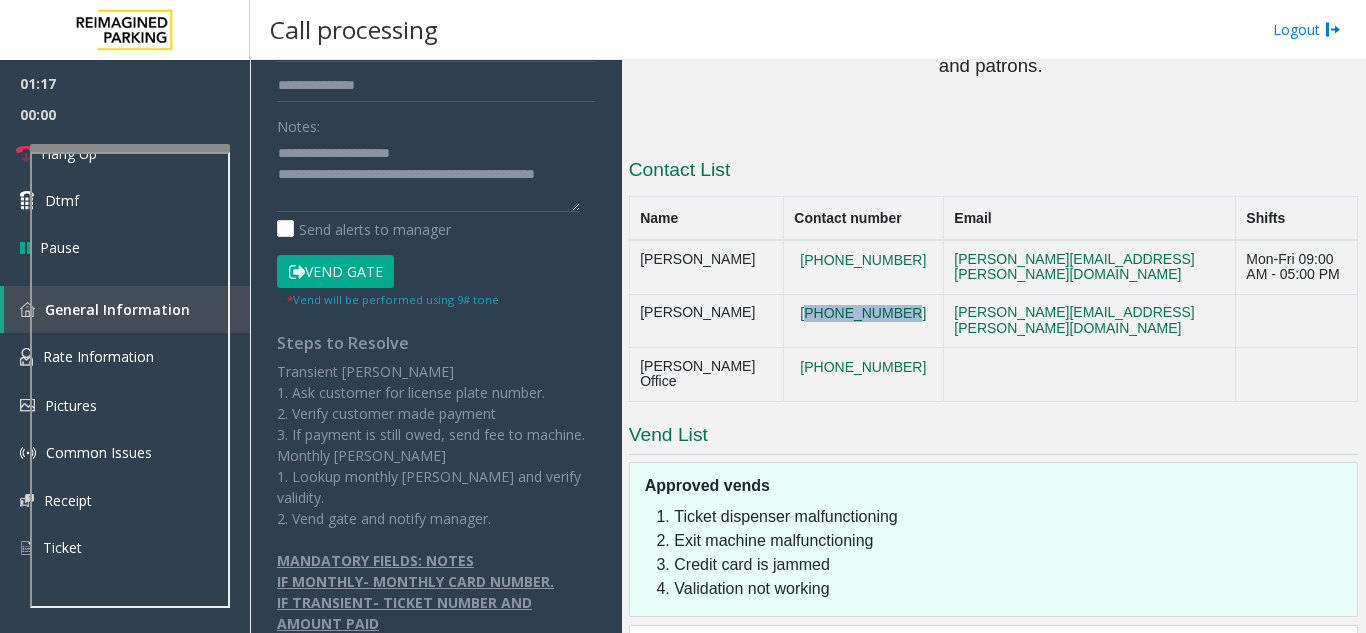 drag, startPoint x: 766, startPoint y: 262, endPoint x: 832, endPoint y: 295, distance: 73.790245 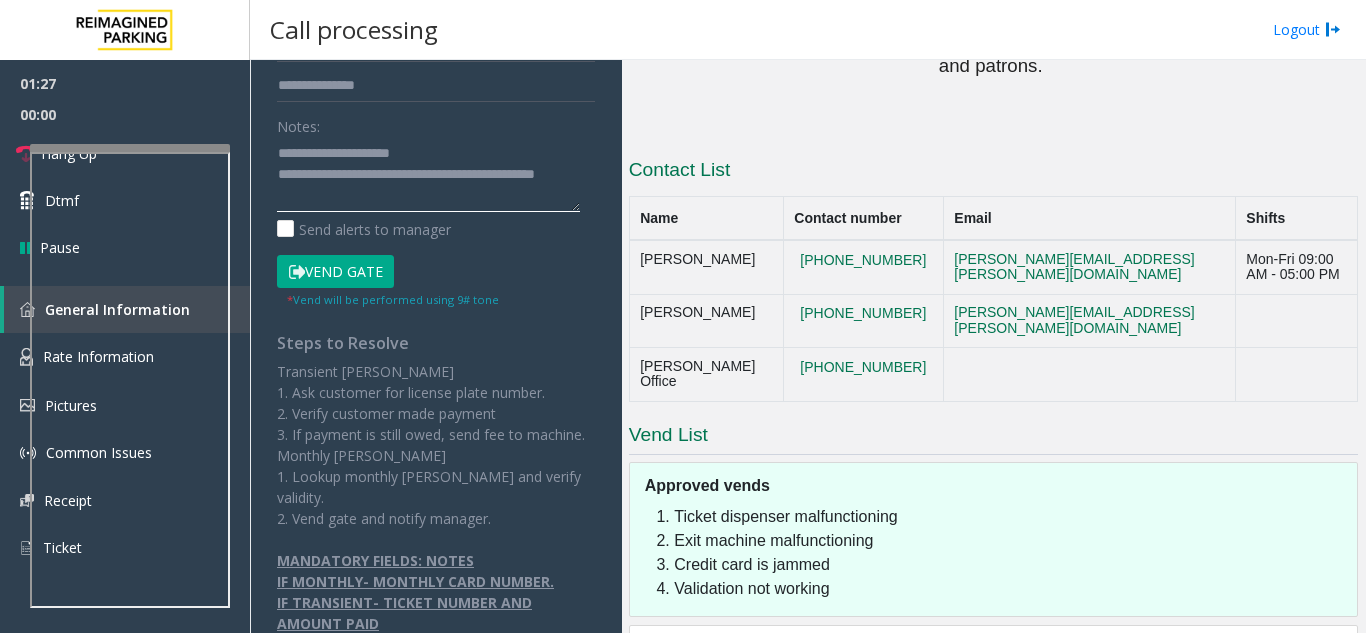 click 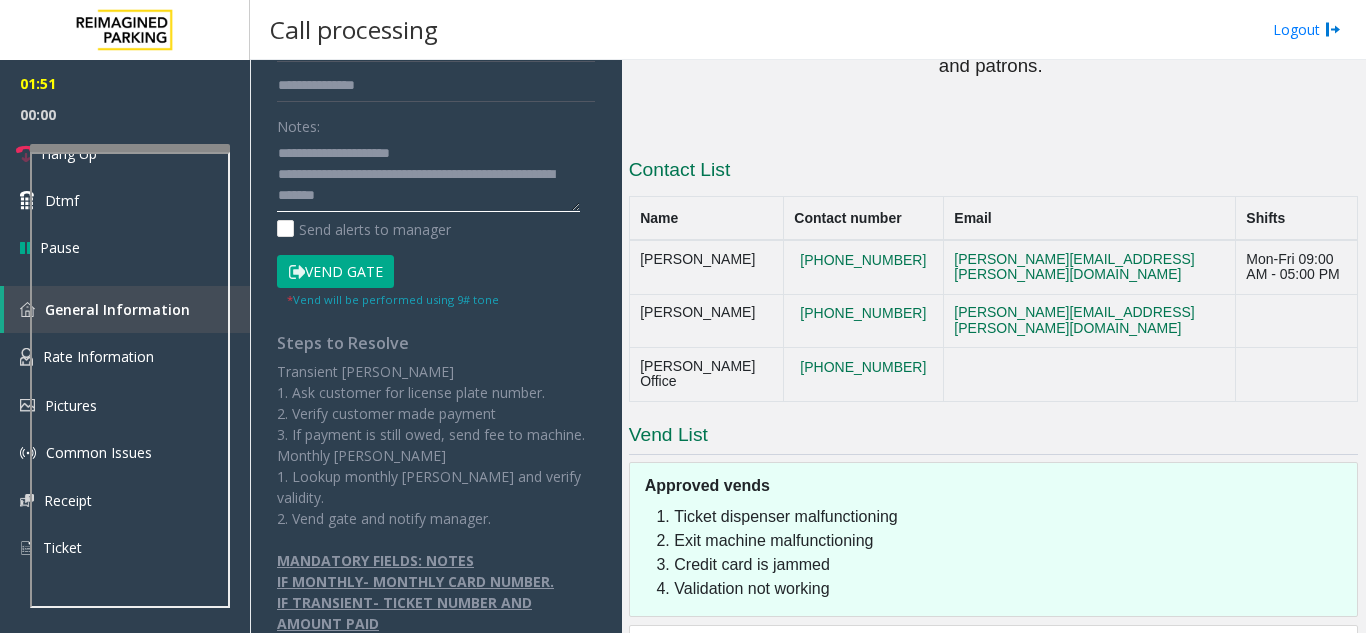 click 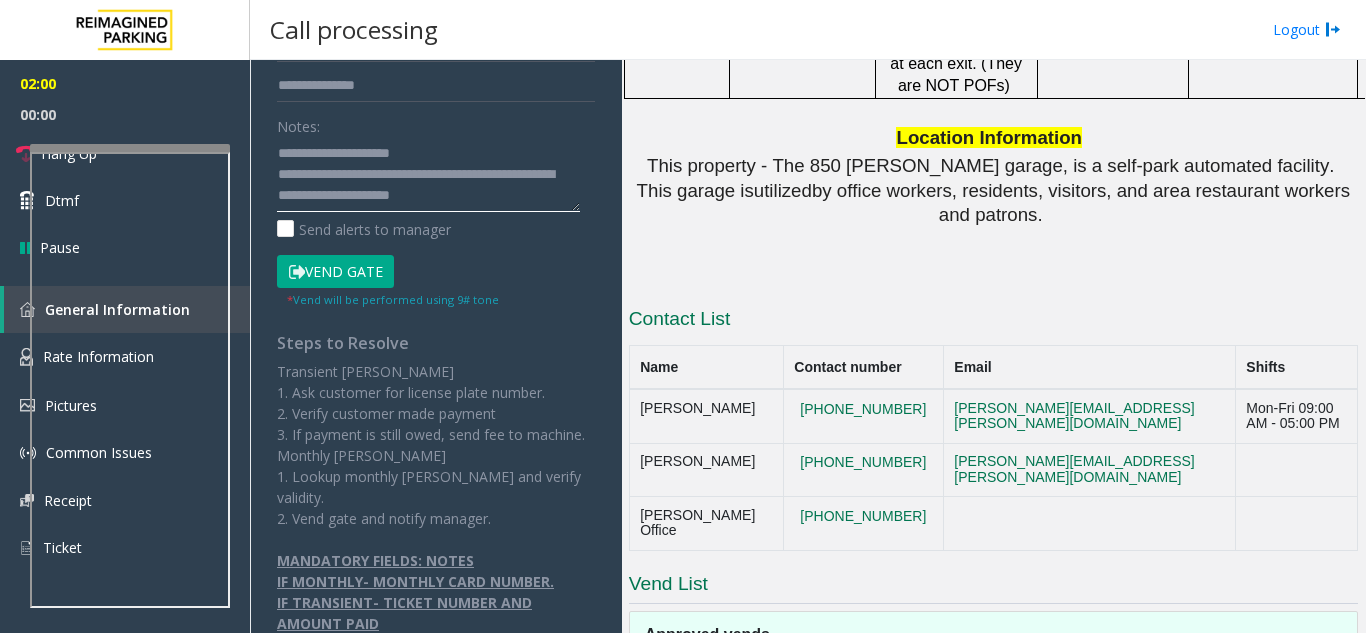 scroll, scrollTop: 2020, scrollLeft: 0, axis: vertical 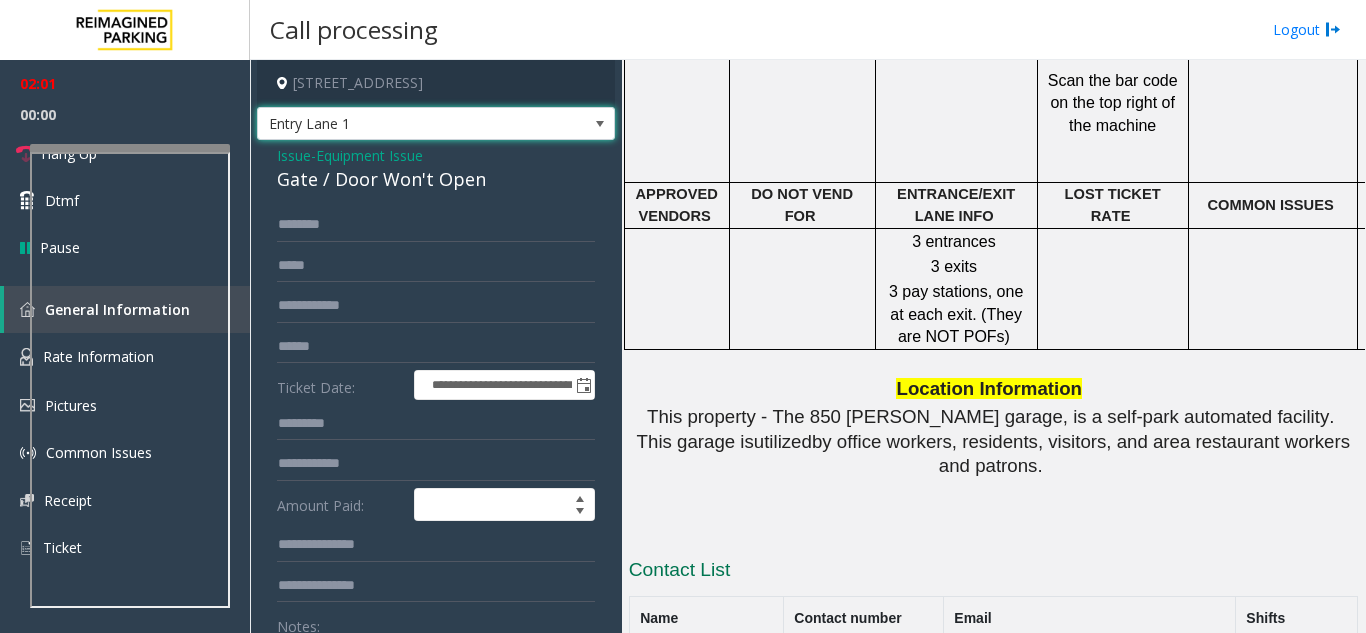 click on "Entry Lane 1" at bounding box center (400, 124) 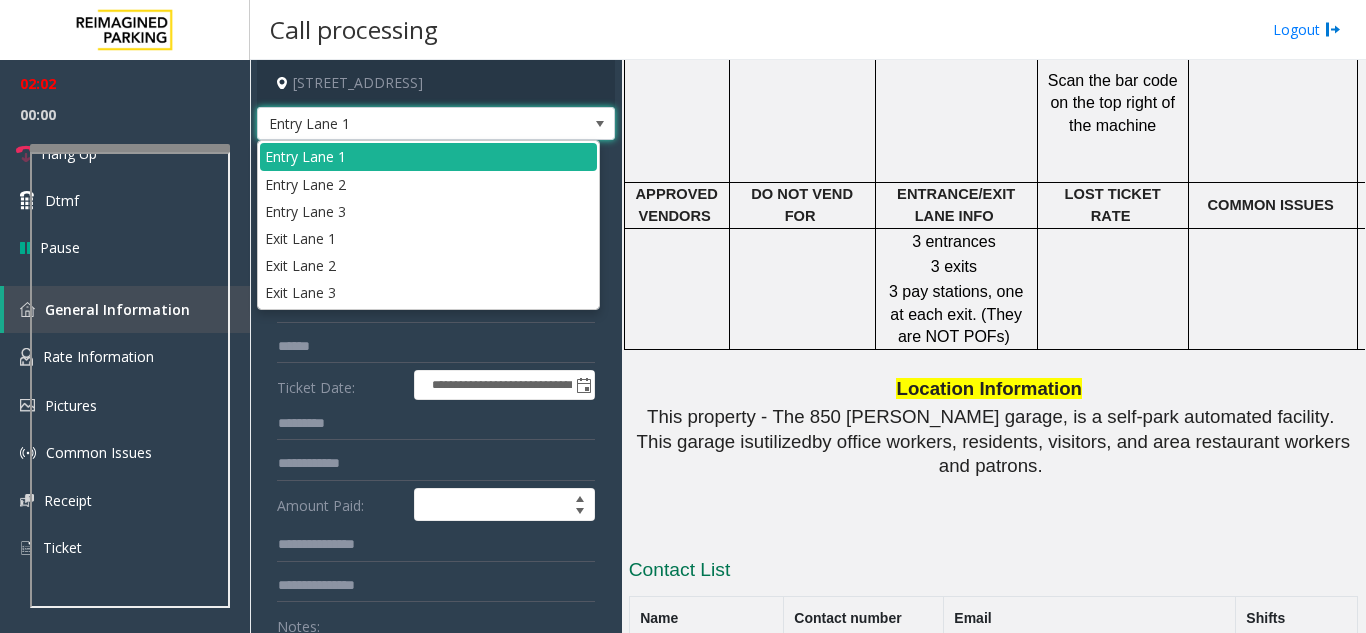 click on "Entry Lane 1" at bounding box center [400, 124] 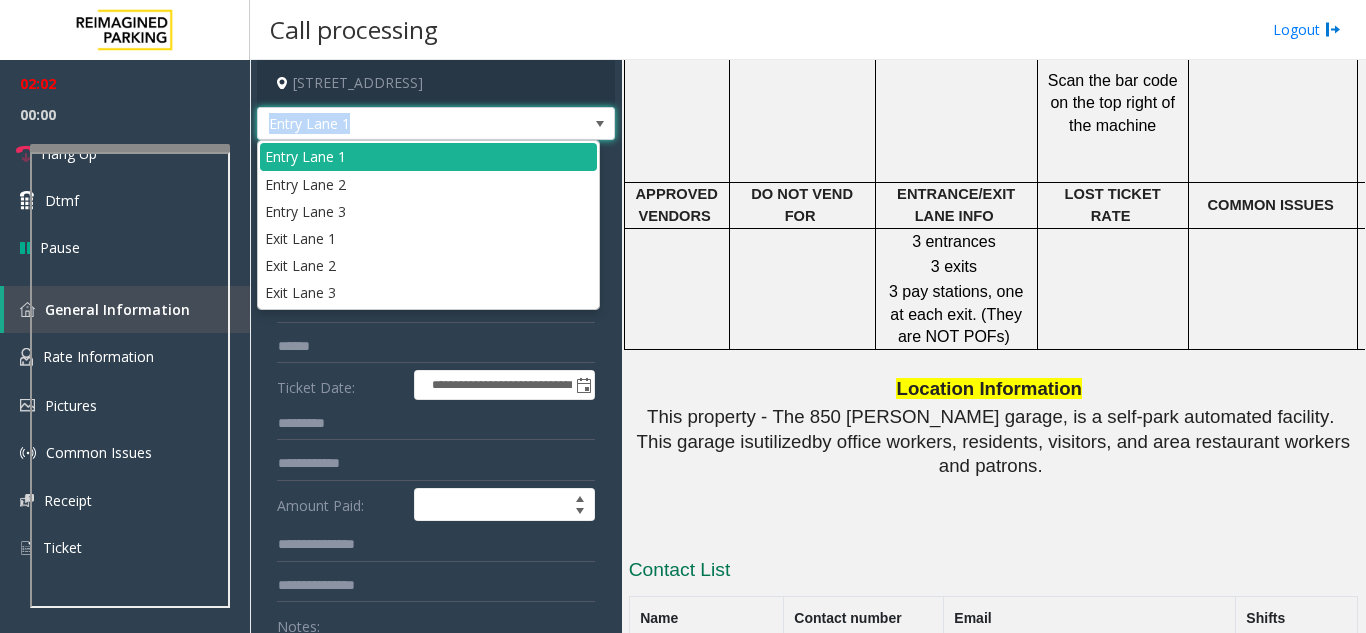 click on "Entry Lane 1" at bounding box center (400, 124) 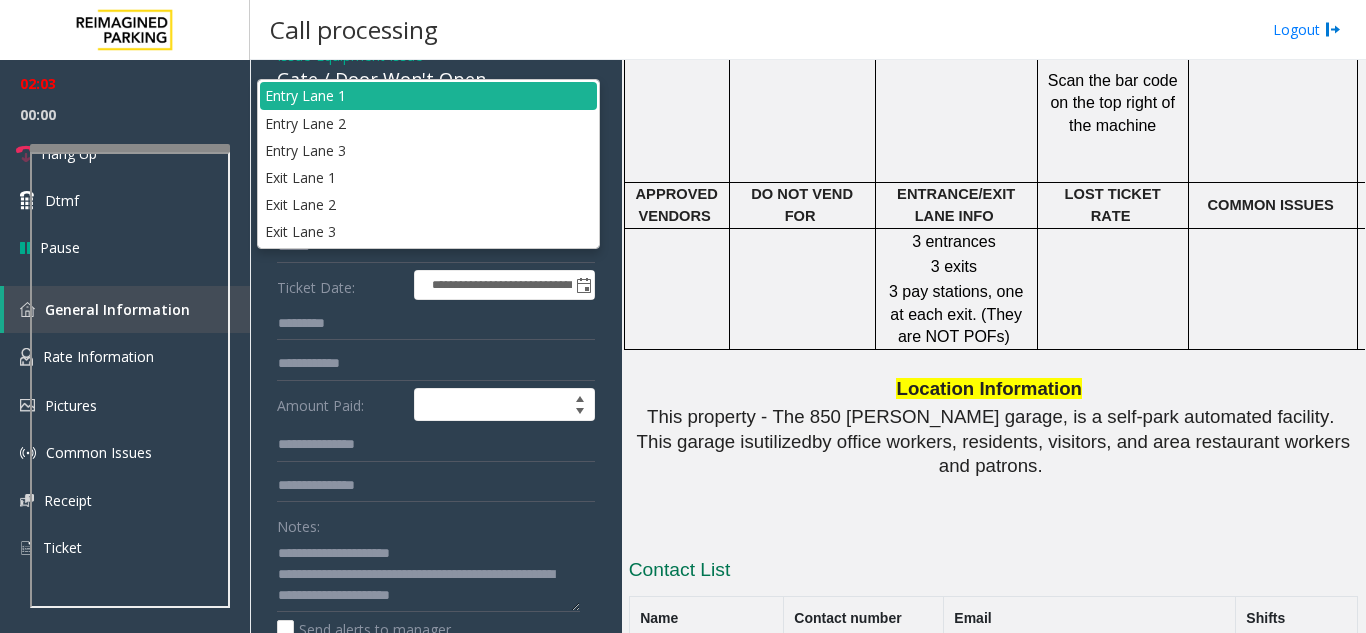 scroll, scrollTop: 300, scrollLeft: 0, axis: vertical 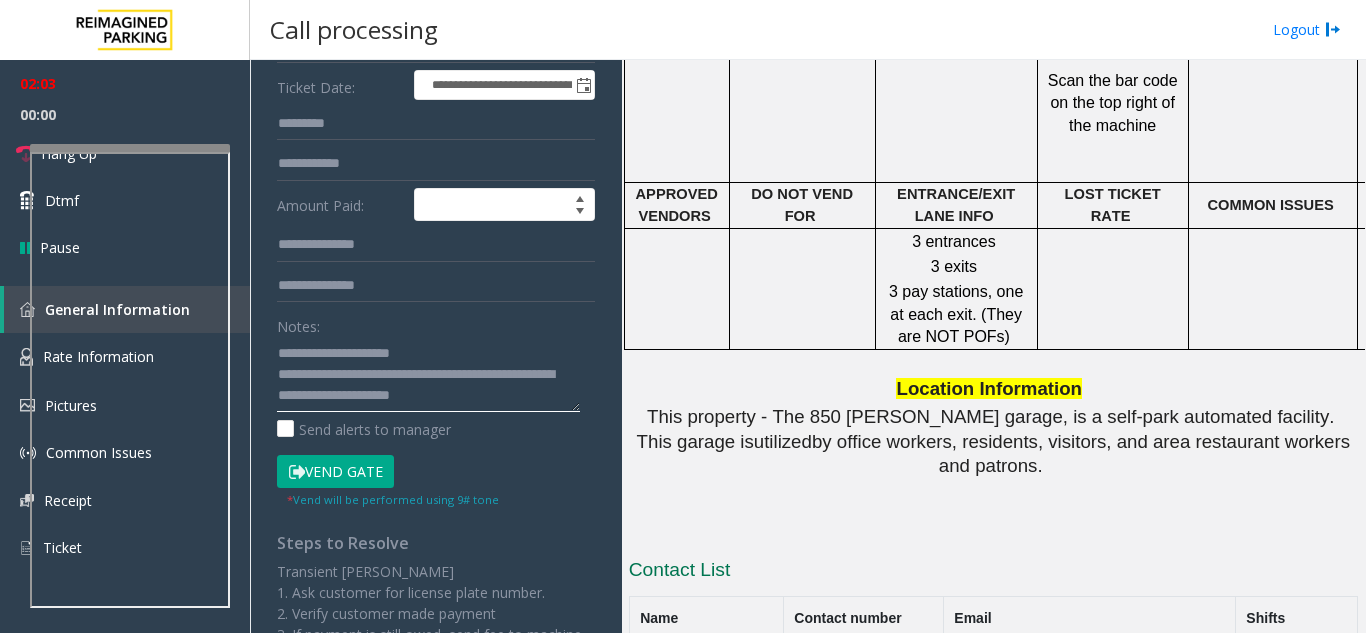 click 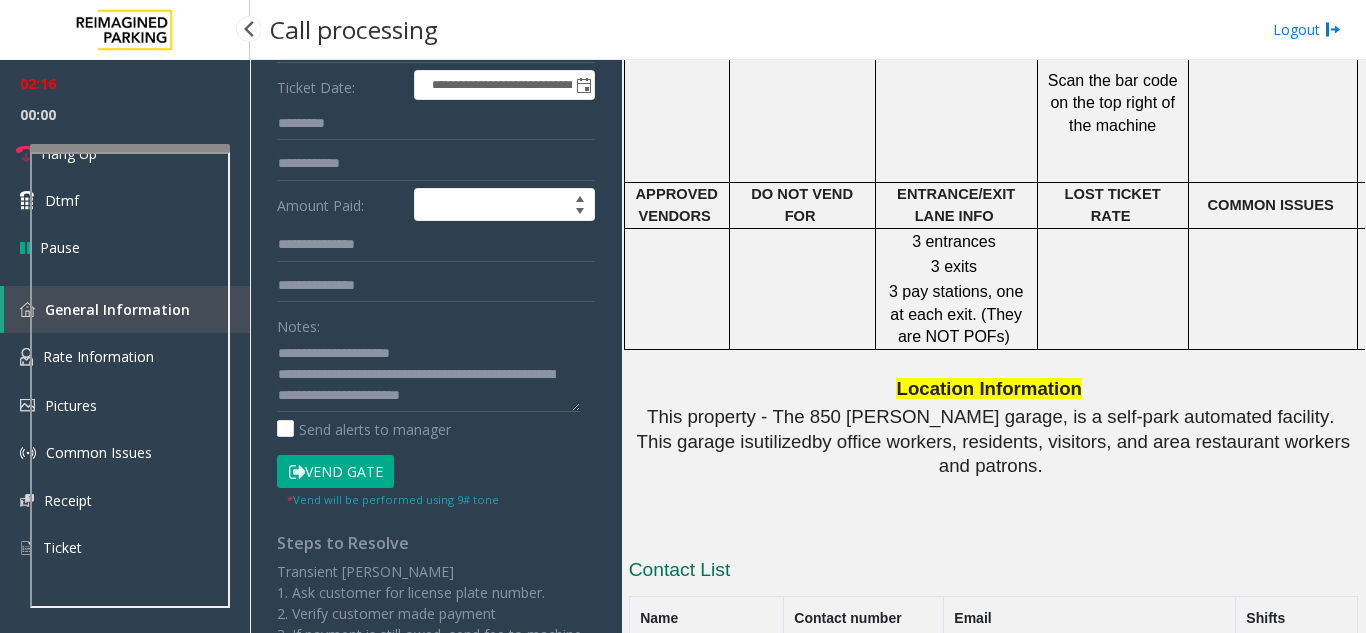 click on "00:00" at bounding box center [125, 114] 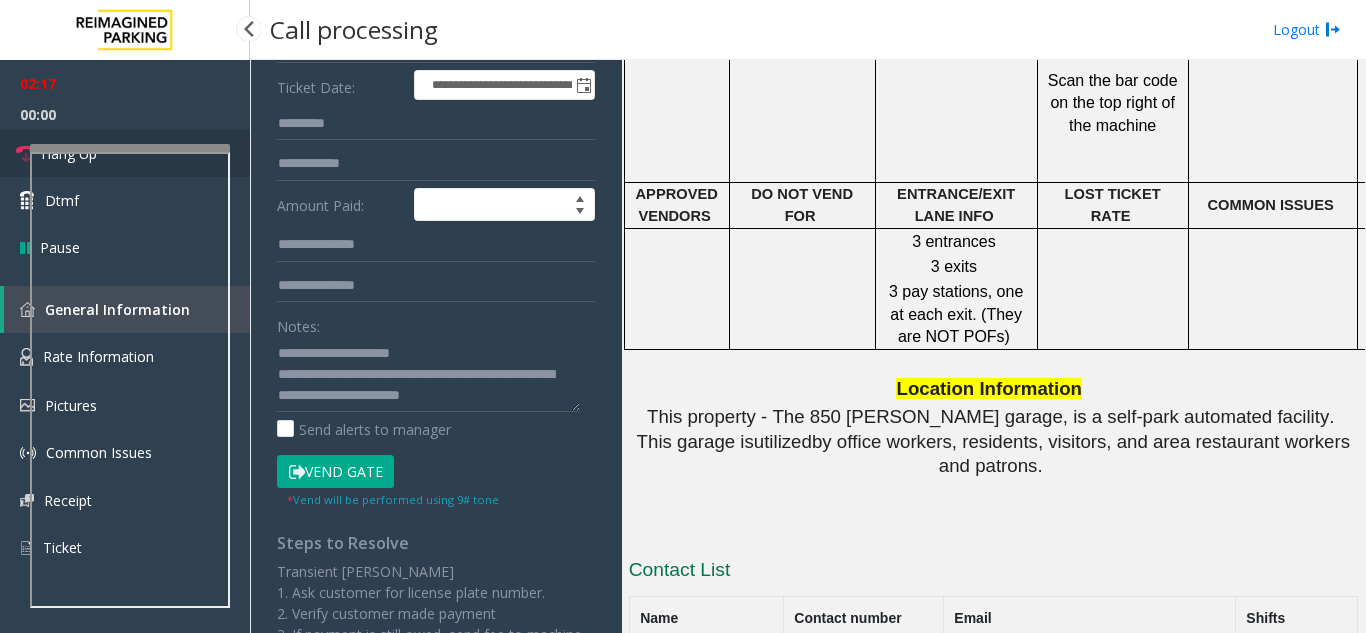 click on "Hang Up" at bounding box center (125, 153) 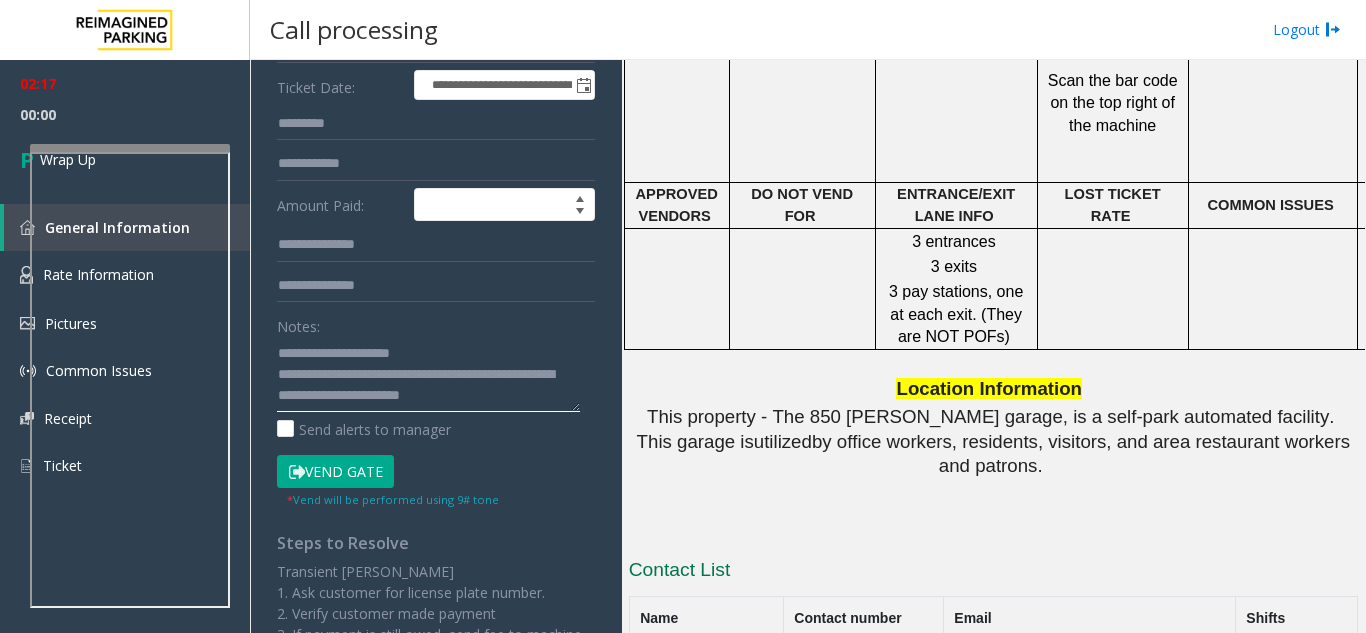 click 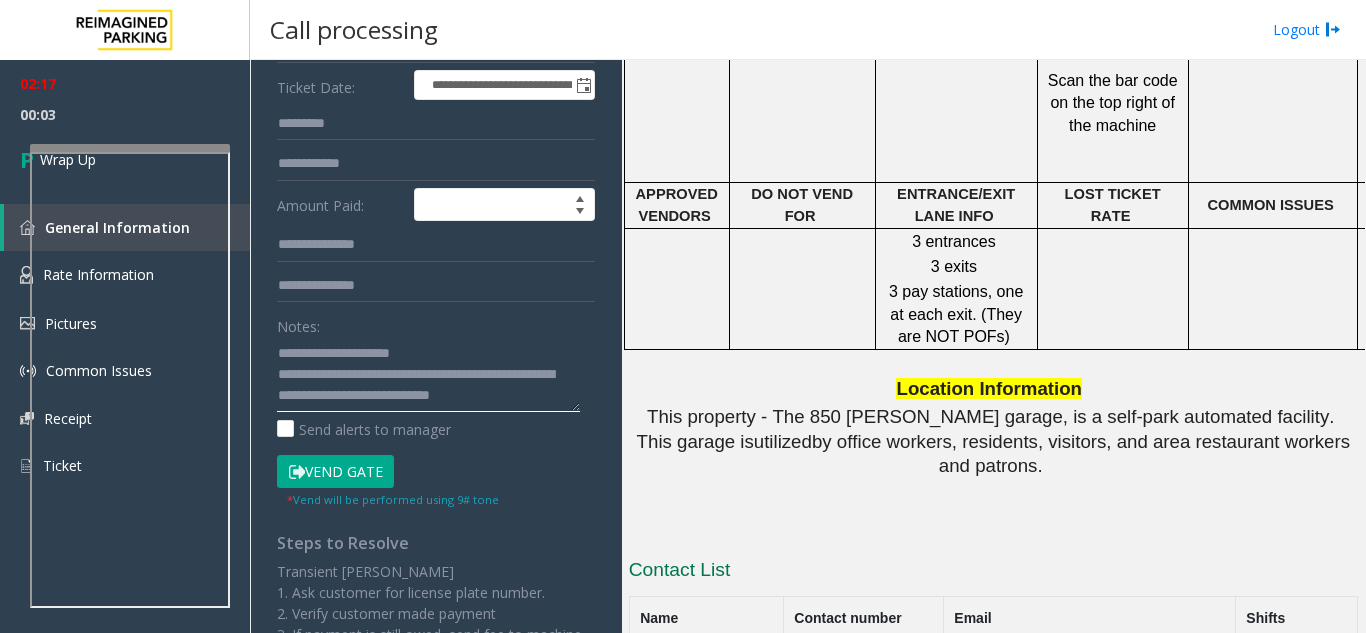 scroll, scrollTop: 15, scrollLeft: 0, axis: vertical 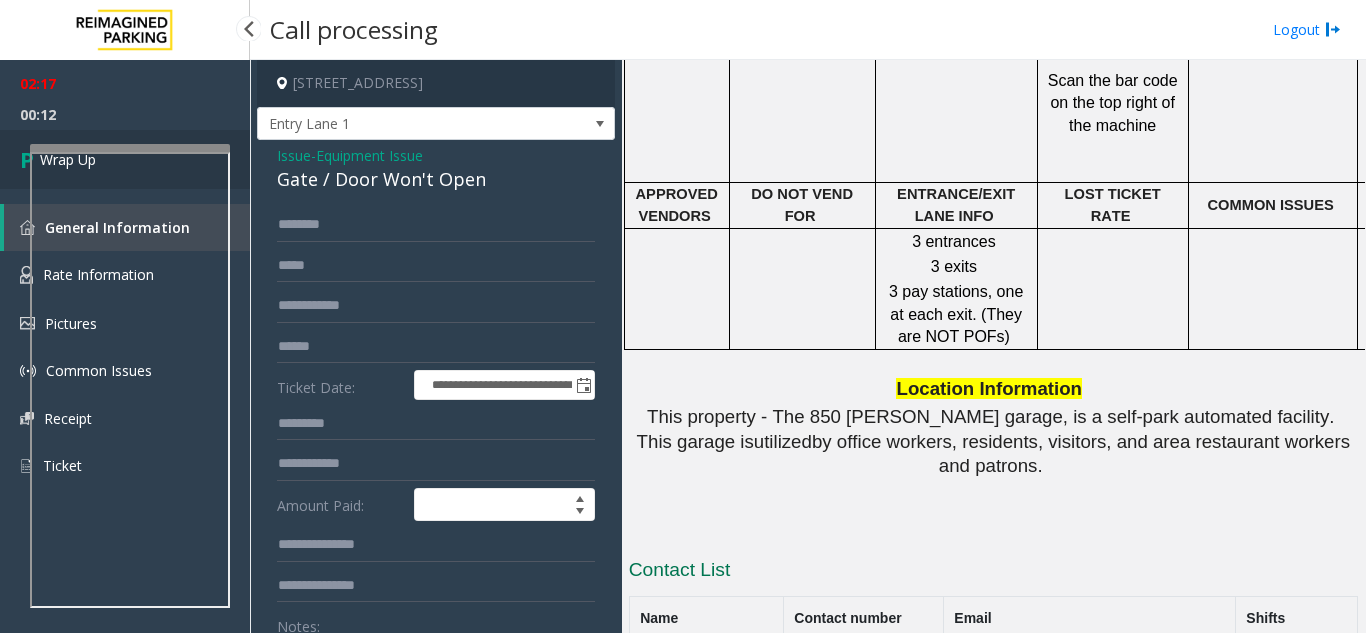 type on "**********" 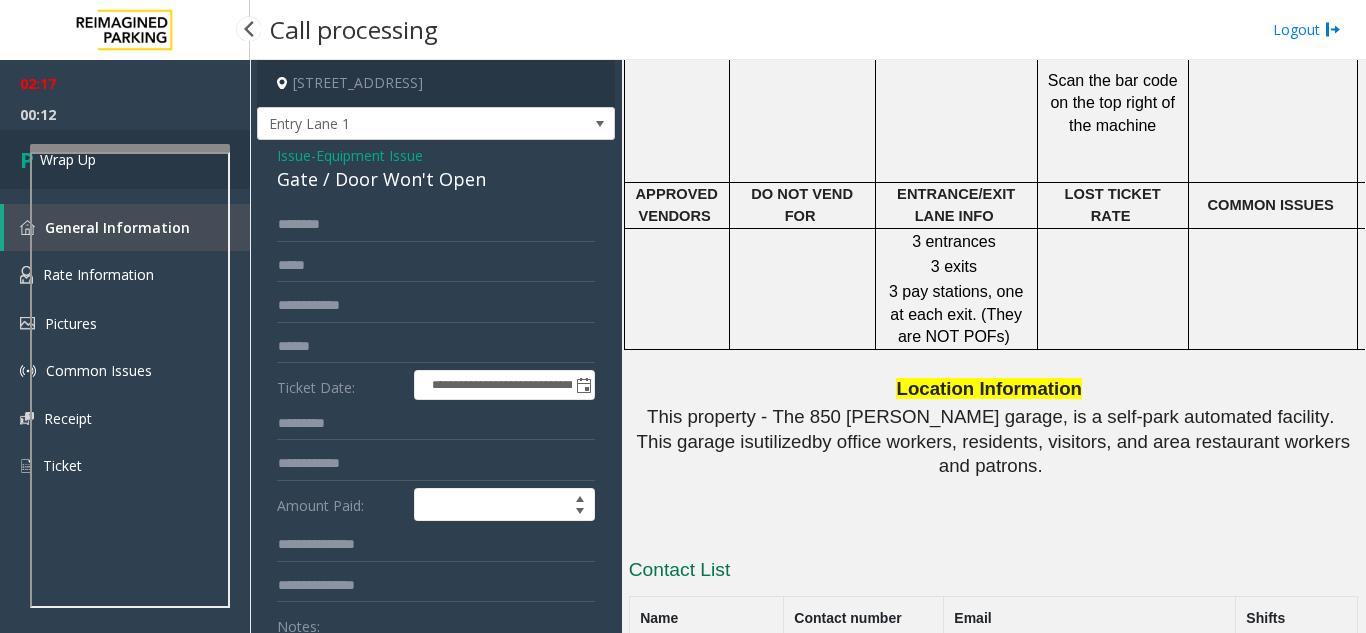 click at bounding box center (30, 159) 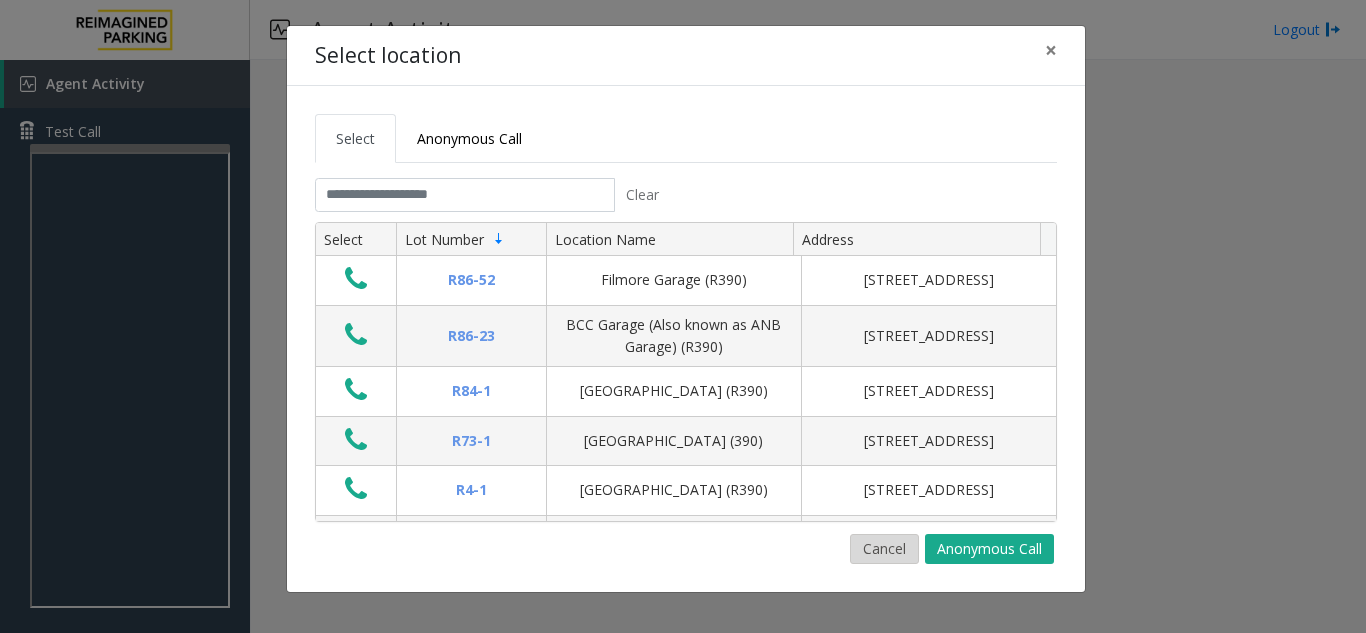 click on "Cancel" 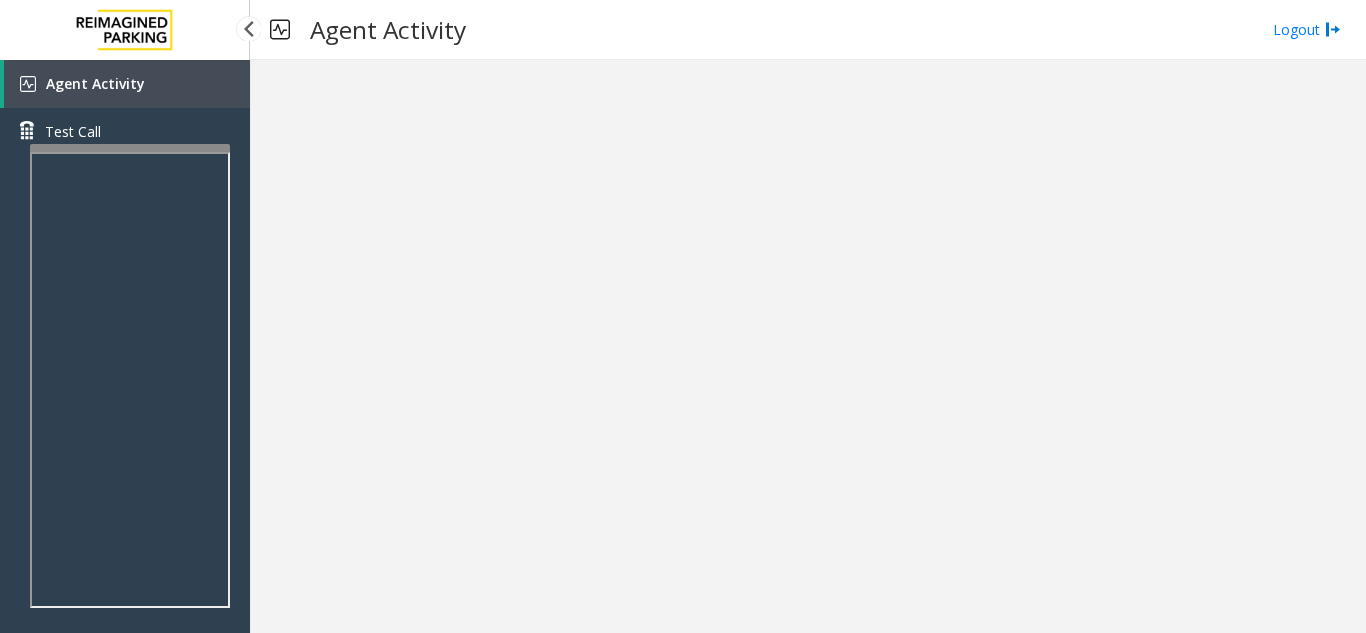 drag, startPoint x: 215, startPoint y: 13, endPoint x: 183, endPoint y: 21, distance: 32.984844 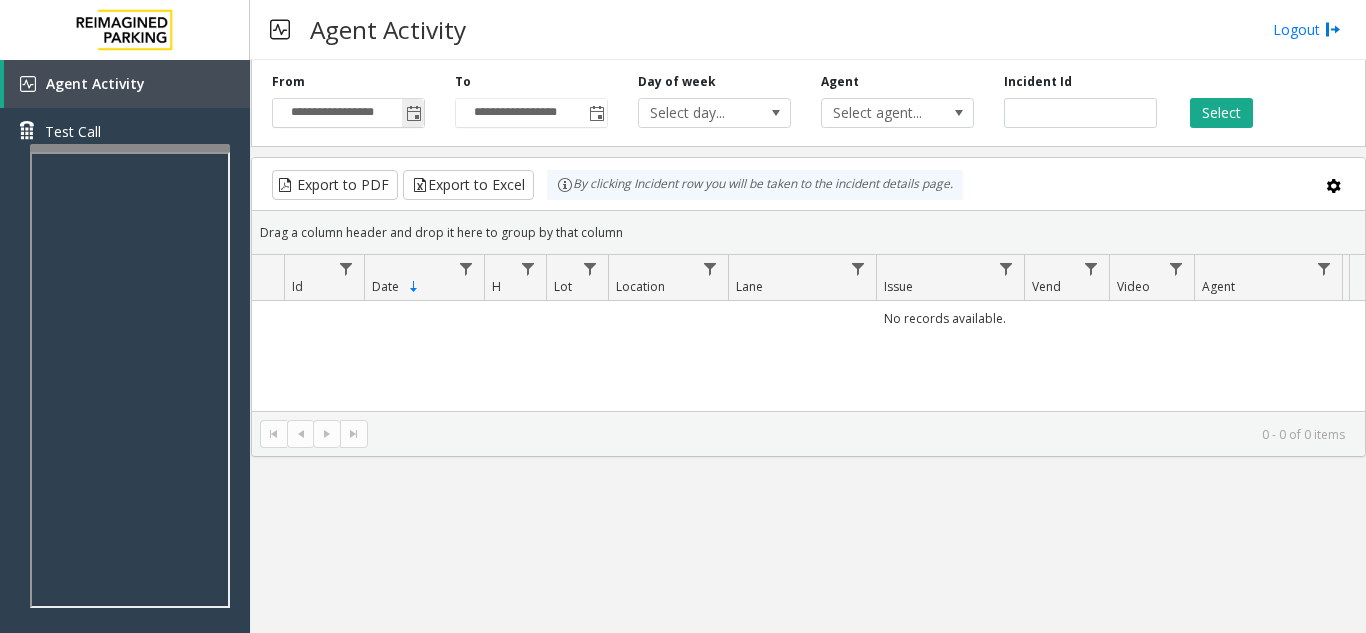 click 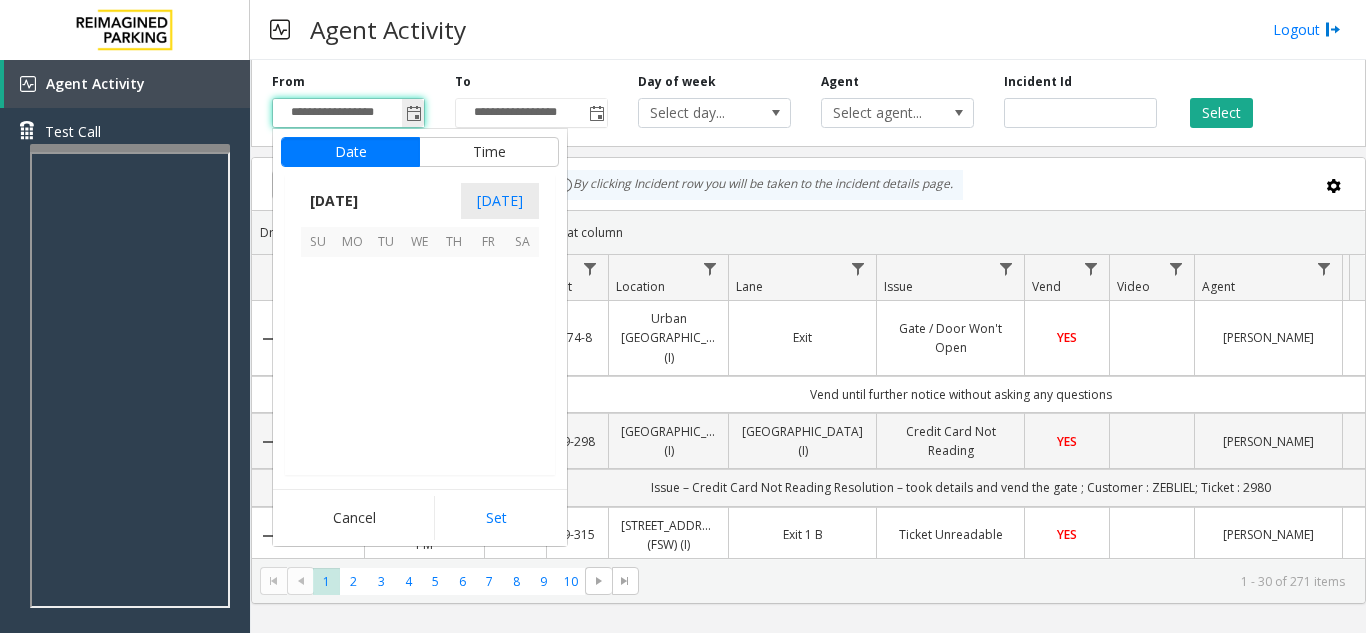 scroll, scrollTop: 358428, scrollLeft: 0, axis: vertical 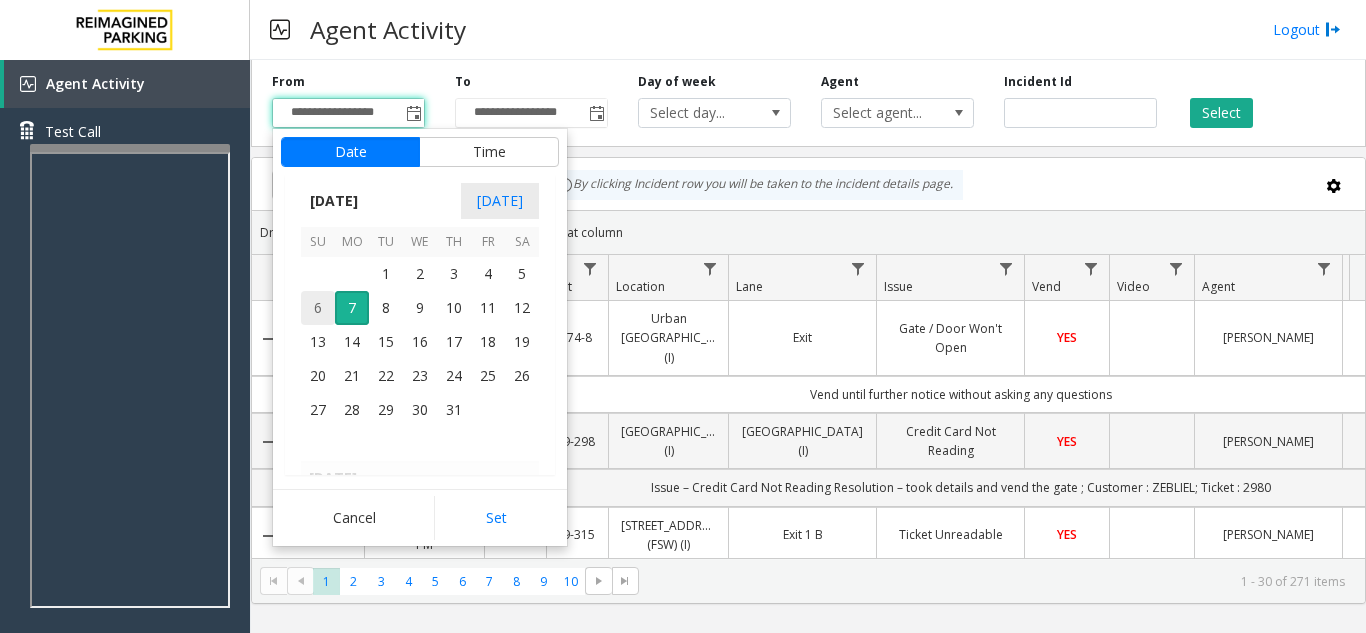 click on "6" at bounding box center (318, 308) 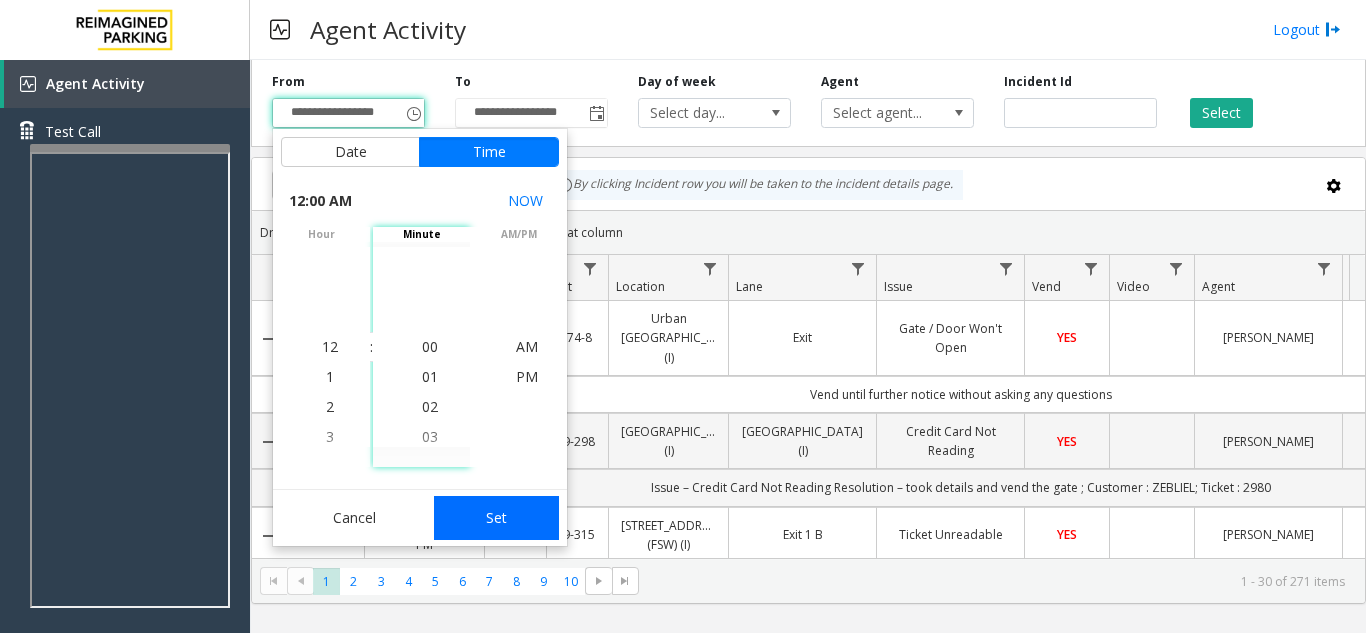 click on "Set" 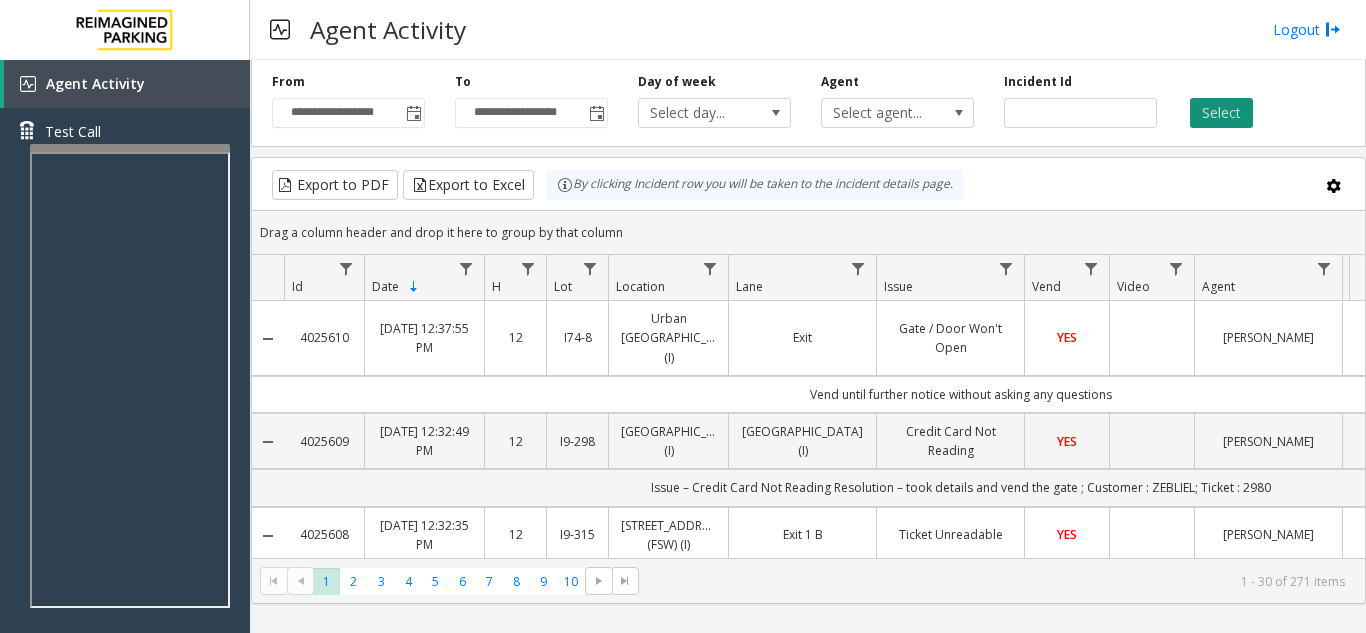 click on "Select" 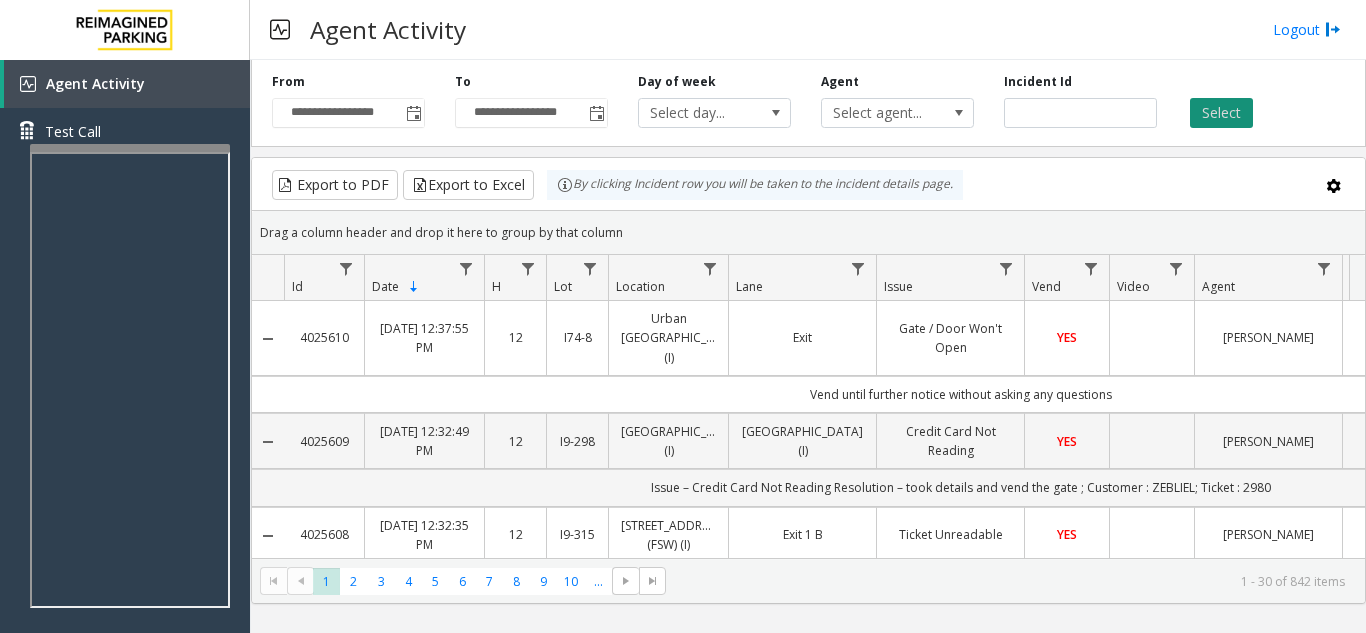 click on "Select" 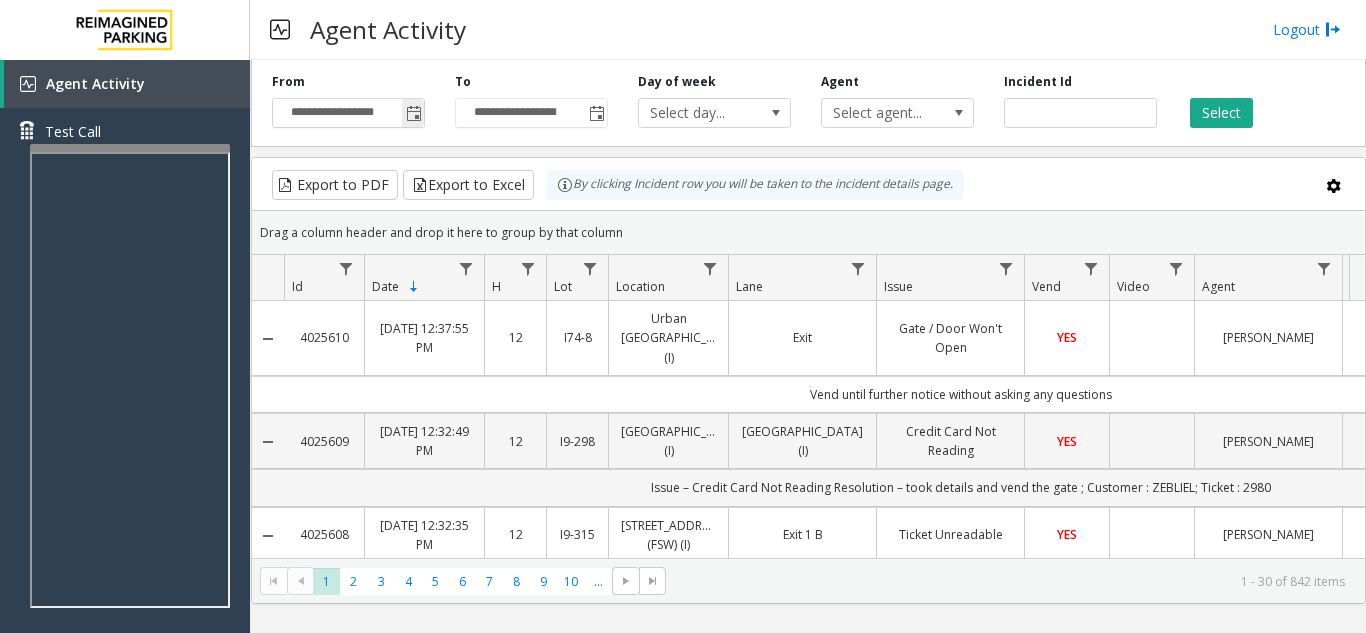click 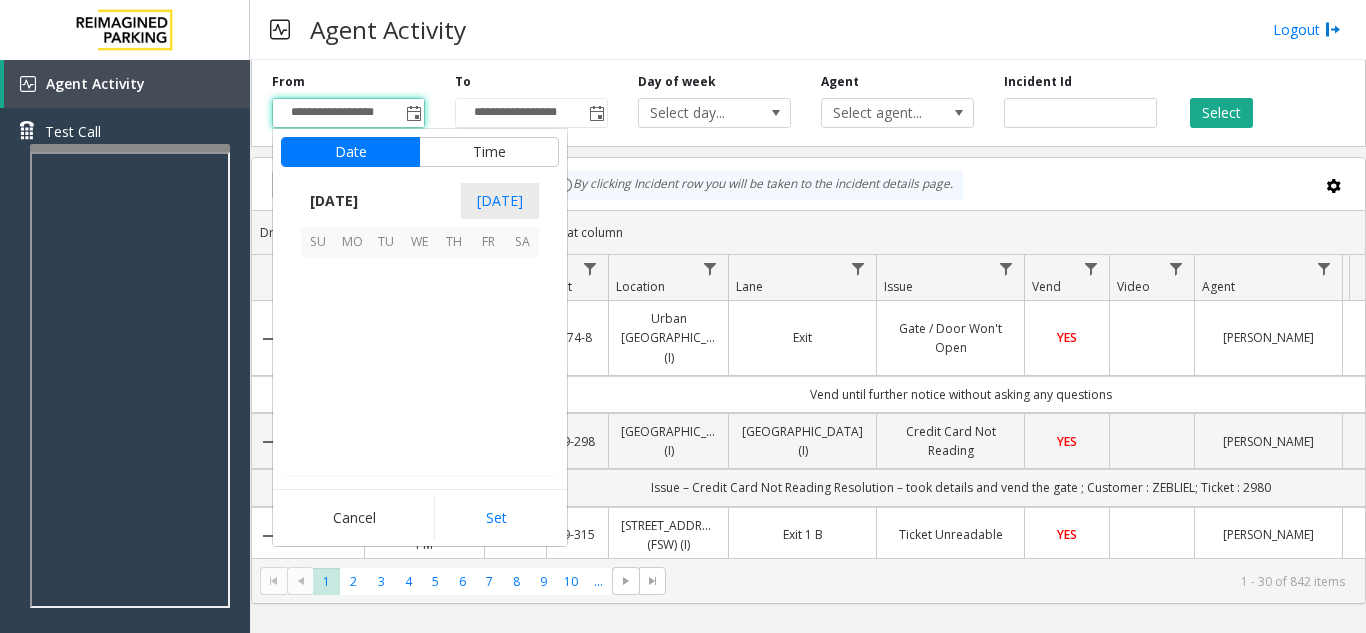 scroll, scrollTop: 358428, scrollLeft: 0, axis: vertical 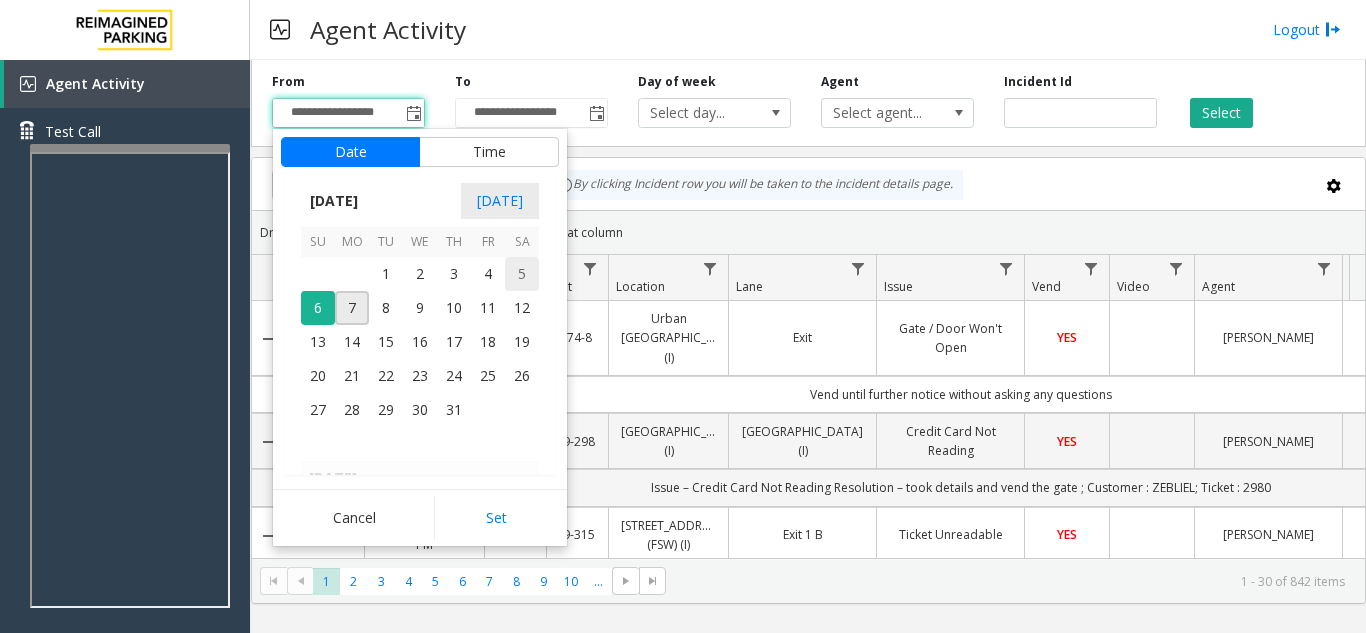 click on "5" at bounding box center [522, 274] 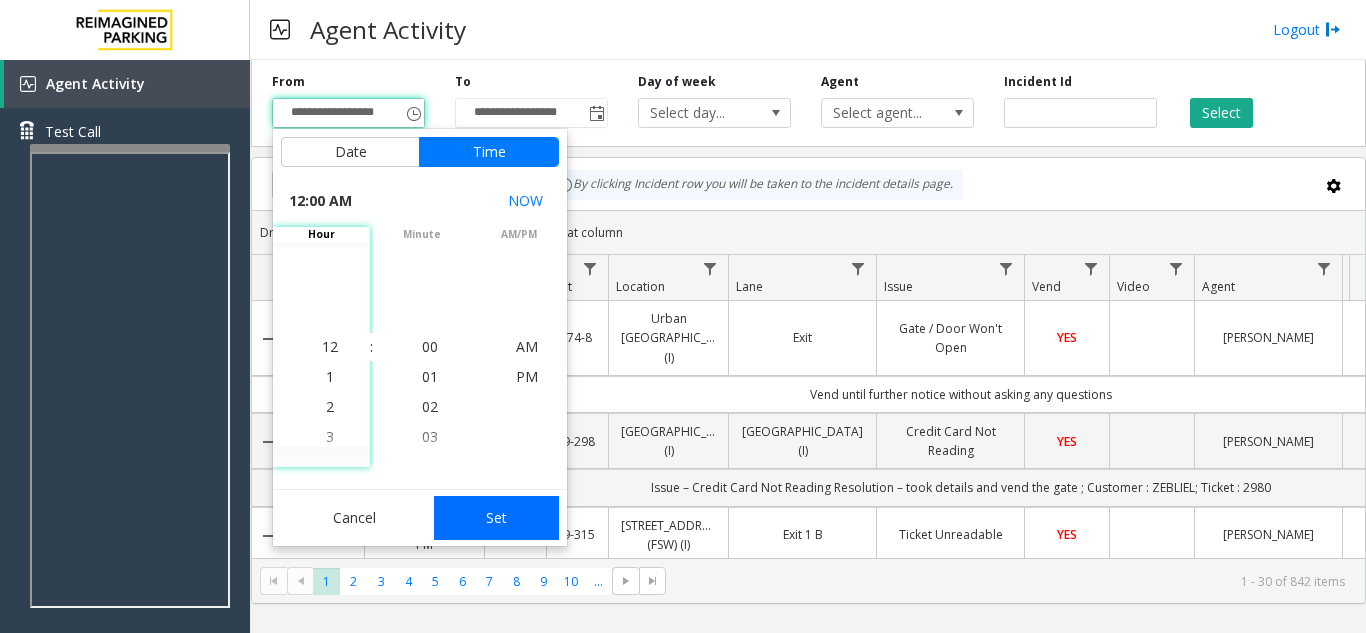 click on "Set" 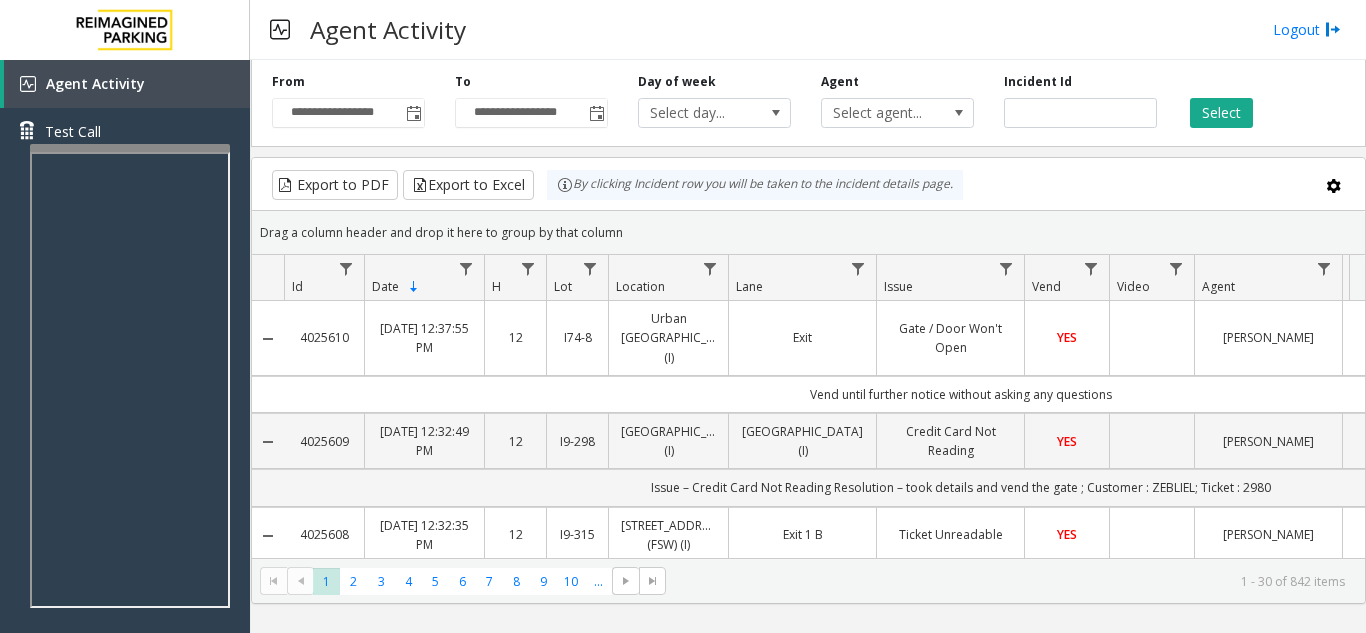 click on "Select" 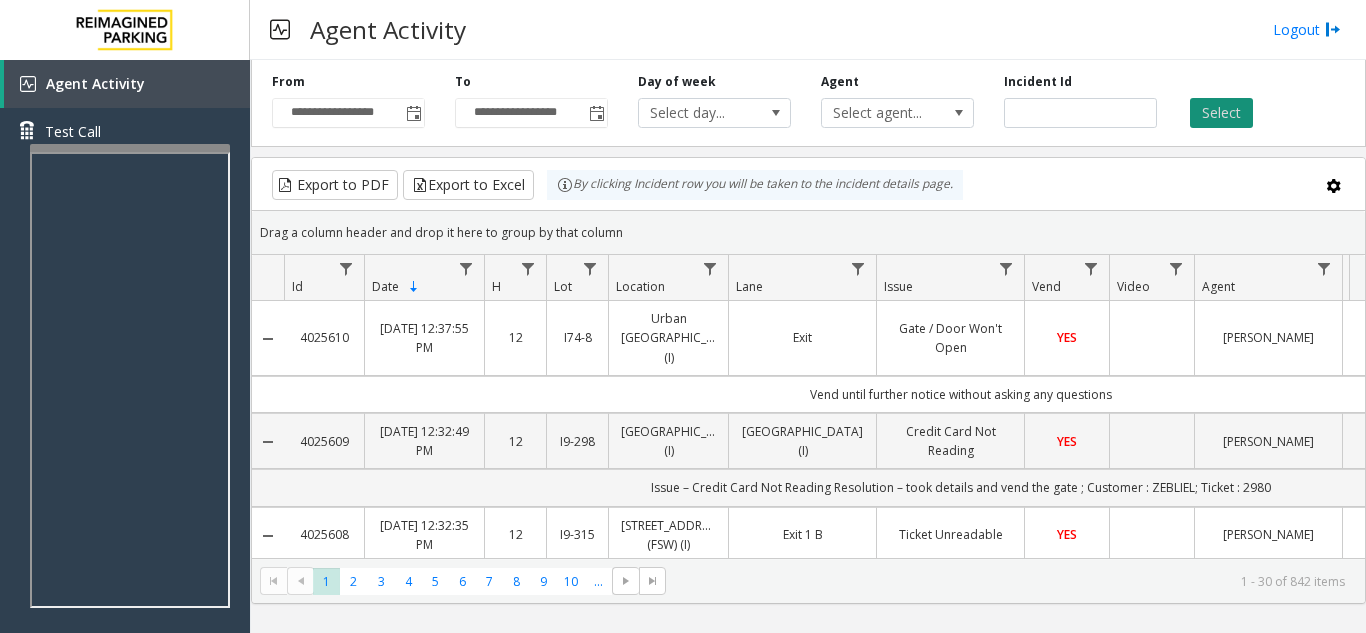 click on "Select" 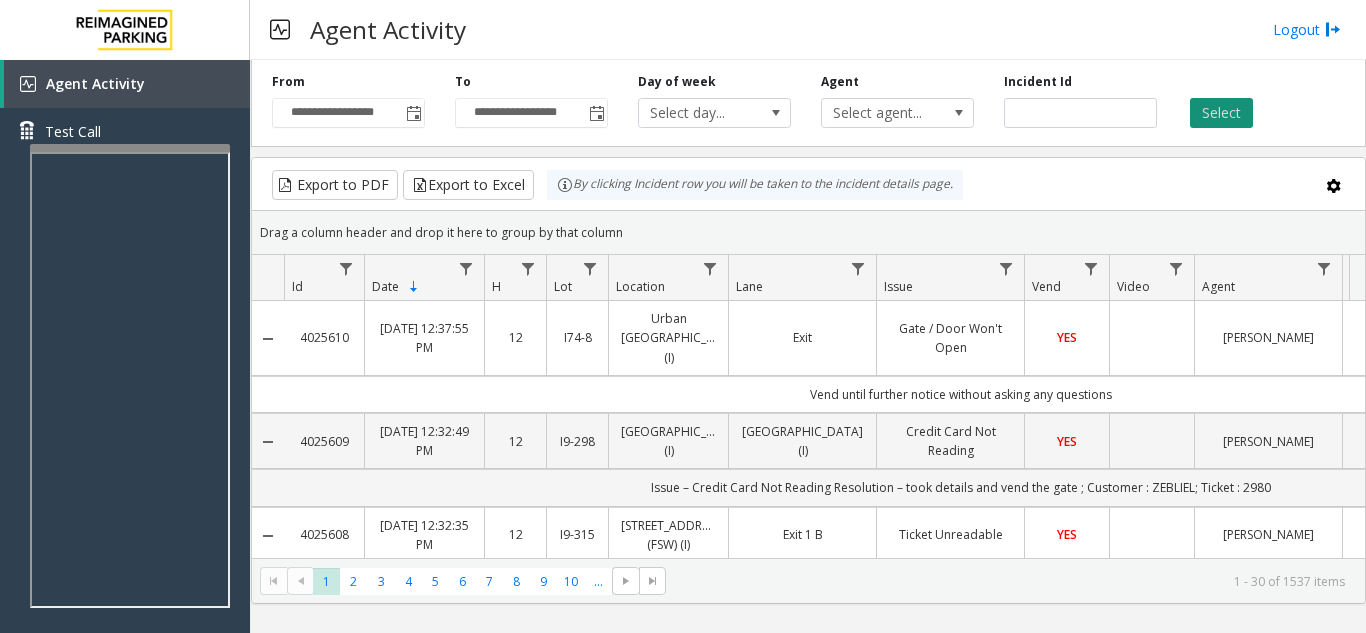 click on "Select" 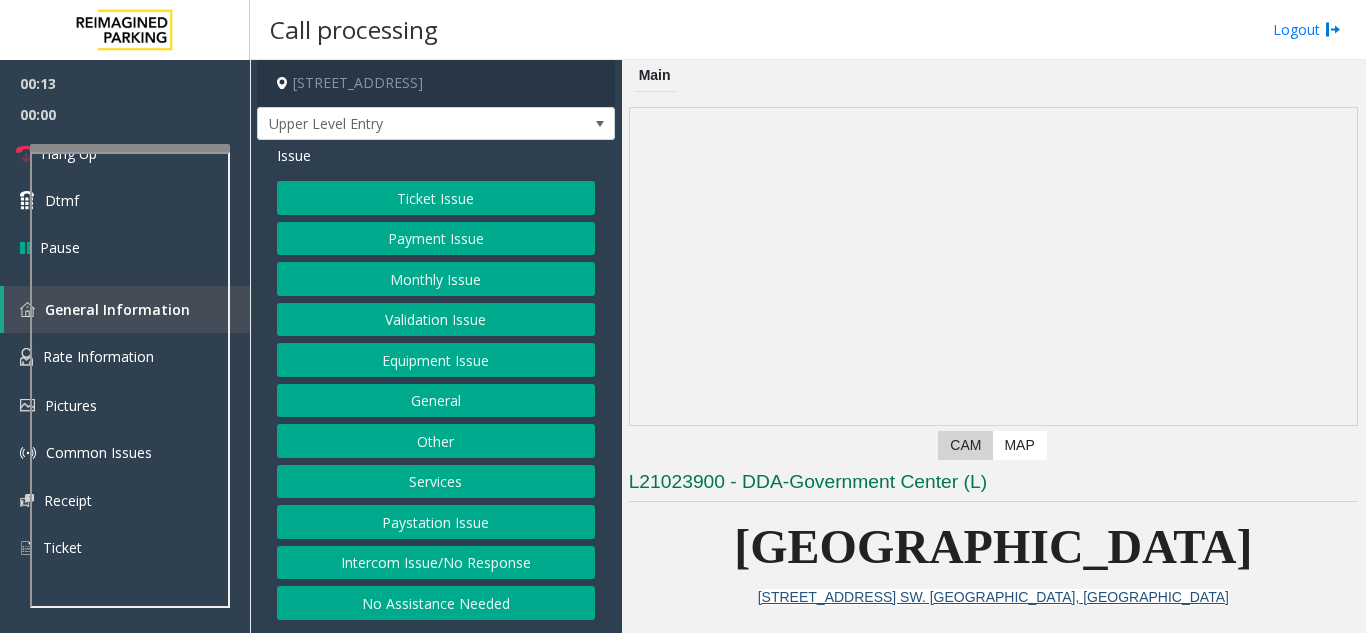 click on "Intercom Issue/No Response" 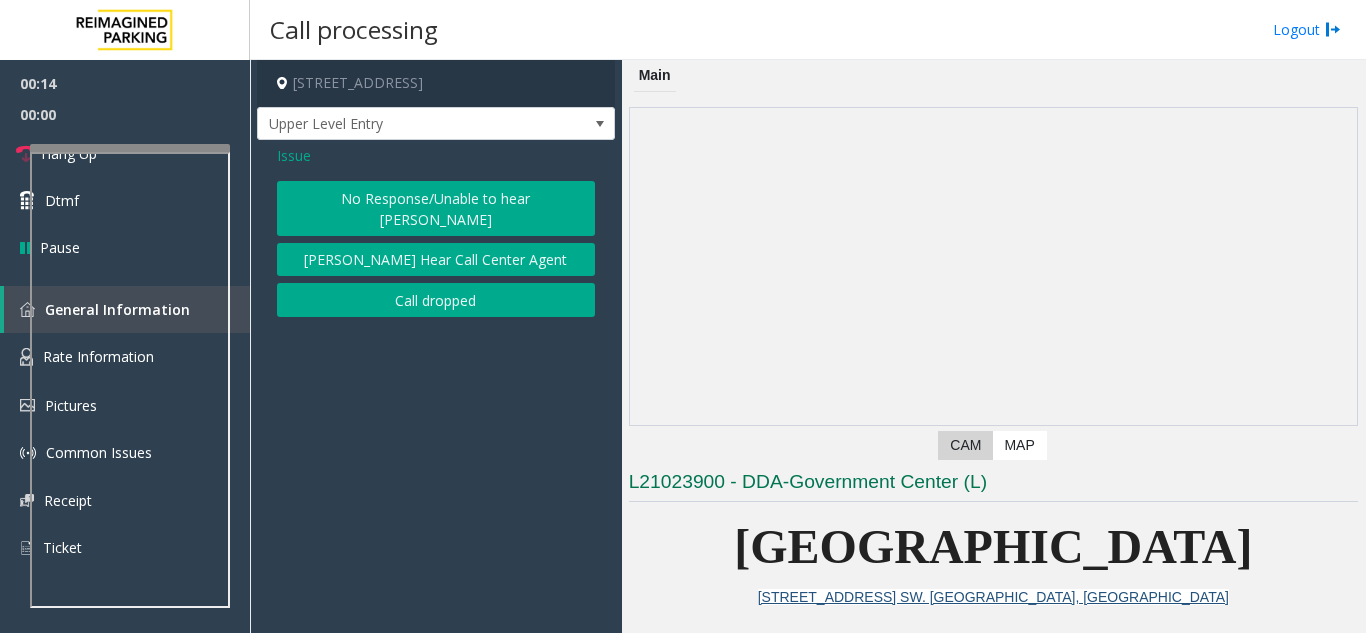 click on "Issue  No Response/Unable to hear [PERSON_NAME] Cannot Hear Call Center Agent   Call dropped" 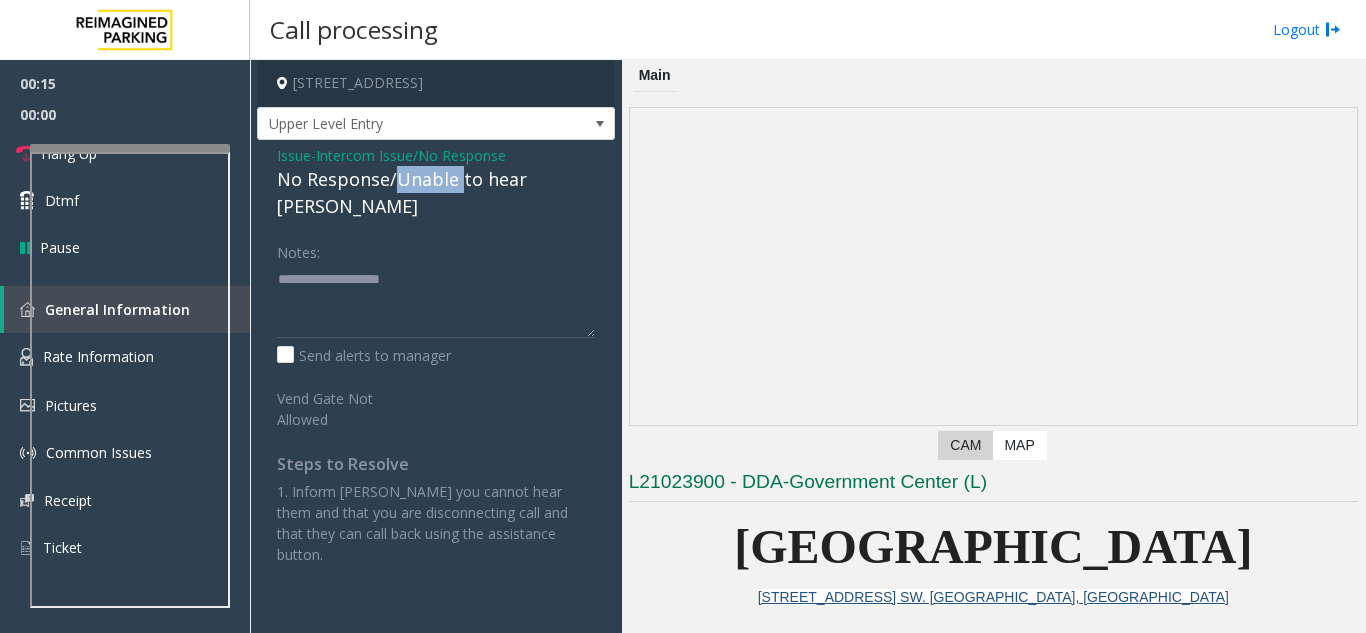 click on "No Response/Unable to hear [PERSON_NAME]" 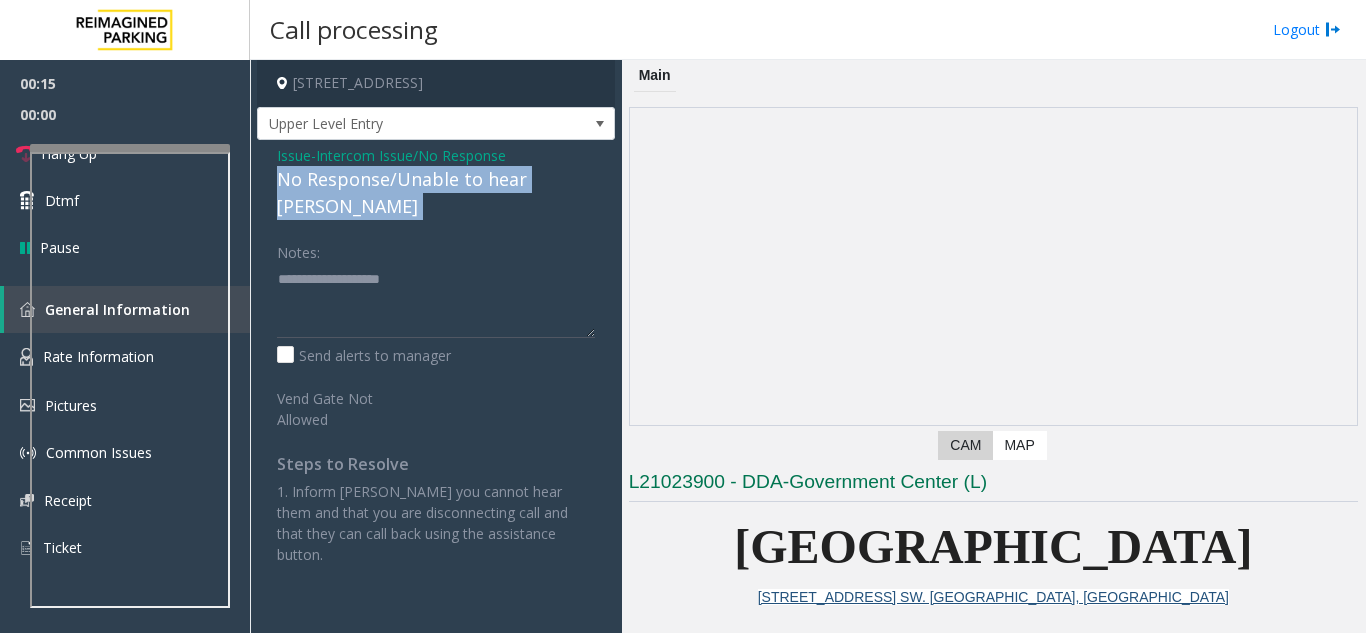 click on "No Response/Unable to hear [PERSON_NAME]" 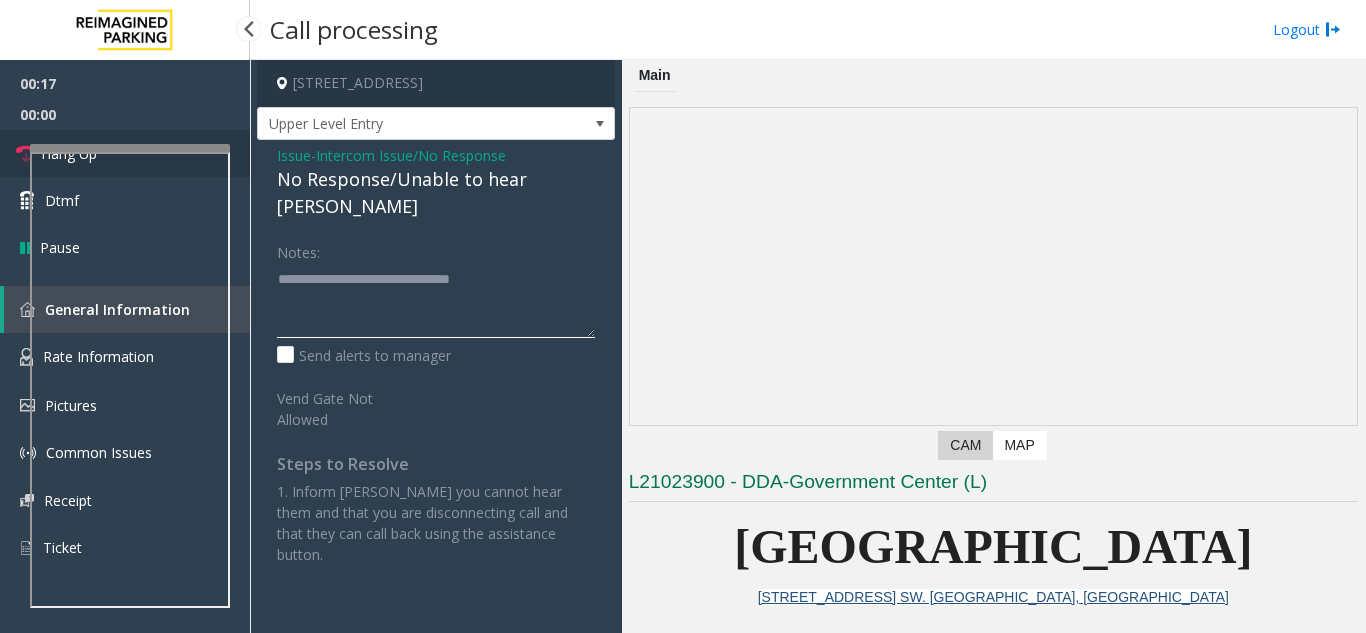 type on "**********" 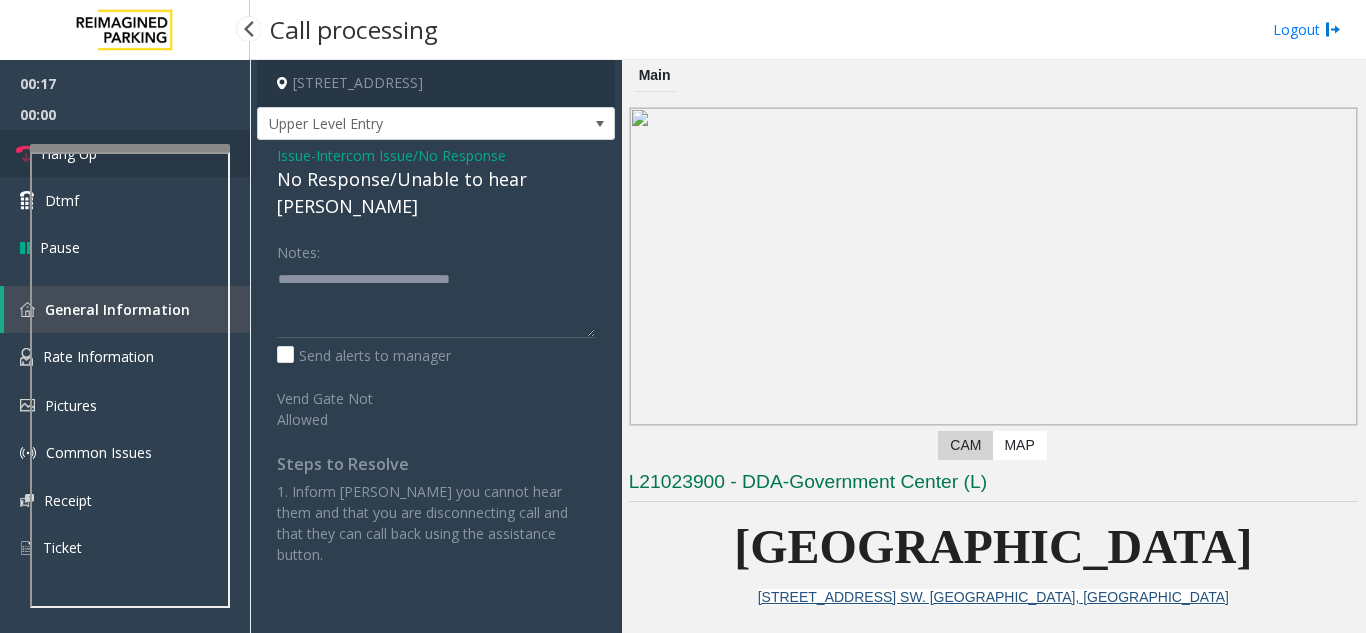 click at bounding box center [26, 154] 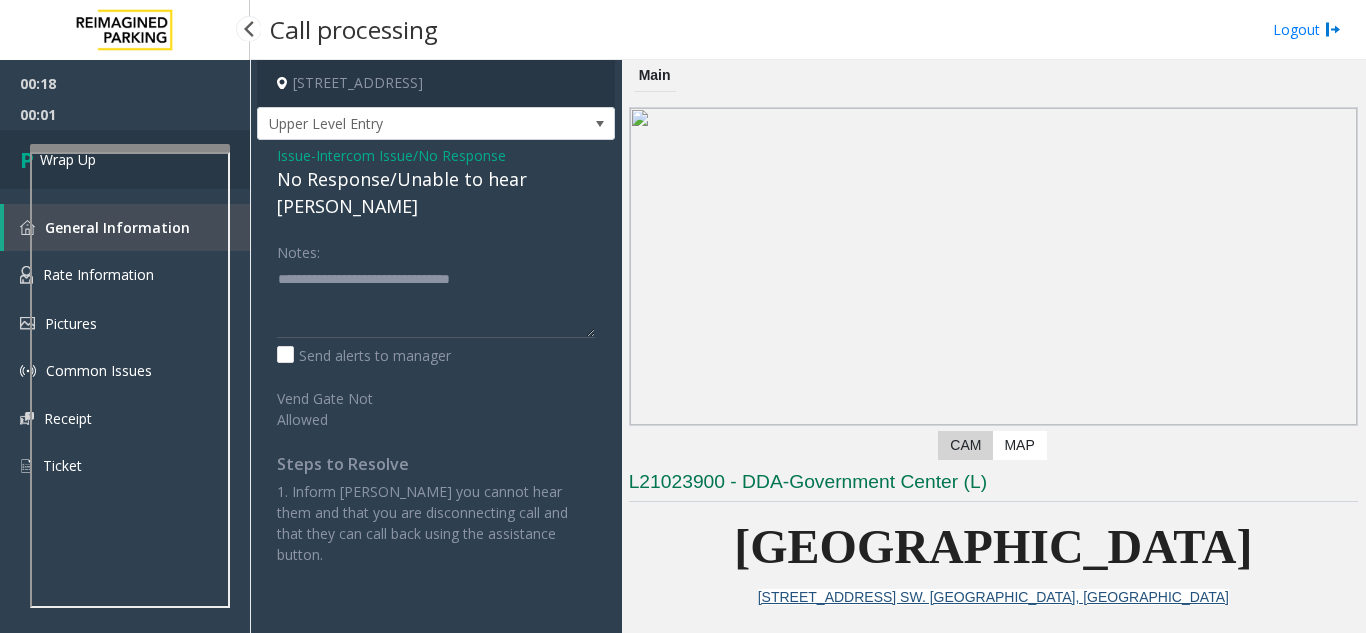 click on "Wrap Up" at bounding box center (125, 159) 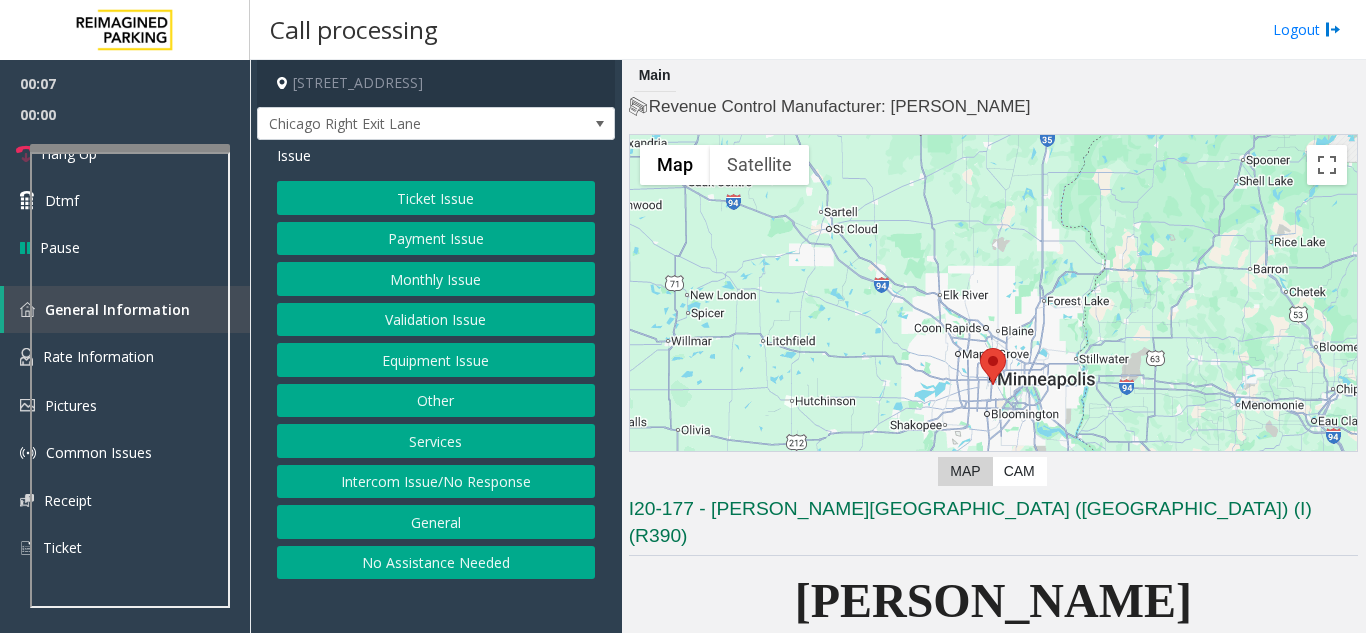 click on "Ticket Issue" 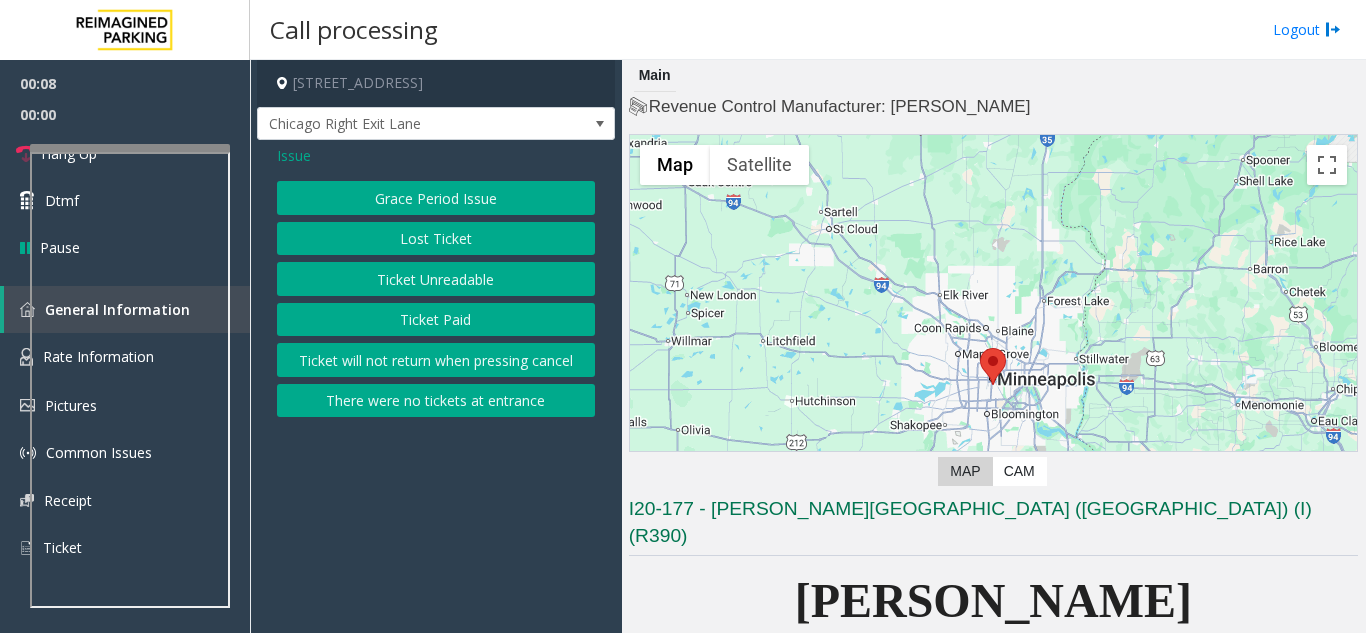 click on "Ticket Unreadable" 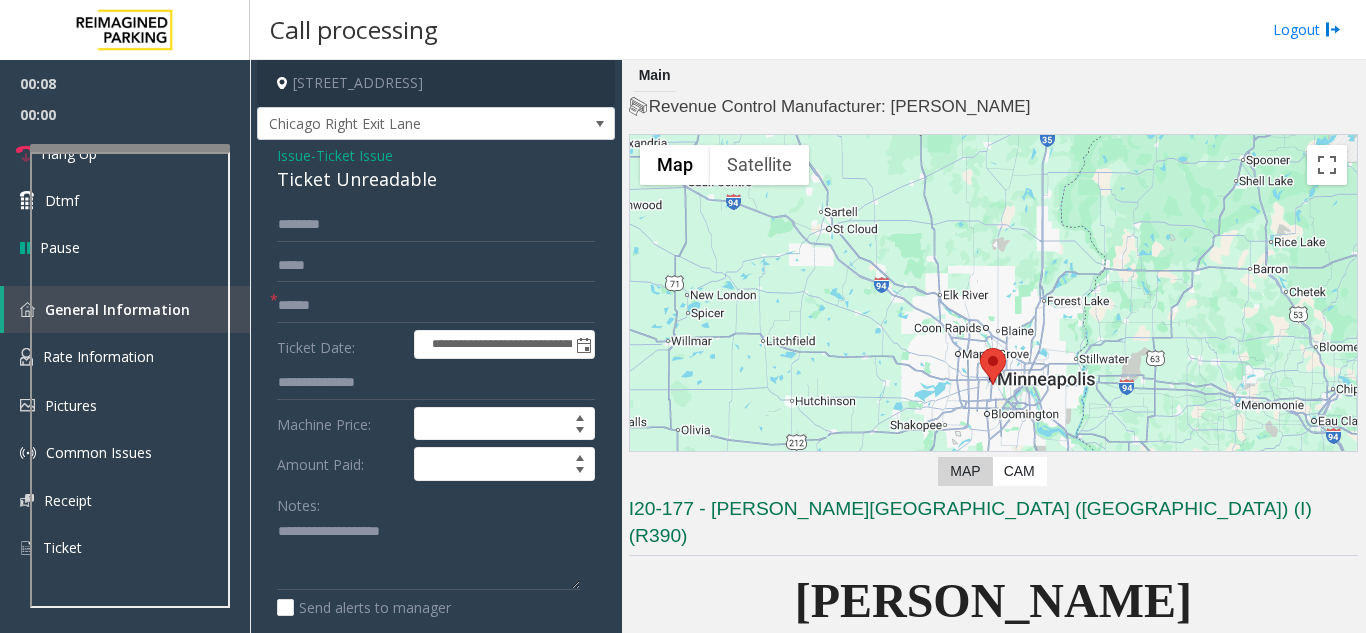 click on "Ticket Issue" 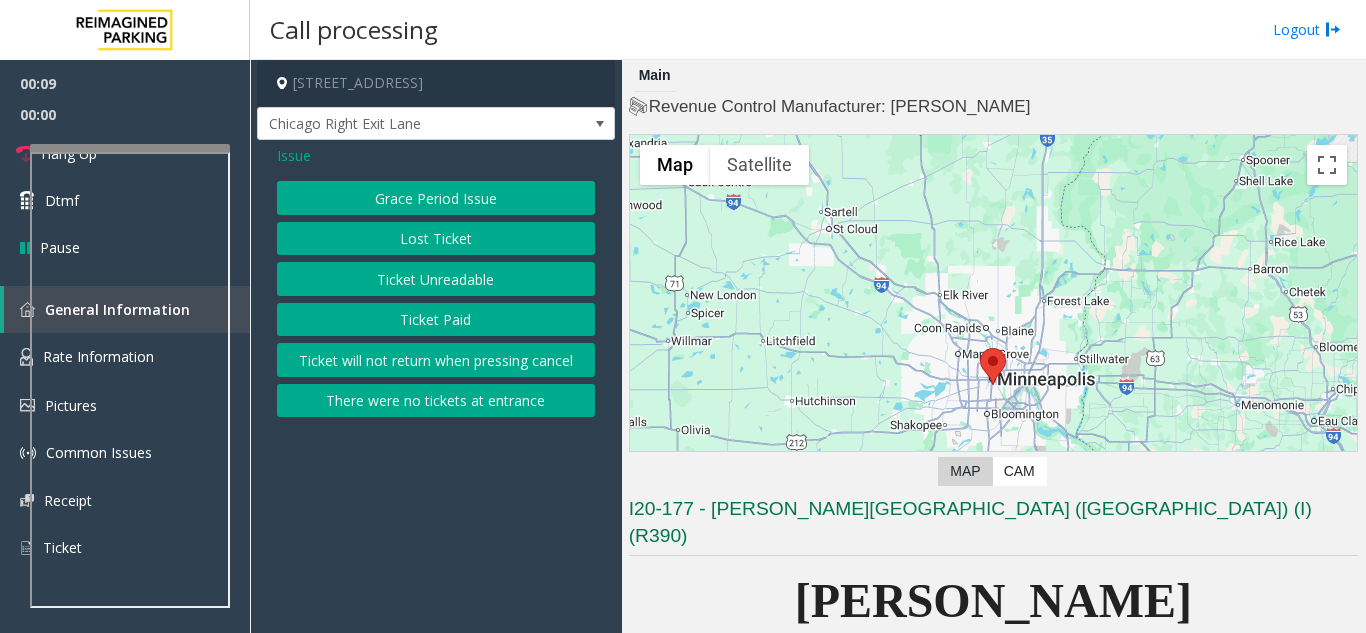drag, startPoint x: 369, startPoint y: 256, endPoint x: 384, endPoint y: 290, distance: 37.161808 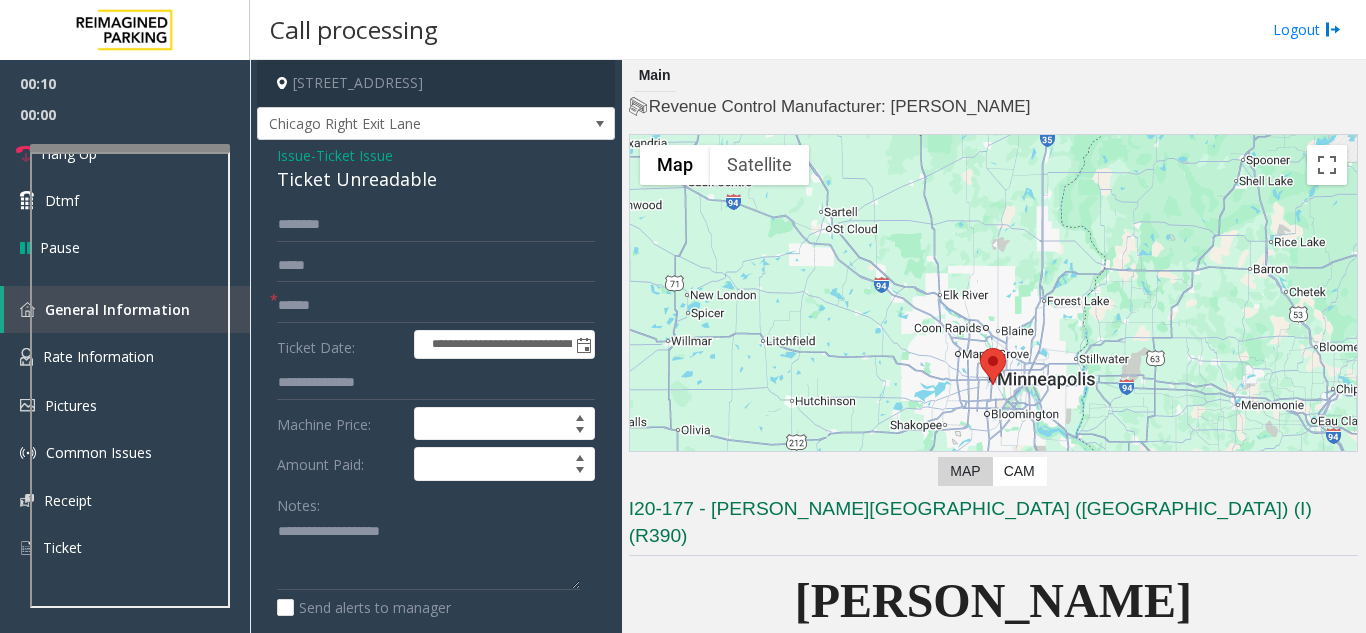 click on "**********" 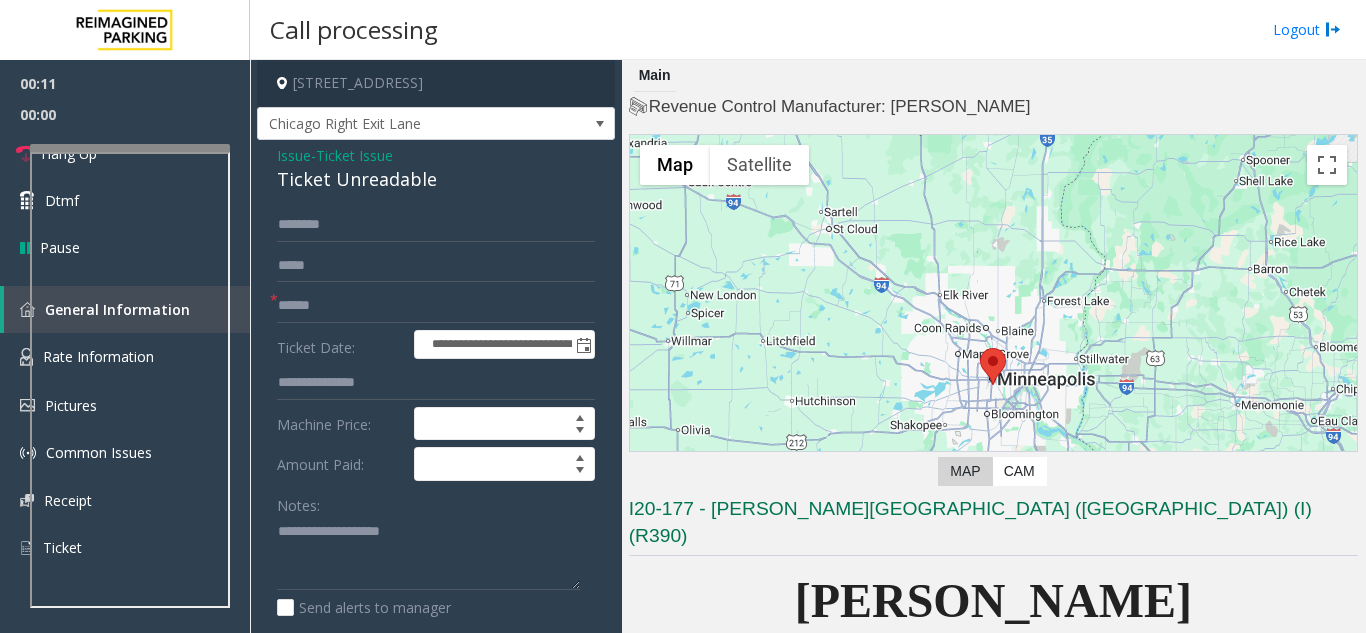 click on "**********" 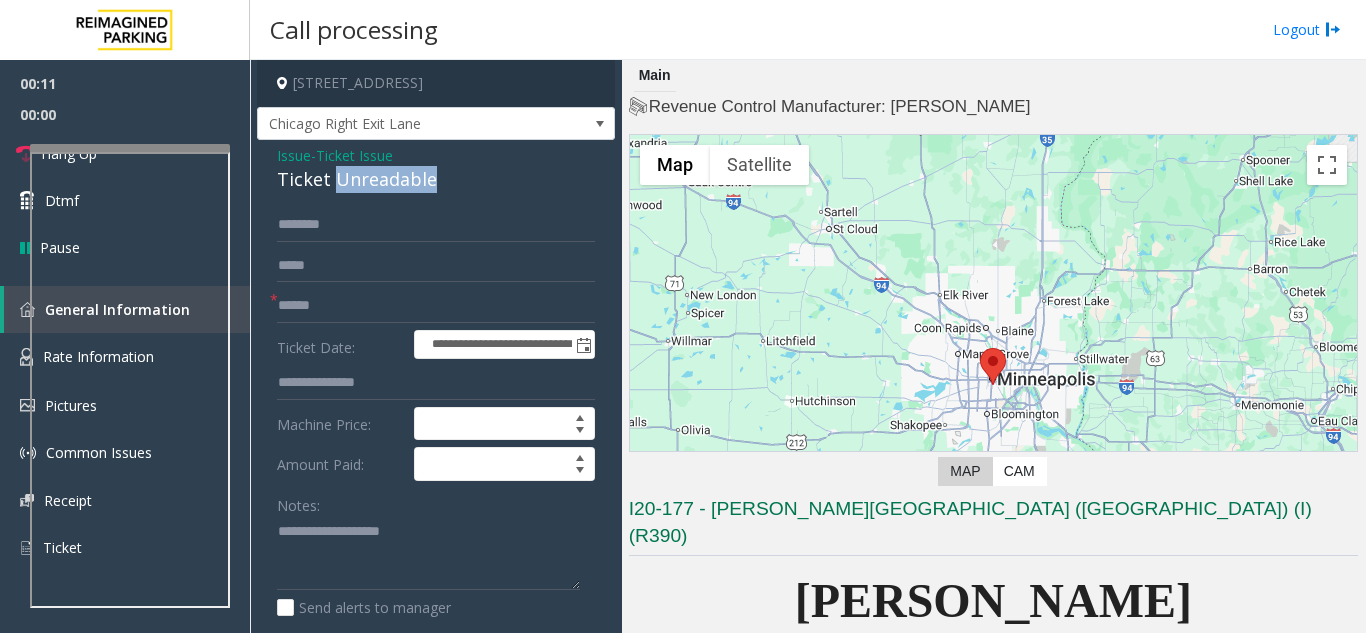 click on "Ticket Unreadable" 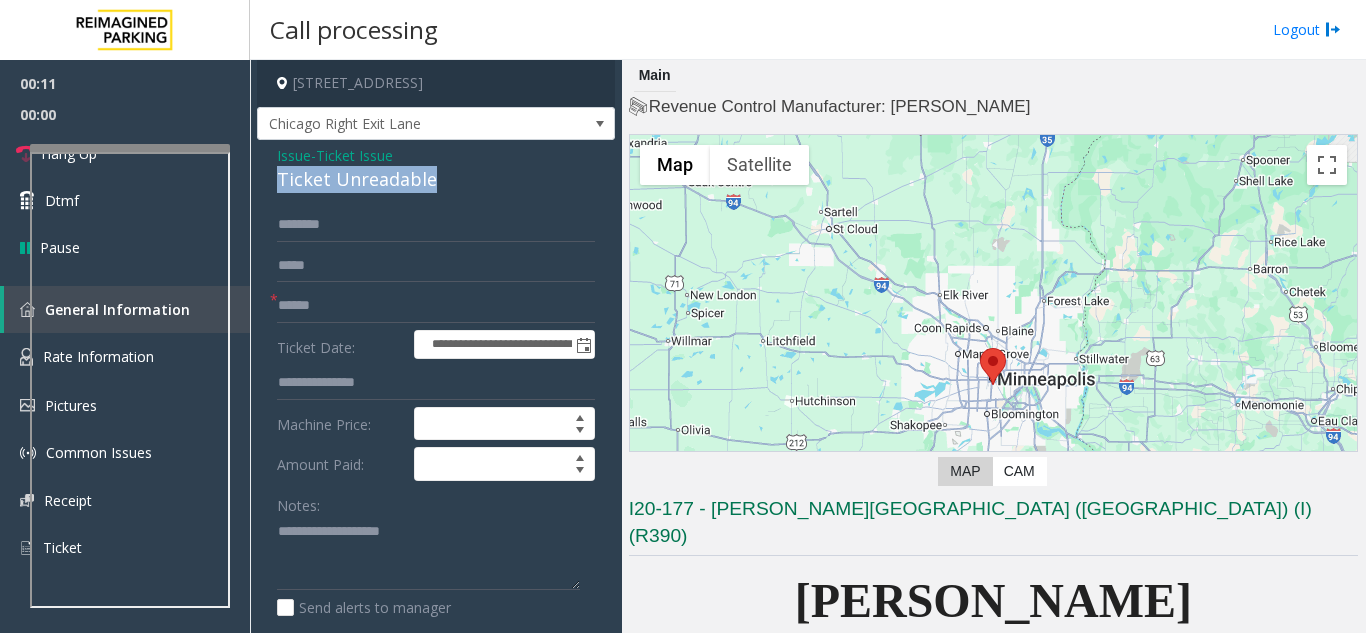 copy on "Ticket Unreadable" 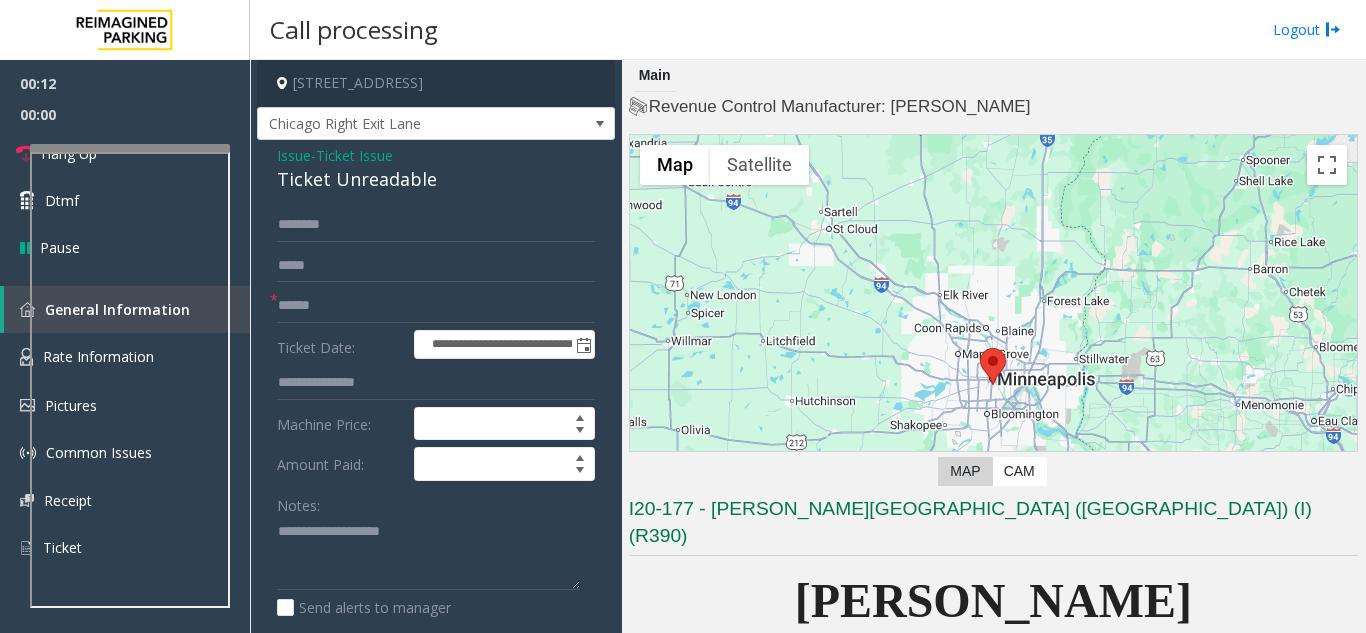 click on "Notes:" 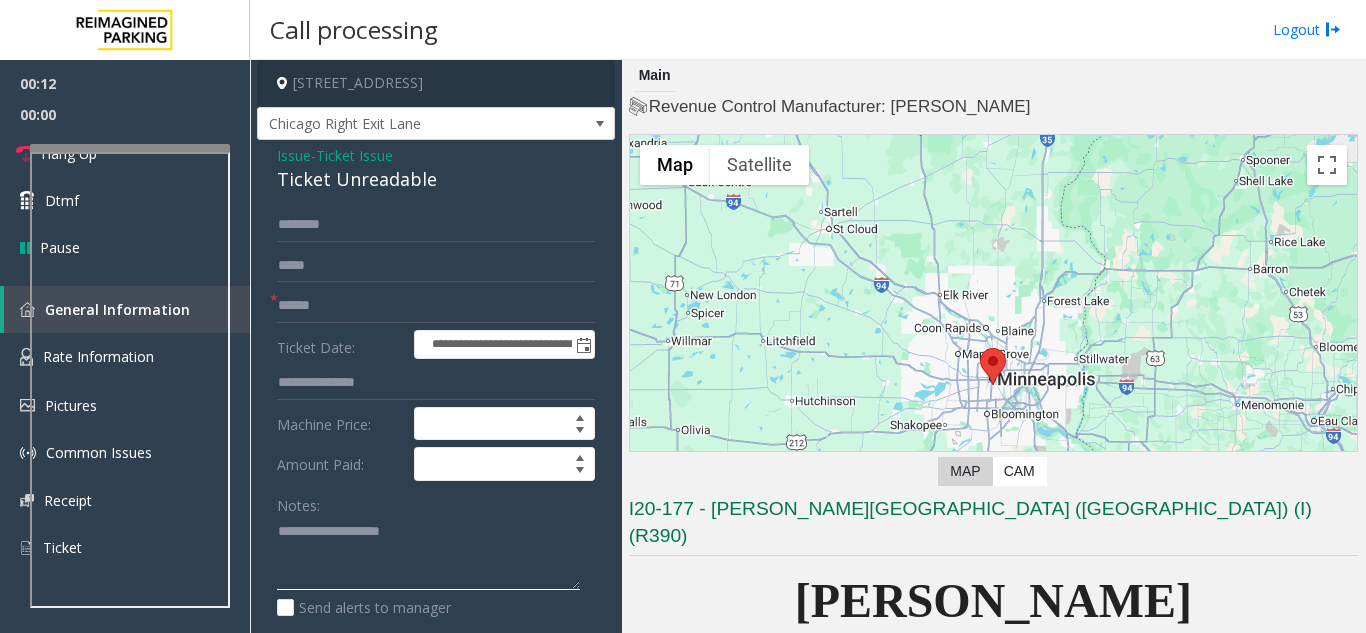 click 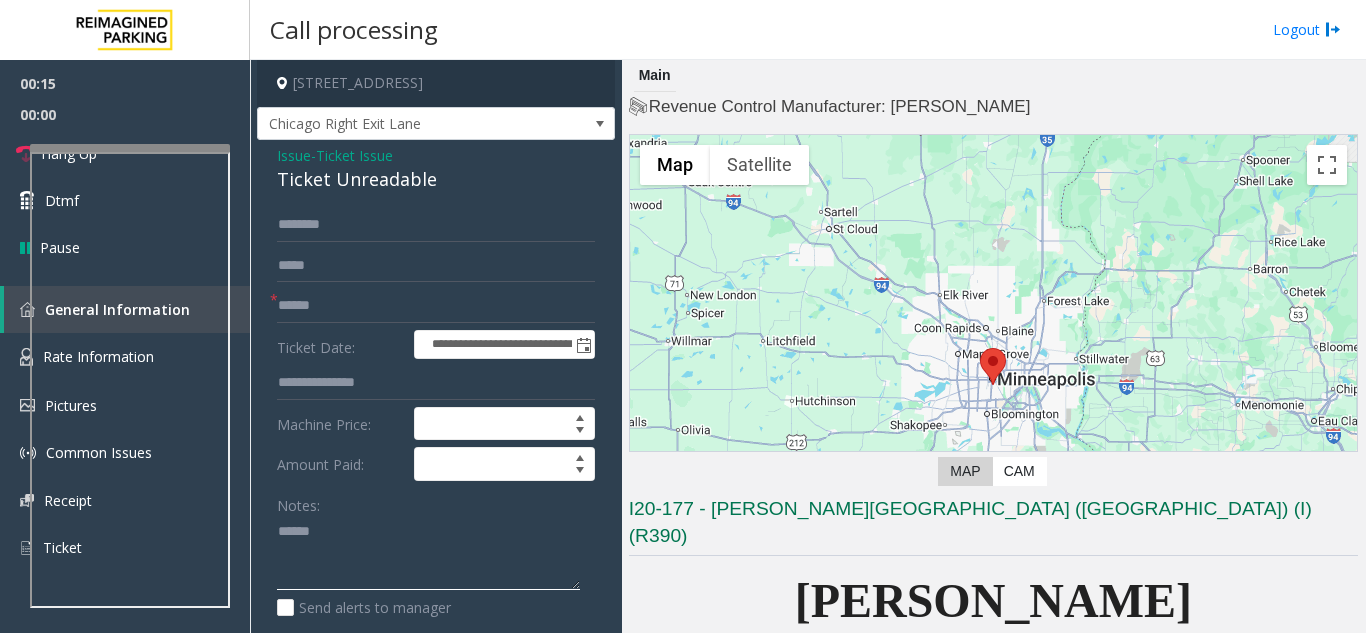 paste on "**********" 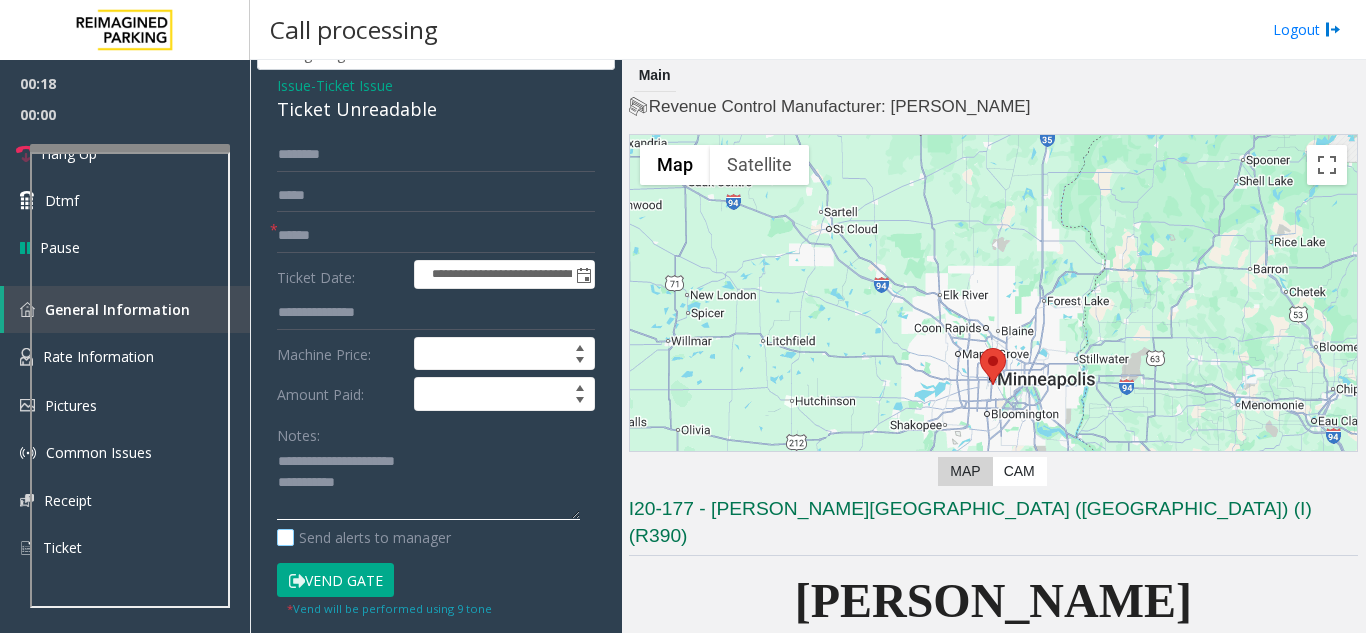 scroll, scrollTop: 100, scrollLeft: 0, axis: vertical 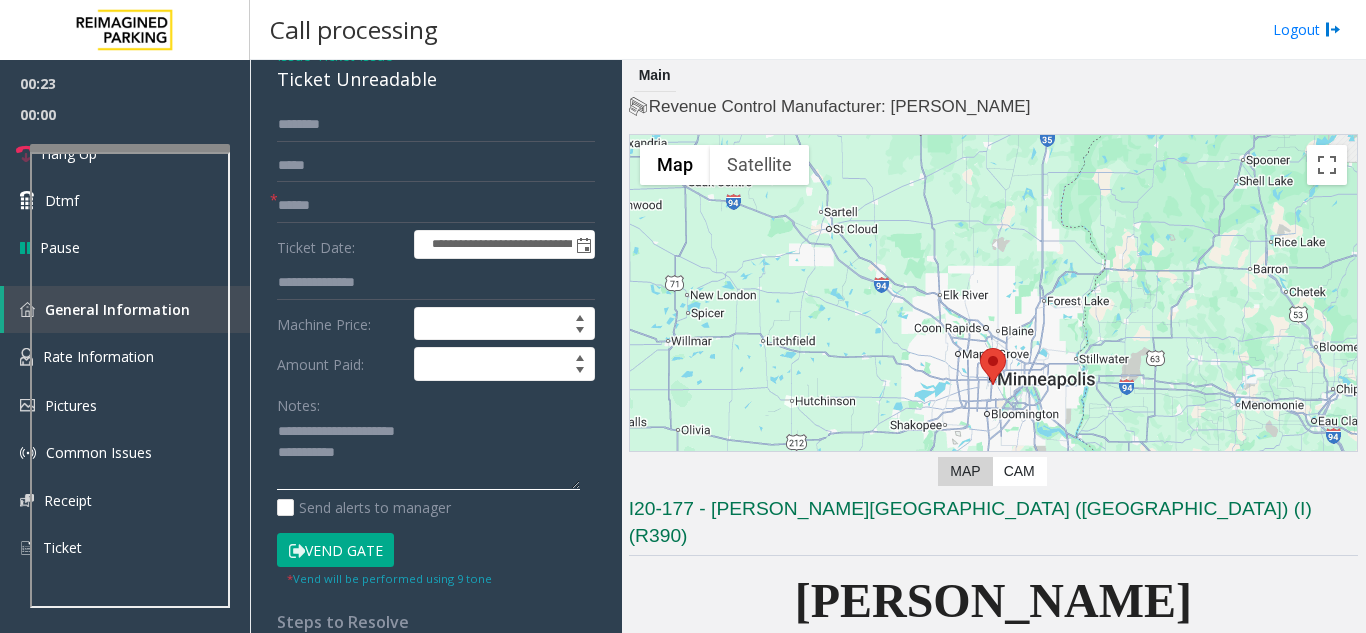 click 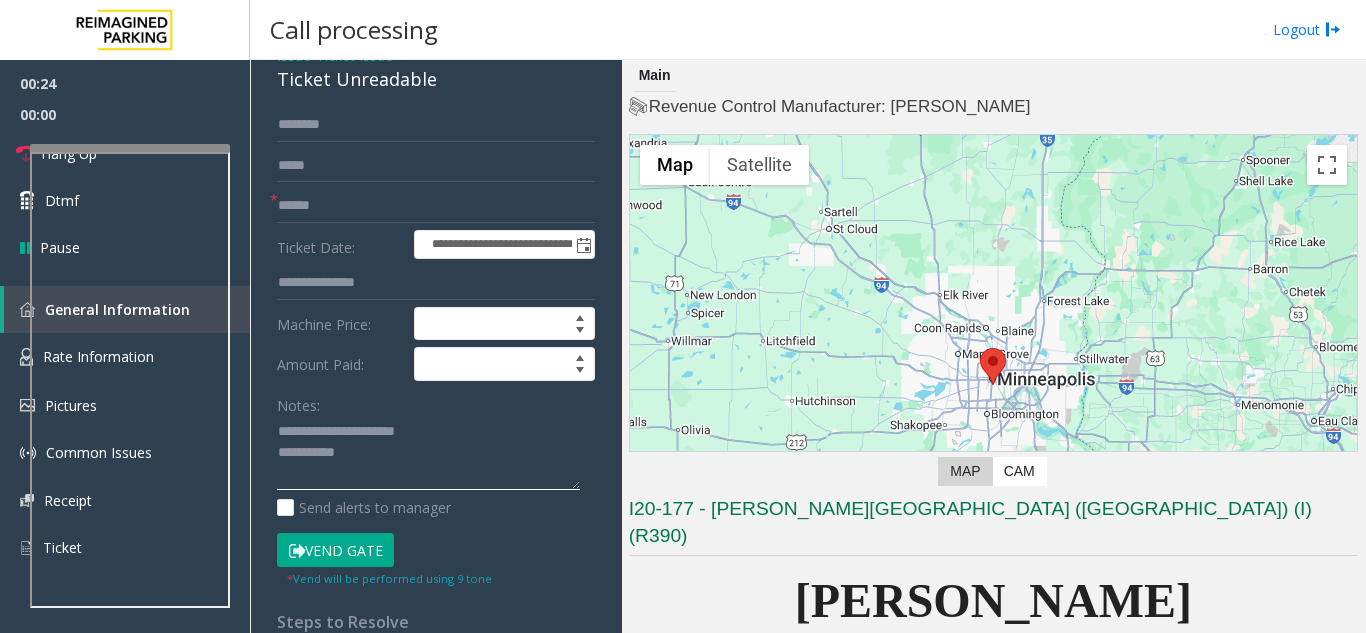 click 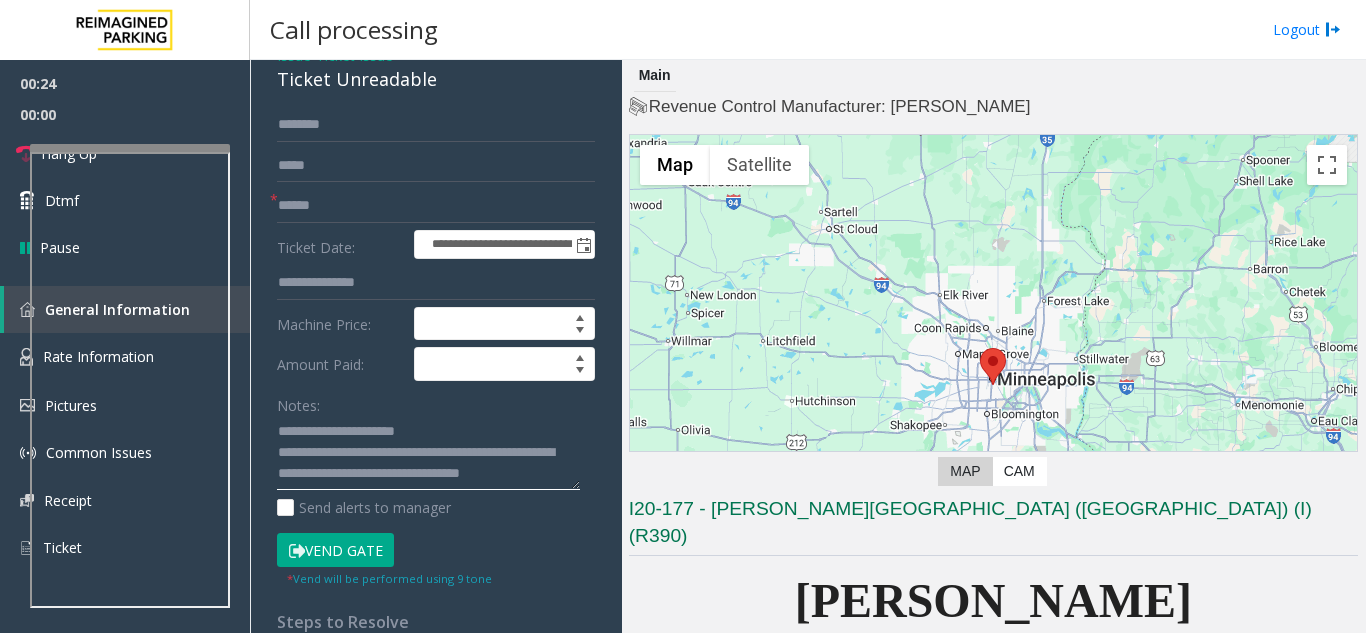 scroll, scrollTop: 16, scrollLeft: 0, axis: vertical 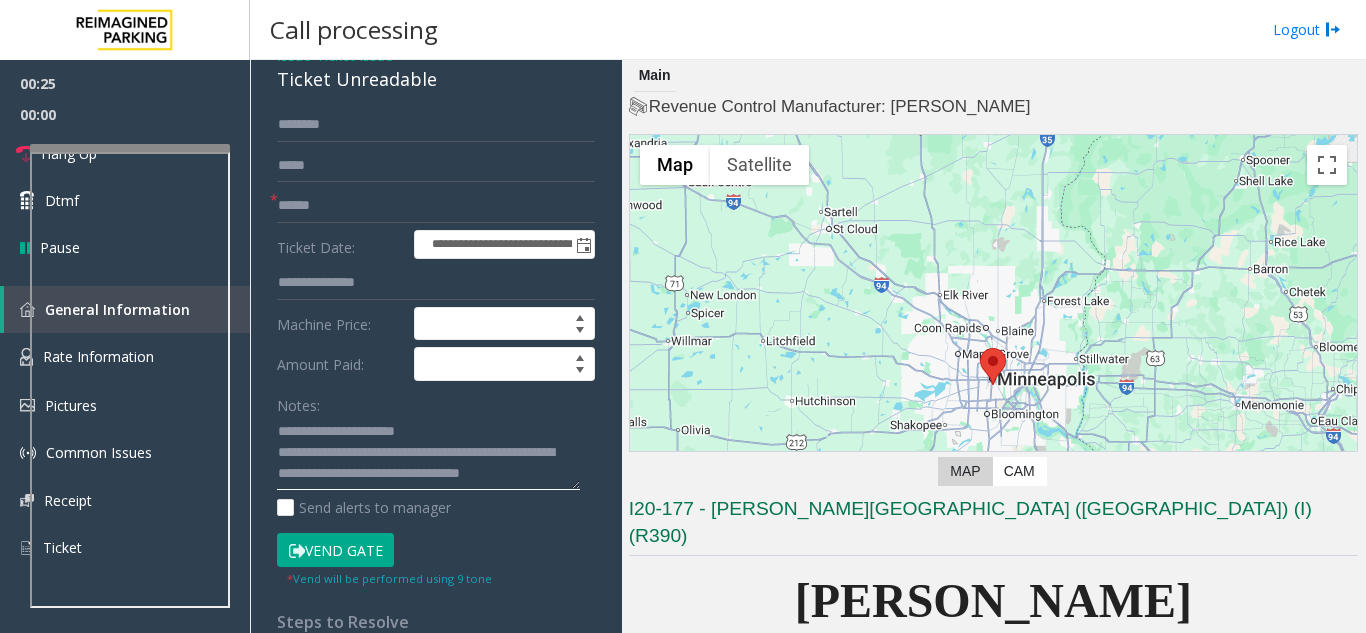 type on "**********" 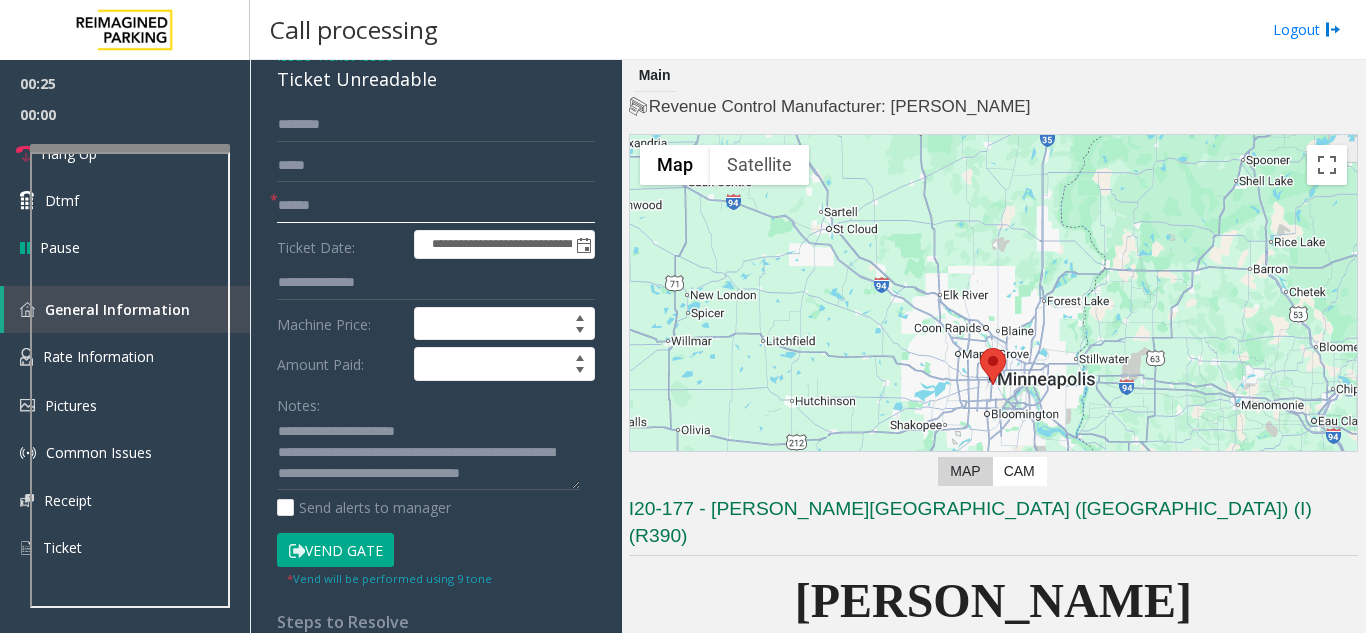 click 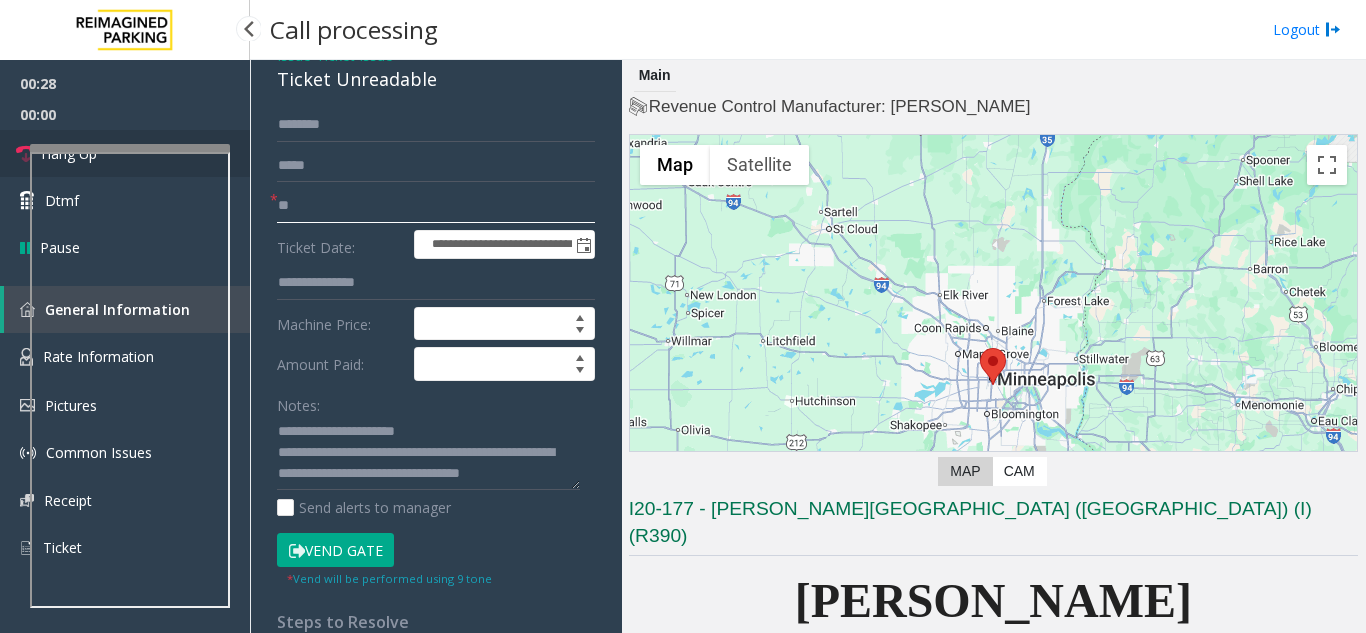 type on "**" 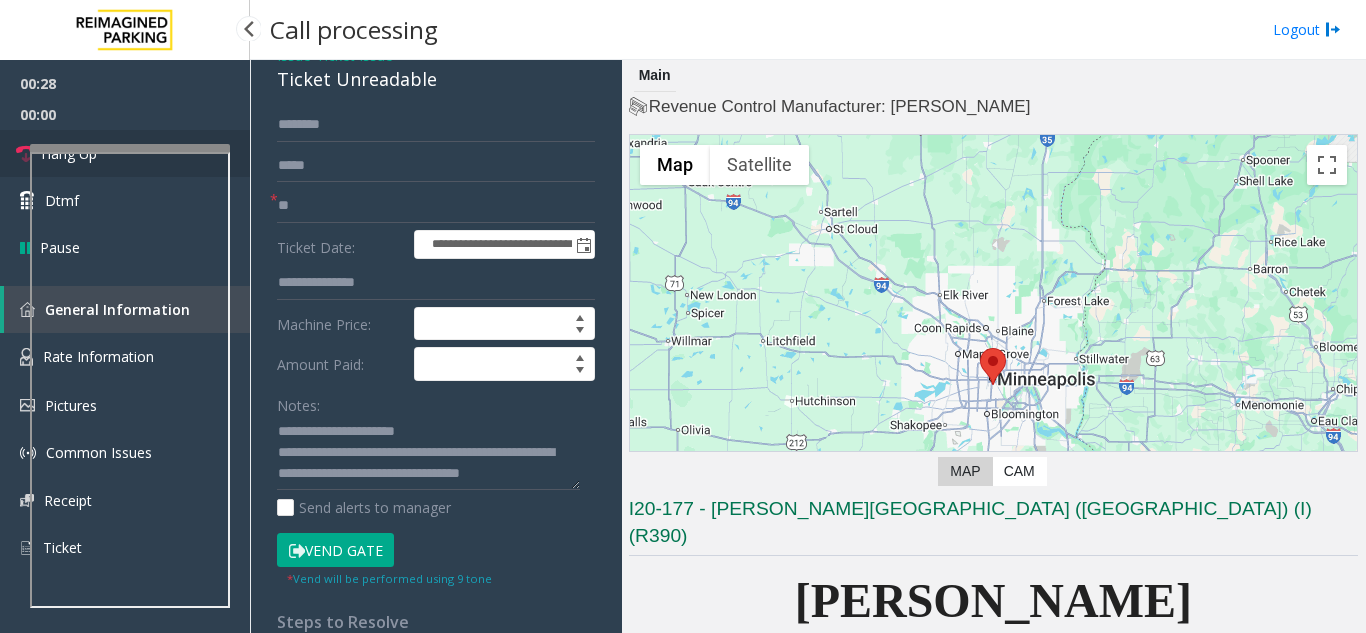 click at bounding box center (26, 154) 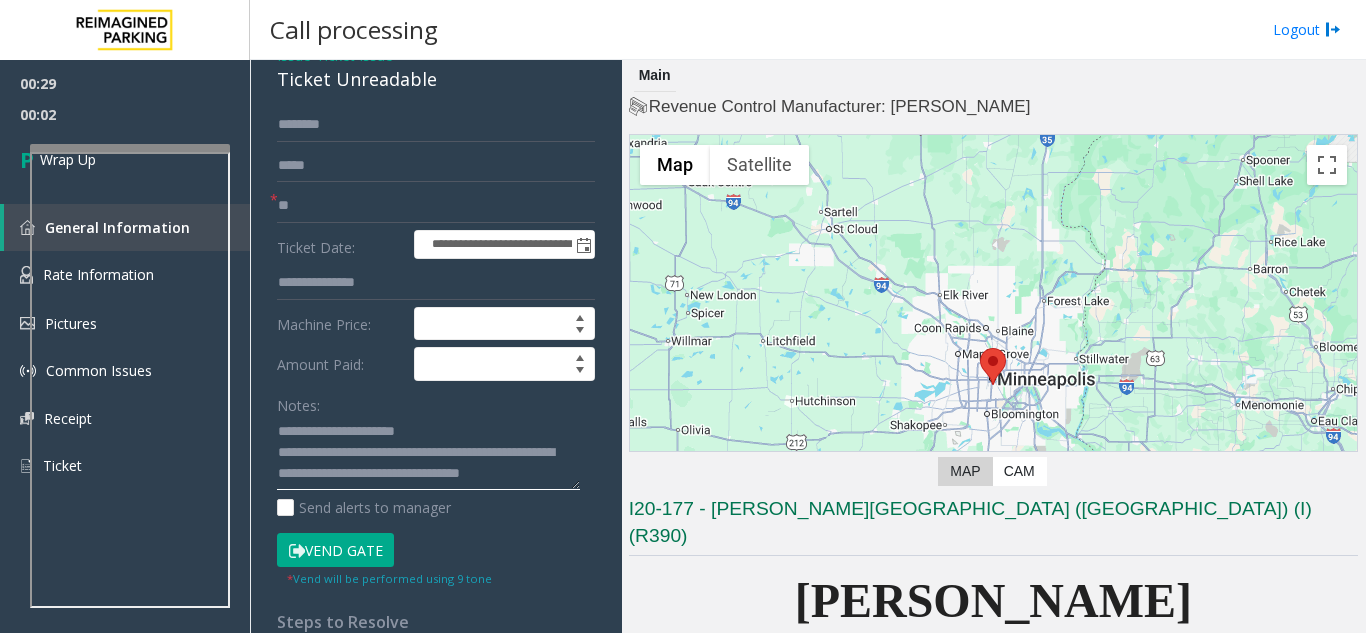 click 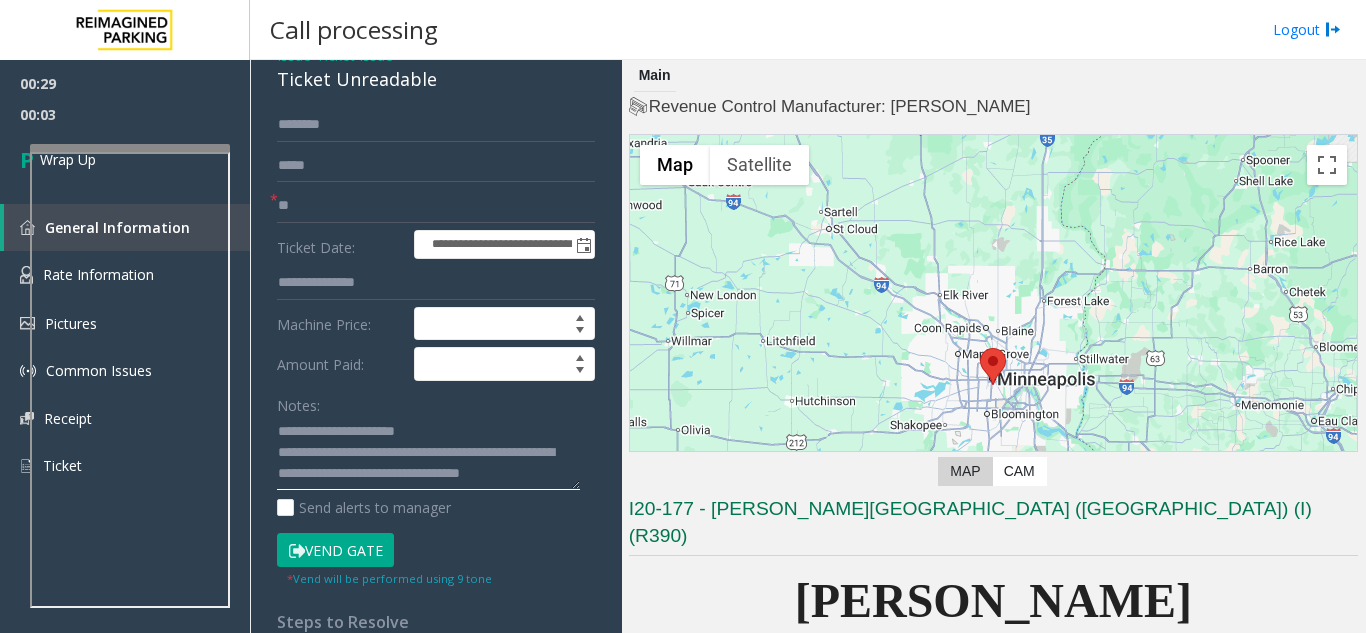 click 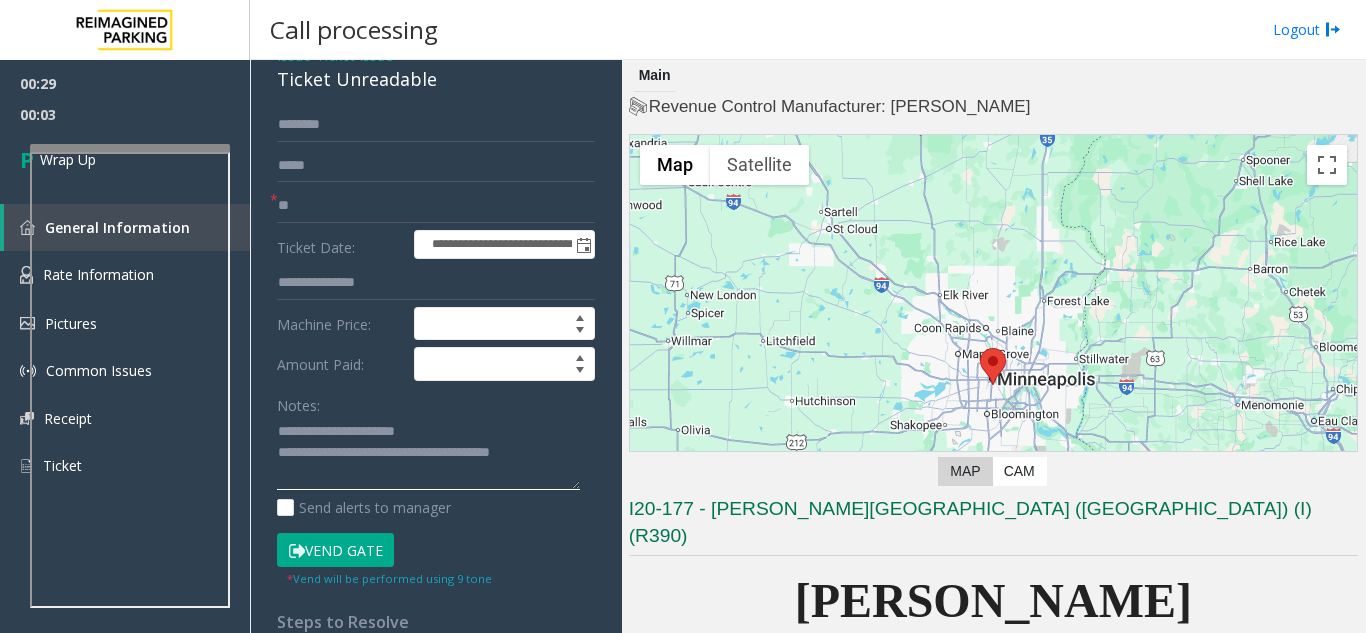 scroll, scrollTop: 0, scrollLeft: 0, axis: both 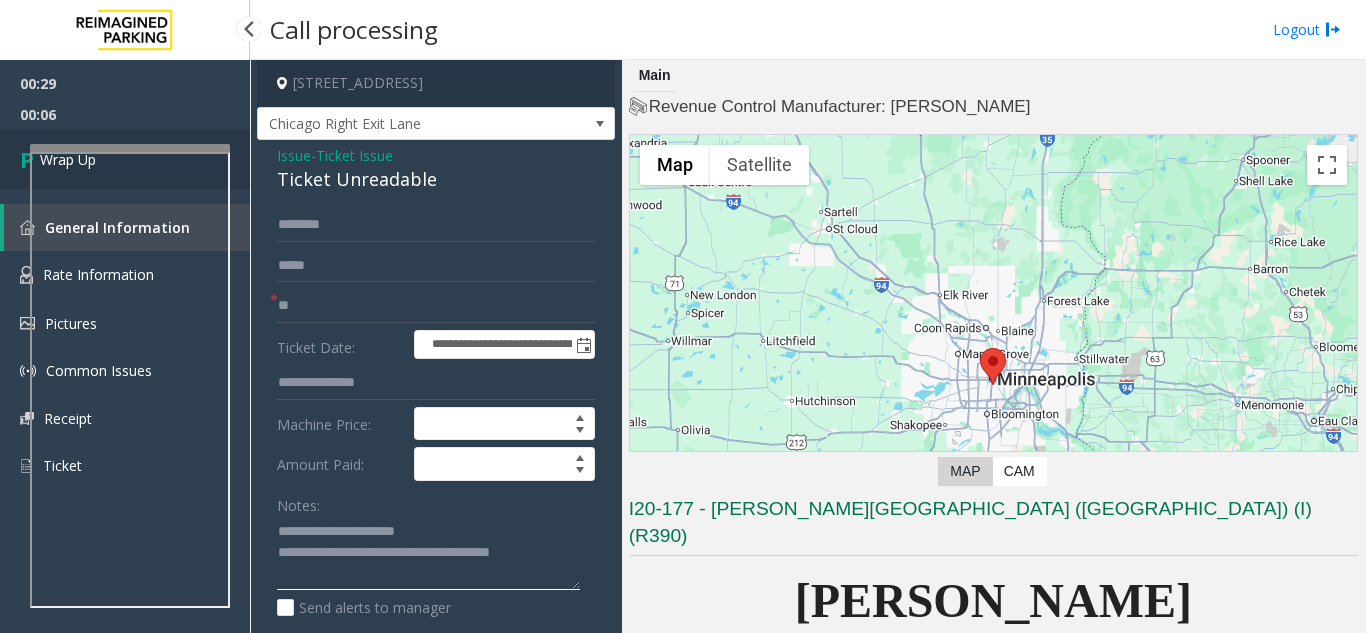 type on "**********" 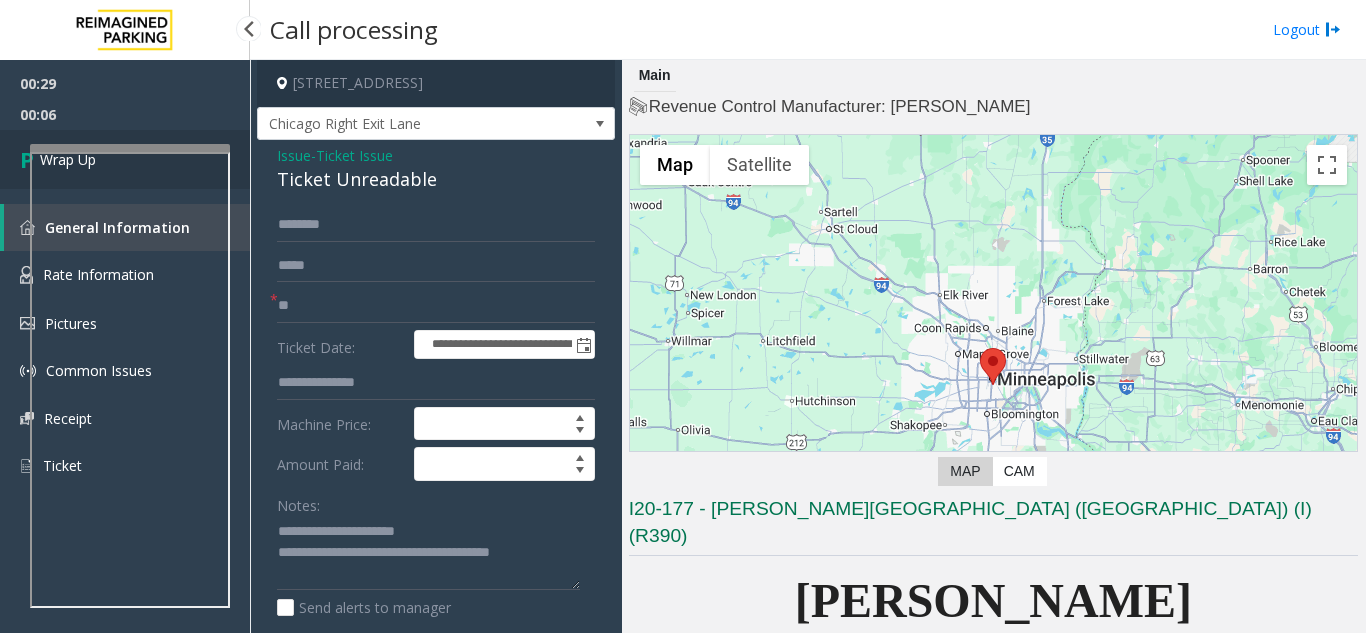 click on "Wrap Up" at bounding box center [125, 159] 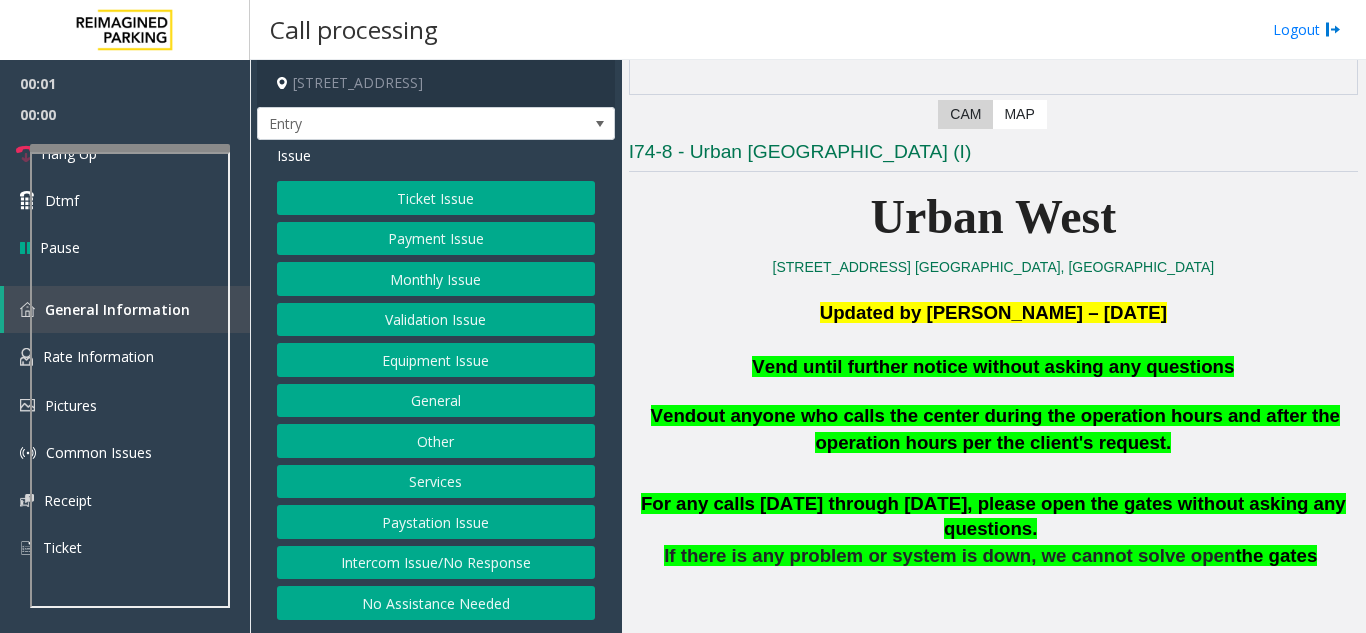 scroll, scrollTop: 400, scrollLeft: 0, axis: vertical 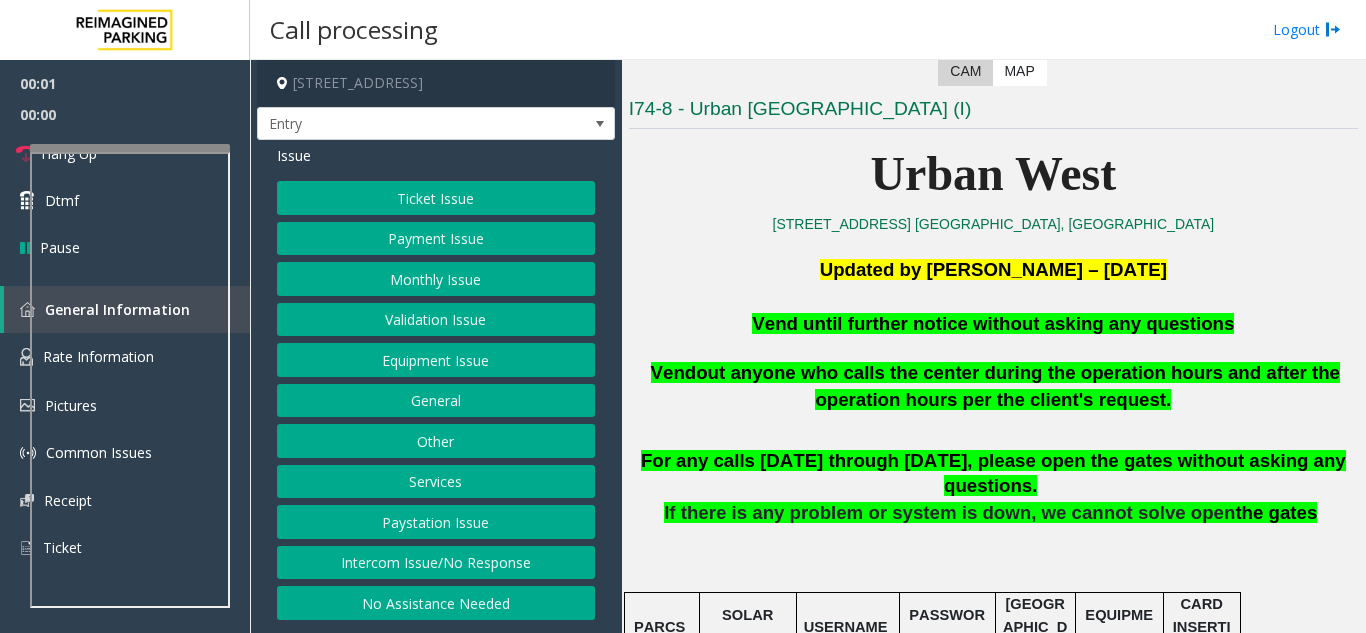 click on "Vend until further notice without asking any questions" 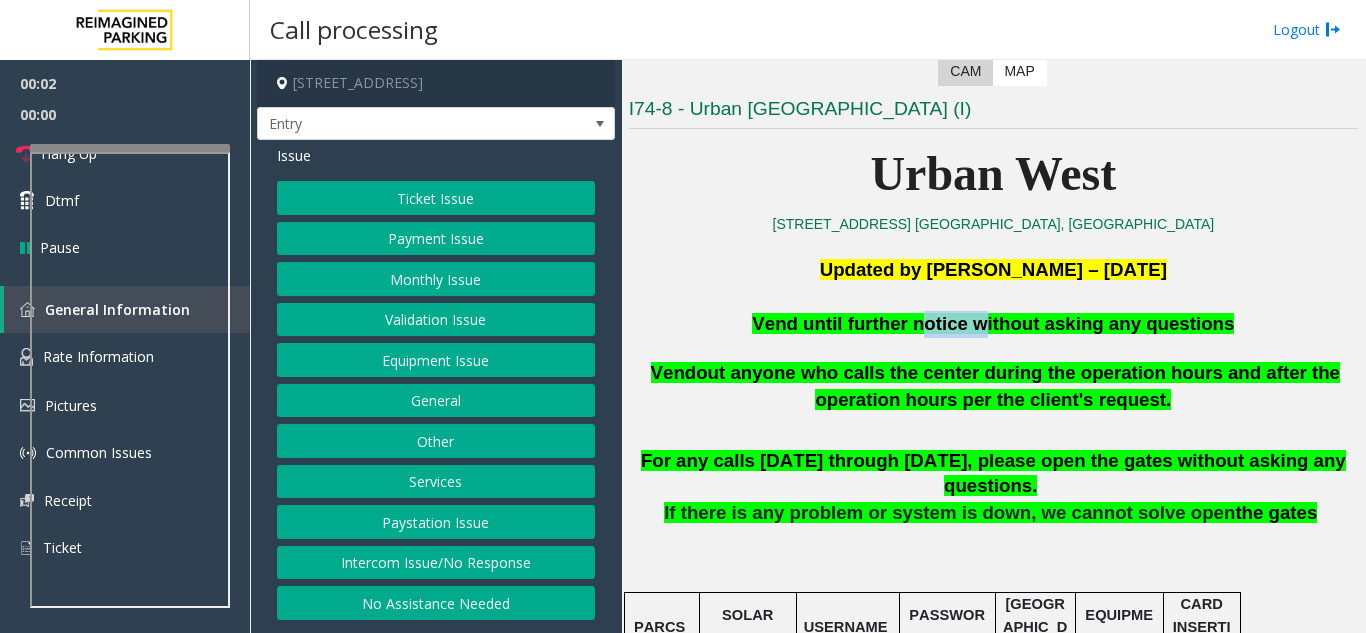click on "Vend until further notice without asking any questions" 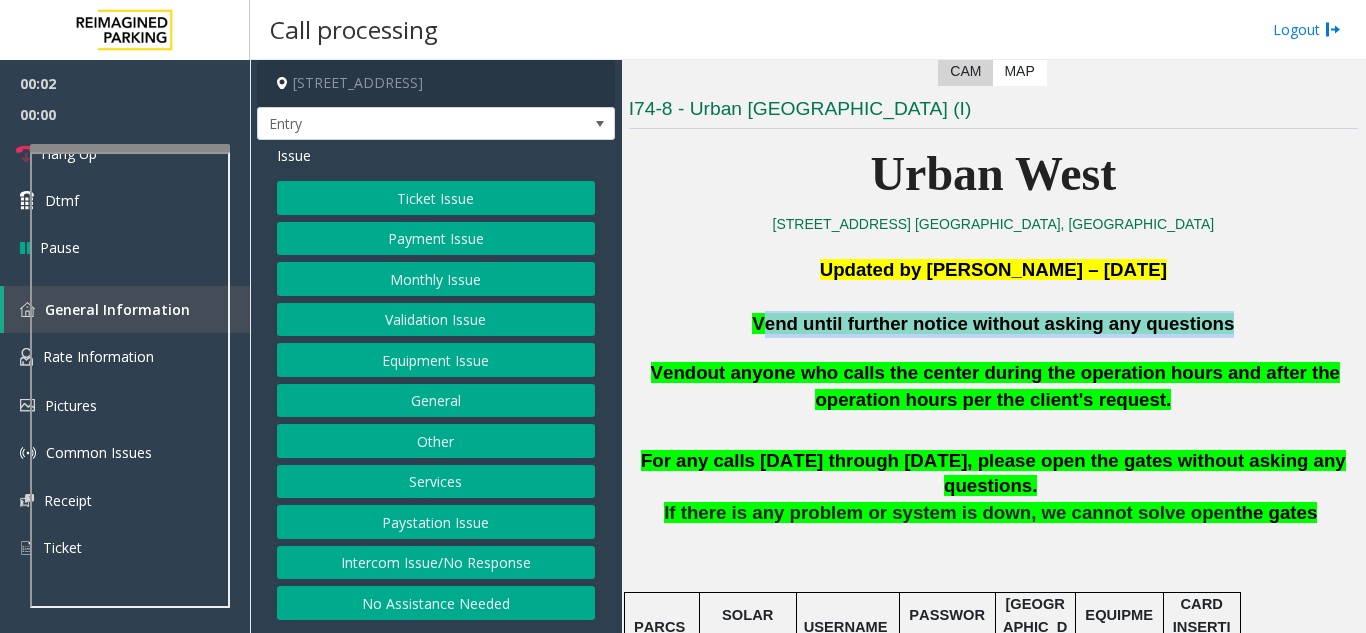 click on "Vend until further notice without asking any questions" 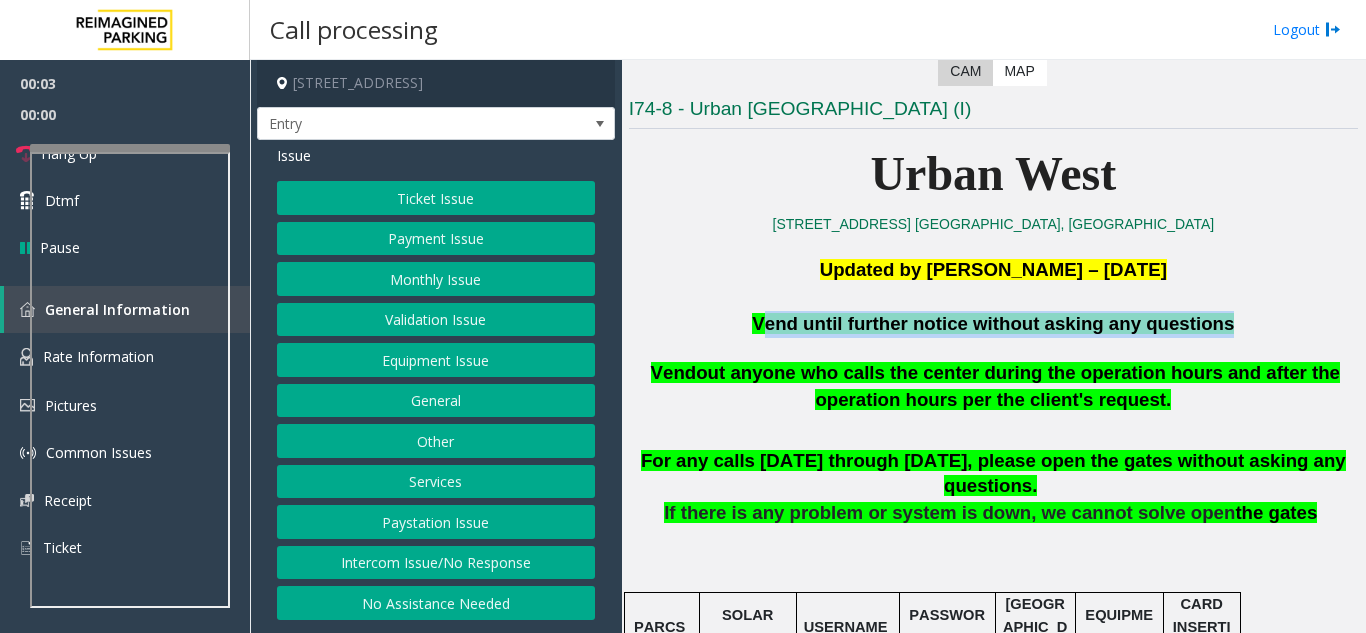 type 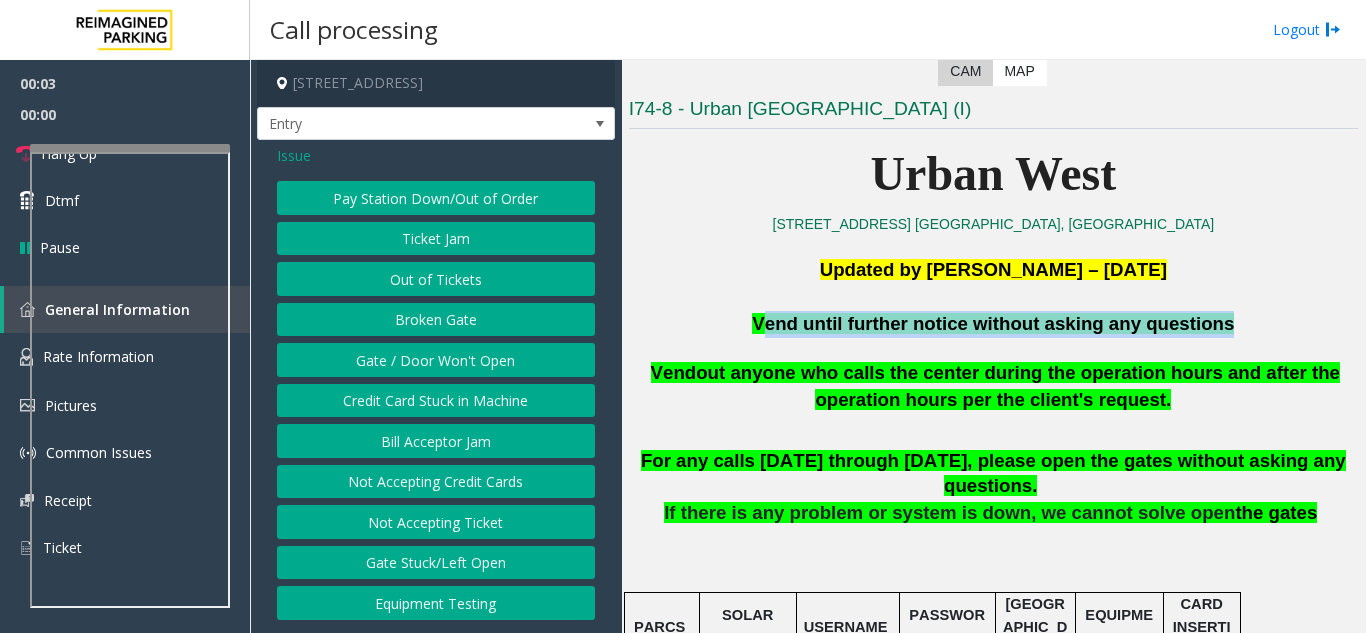click on "Gate / Door Won't Open" 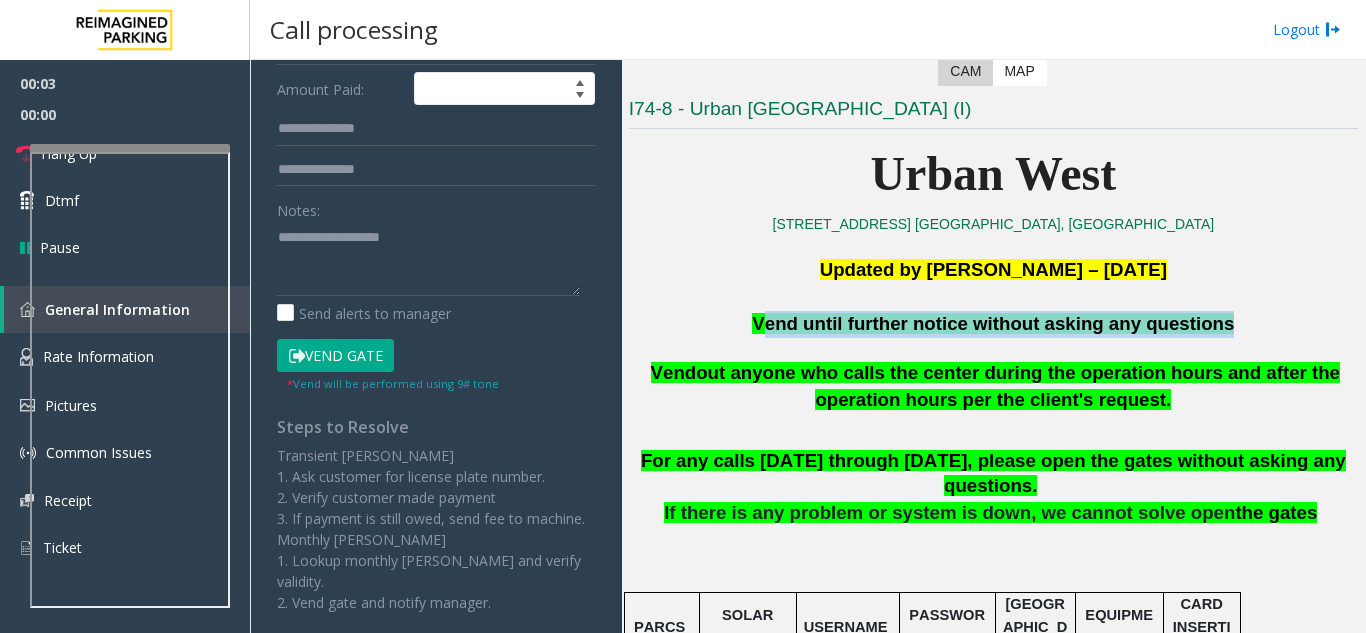 scroll, scrollTop: 542, scrollLeft: 0, axis: vertical 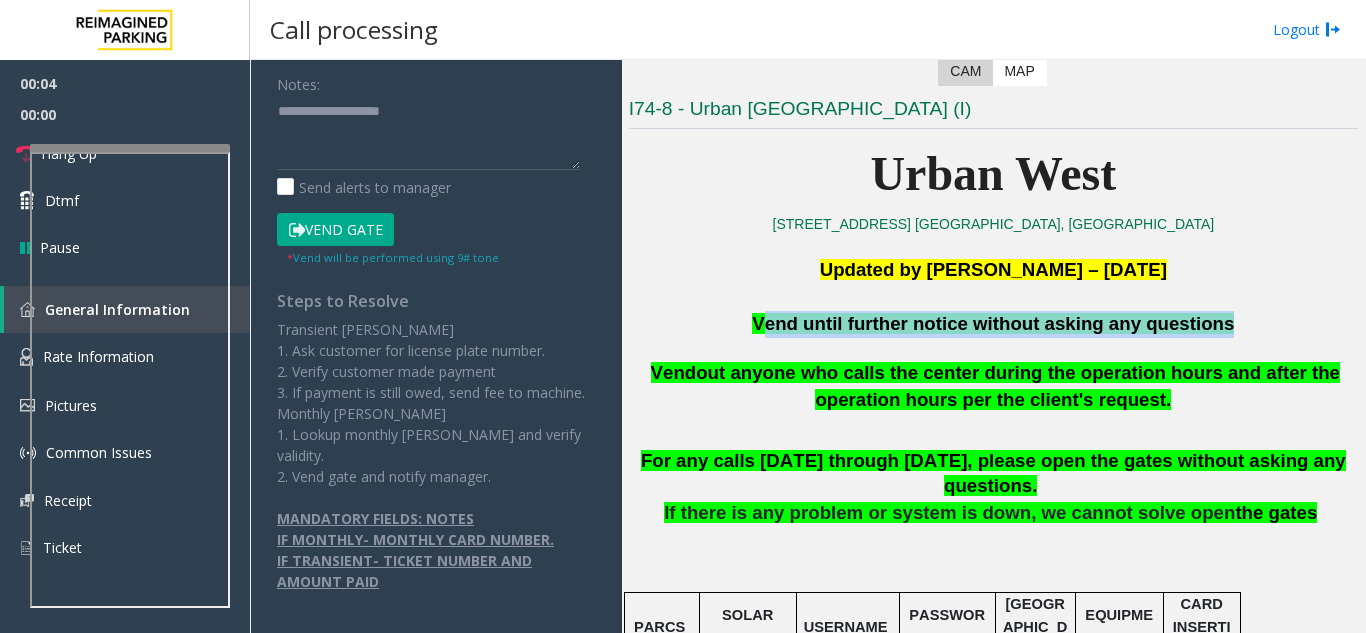 click 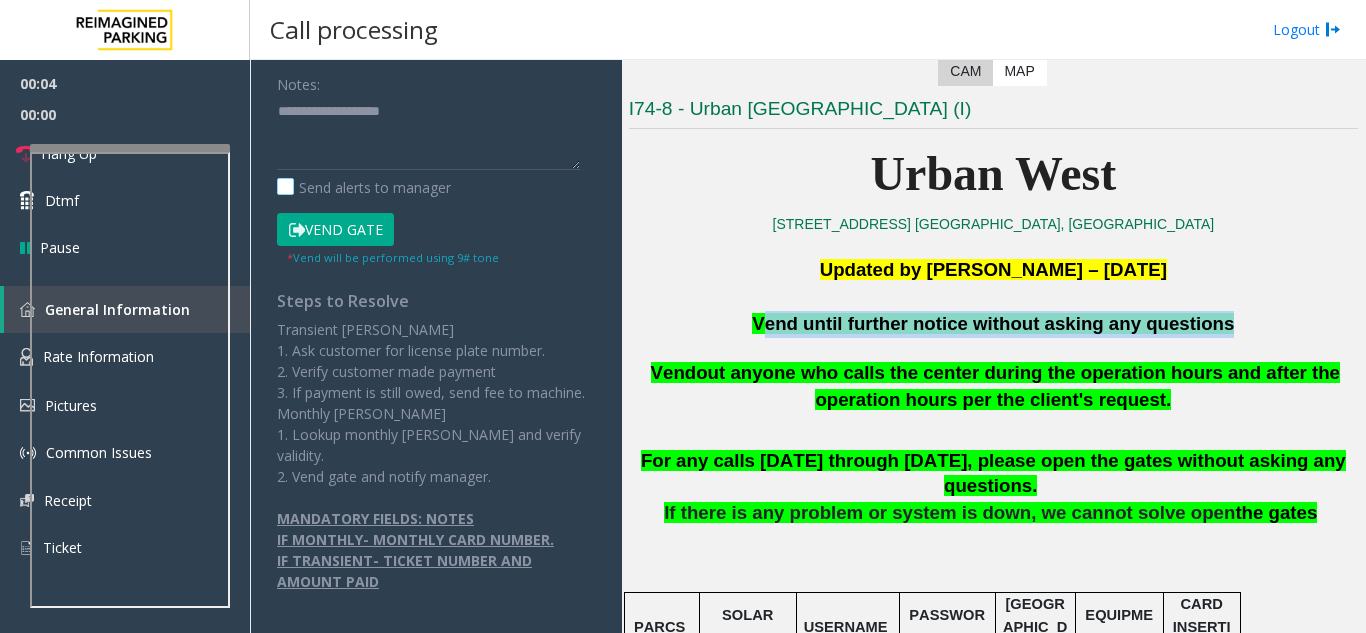 click on "Send alerts to manager" 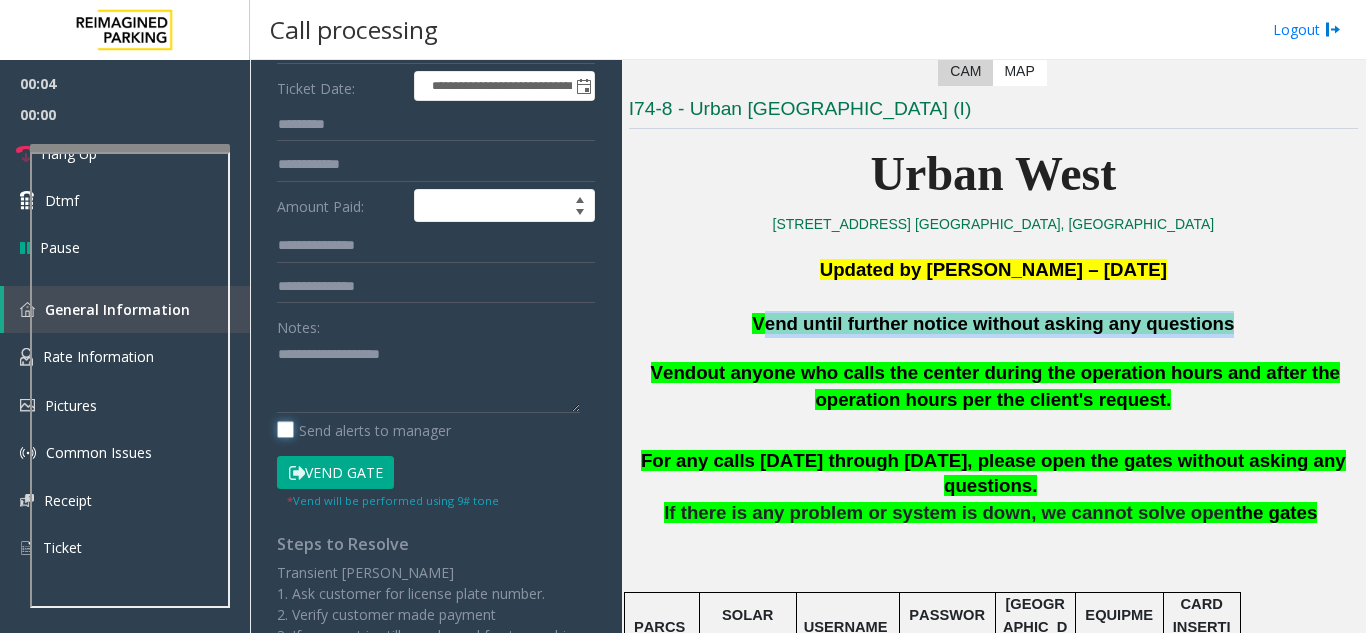 scroll, scrollTop: 0, scrollLeft: 0, axis: both 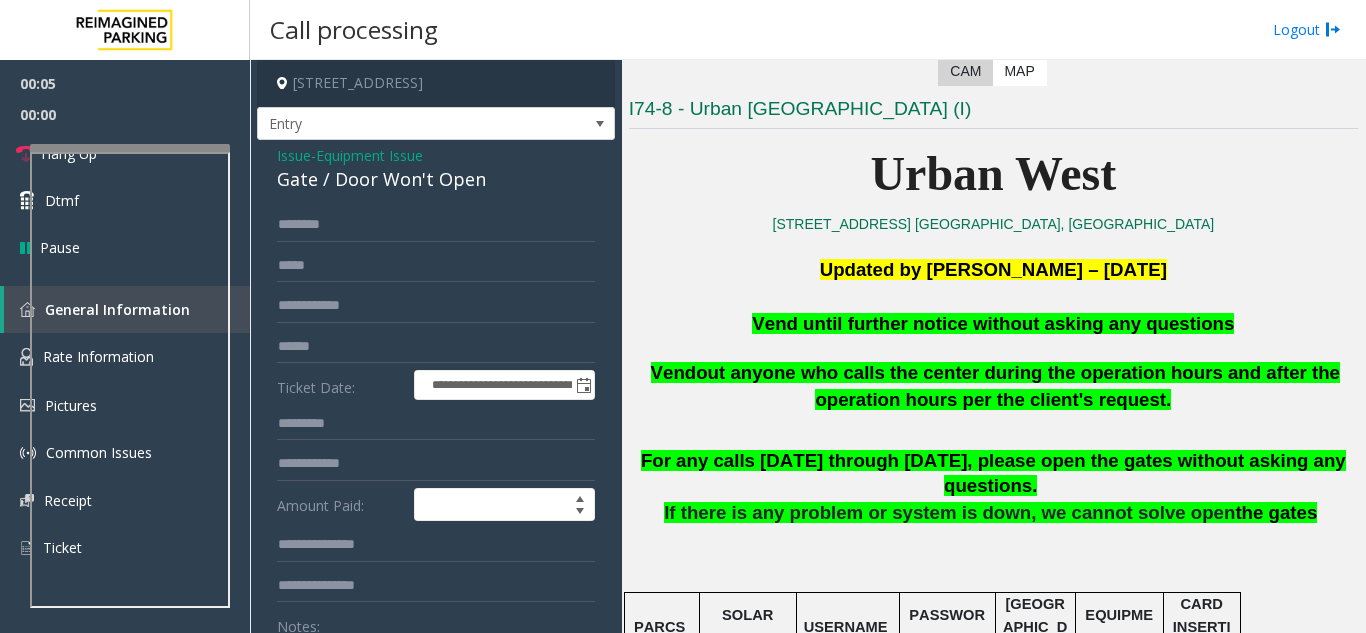 click on "Gate / Door Won't Open" 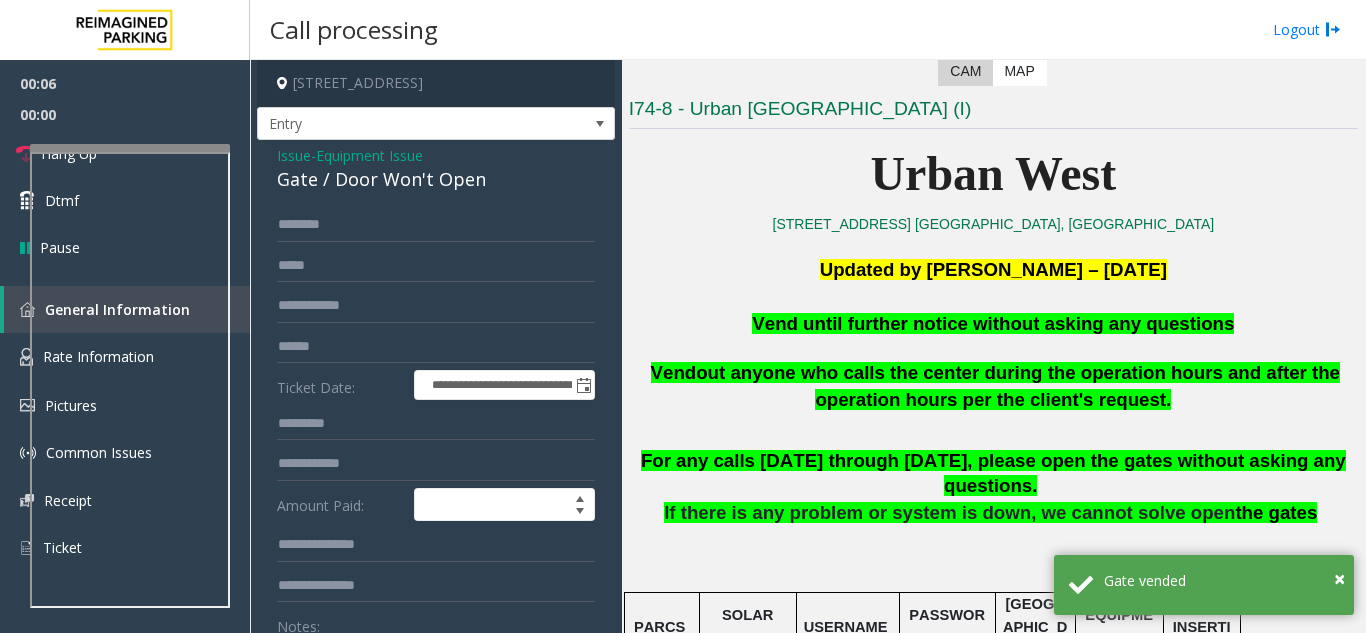 click on "Issue" 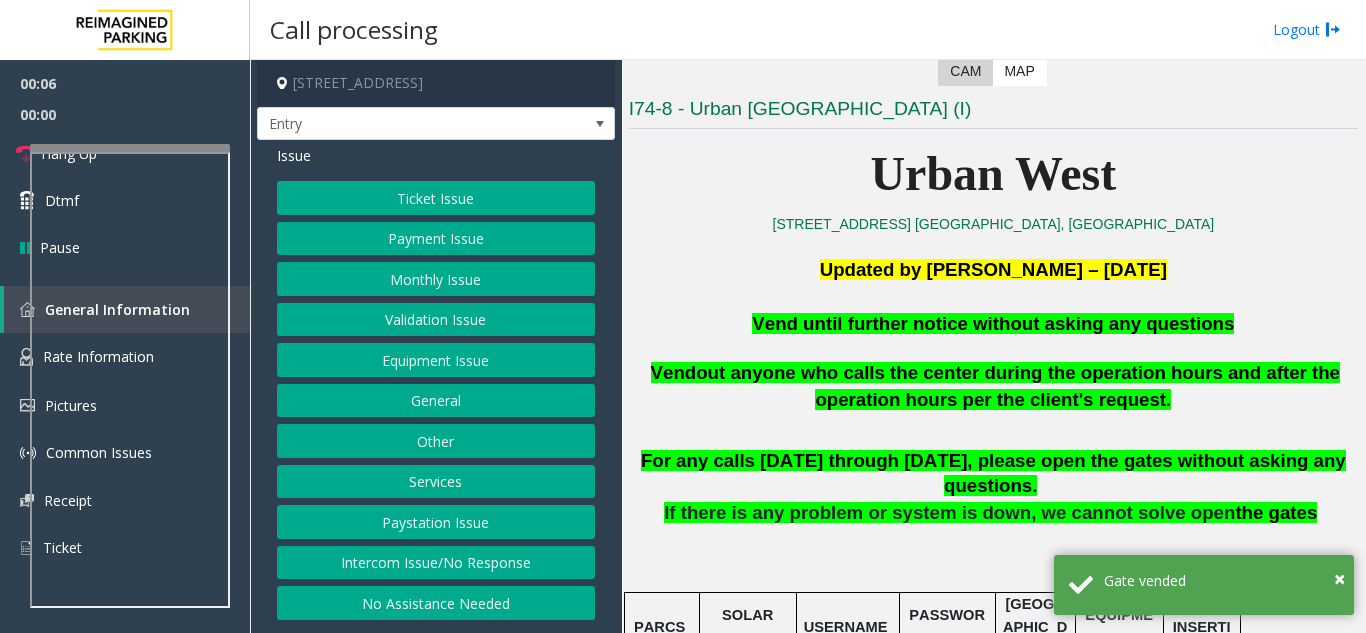 click on "Equipment Issue" 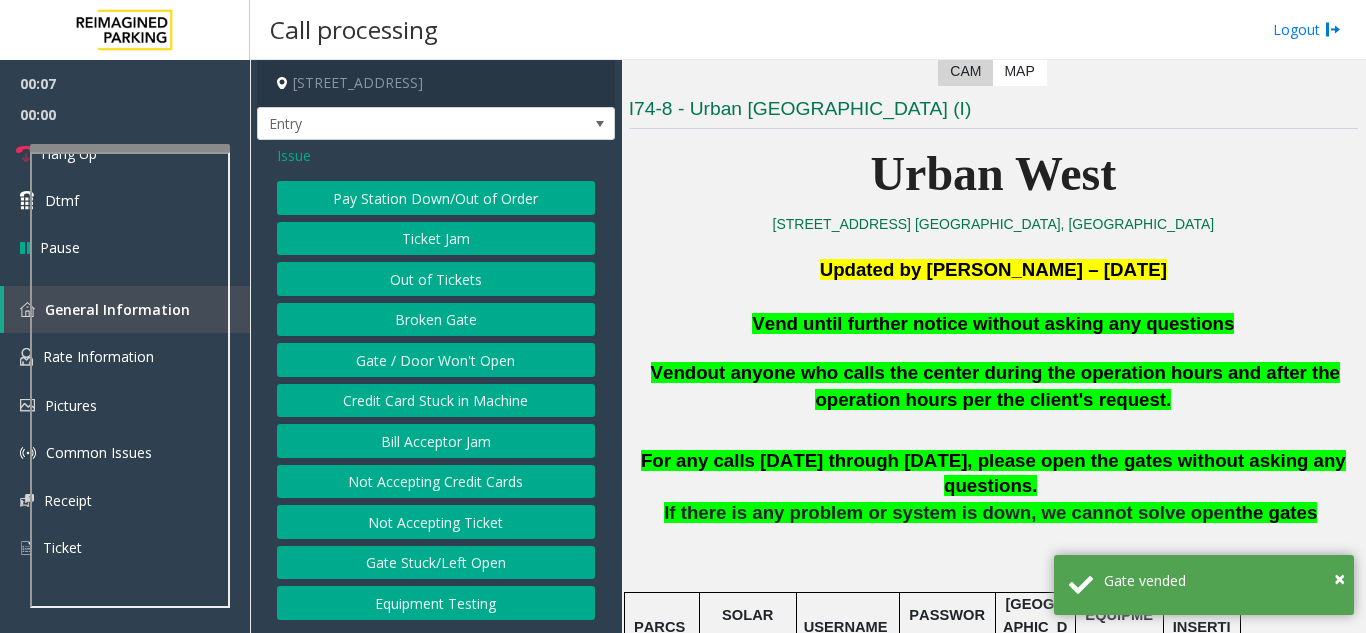 click on "Out of Tickets" 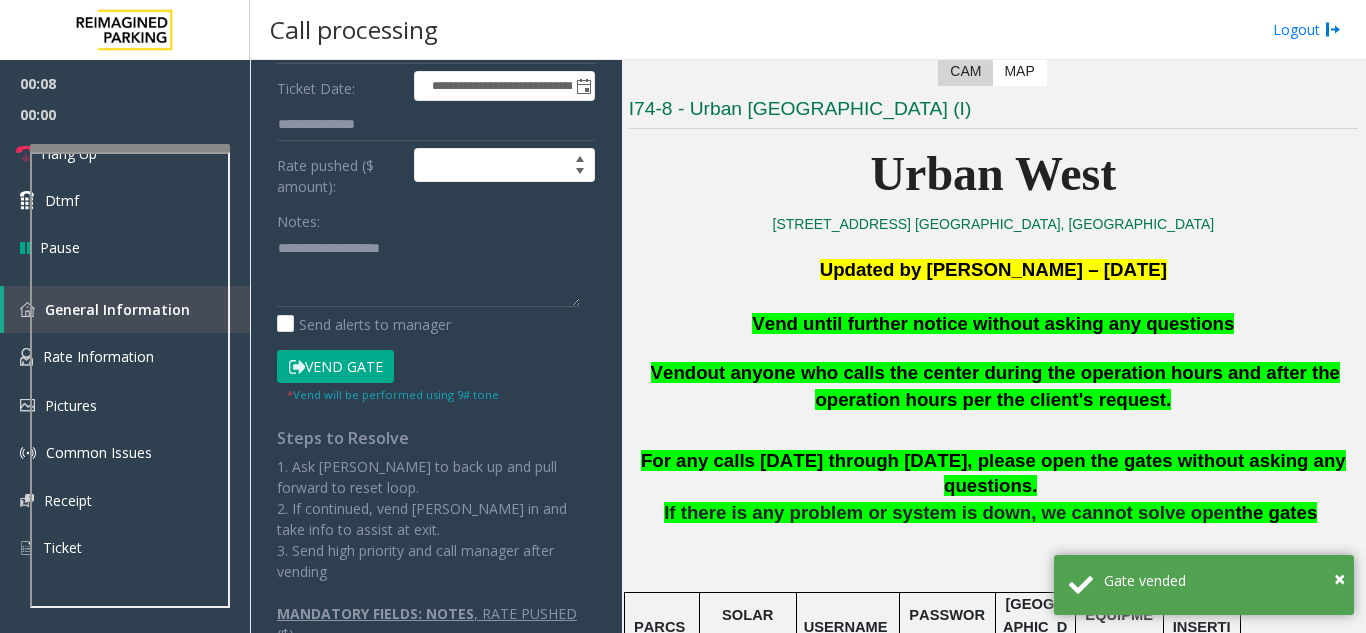 scroll, scrollTop: 300, scrollLeft: 0, axis: vertical 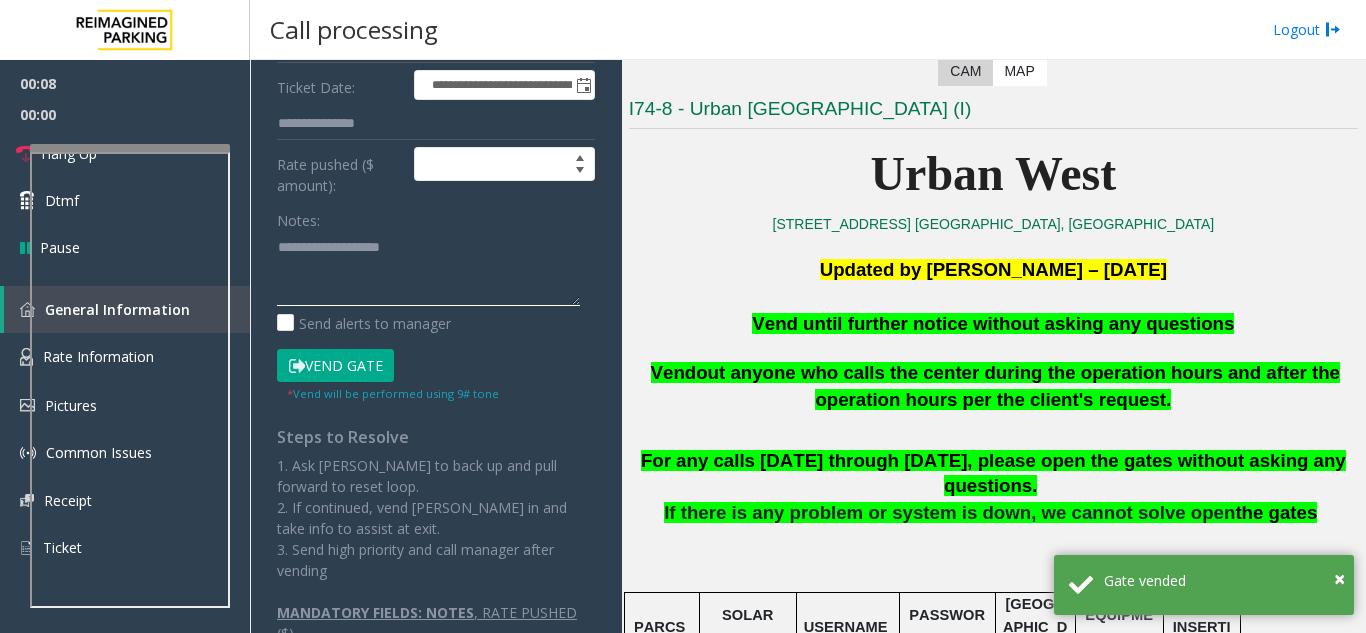 click 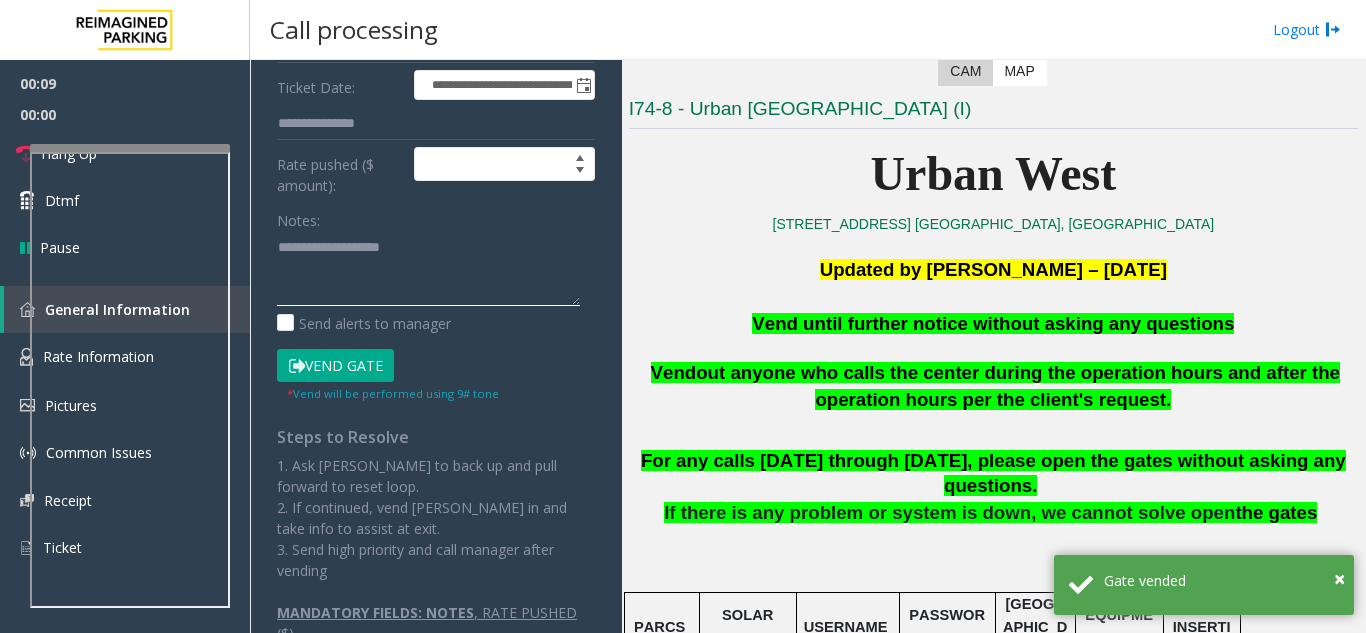 paste on "**********" 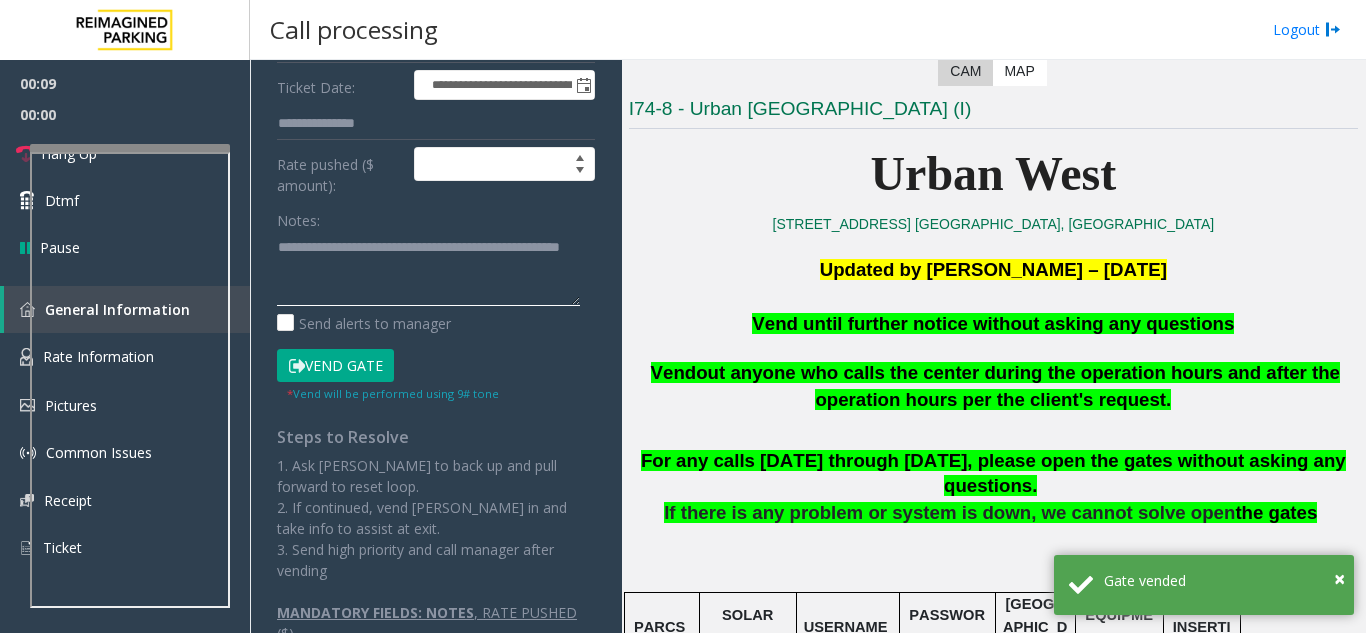 scroll, scrollTop: 15, scrollLeft: 0, axis: vertical 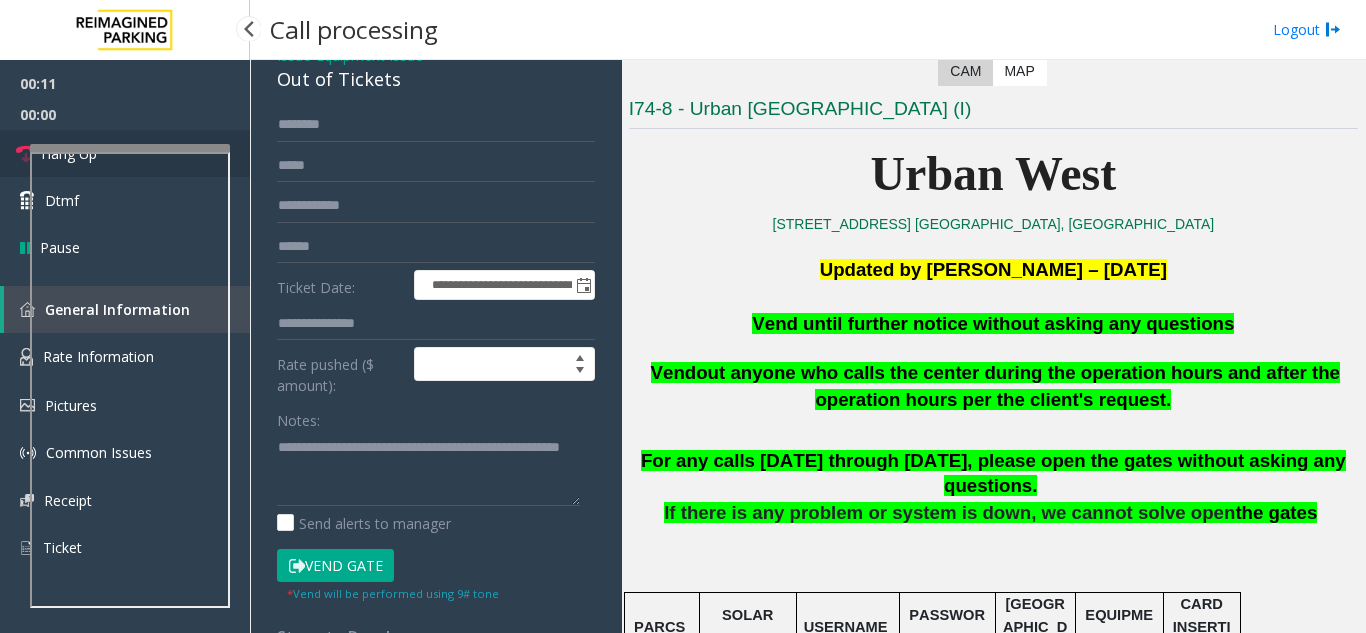 click at bounding box center [26, 154] 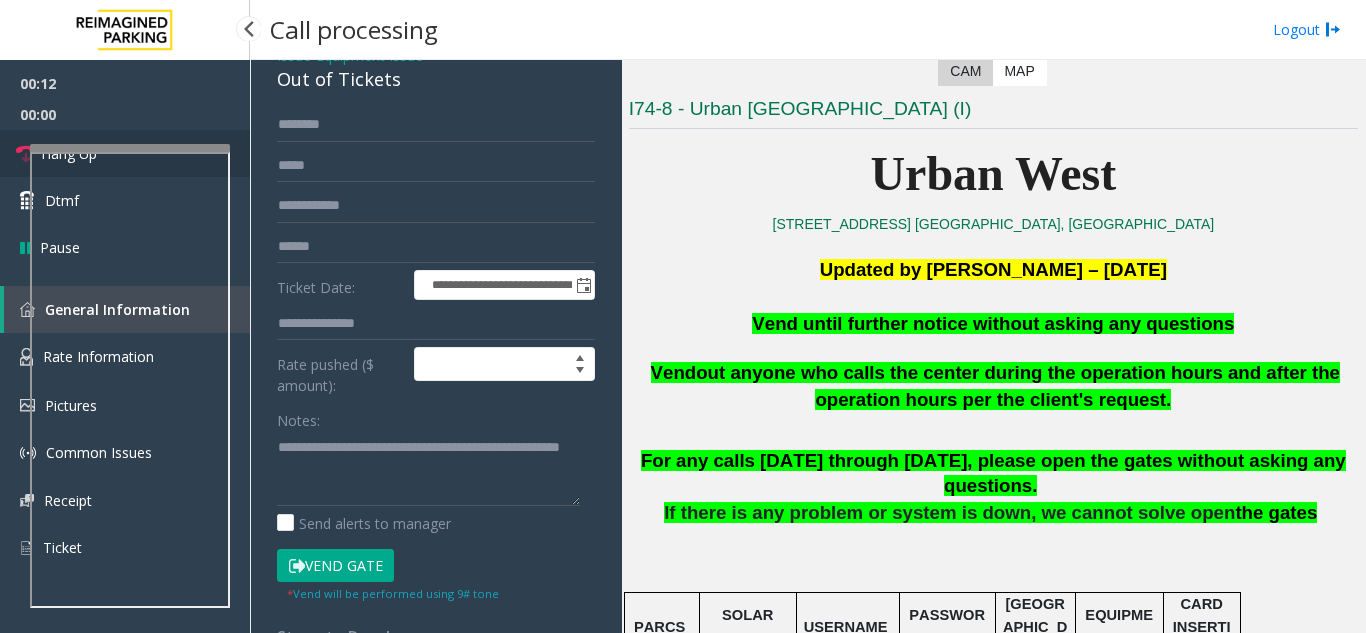 click at bounding box center (26, 154) 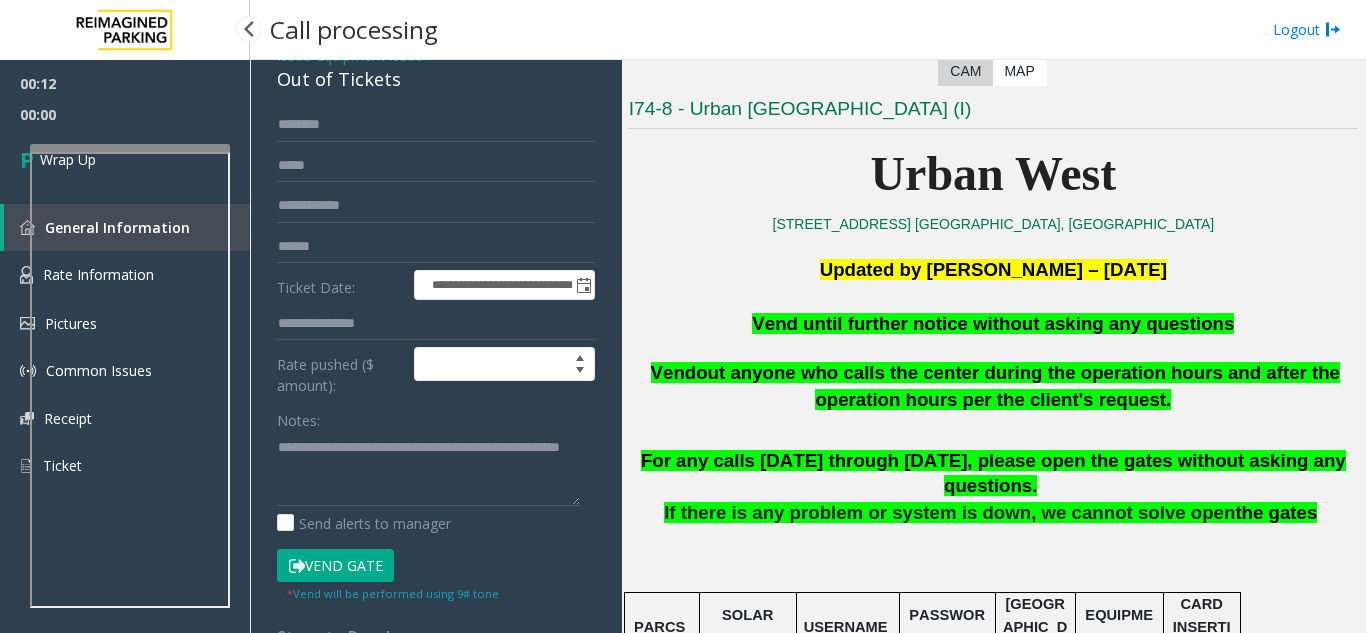 click on "Wrap Up" at bounding box center (125, 159) 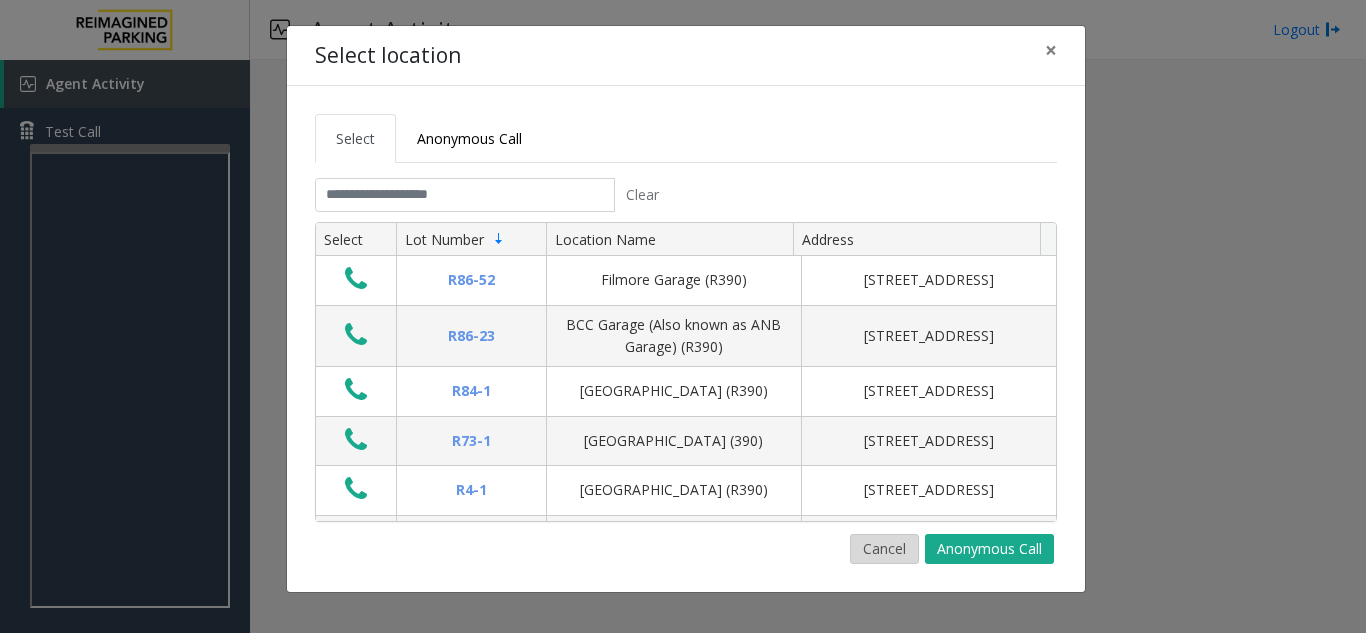 click on "Cancel" 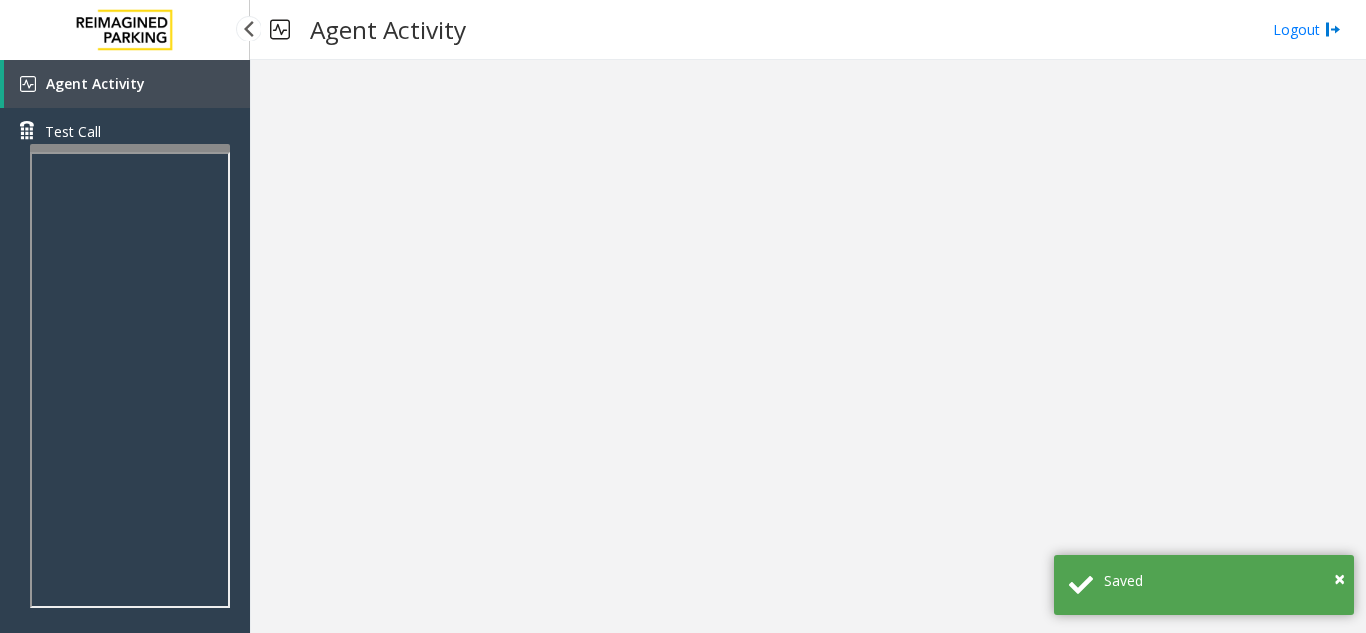 click on "Agent Activity" at bounding box center [127, 84] 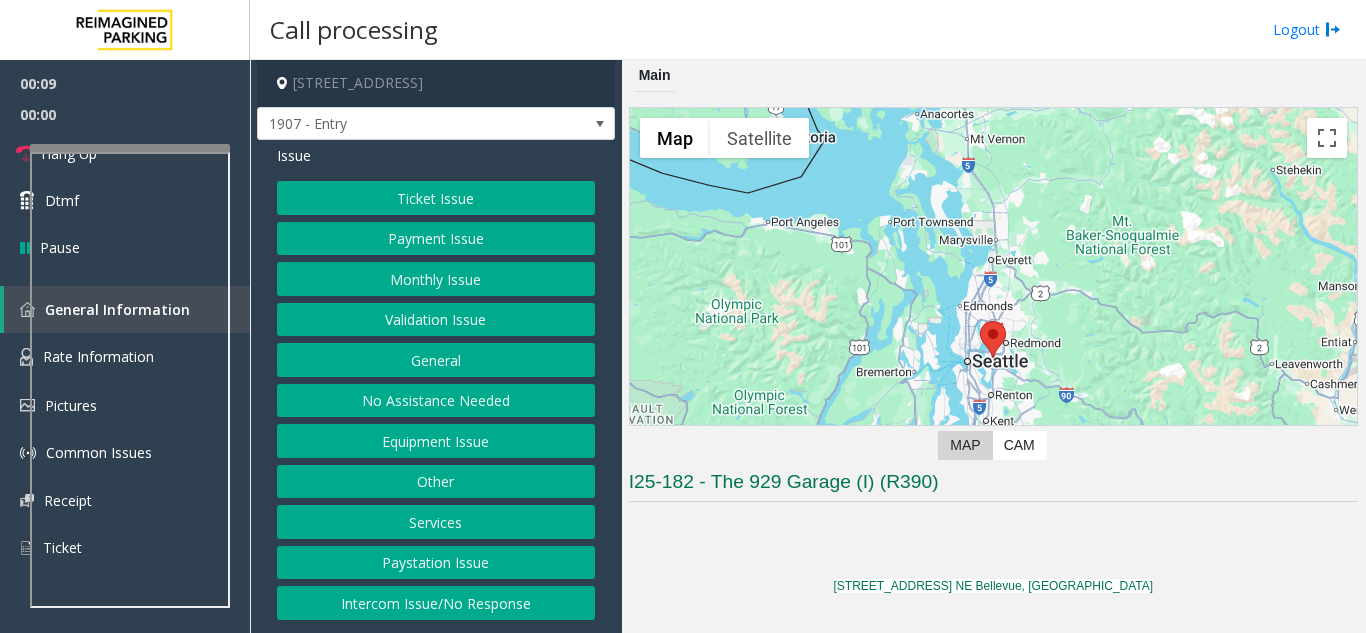 click on "Intercom Issue/No Response" 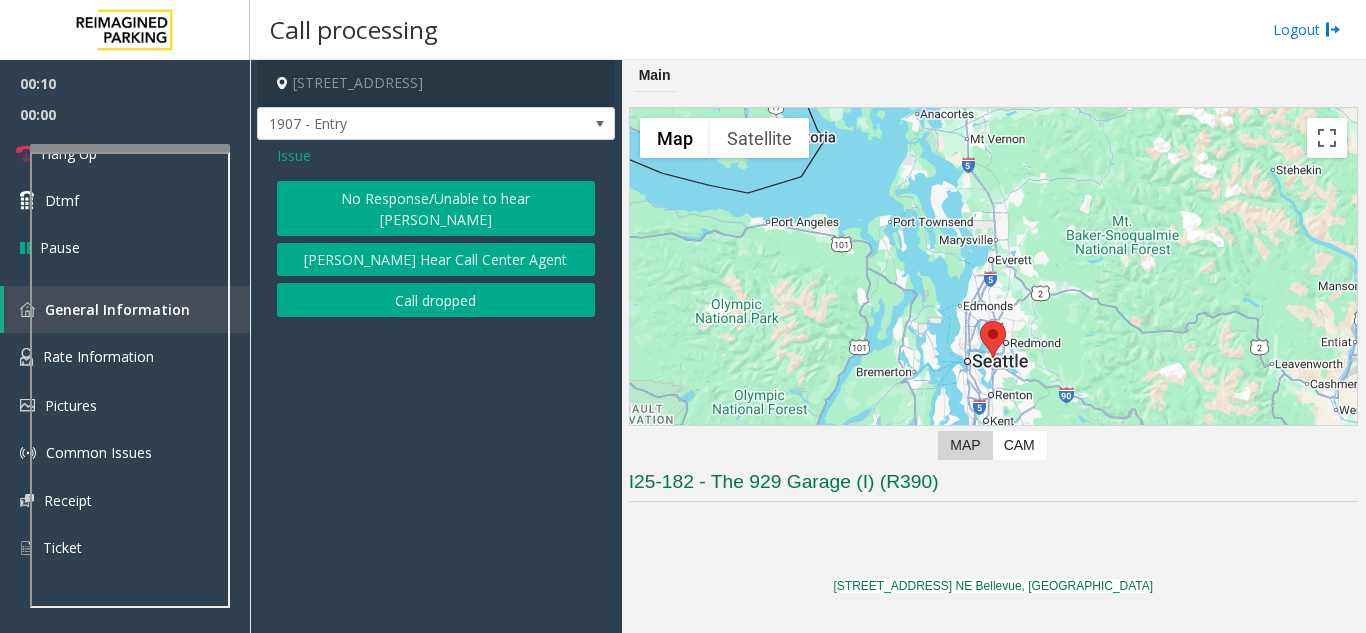 click on "Issue  No Response/Unable to hear [PERSON_NAME] Cannot Hear Call Center Agent   Call dropped" 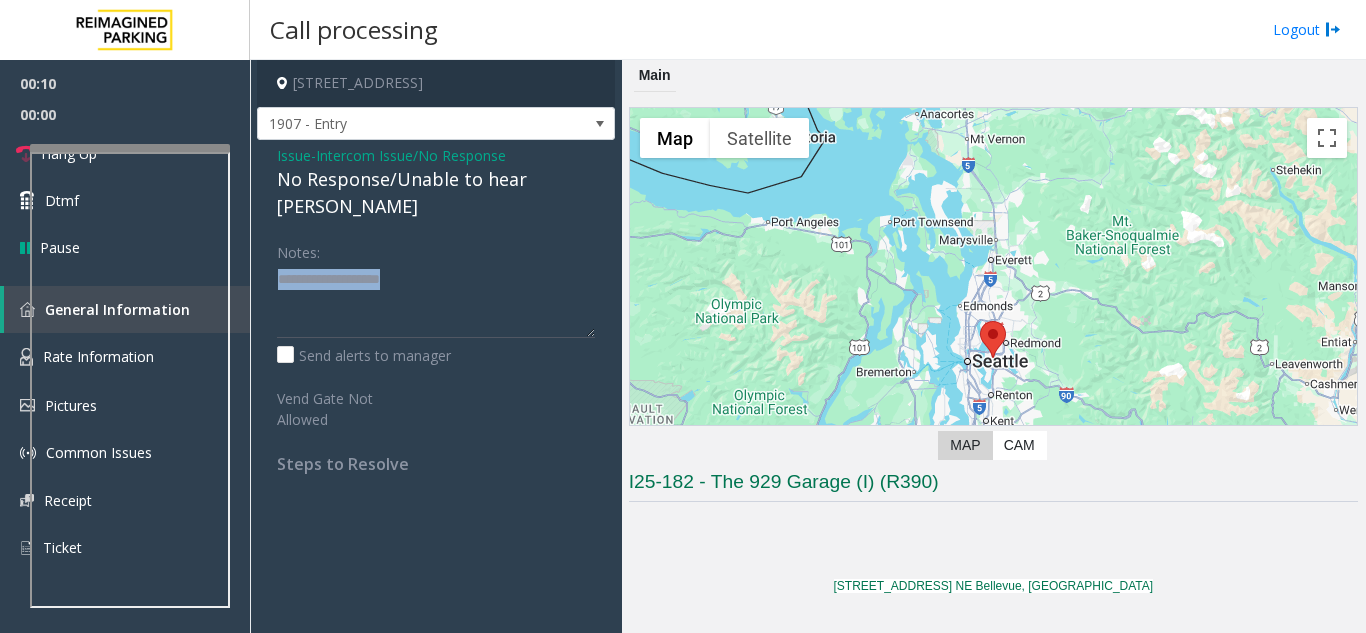 click on "Issue  -  Intercom Issue/No Response No Response/Unable to hear [PERSON_NAME] Notes:                      Send alerts to manager  Vend Gate Not Allowed  Steps to Resolve" 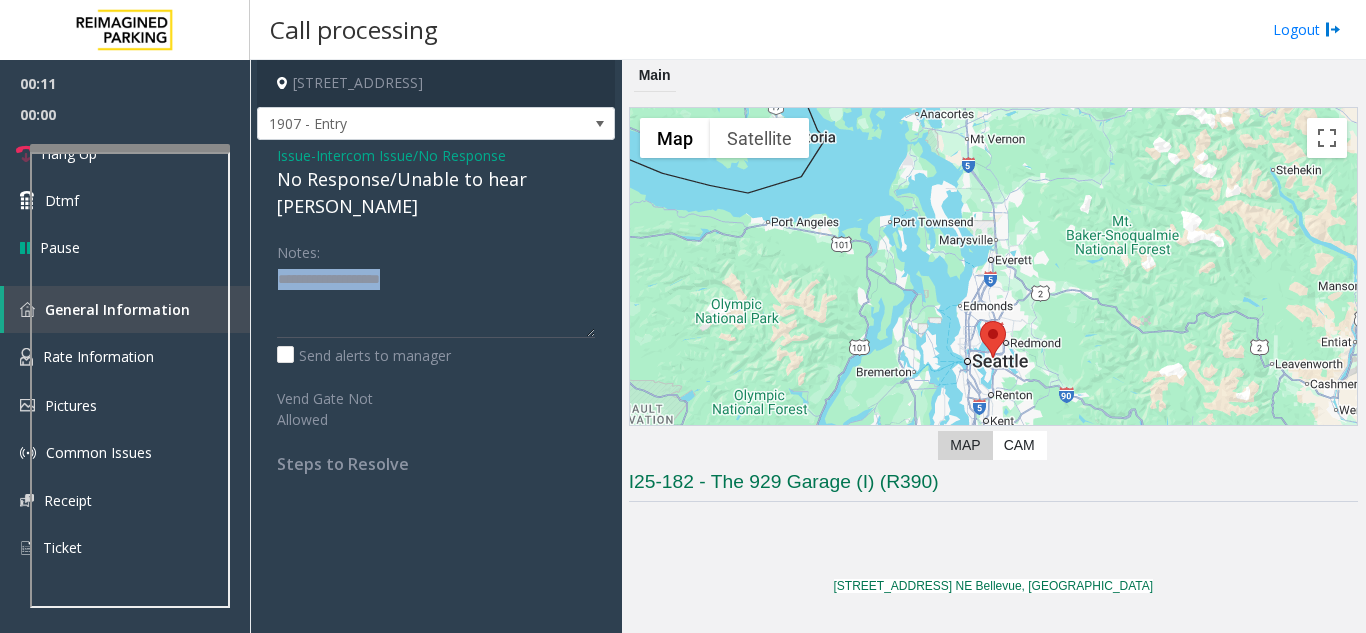 click on "Issue  -  Intercom Issue/No Response No Response/Unable to hear [PERSON_NAME] Notes:                      Send alerts to manager  Vend Gate Not Allowed  Steps to Resolve" 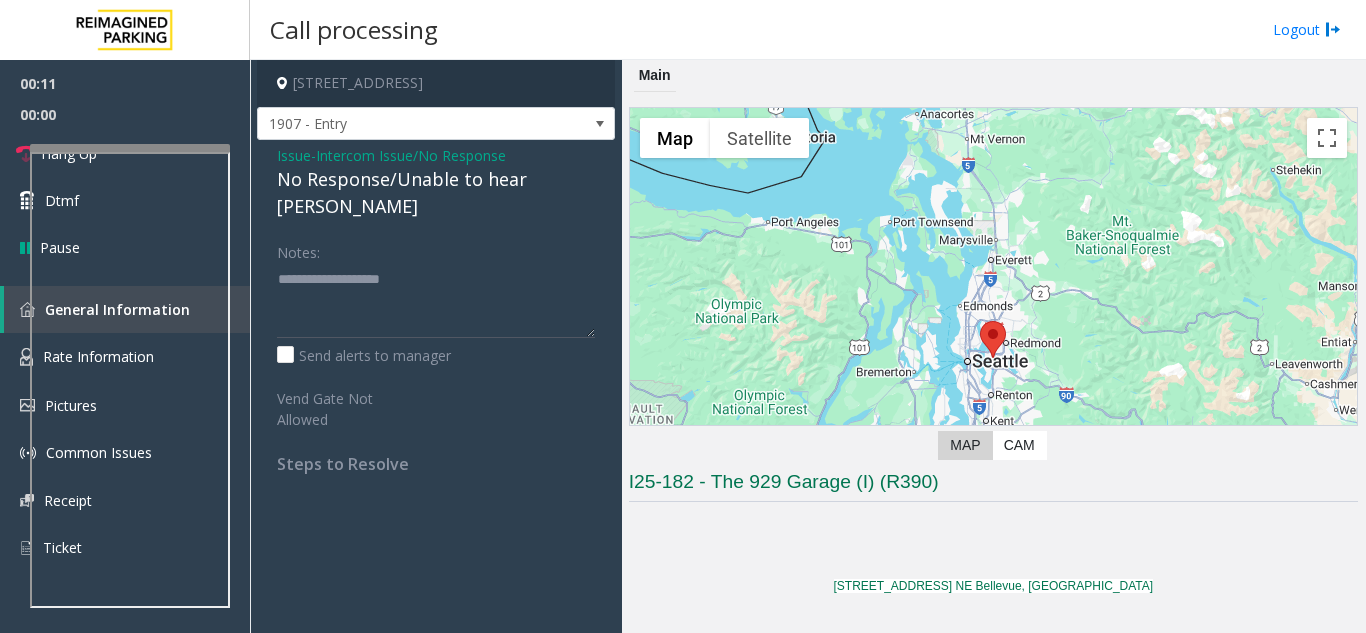 click on "Issue  -  Intercom Issue/No Response No Response/Unable to hear [PERSON_NAME]" 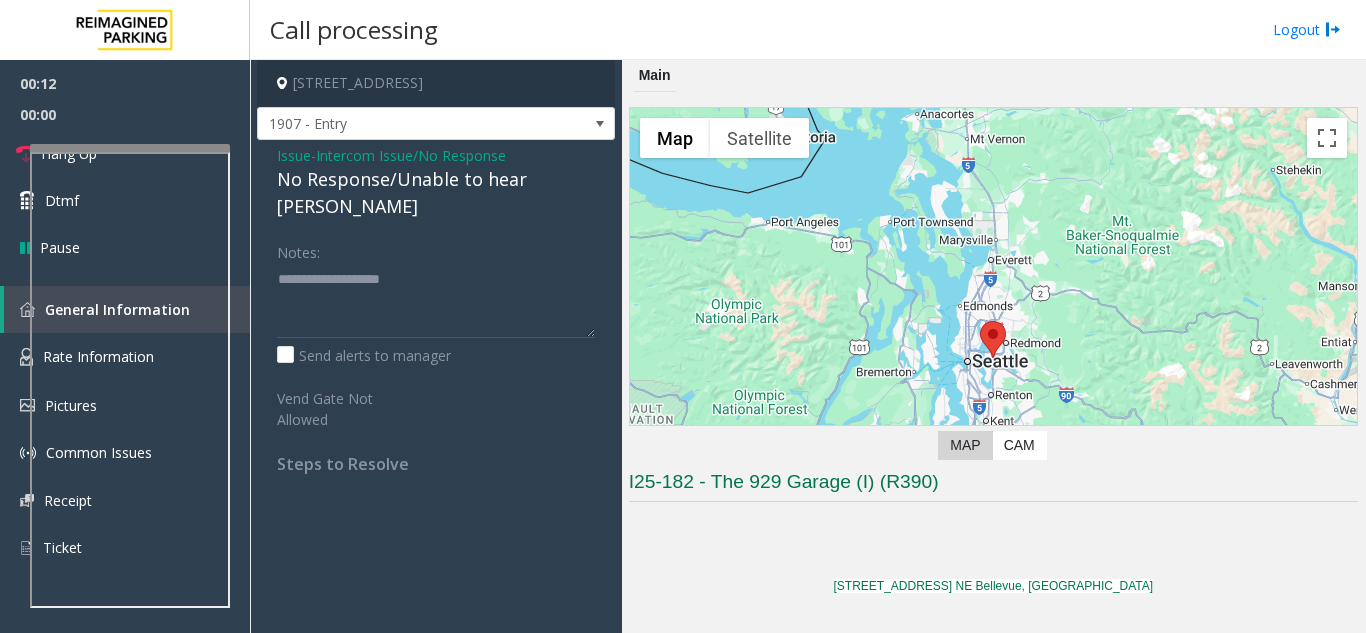click on "No Response/Unable to hear [PERSON_NAME]" 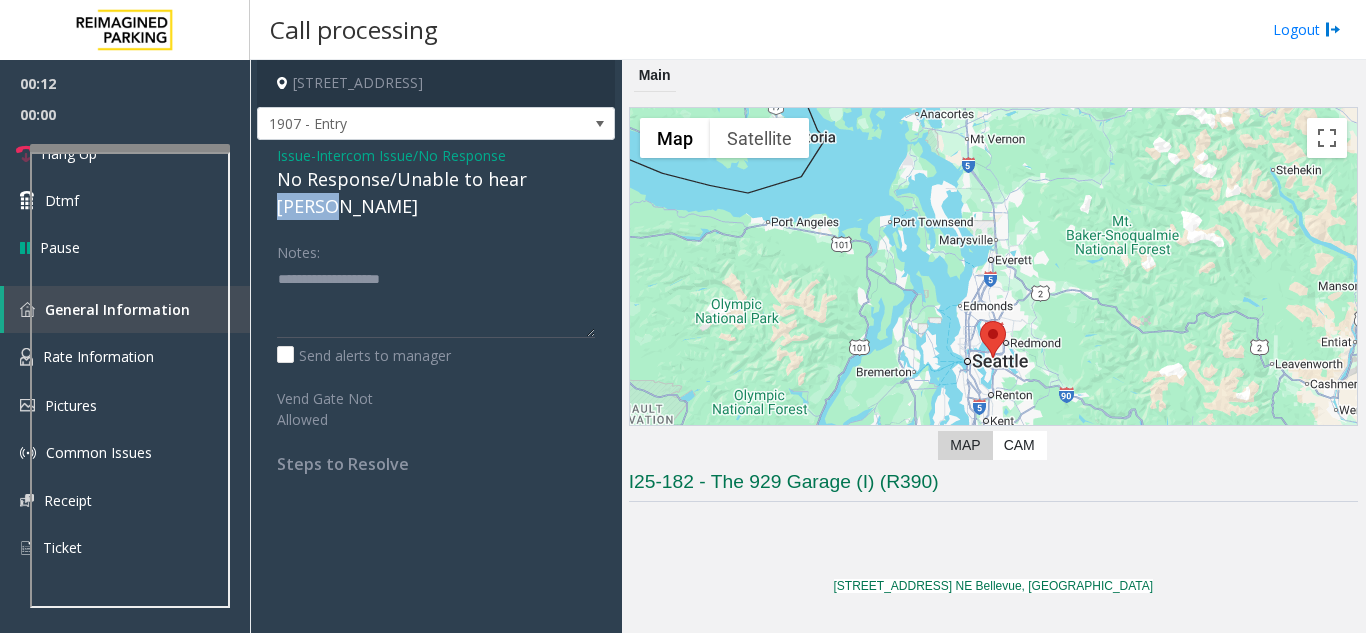 click on "No Response/Unable to hear [PERSON_NAME]" 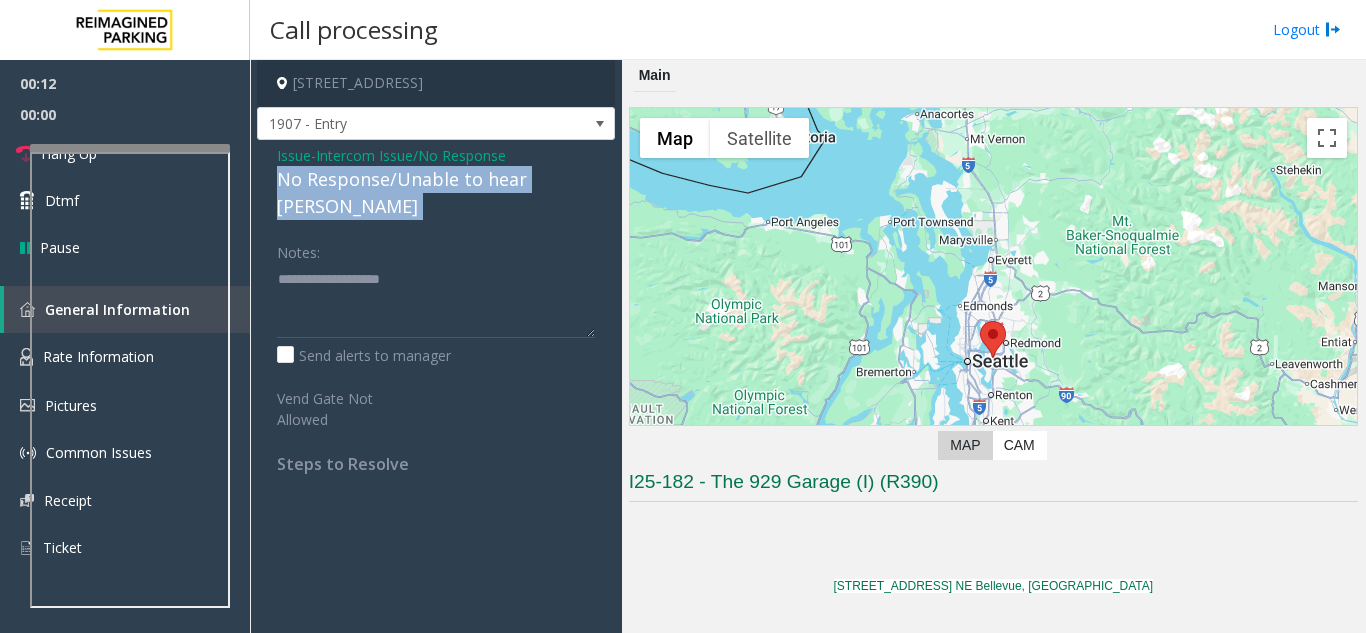 click on "No Response/Unable to hear [PERSON_NAME]" 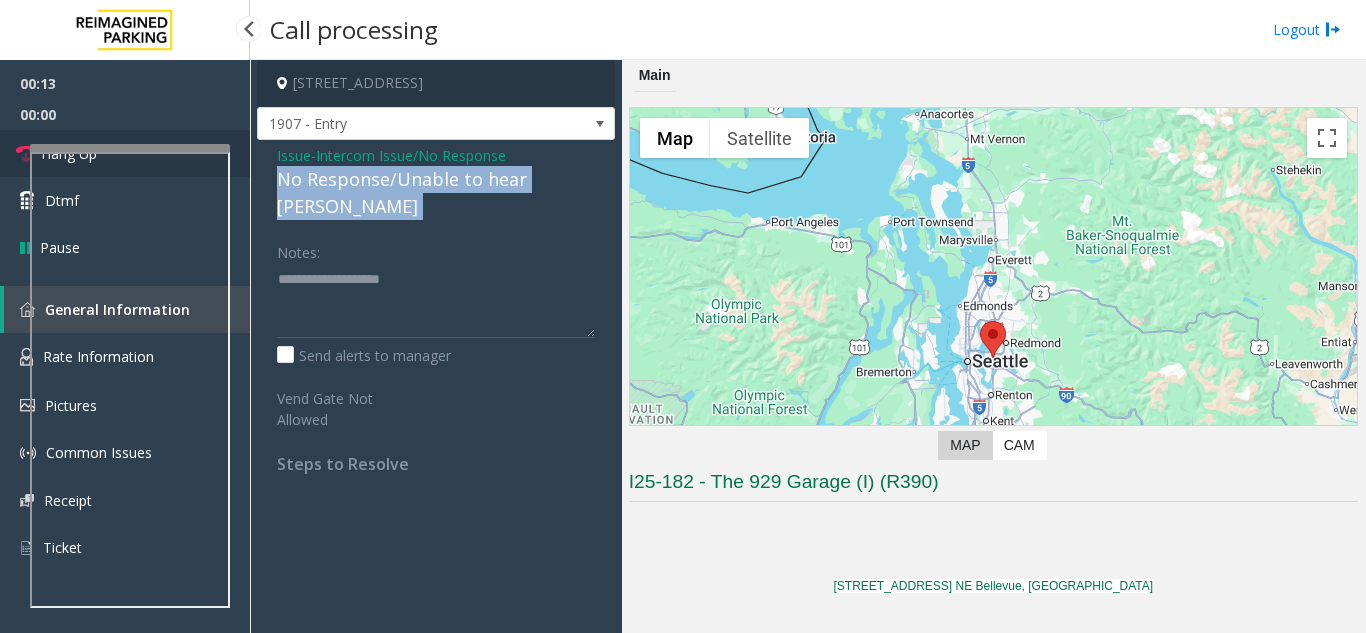 click on "Hang Up" at bounding box center (125, 153) 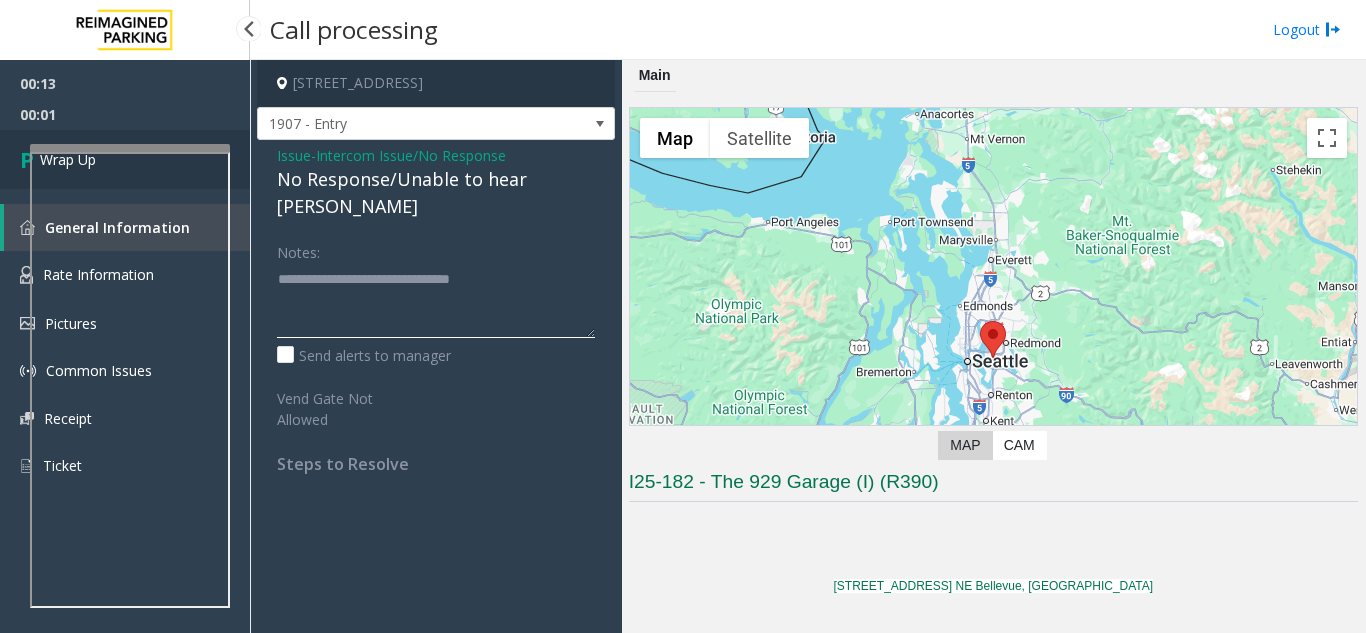 type on "**********" 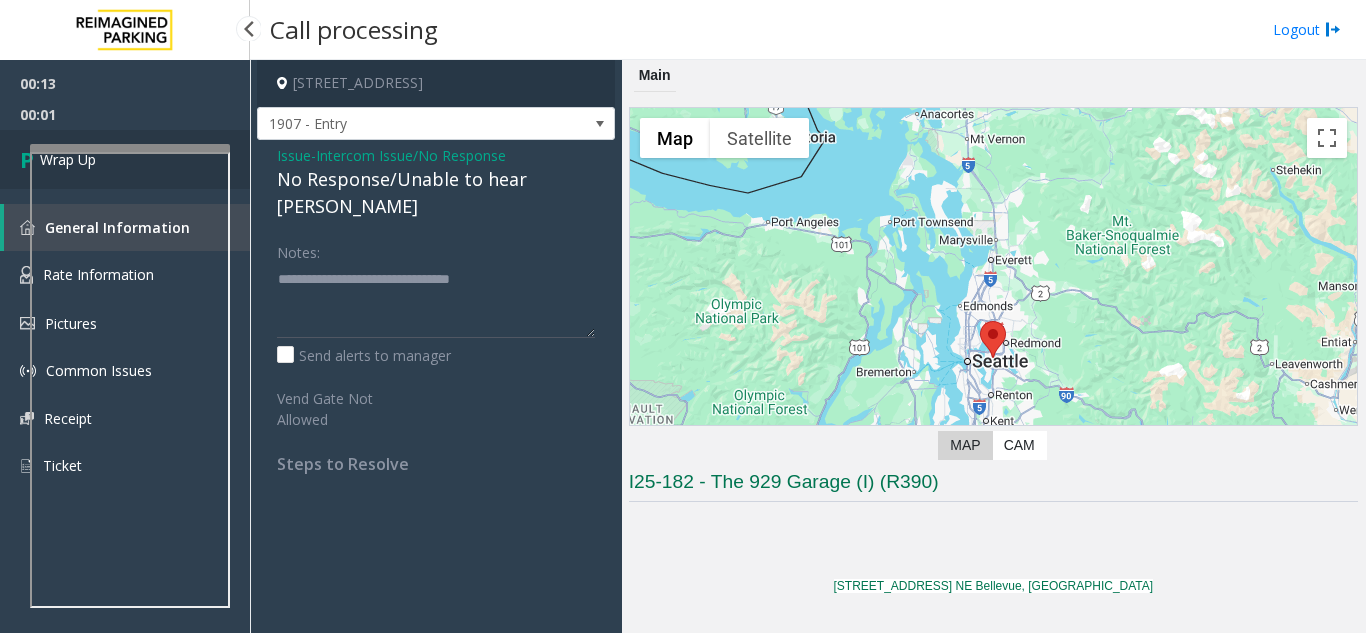 click on "Wrap Up" at bounding box center [125, 159] 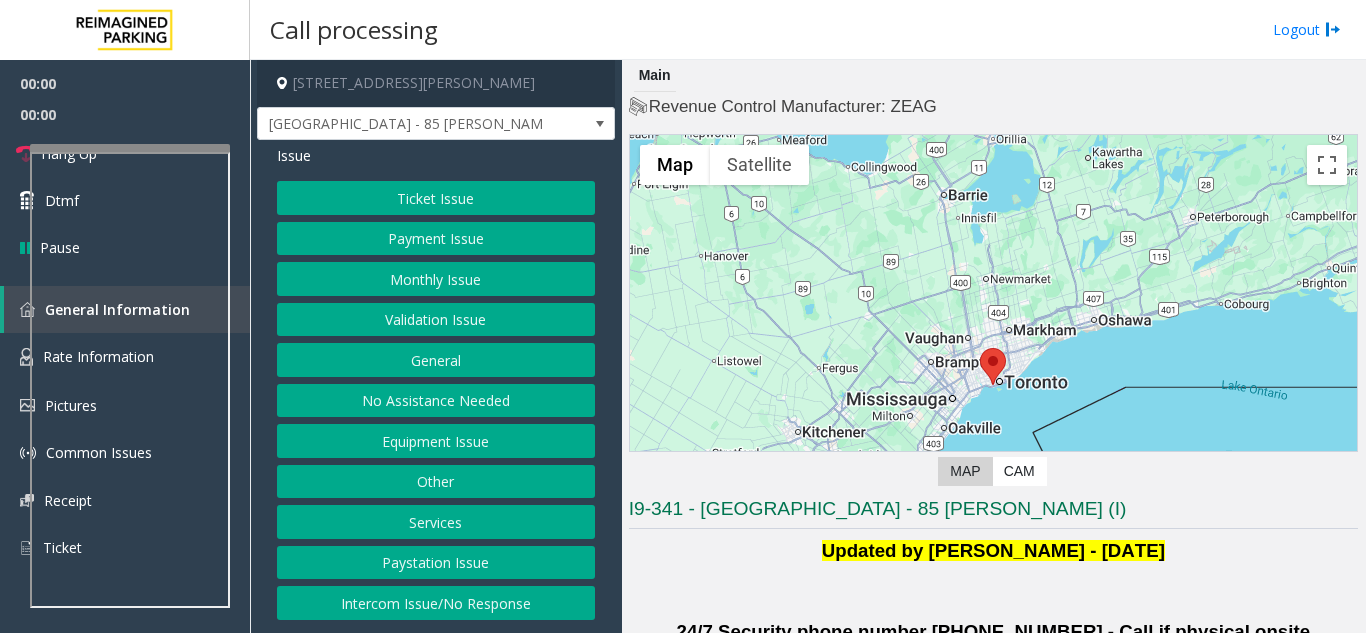 click on "Validation Issue" 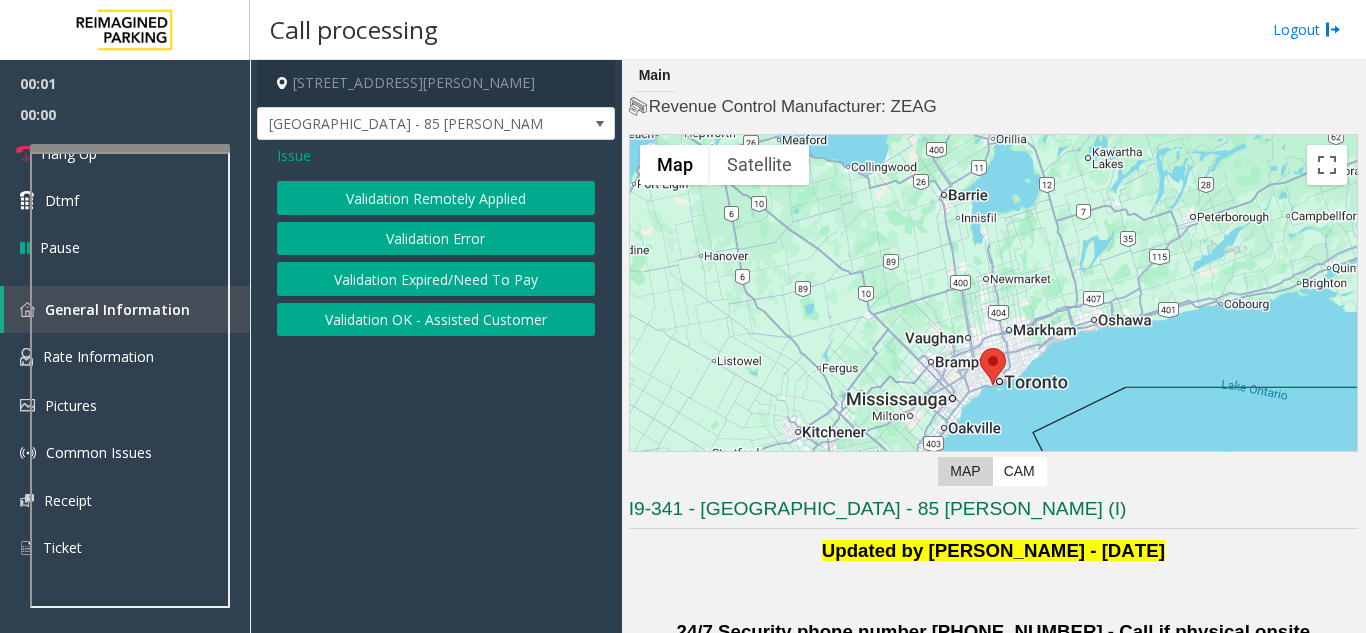 click on "Validation Error" 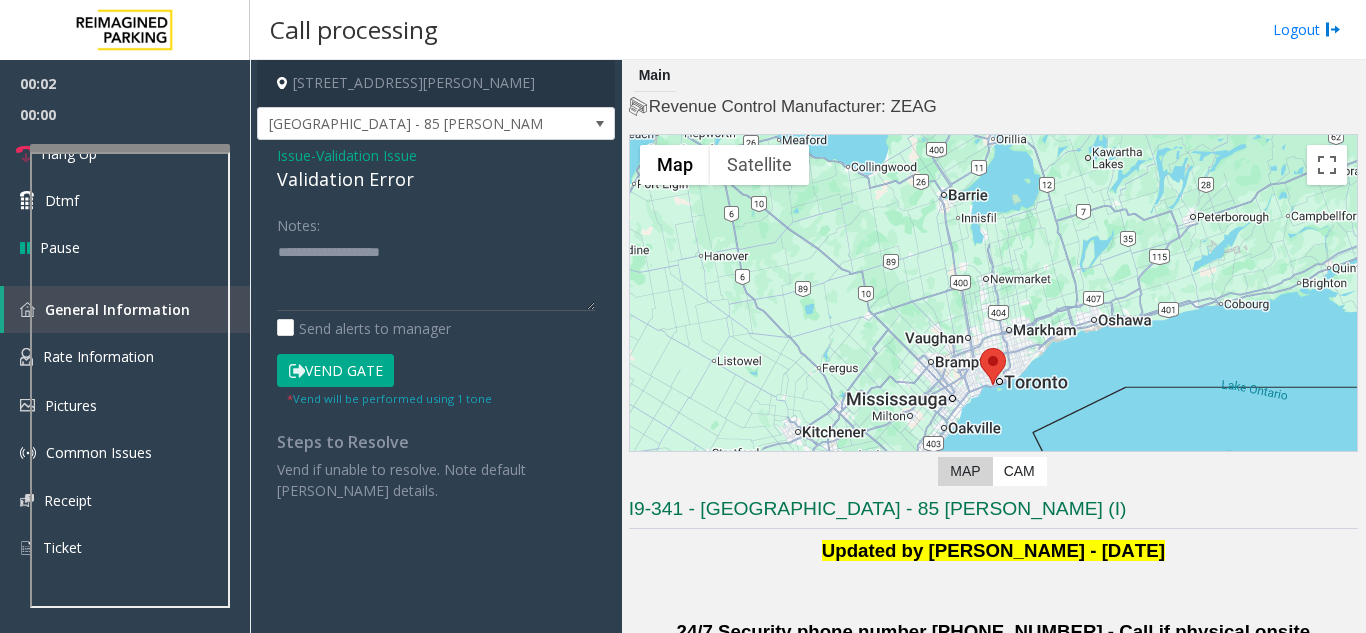 click on "Validation Error" 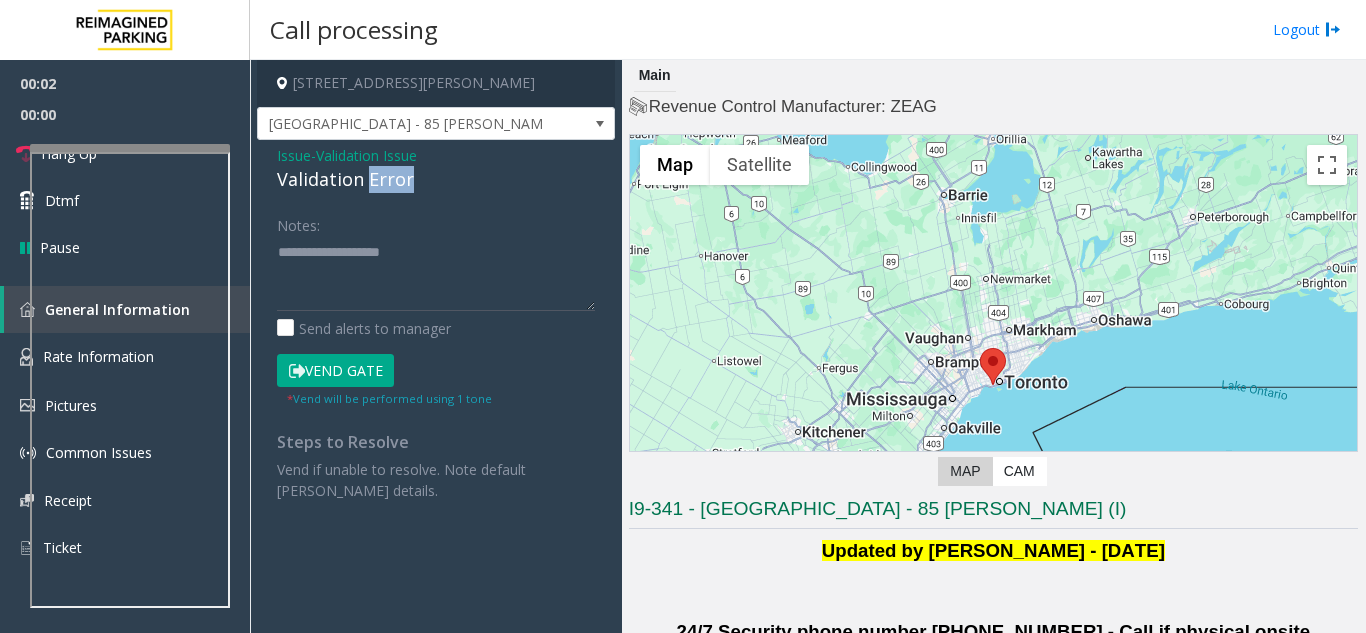 click on "Validation Error" 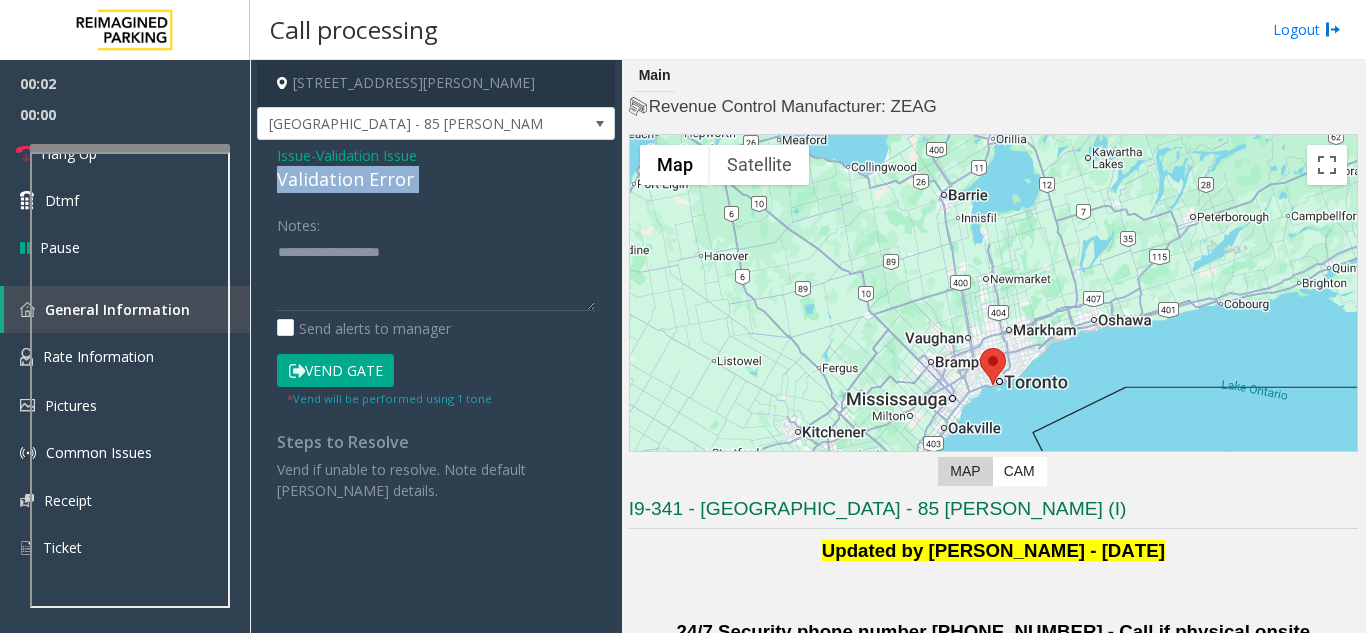 click on "Validation Error" 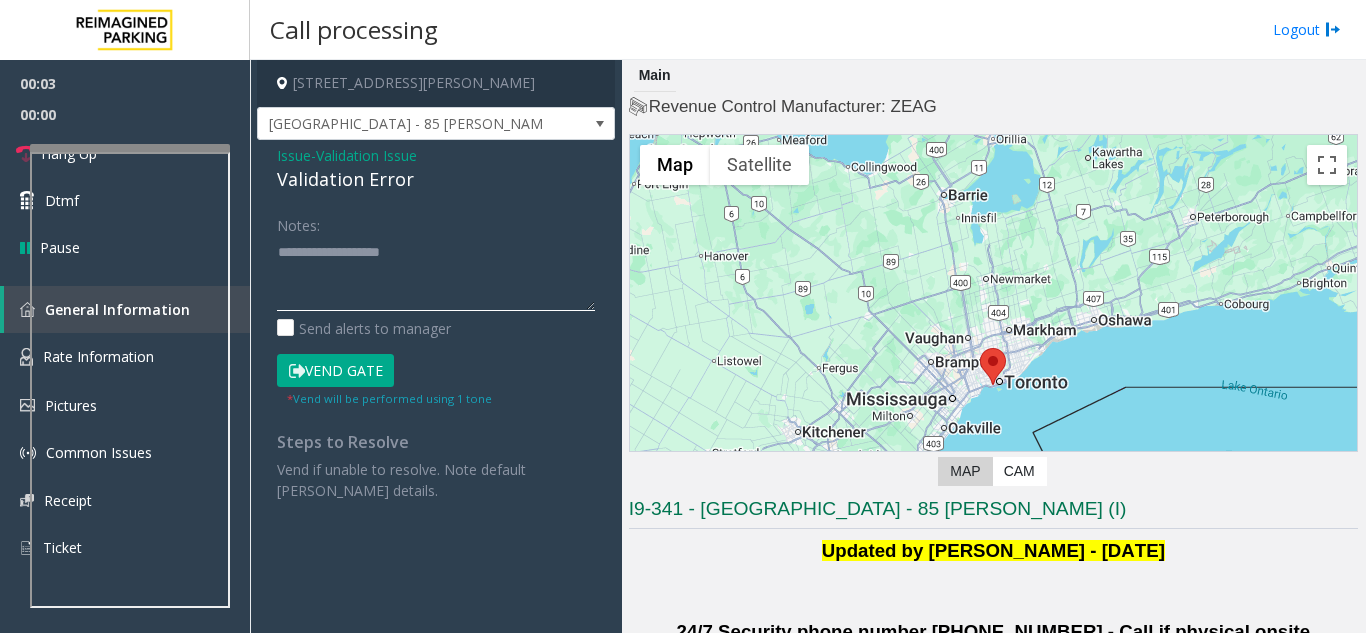 click 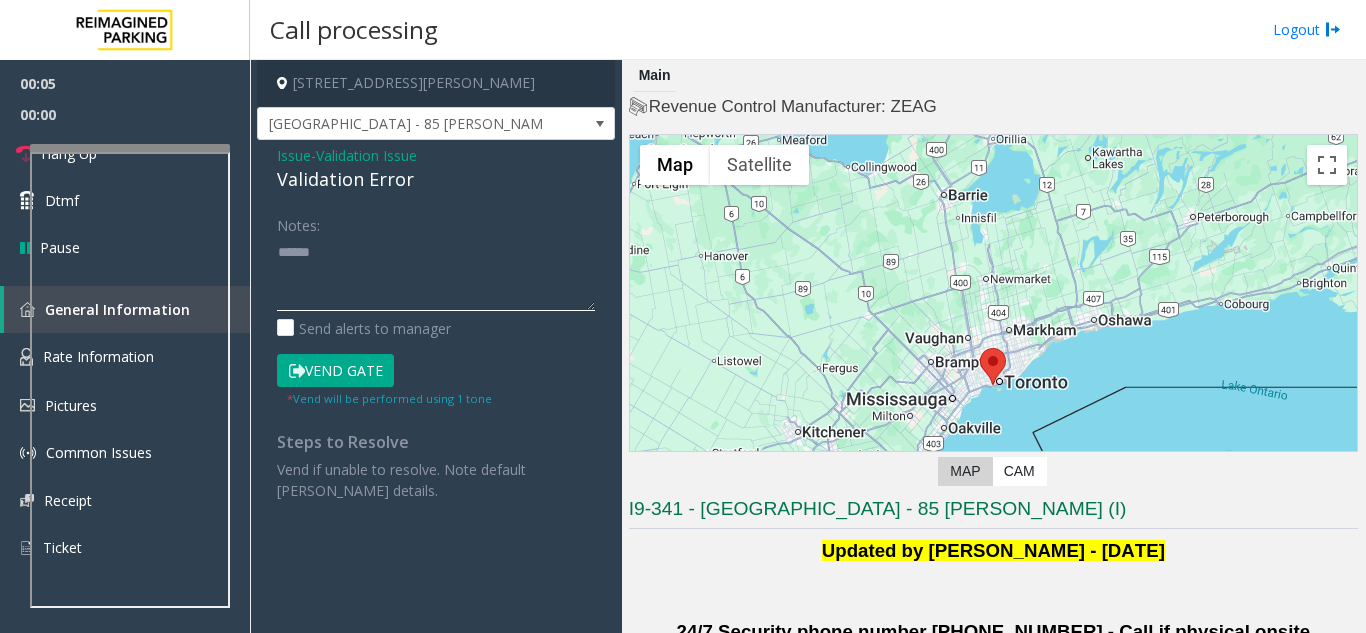 paste on "**********" 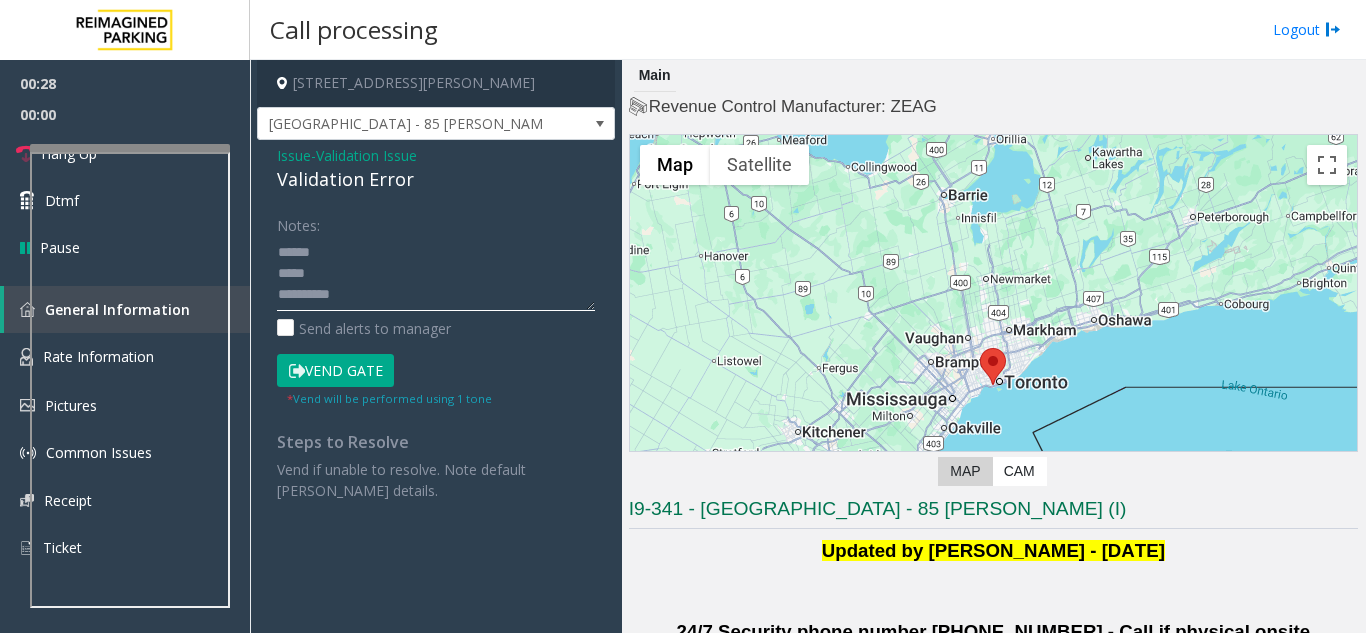 scroll, scrollTop: 0, scrollLeft: 0, axis: both 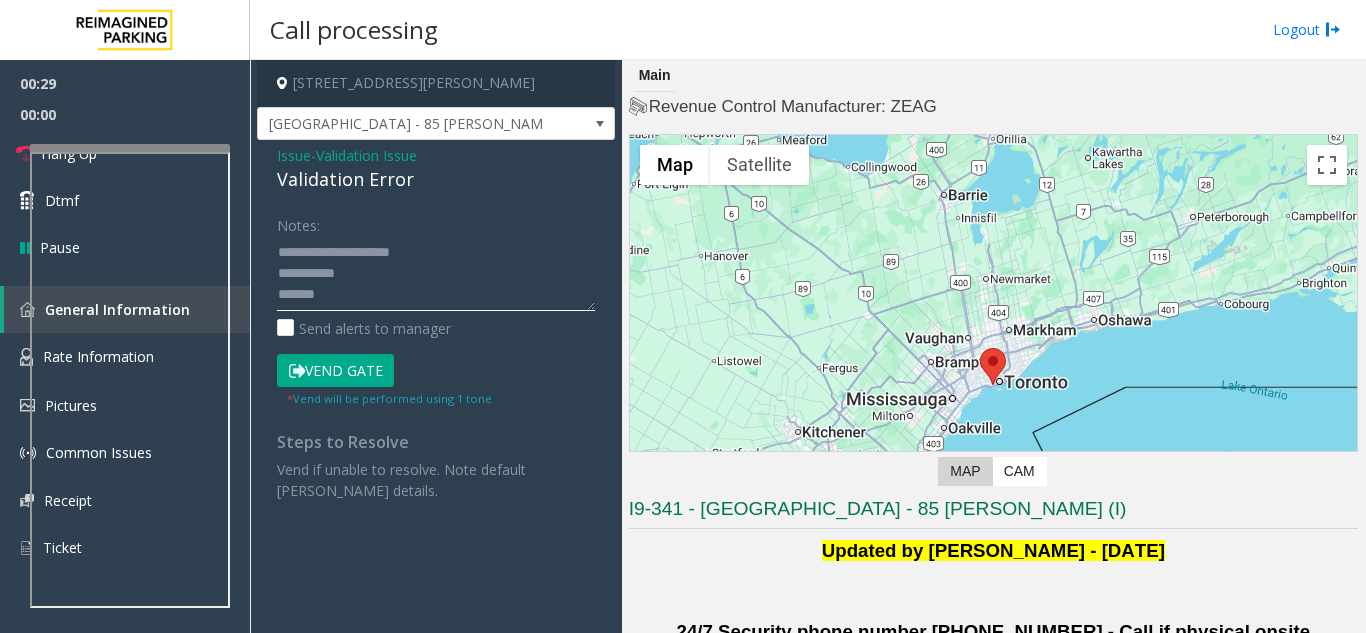 click 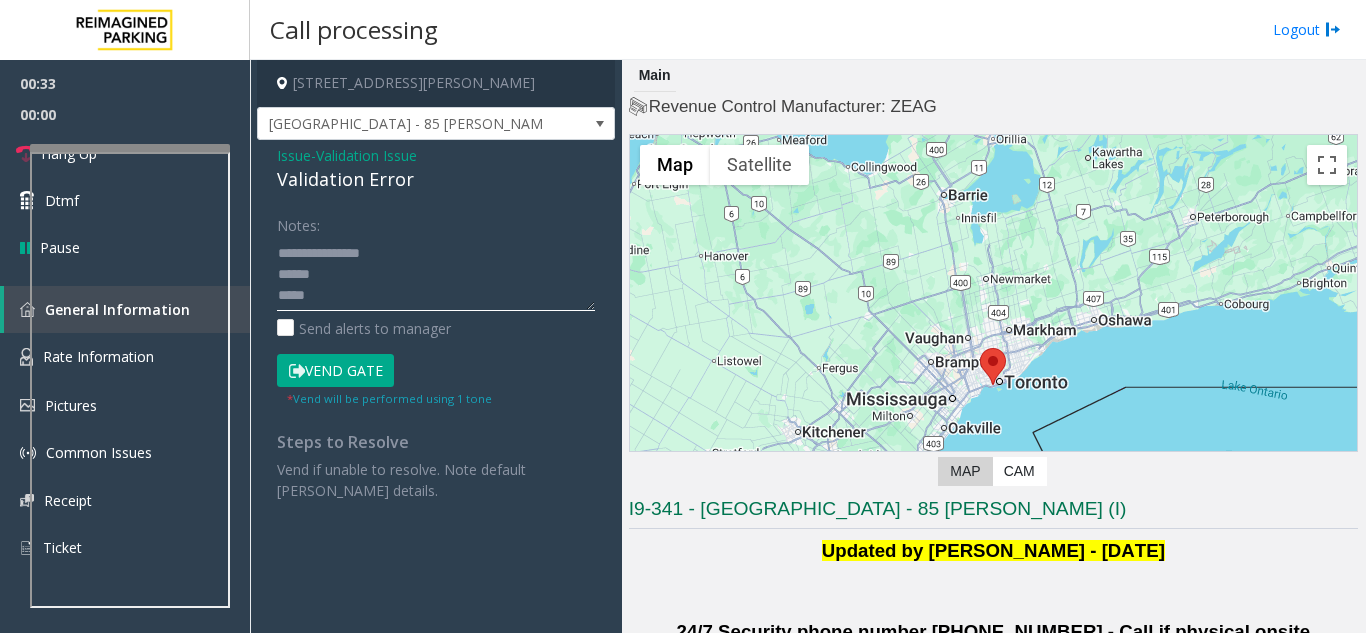 scroll, scrollTop: 63, scrollLeft: 0, axis: vertical 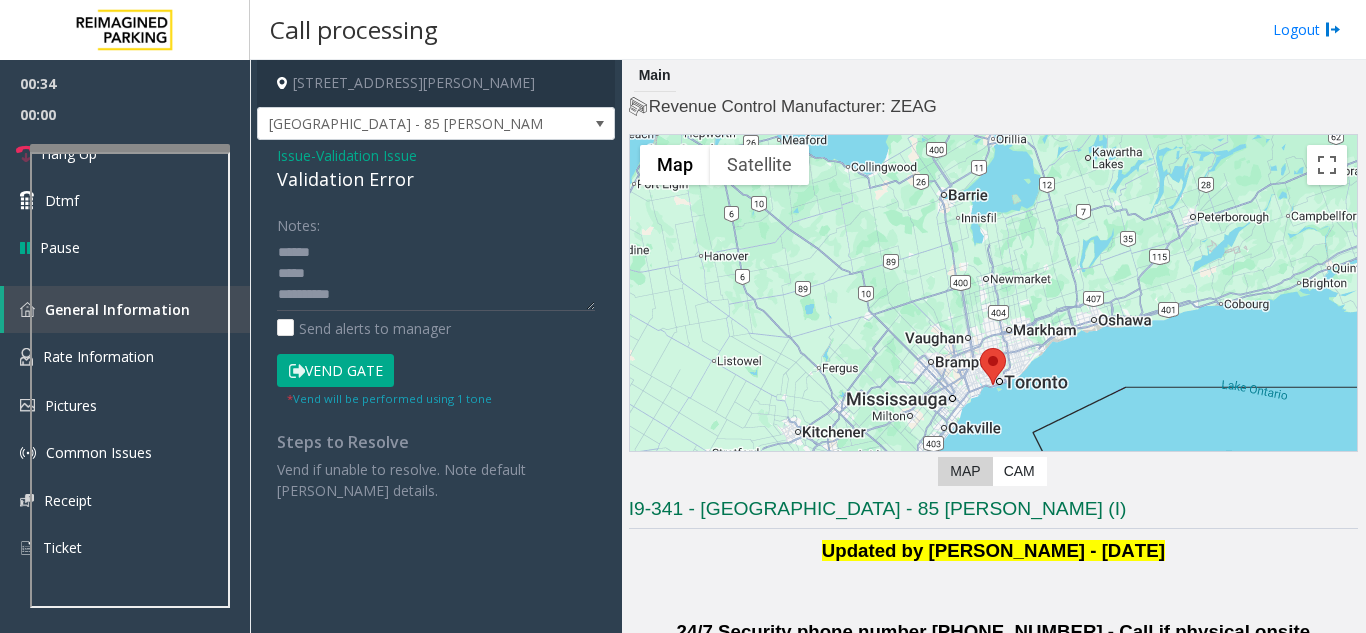 click on "Vend Gate" 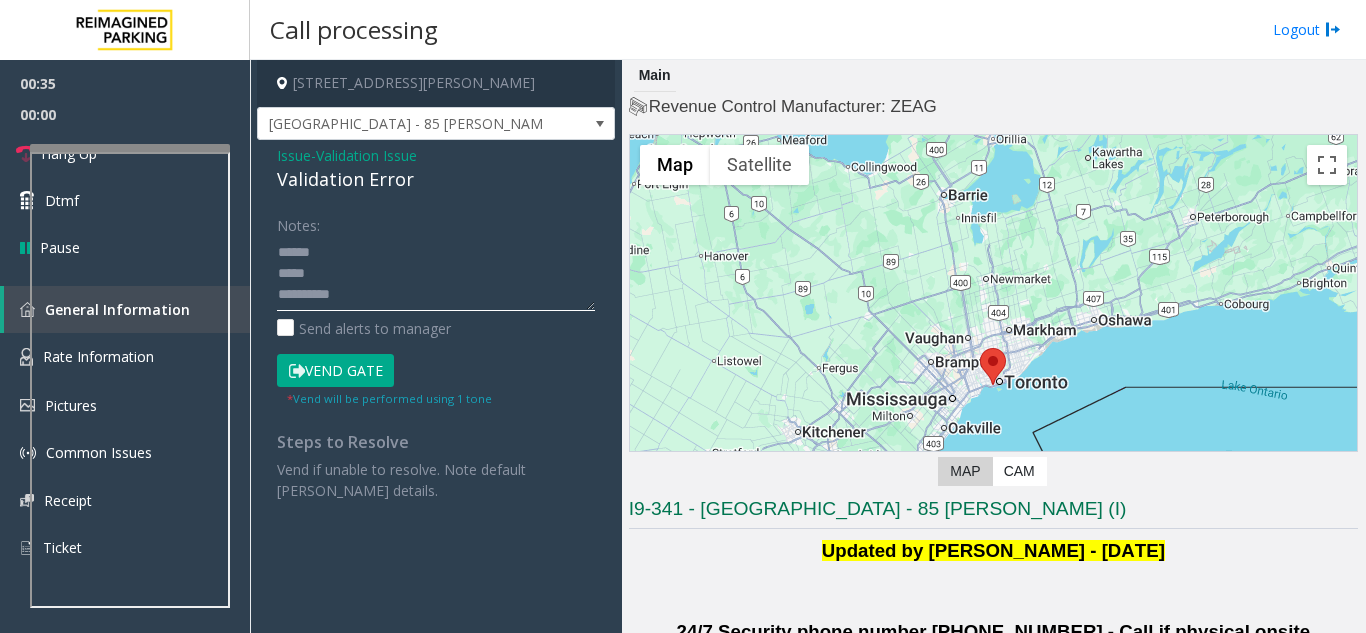 click 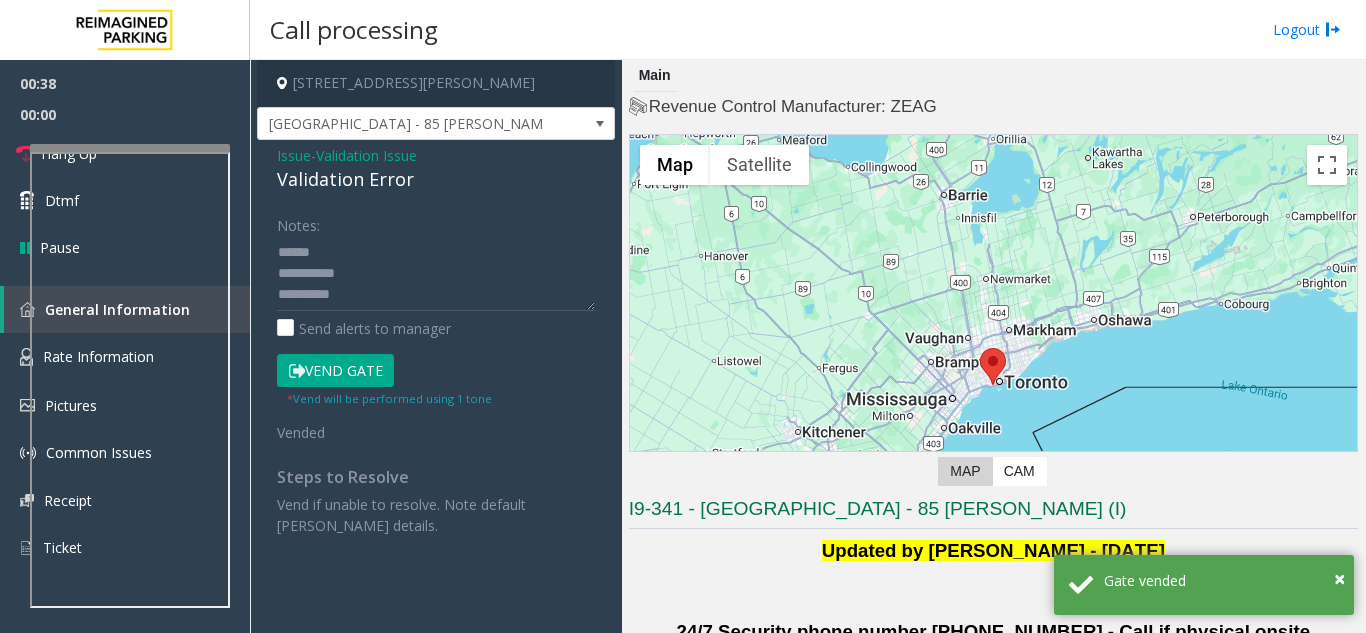 click on "Notes:                      Send alerts to manager  Vend Gate  * Vend will be performed using 1 tone  Vended Steps to Resolve Vend if unable to resolve. Note default [PERSON_NAME] details." 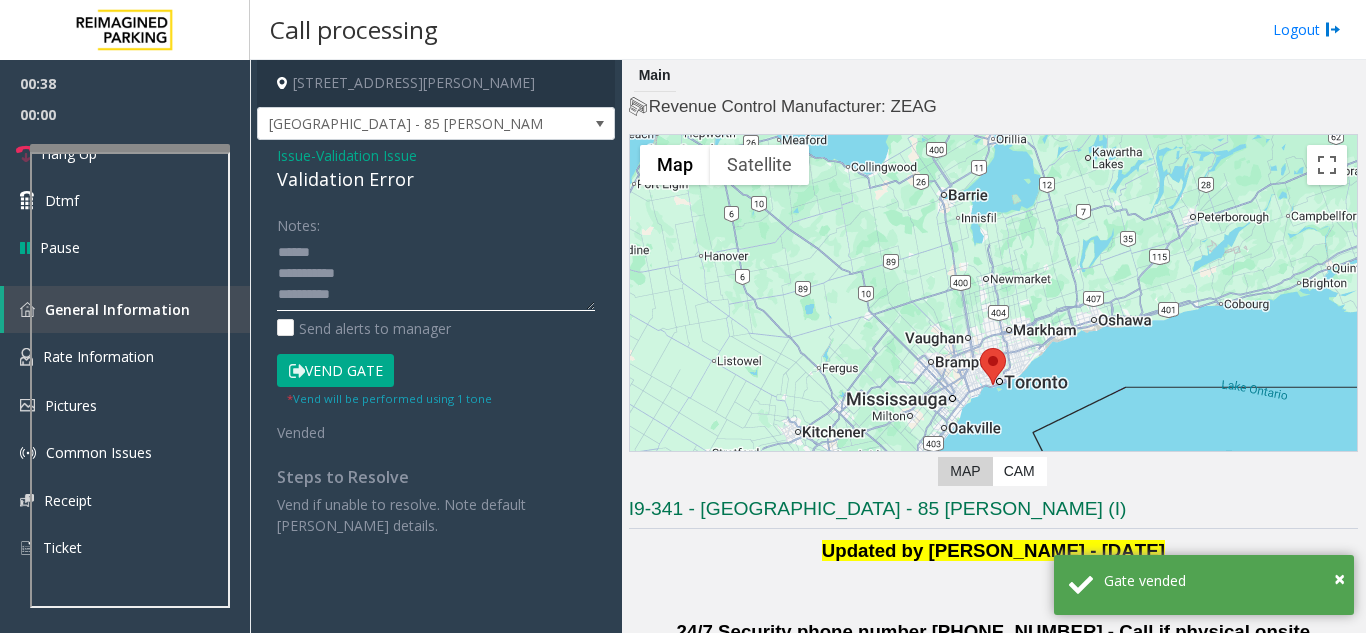 click 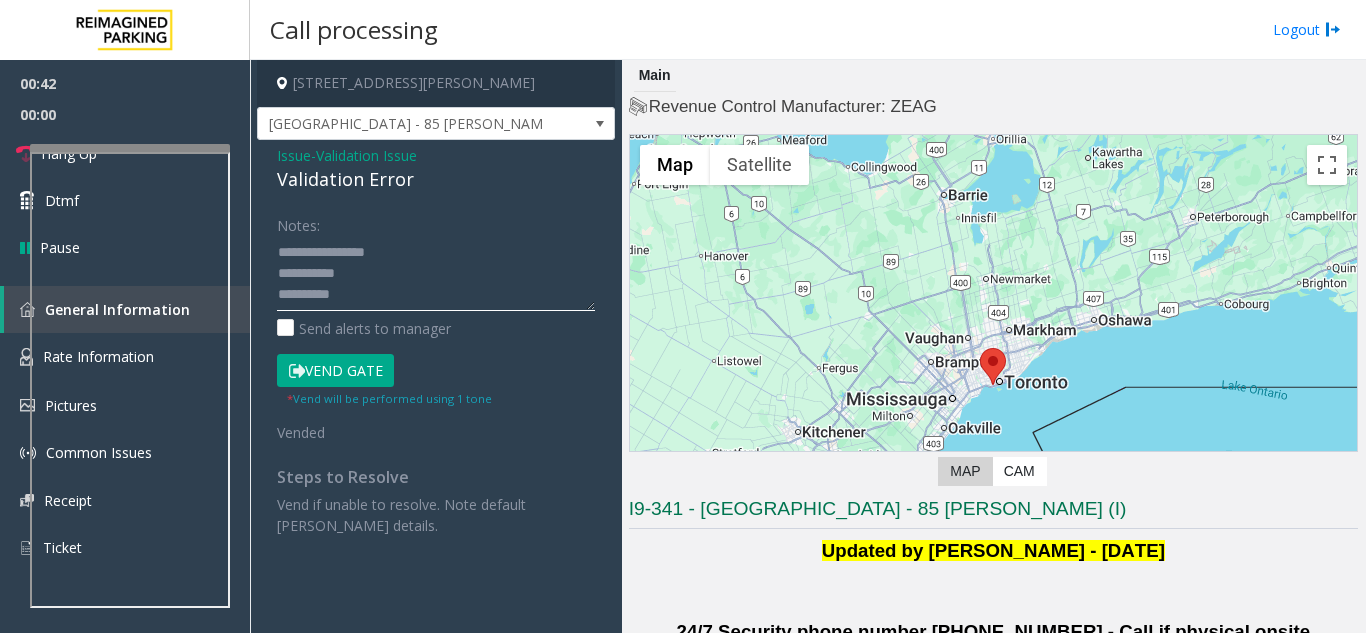 scroll, scrollTop: 0, scrollLeft: 0, axis: both 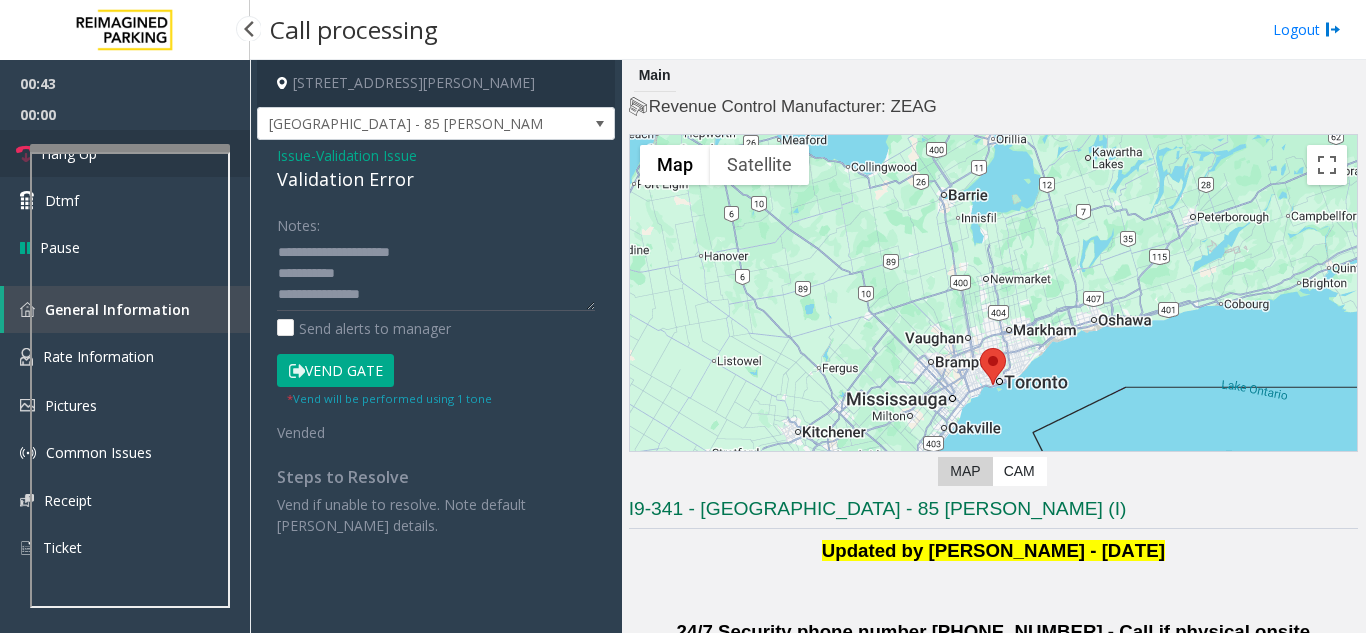 click on "Hang Up" at bounding box center (125, 153) 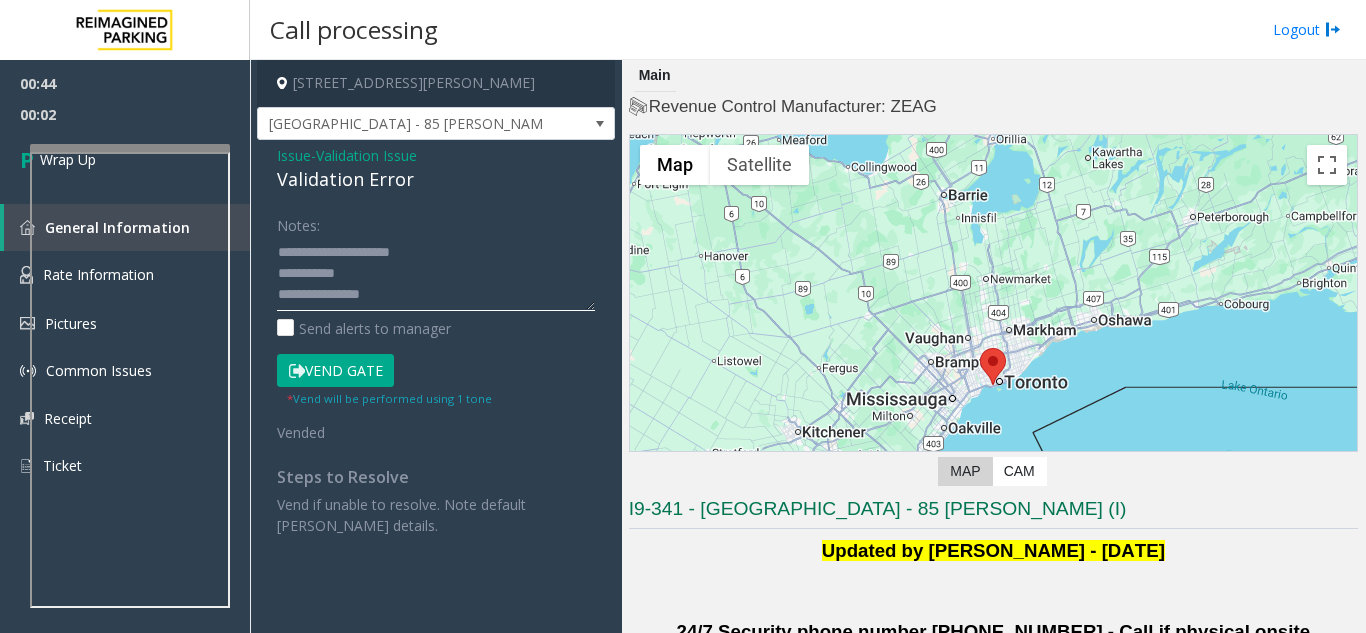 click 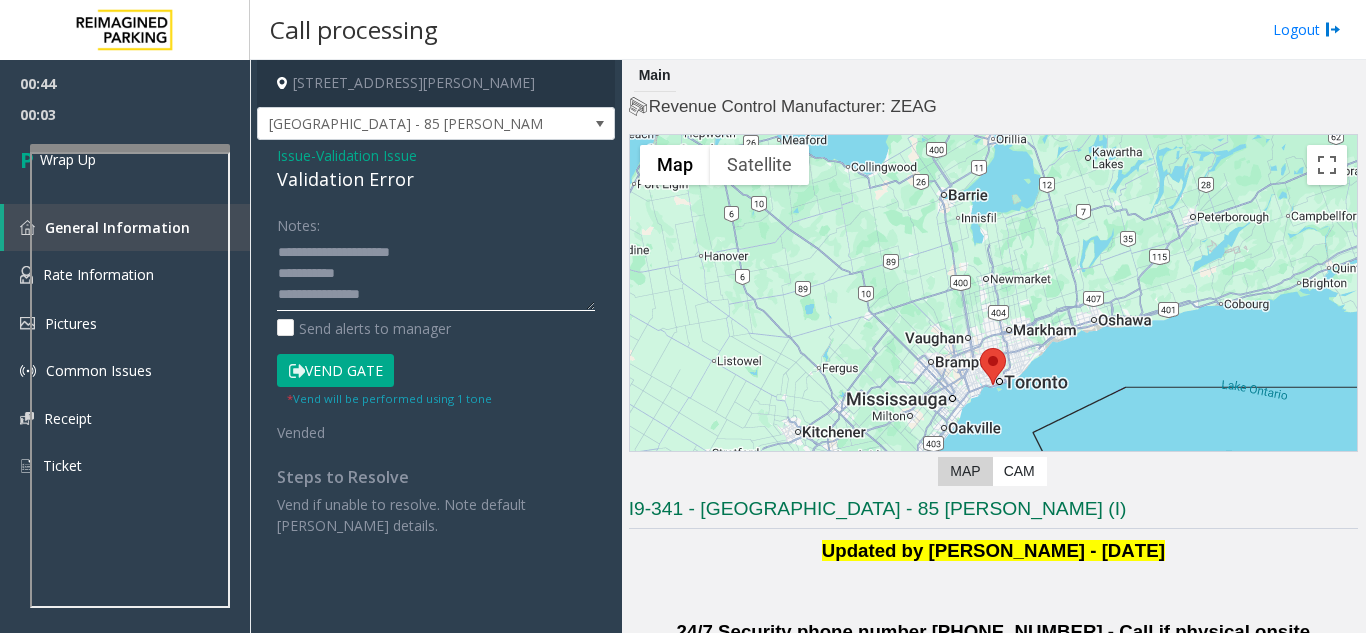 paste on "**********" 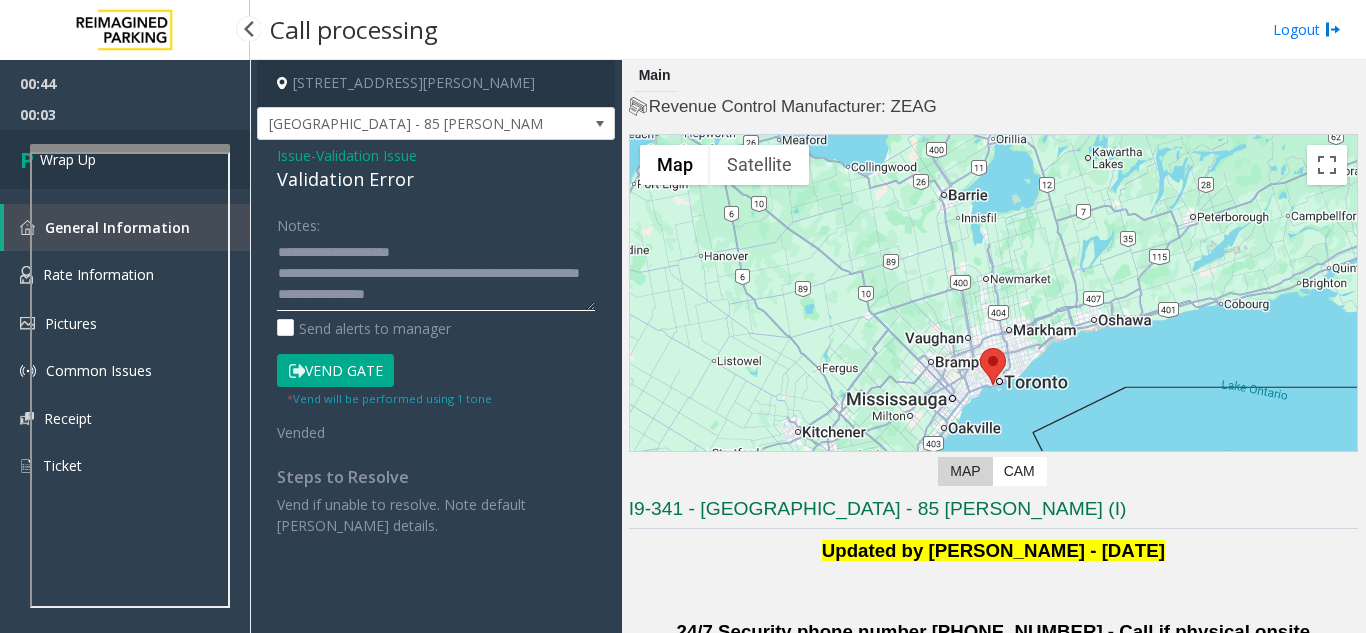 type on "**********" 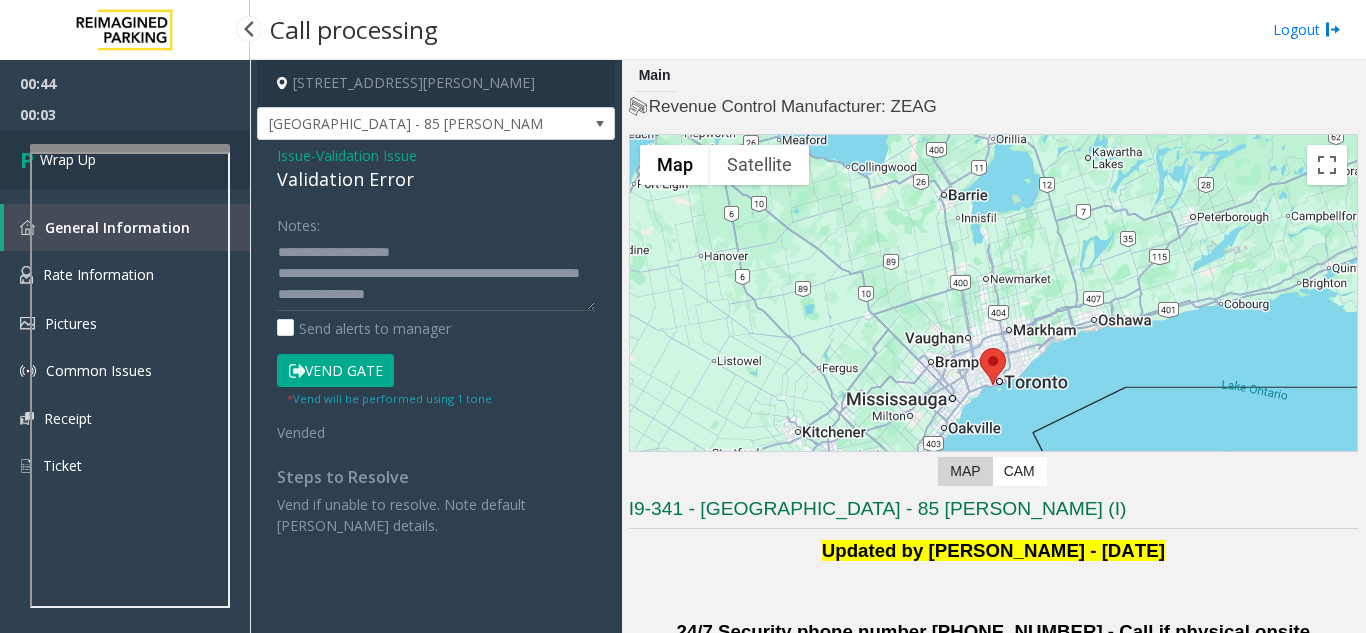 click on "Wrap Up" at bounding box center [125, 159] 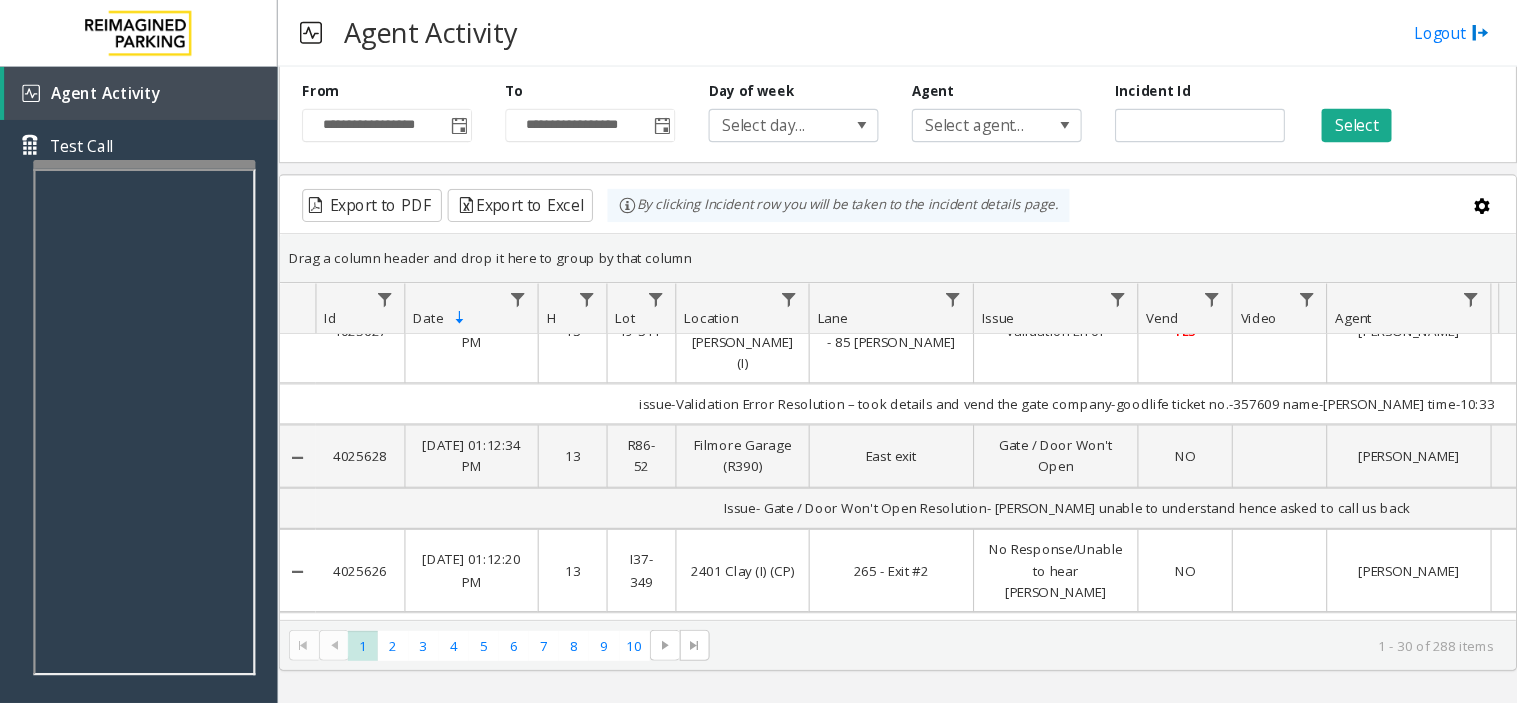 scroll, scrollTop: 0, scrollLeft: 0, axis: both 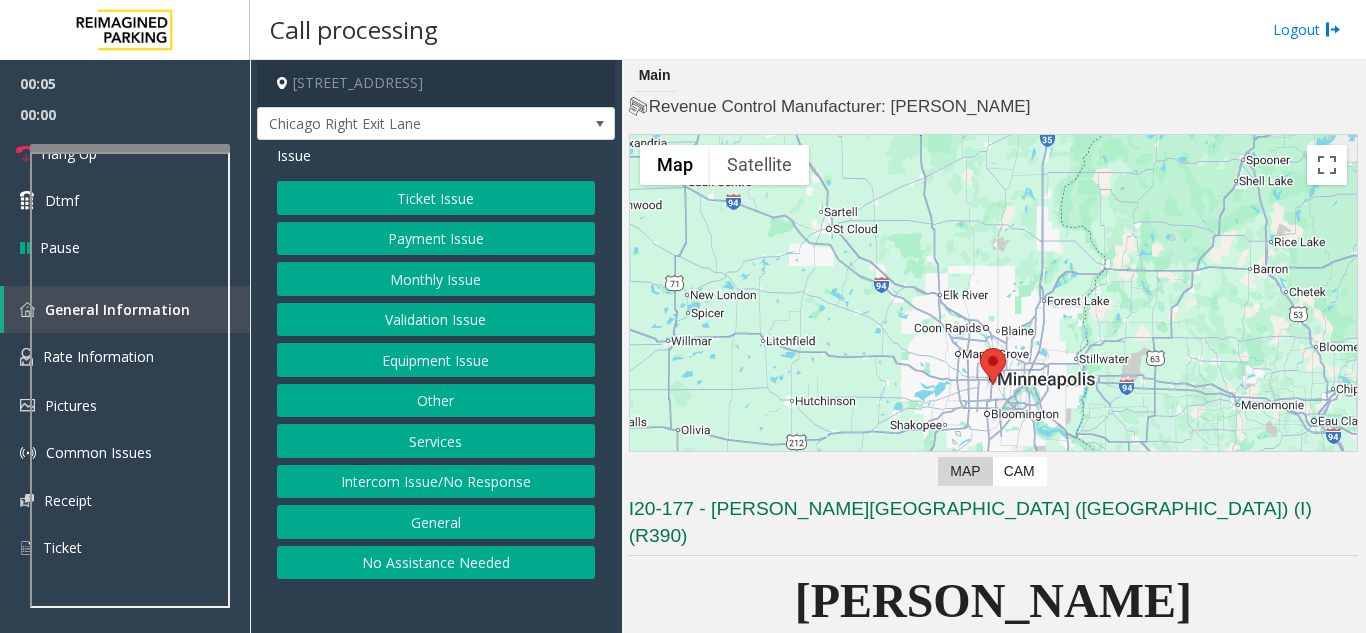 click on "Equipment Issue" 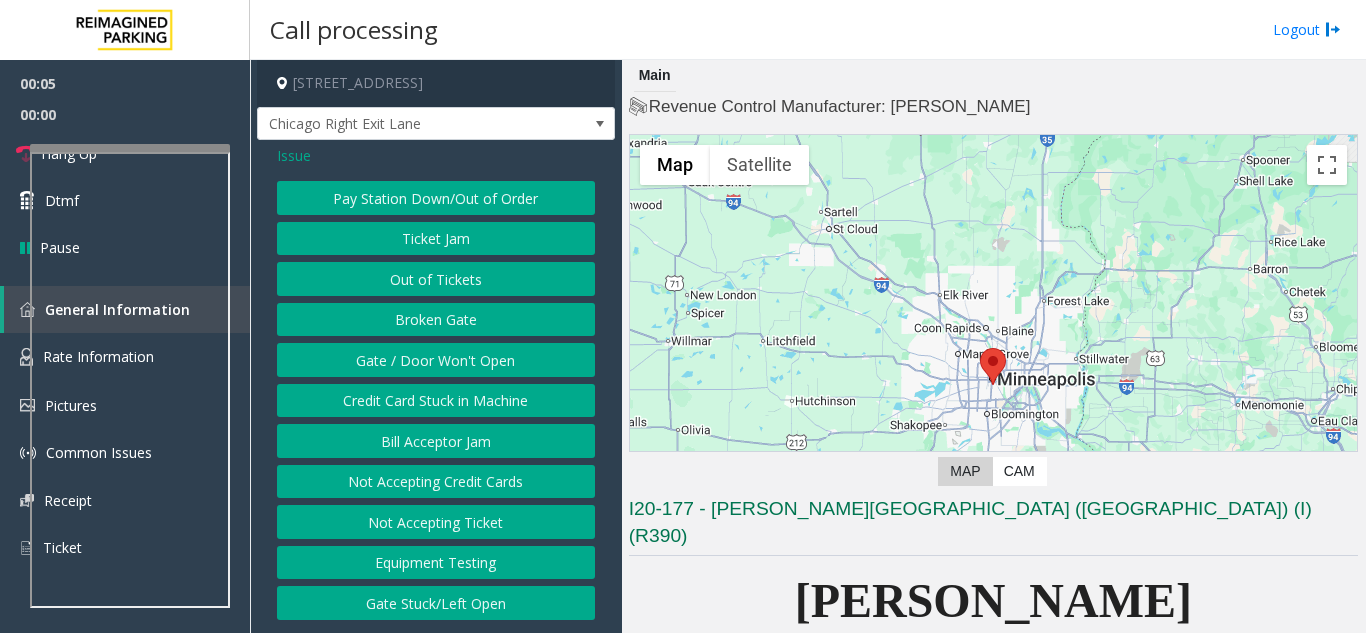 click on "Gate / Door Won't Open" 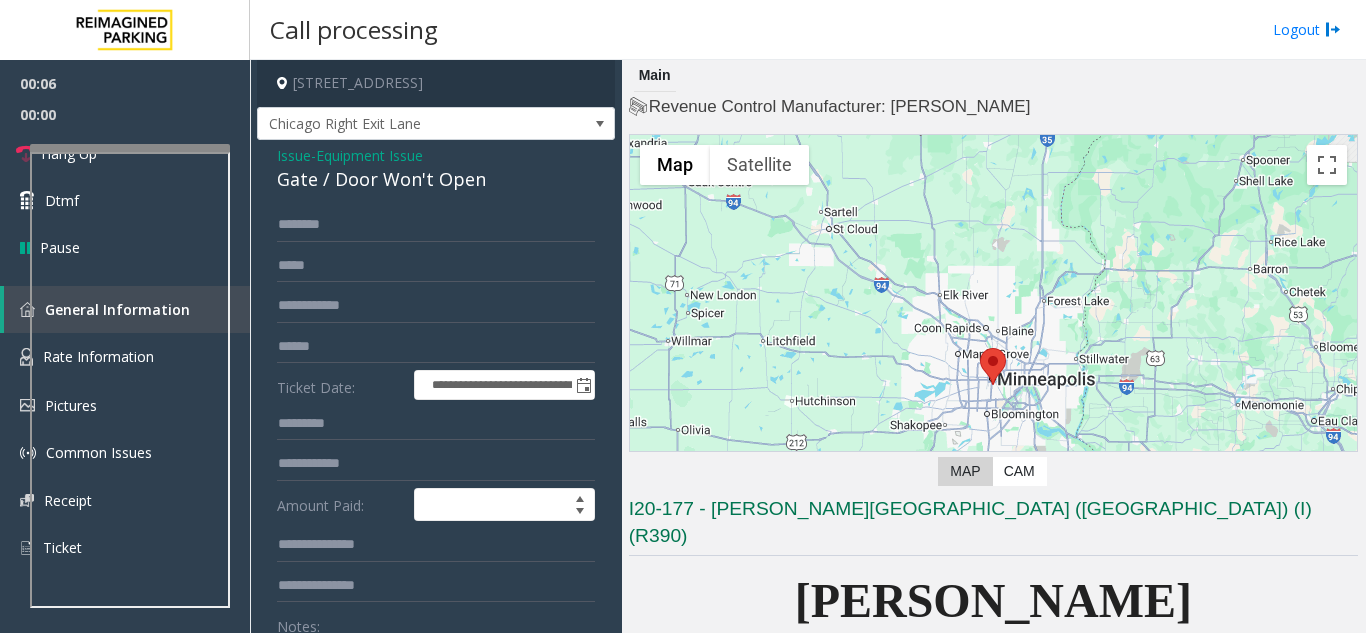 click on "Gate / Door Won't Open" 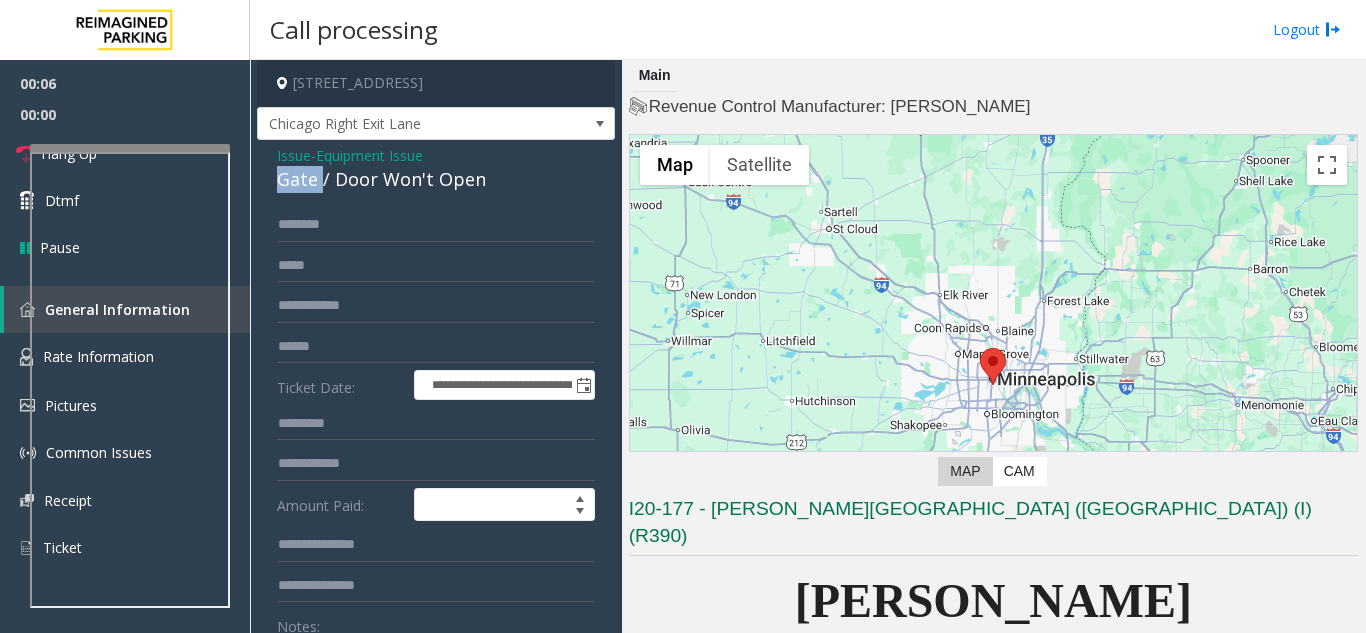 click on "Gate / Door Won't Open" 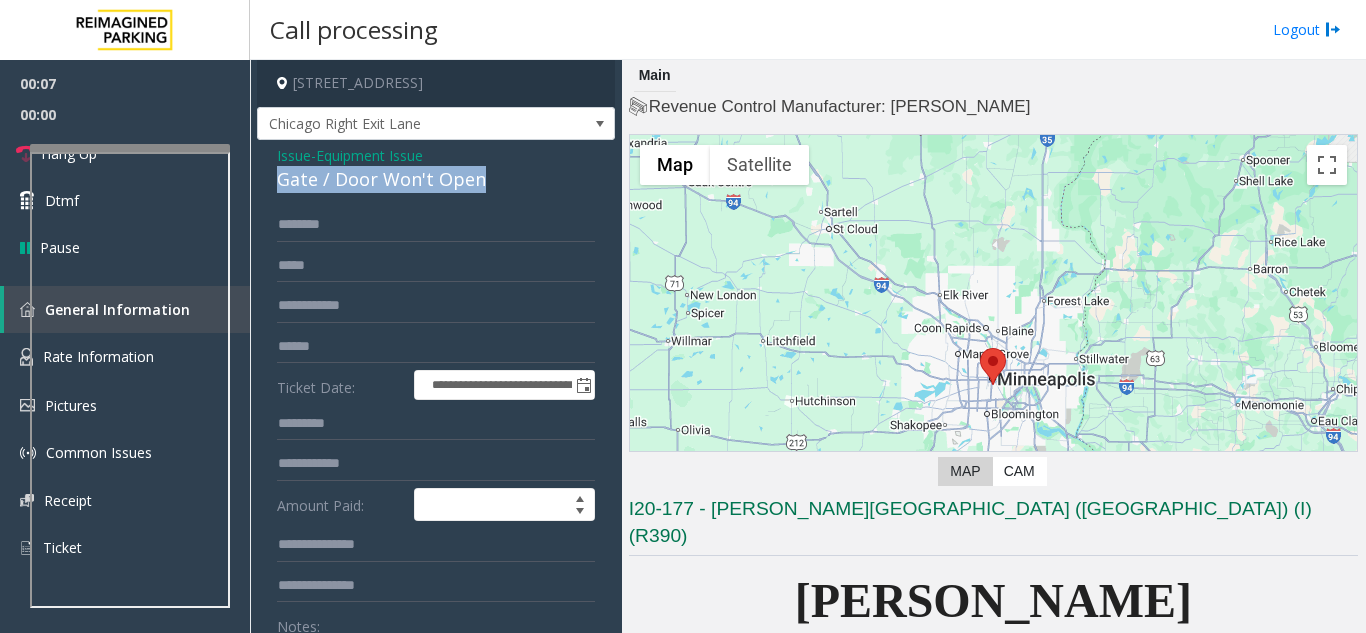 drag, startPoint x: 302, startPoint y: 190, endPoint x: 403, endPoint y: 199, distance: 101.4002 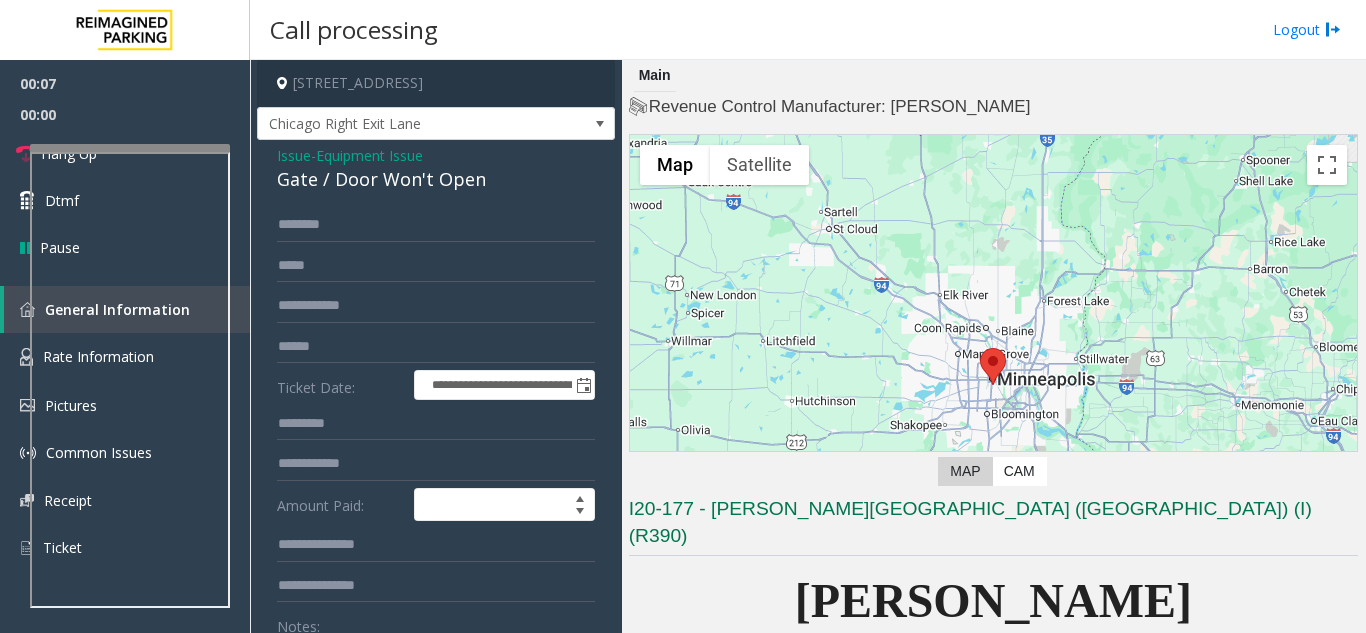 click on "**********" 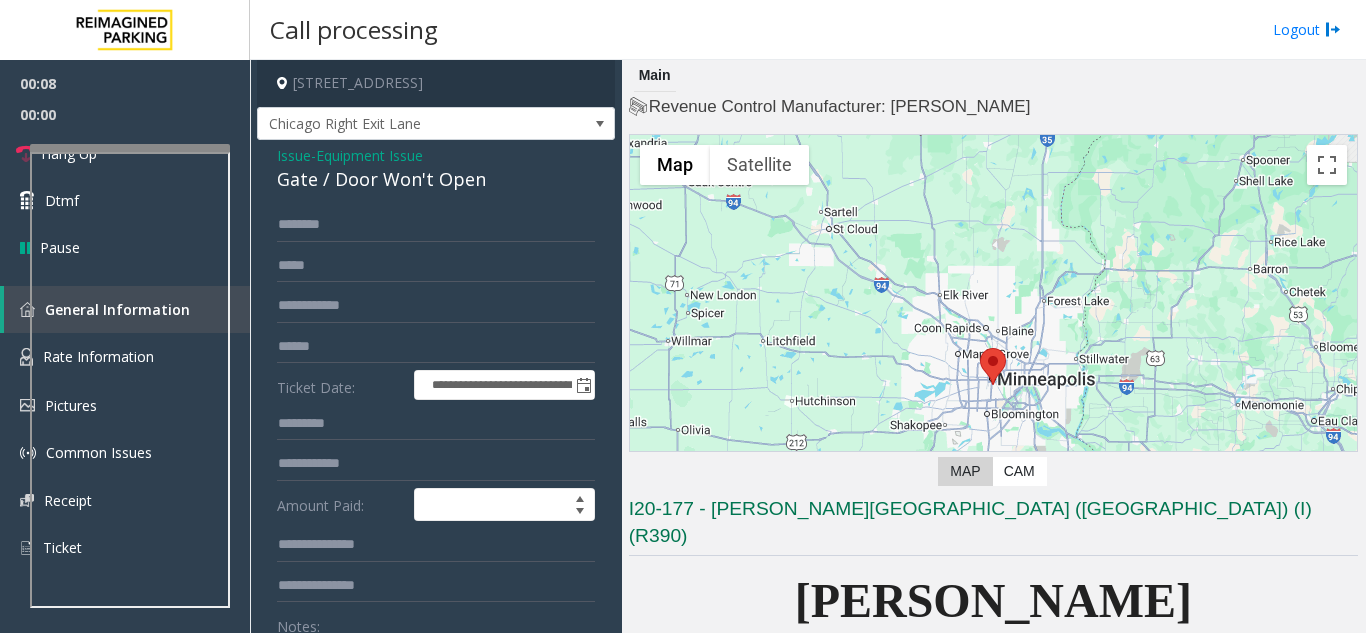 click on "**********" 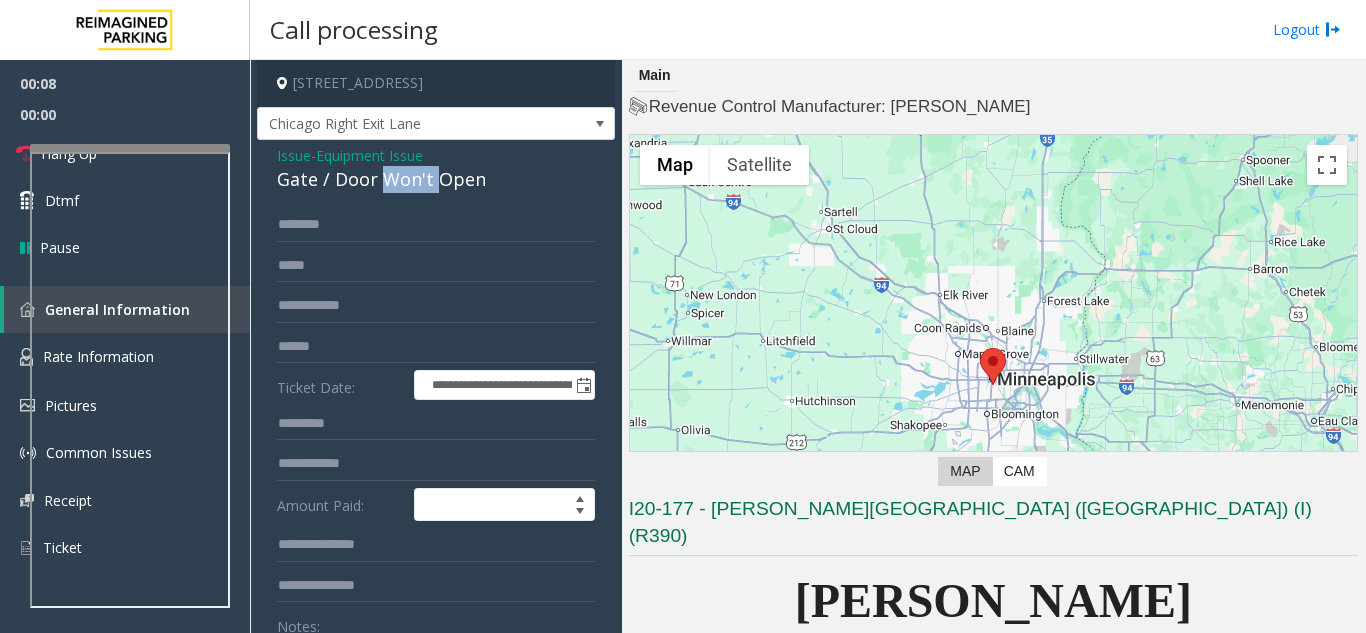 click on "Gate / Door Won't Open" 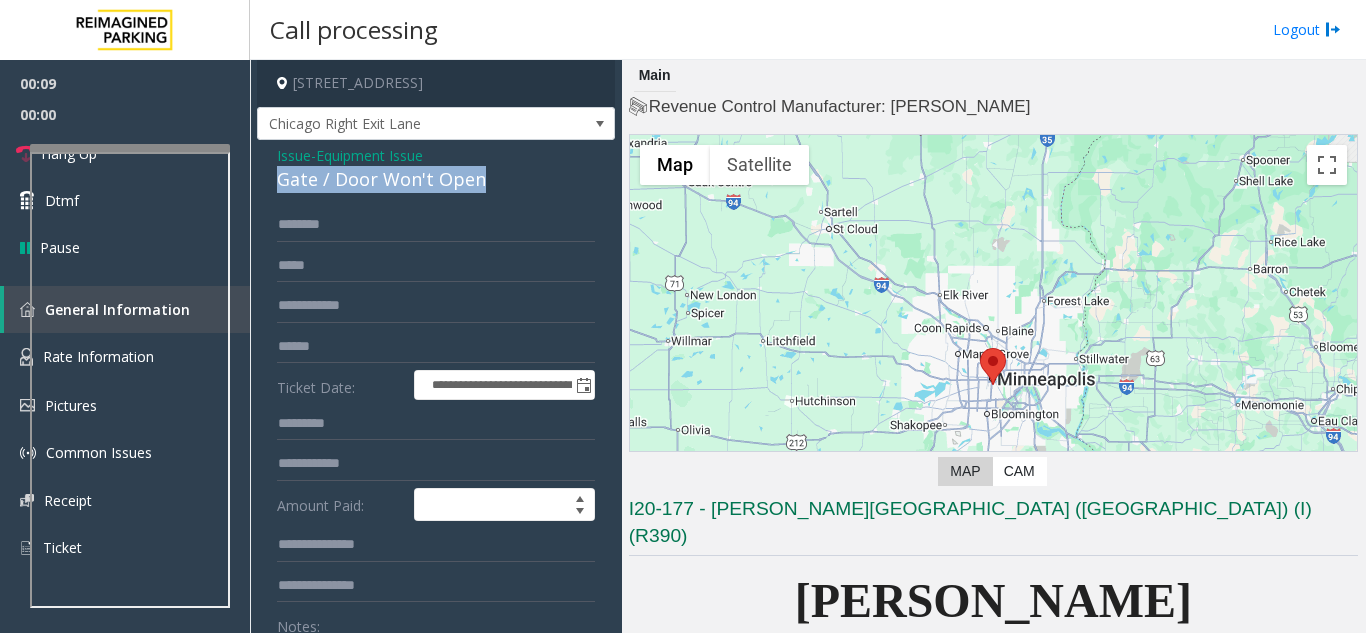 click on "Gate / Door Won't Open" 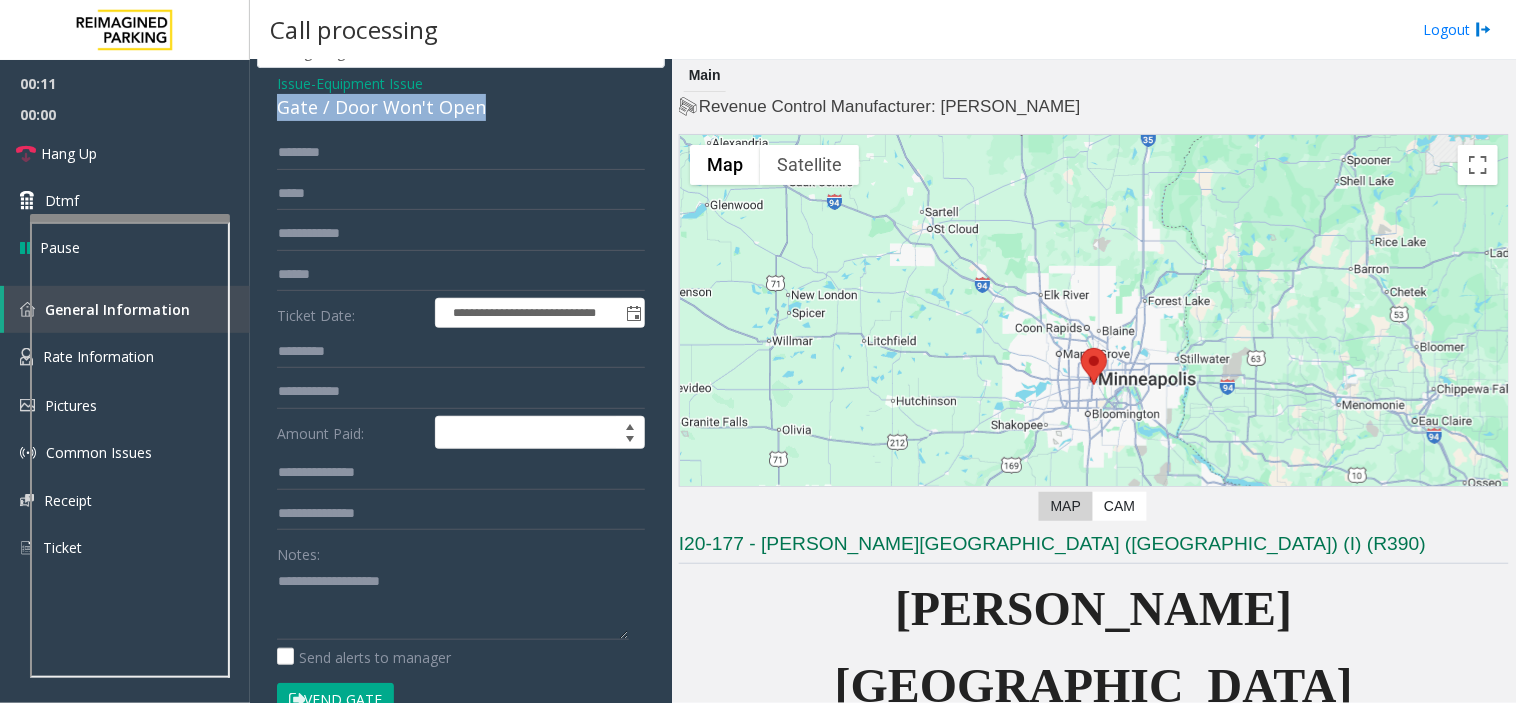 scroll, scrollTop: 111, scrollLeft: 0, axis: vertical 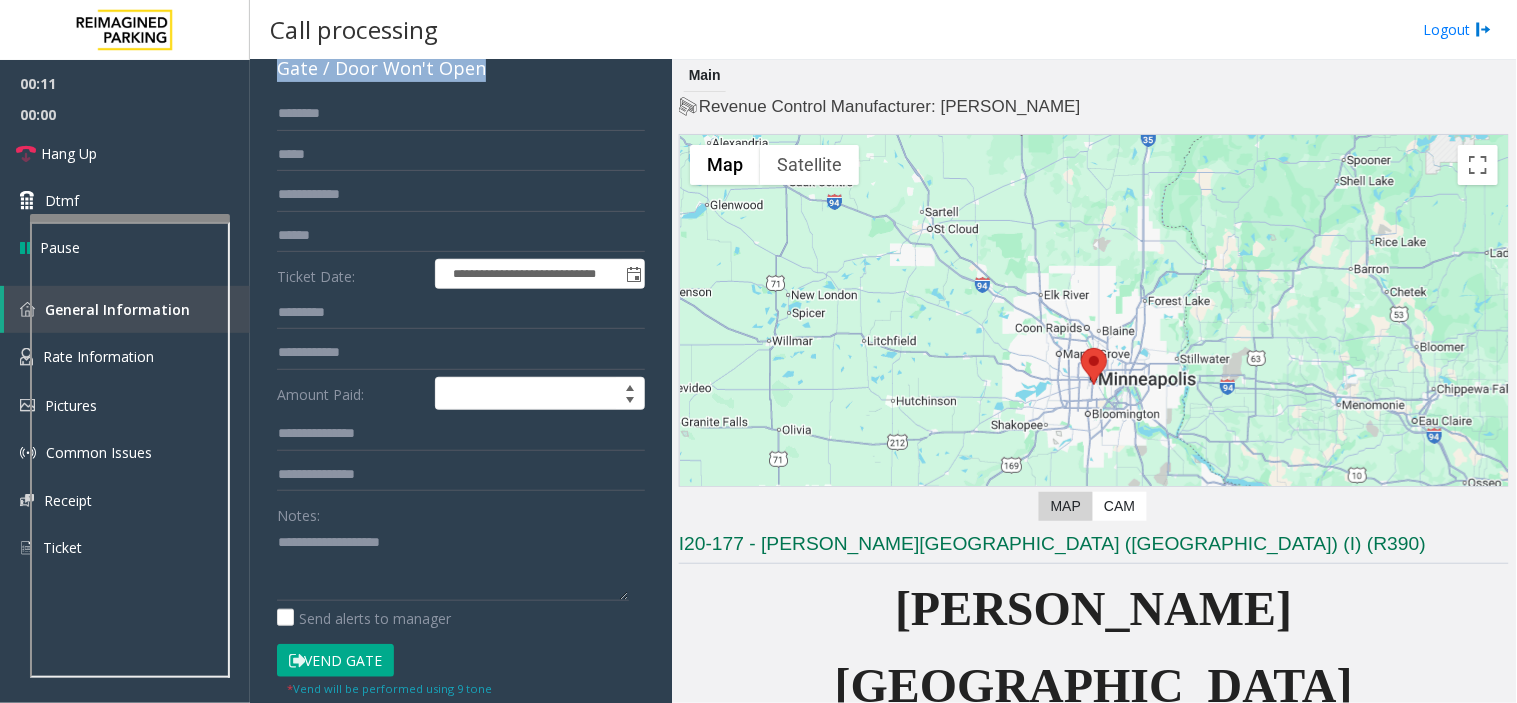 click on "Vend Gate" 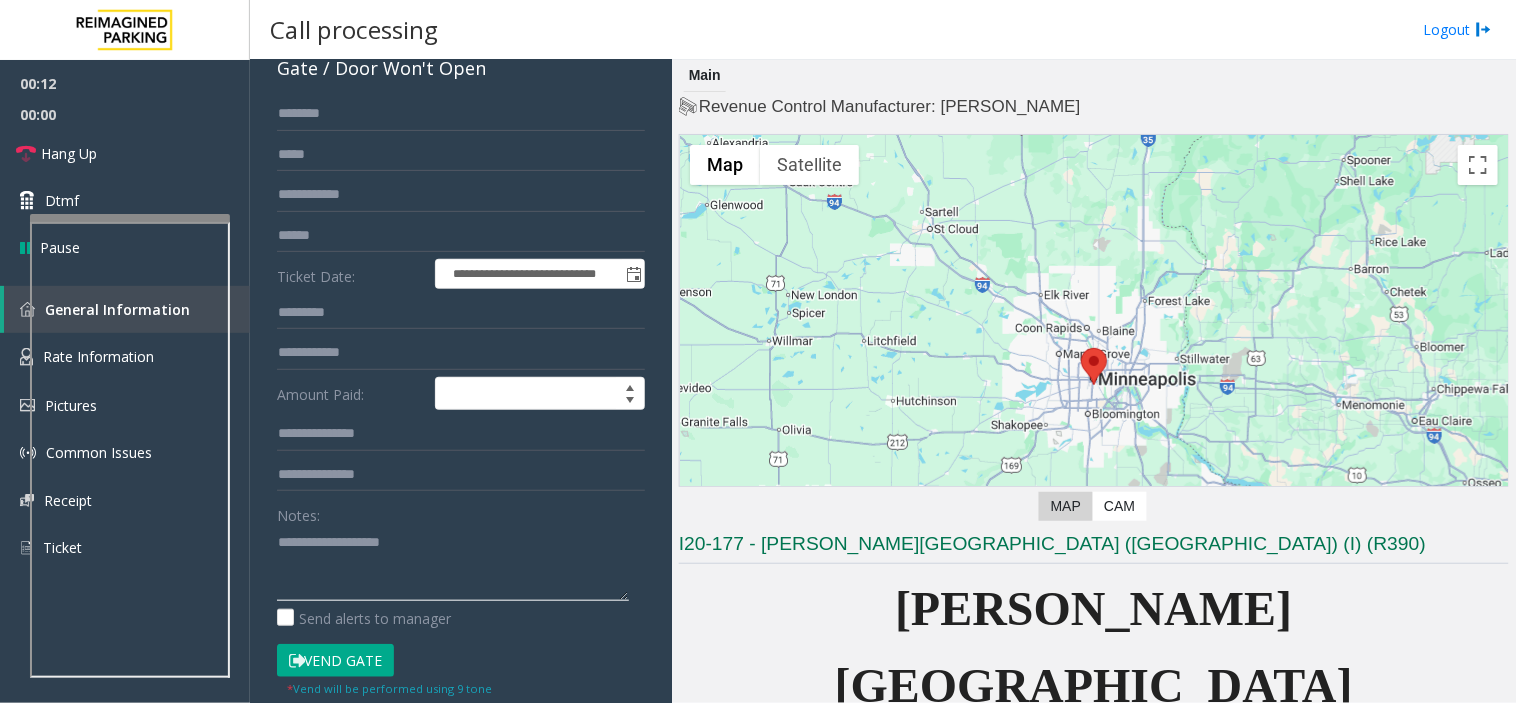 click 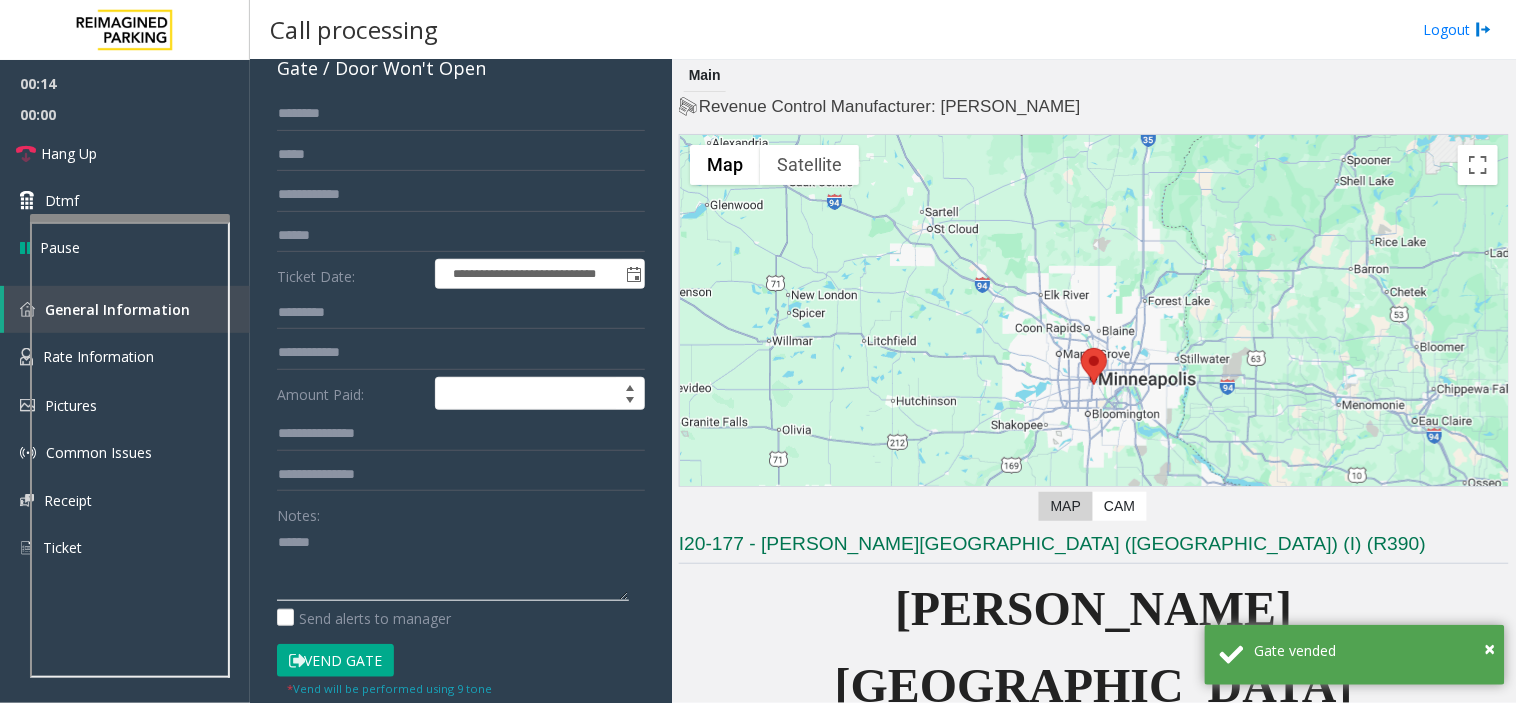 paste on "**********" 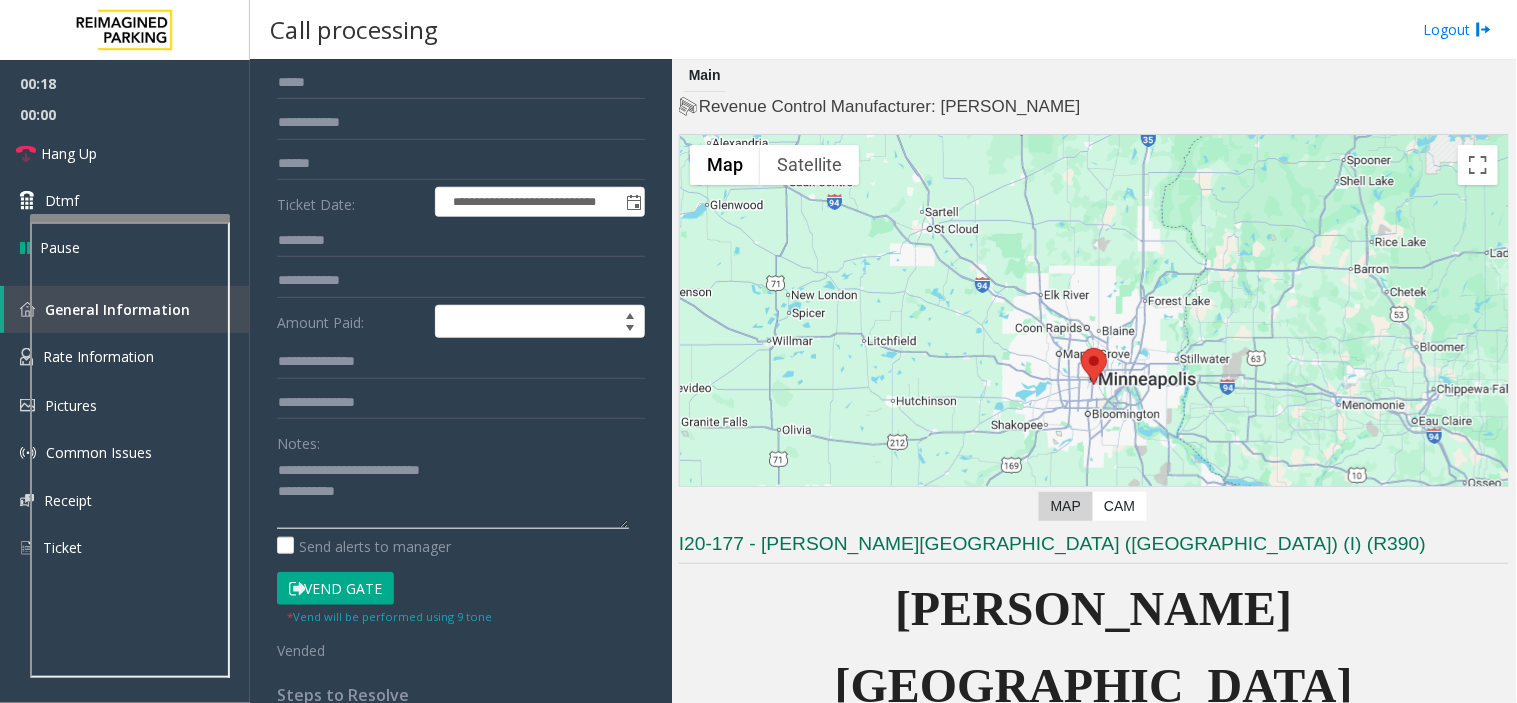 scroll, scrollTop: 222, scrollLeft: 0, axis: vertical 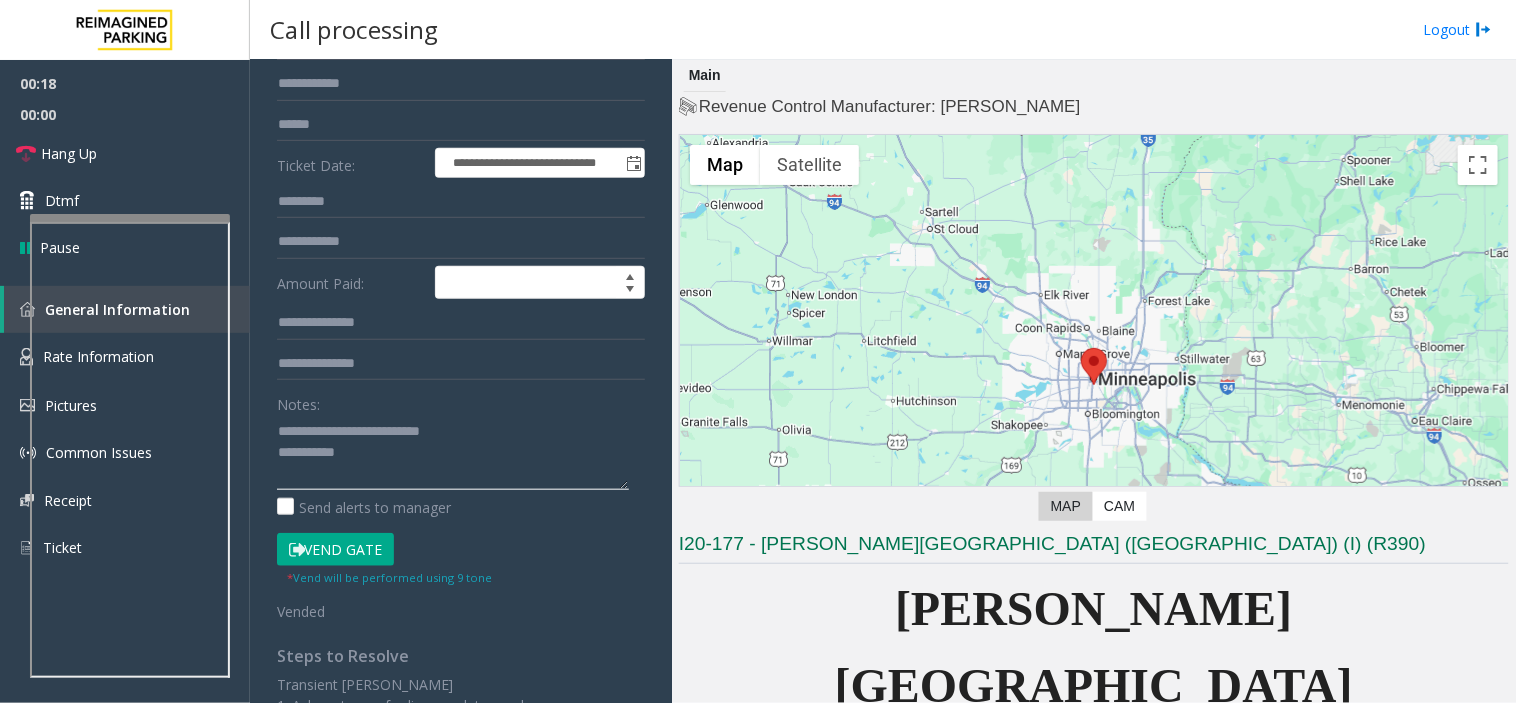 type on "**********" 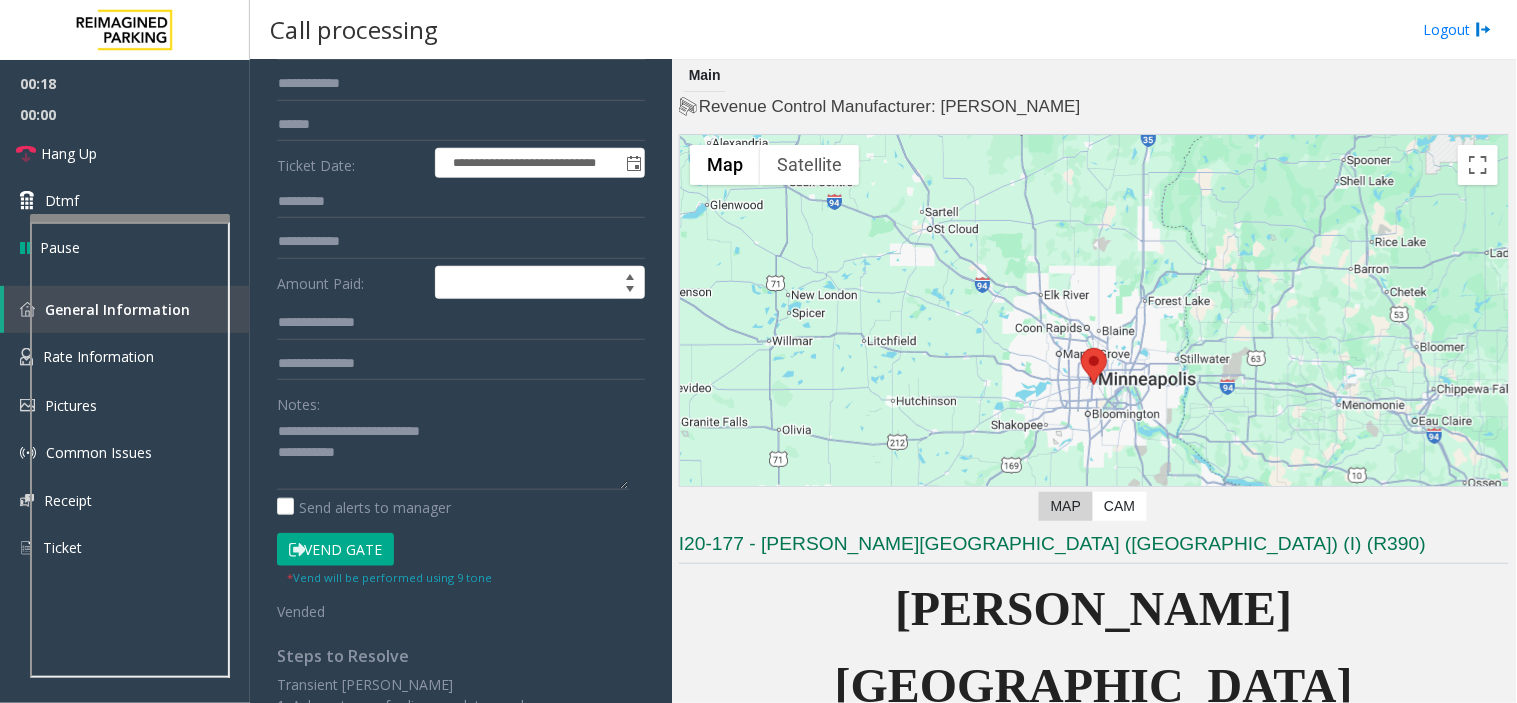 click on "Vend Gate" 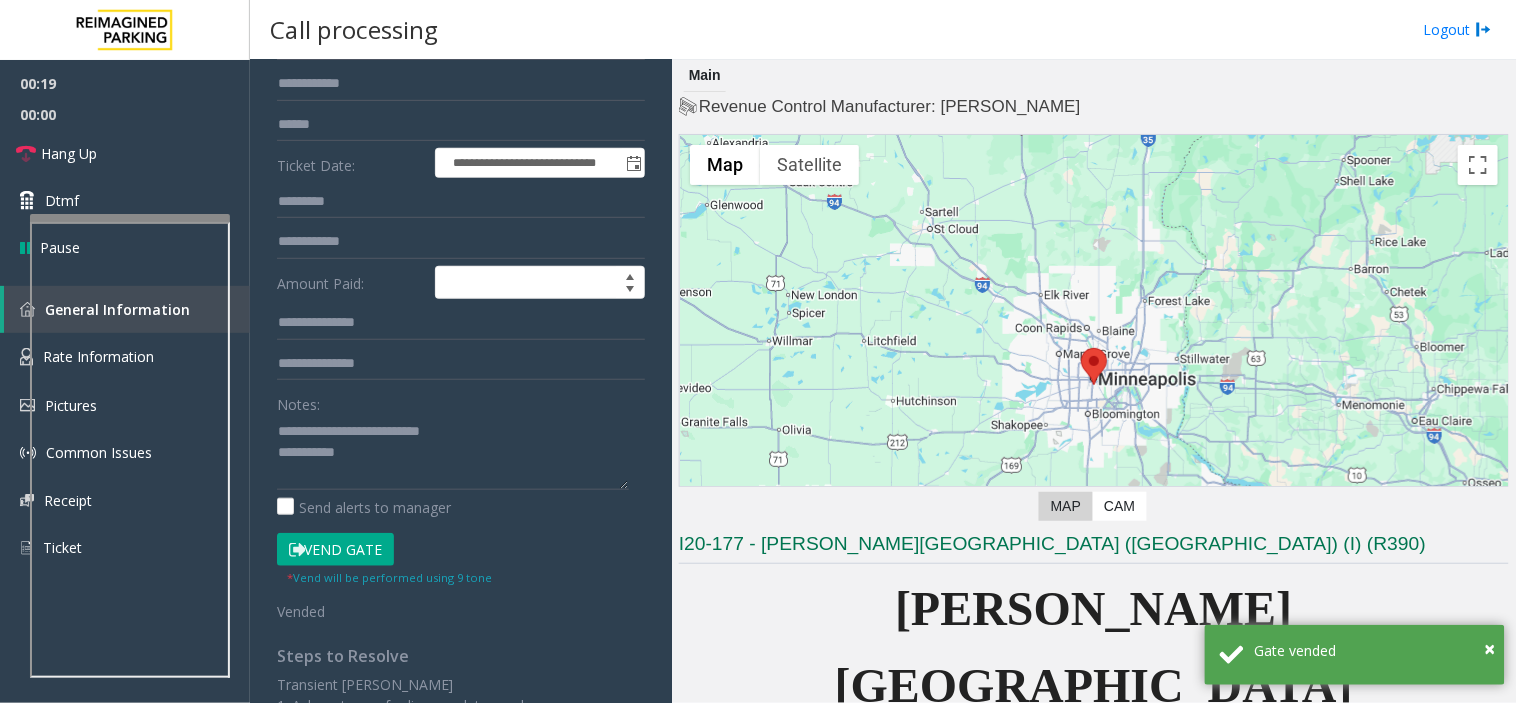 click at bounding box center [130, 218] 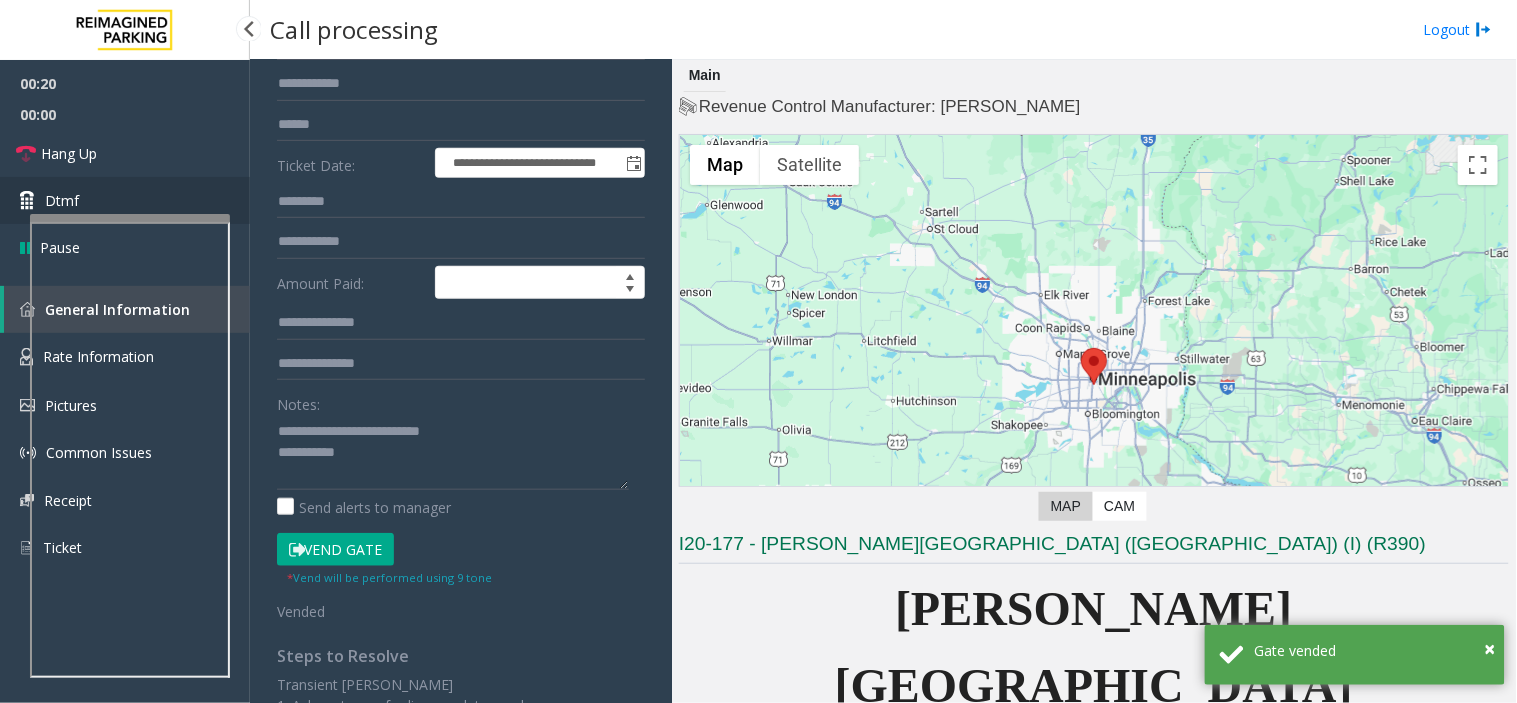 click on "Dtmf" at bounding box center [125, 200] 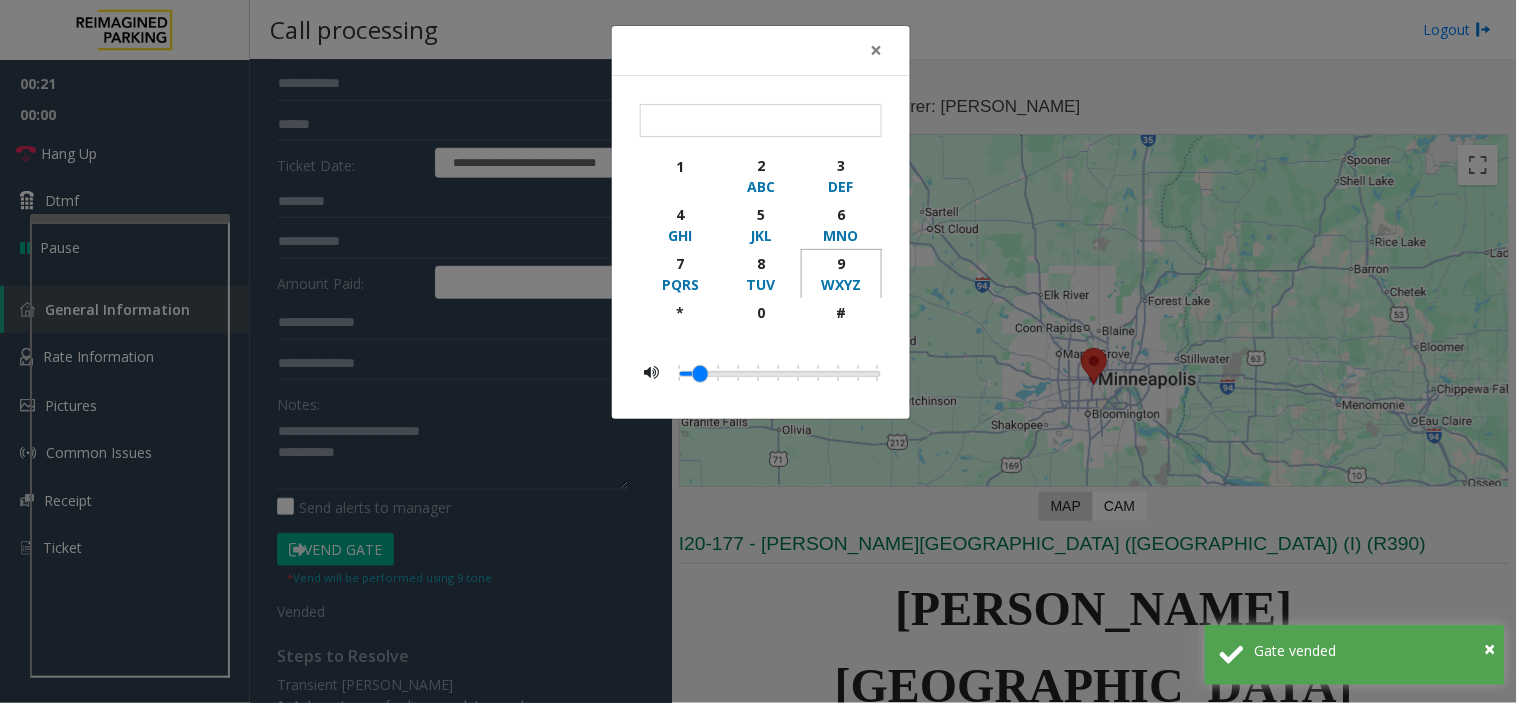 click on "WXYZ" 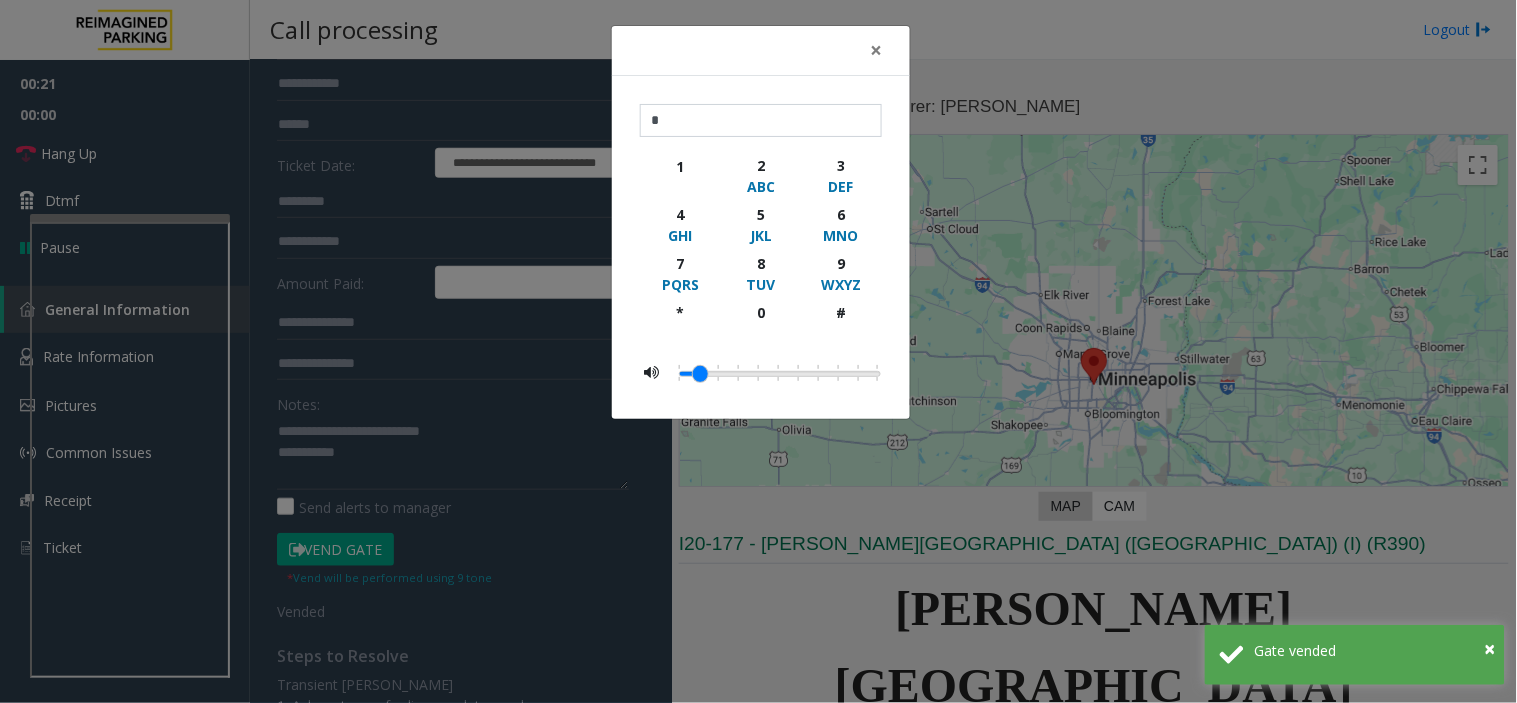 click on "× * 1 2 ABC 3 DEF 4 GHI 5 JKL 6 MNO 7 PQRS 8 TUV 9 WXYZ * 0 #" 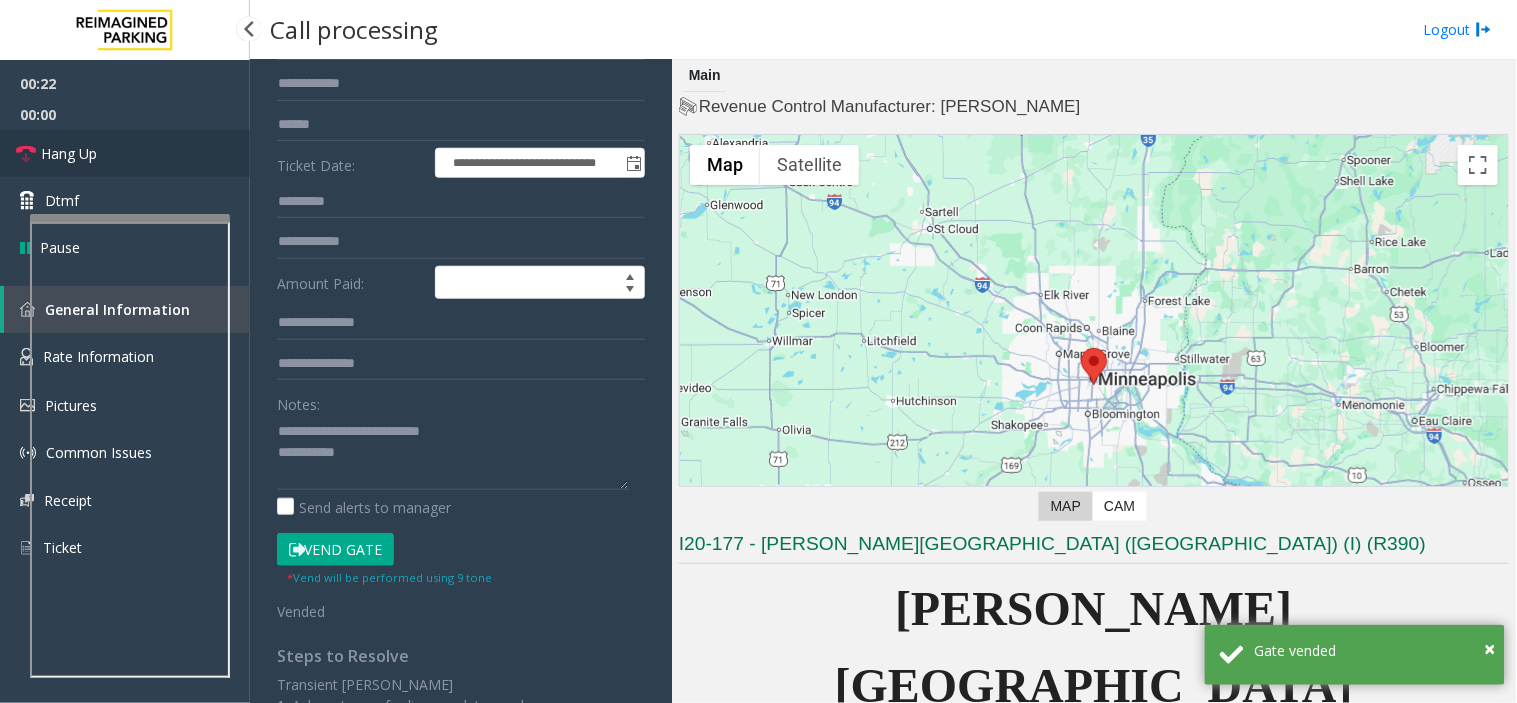 click on "Hang Up" at bounding box center (125, 153) 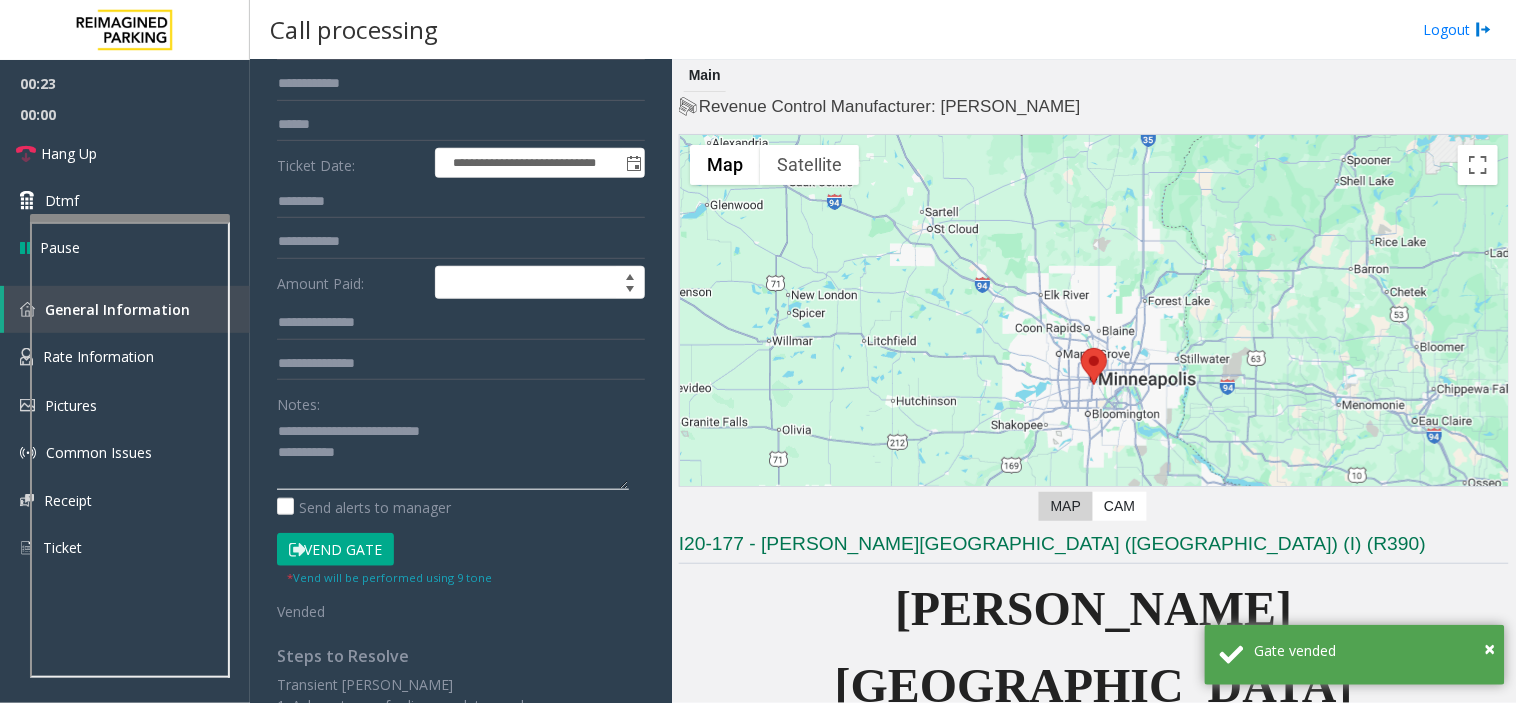 click 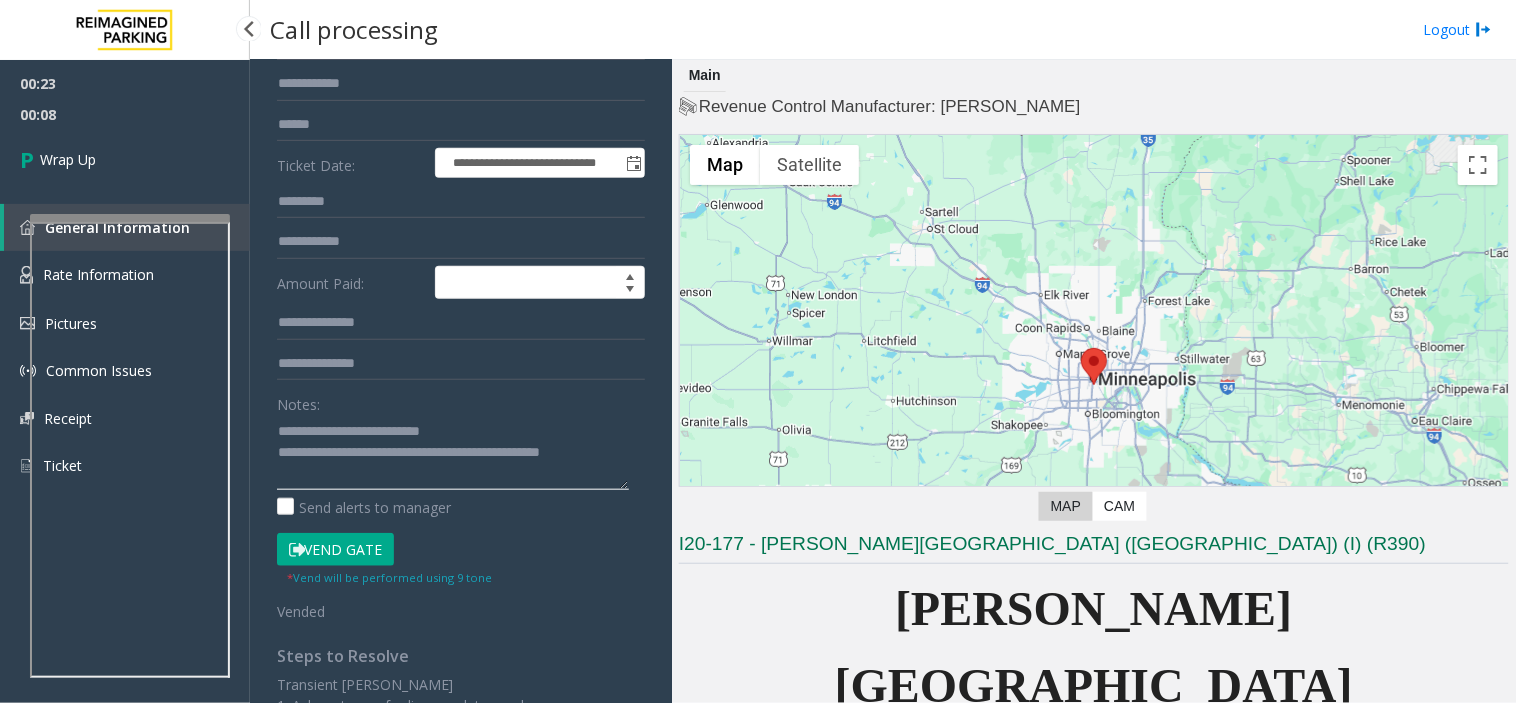 type on "**********" 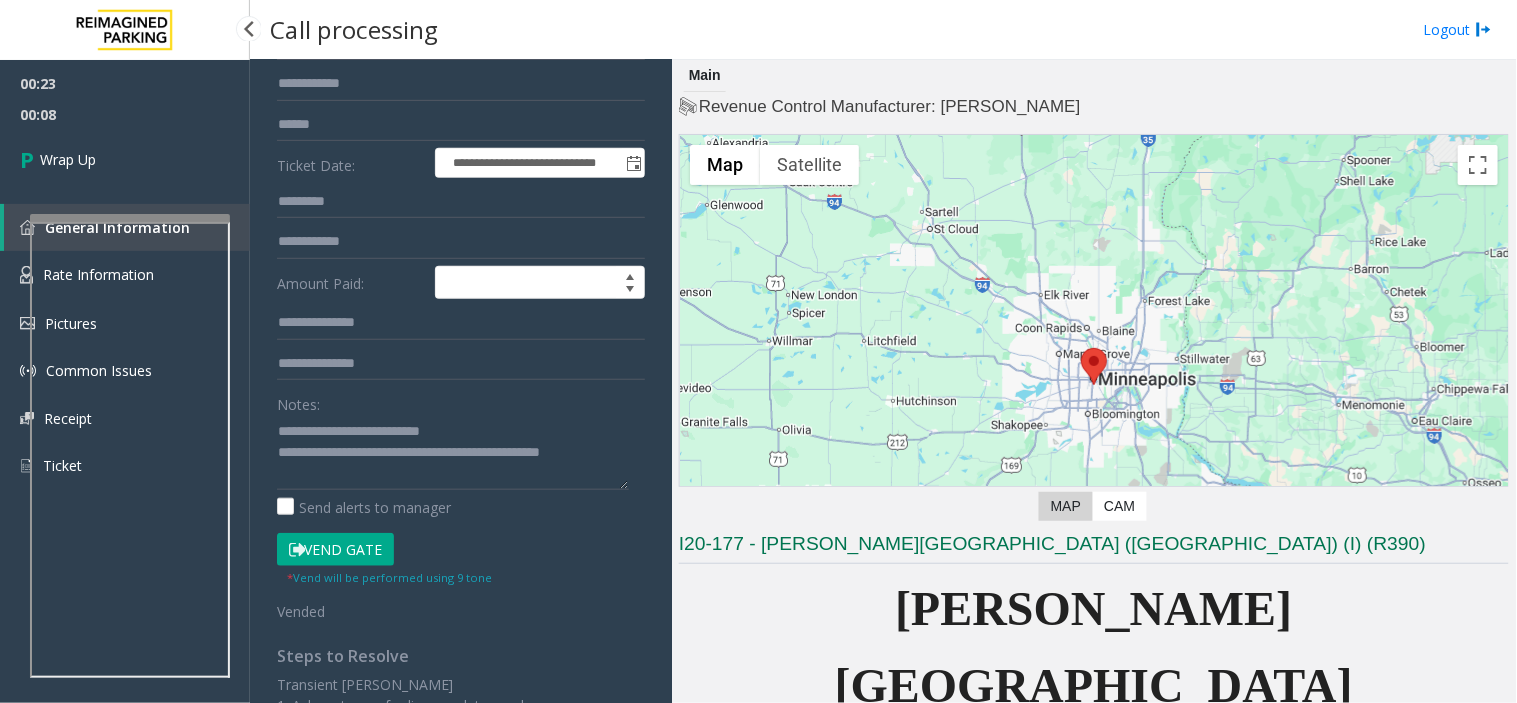 click on "00:23   00:08  Wrap Up General Information Rate Information Pictures Common Issues Receipt Ticket" at bounding box center [125, 283] 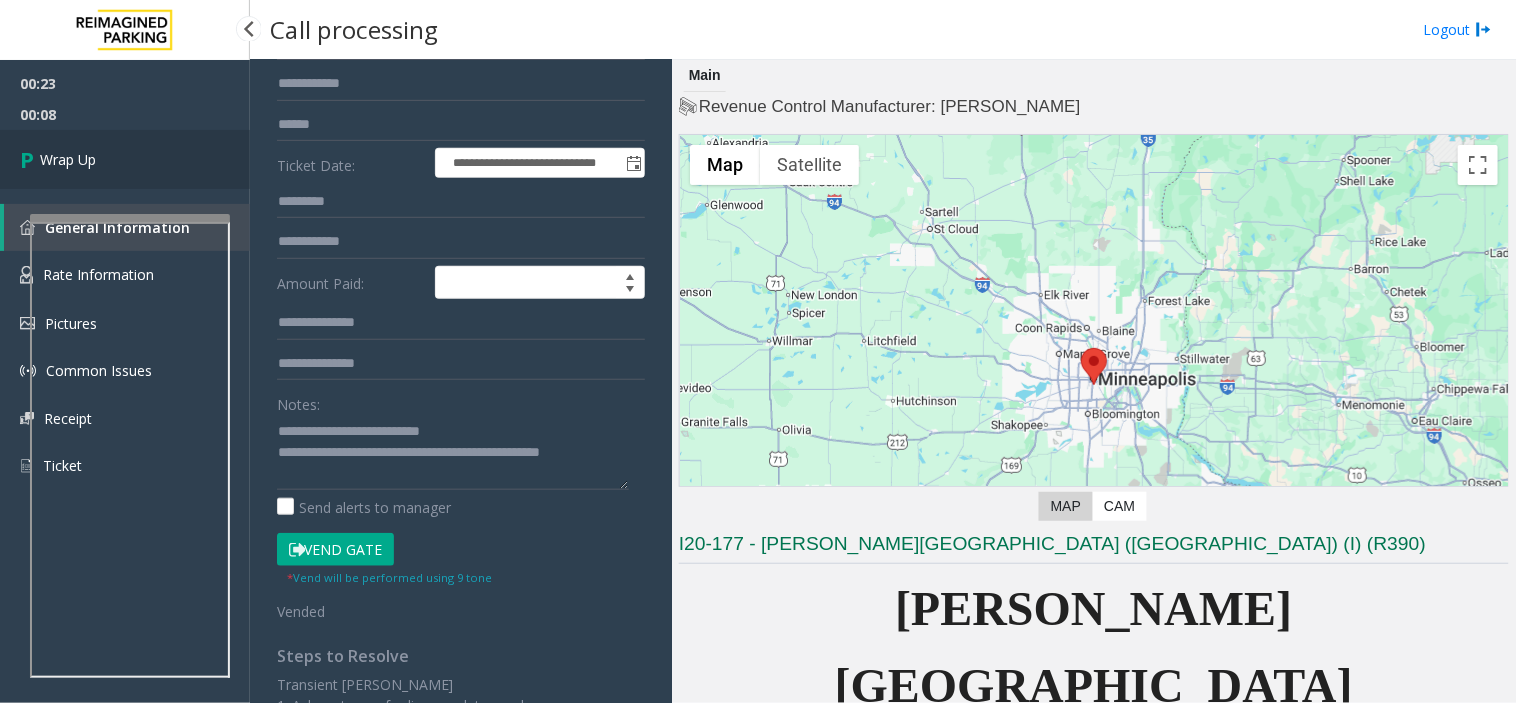 click on "Wrap Up" at bounding box center [125, 159] 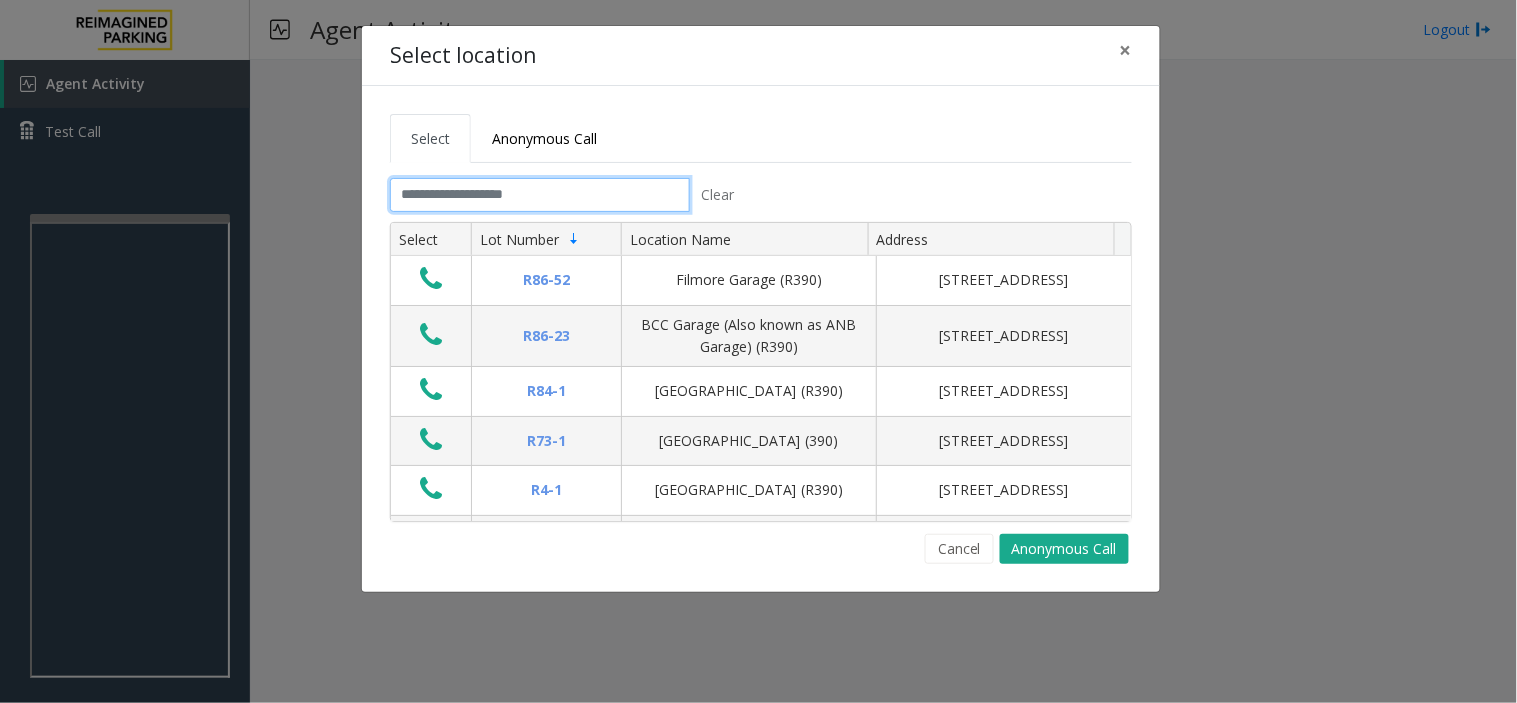 click 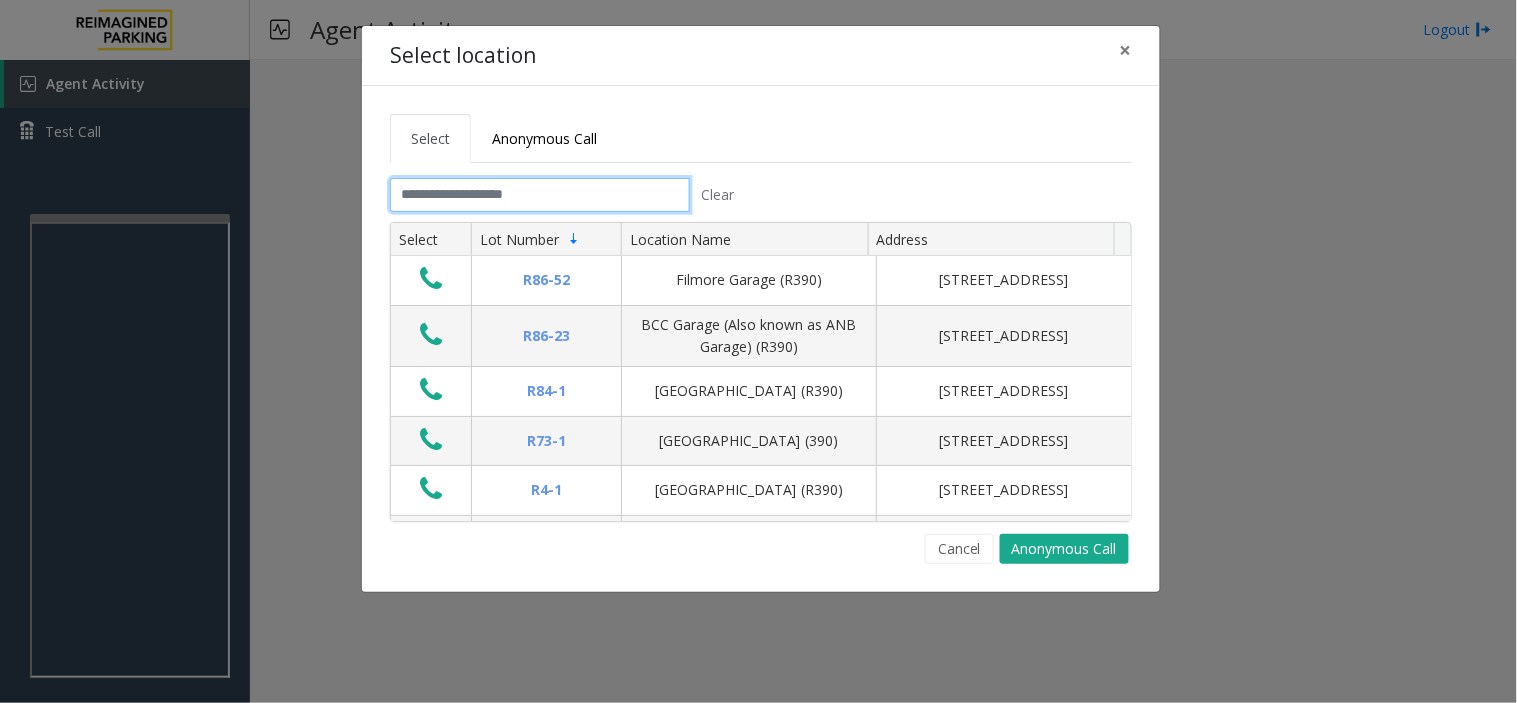 click 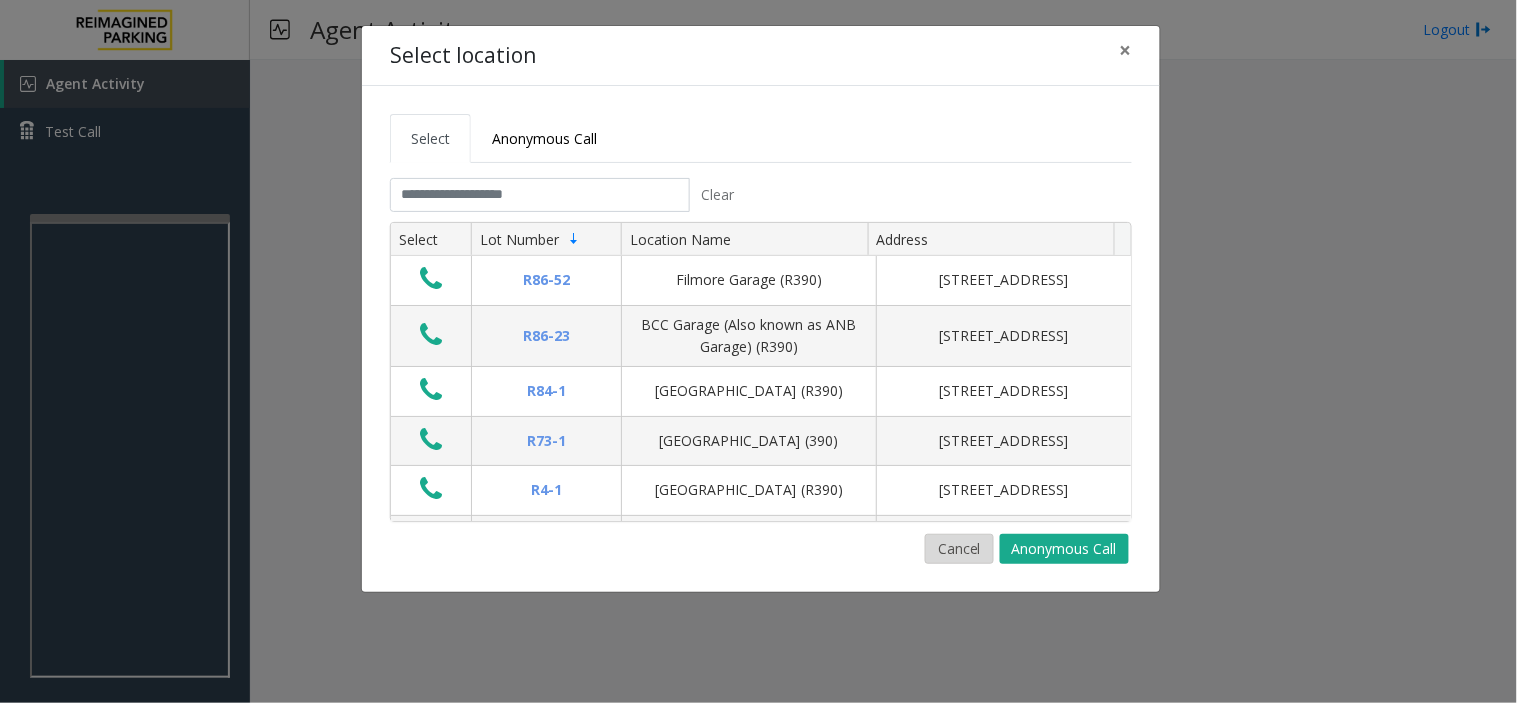 click on "Cancel" 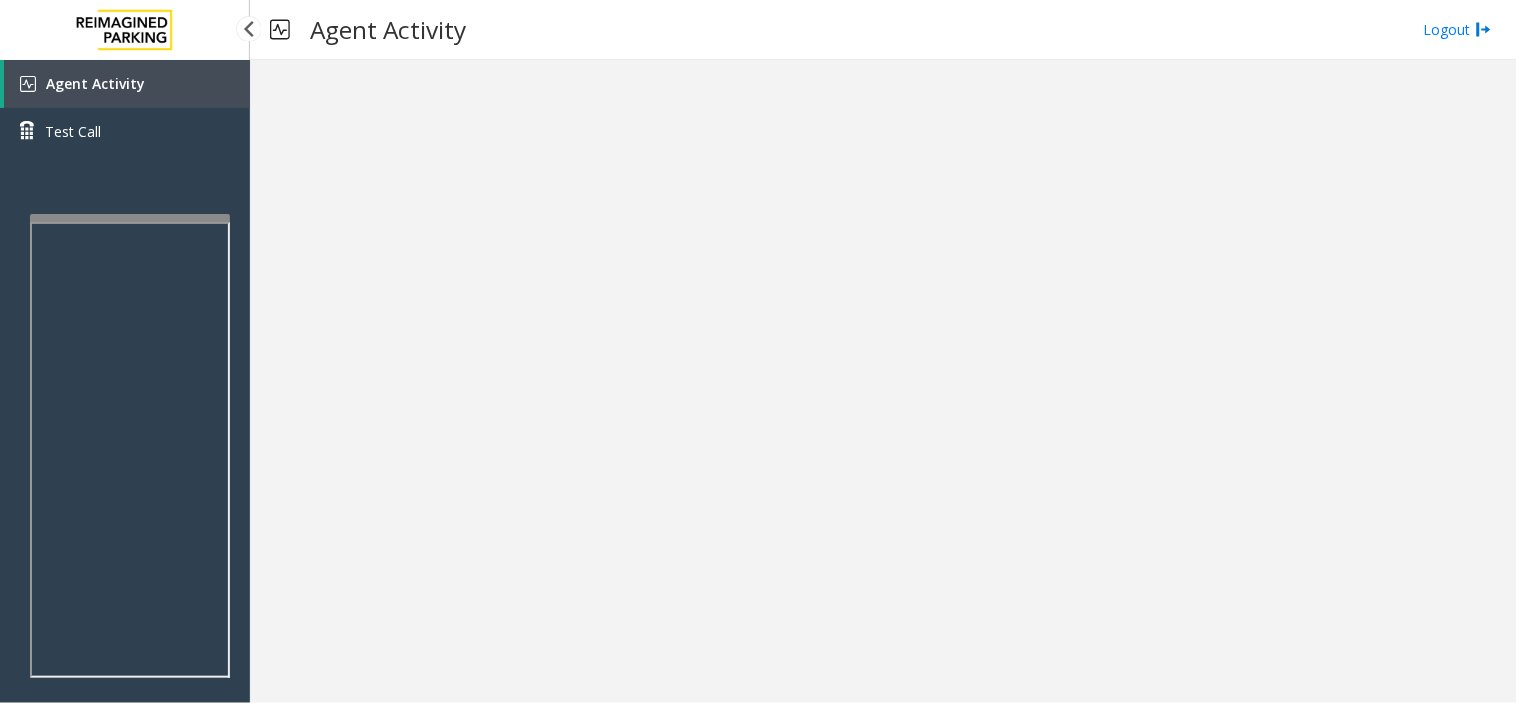 click on "Agent Activity Test Call" at bounding box center (125, 411) 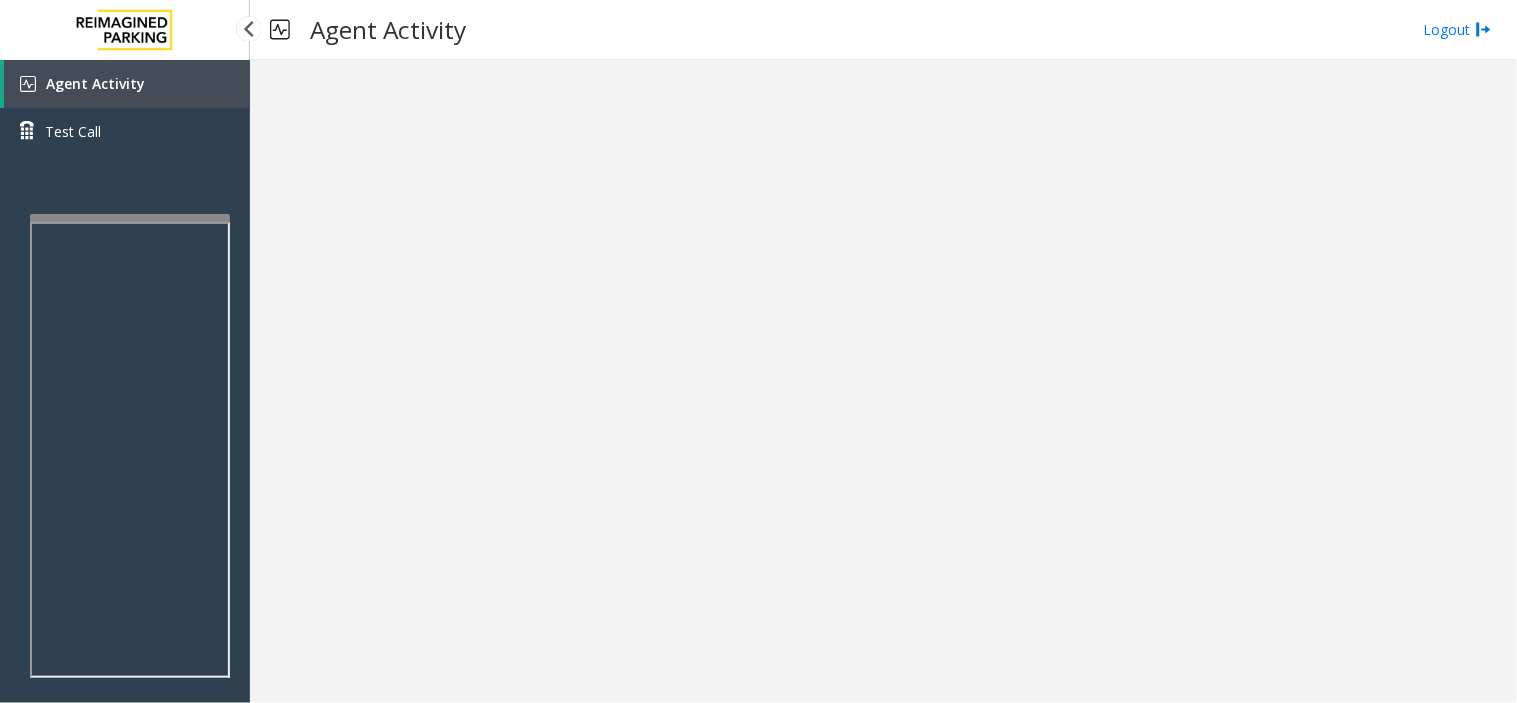 click on "Agent Activity" at bounding box center (127, 84) 